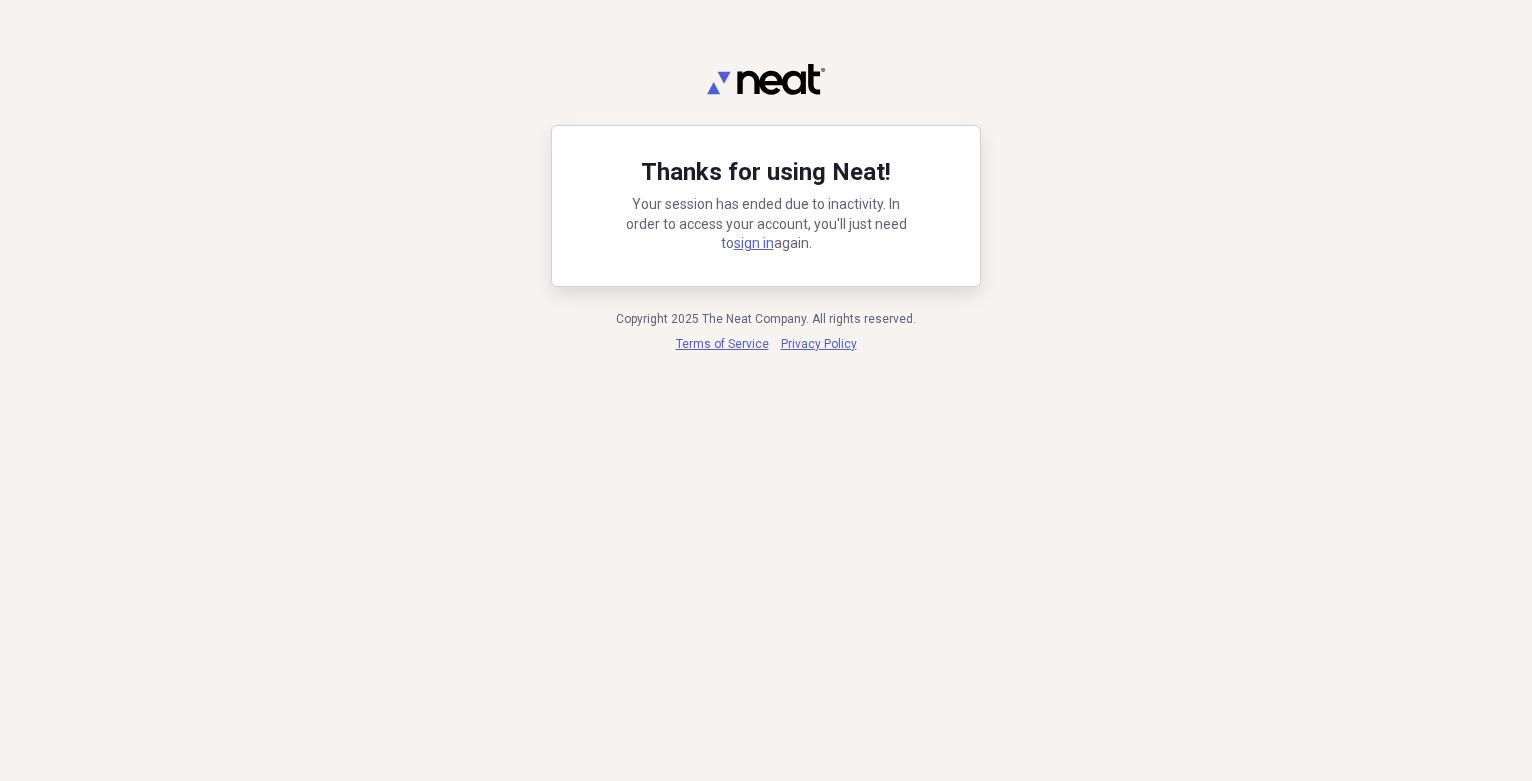 scroll, scrollTop: 0, scrollLeft: 0, axis: both 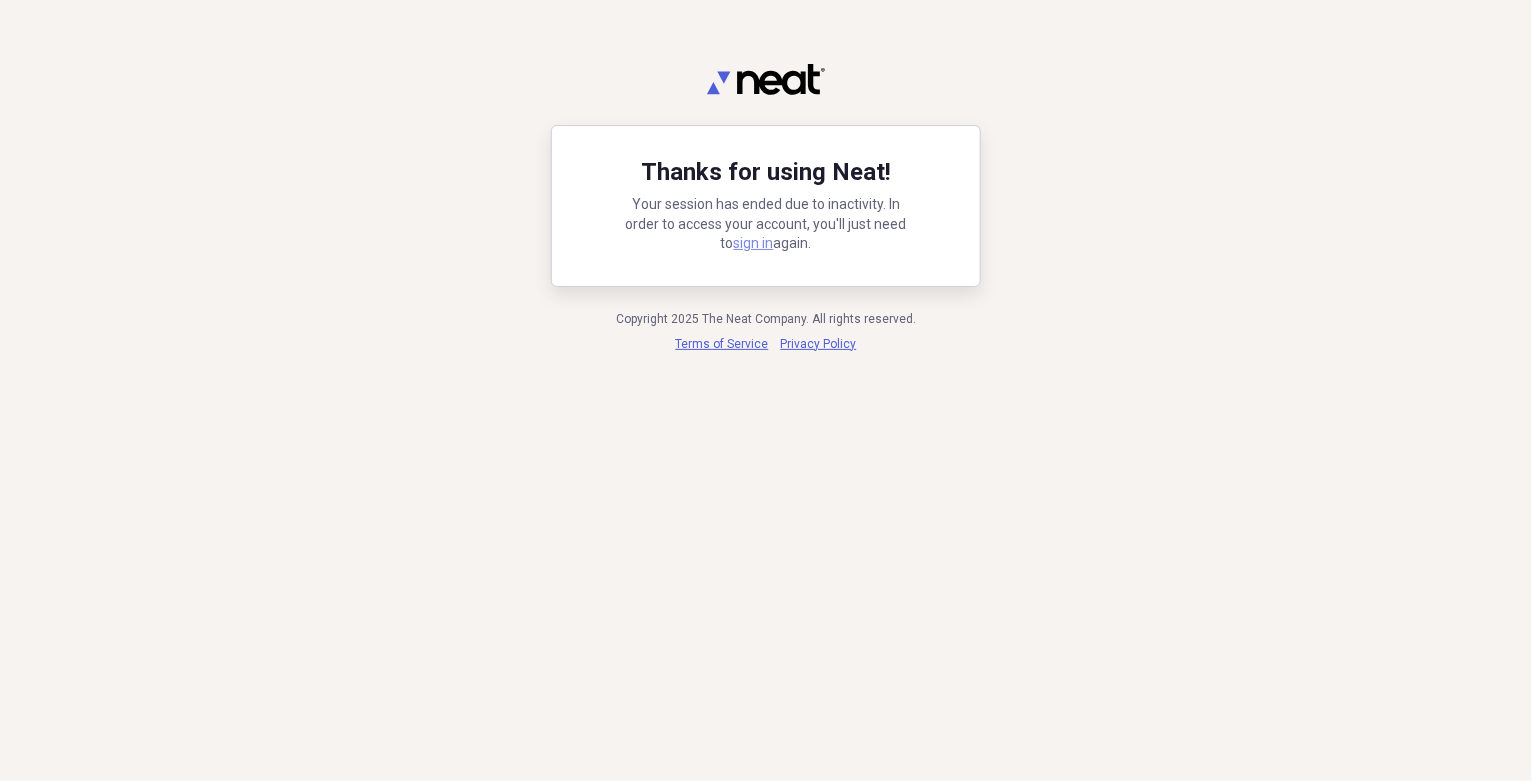 click on "sign in" at bounding box center (754, 243) 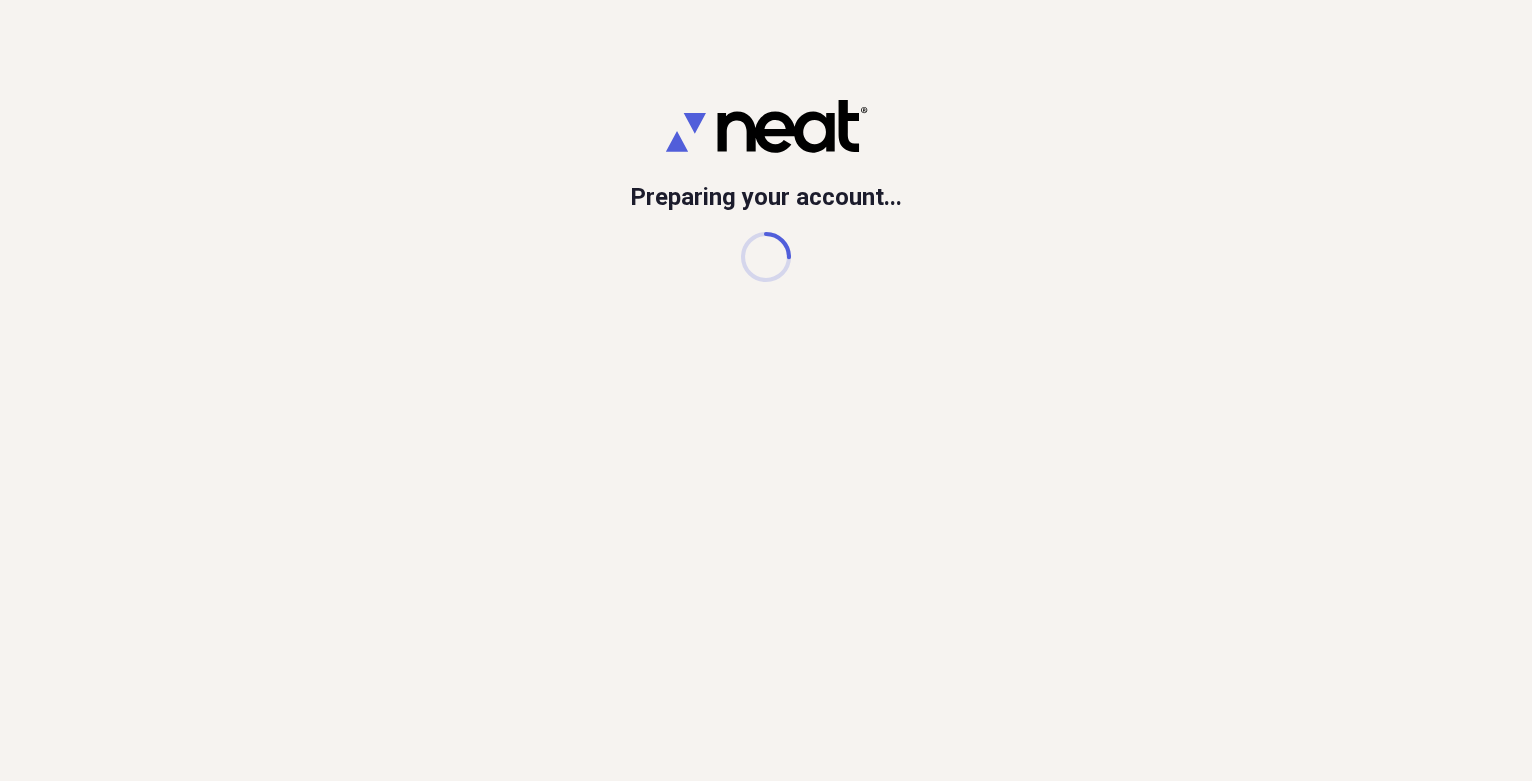 scroll, scrollTop: 0, scrollLeft: 0, axis: both 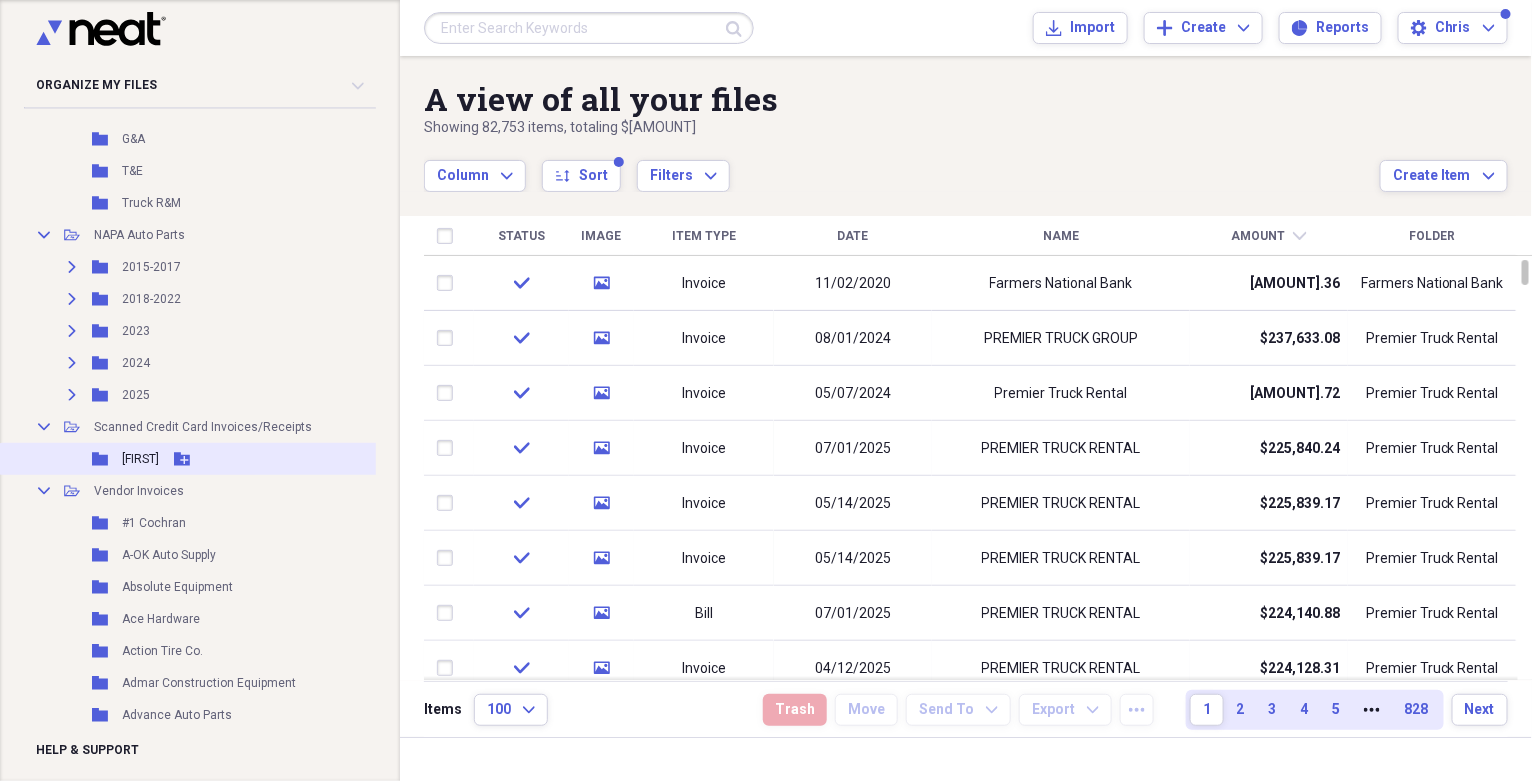 click on "[NAME]" at bounding box center [140, 459] 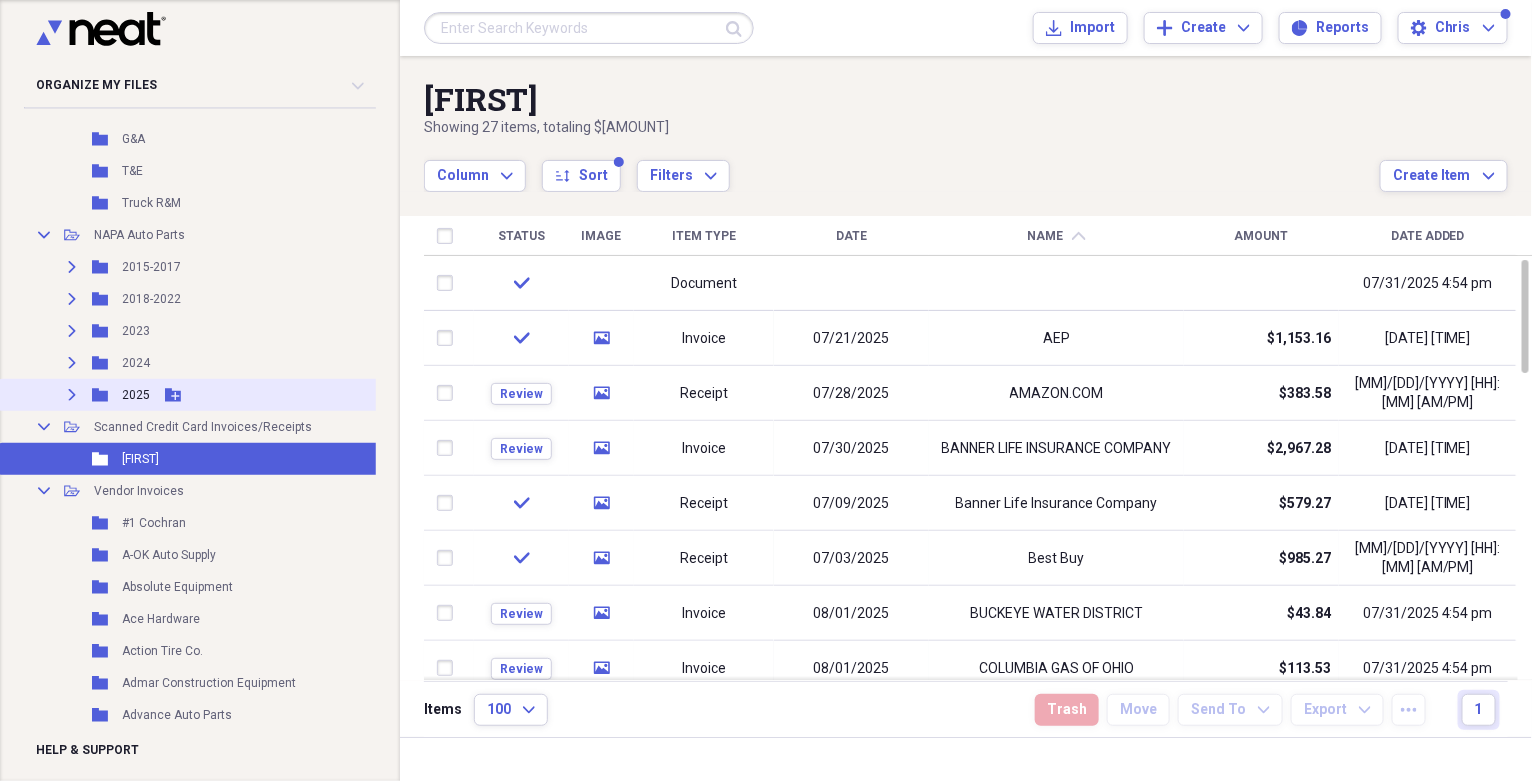 click on "Expand" at bounding box center [72, 395] 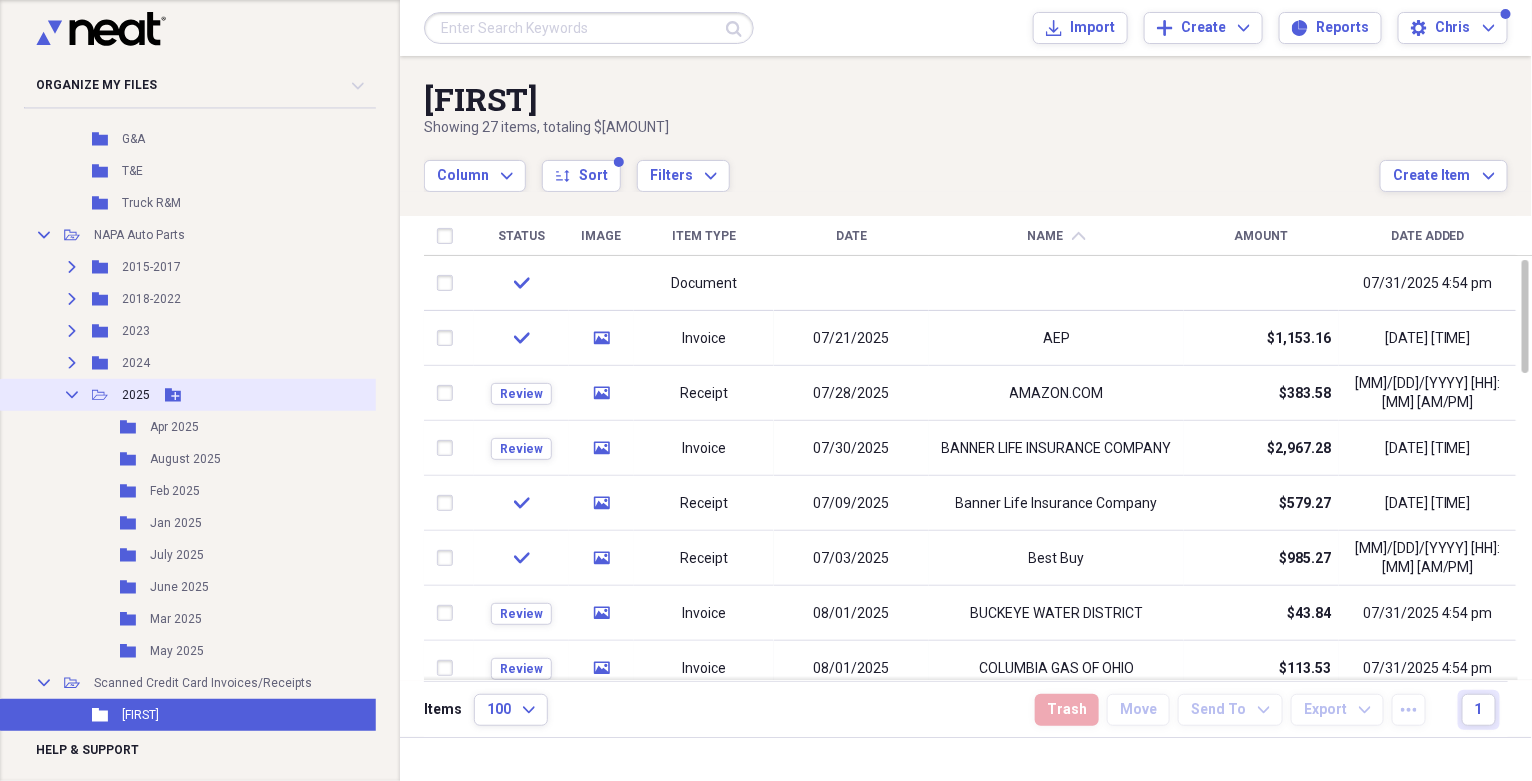 click 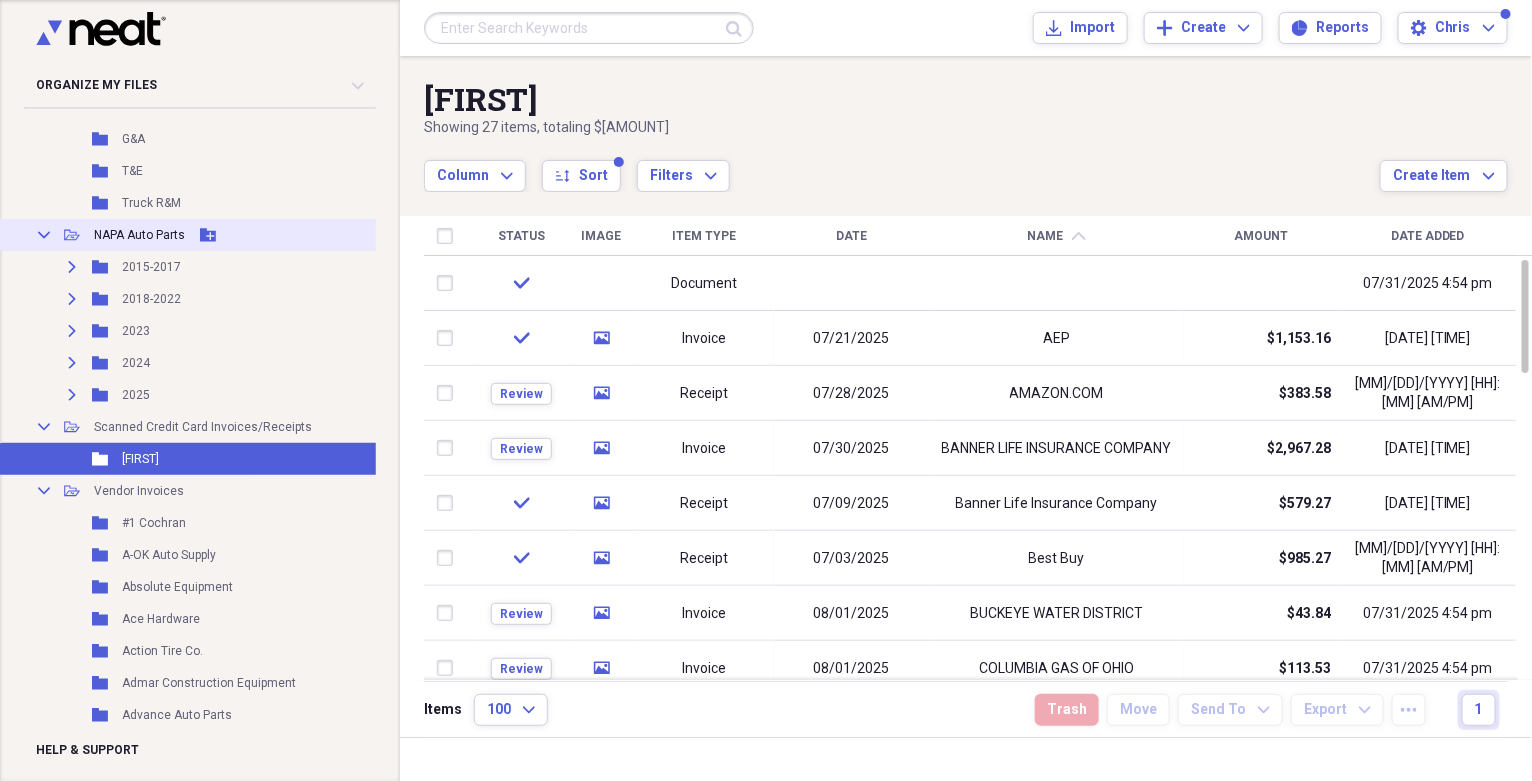 click 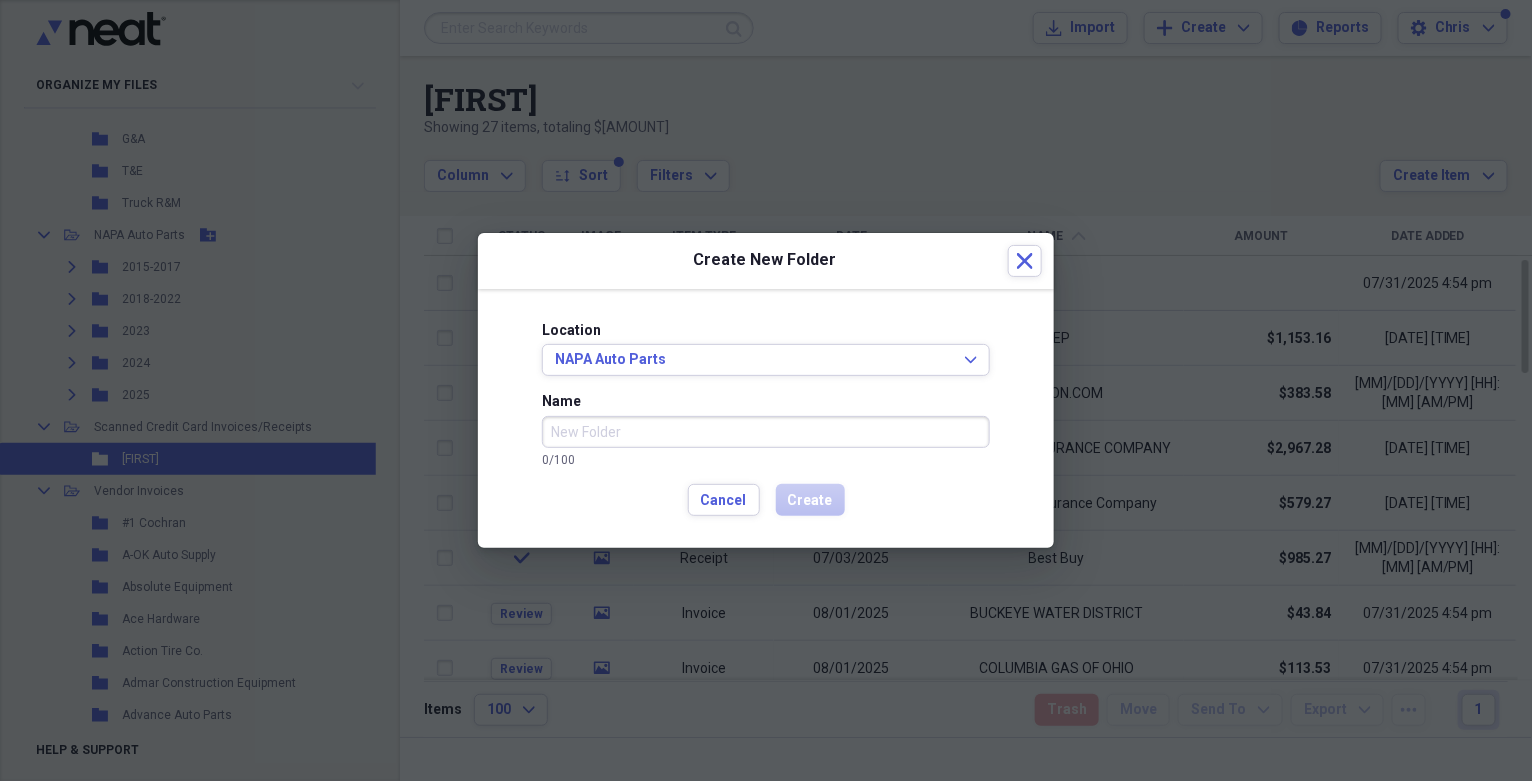 click on "Name" at bounding box center [766, 432] 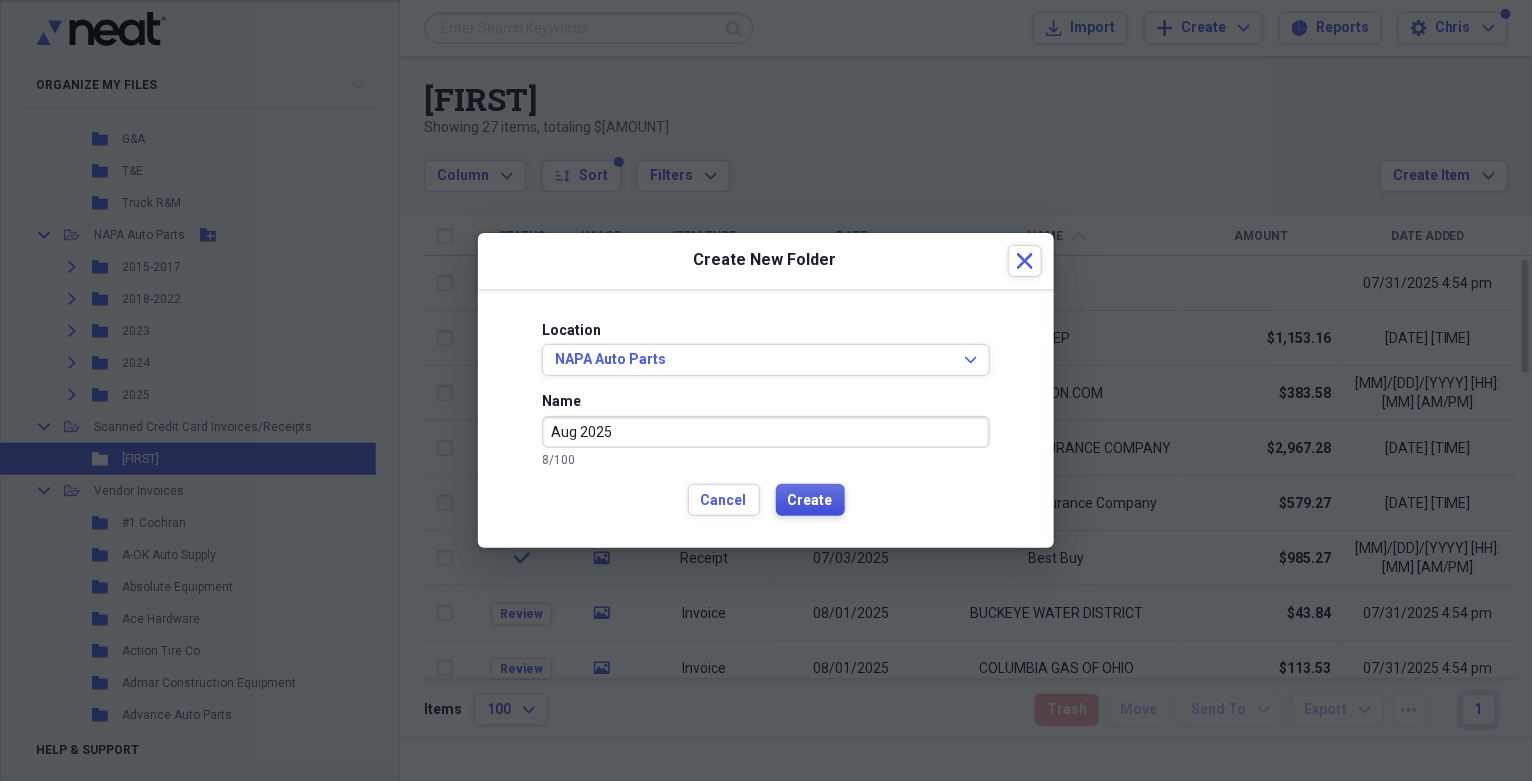 type on "Aug 2025" 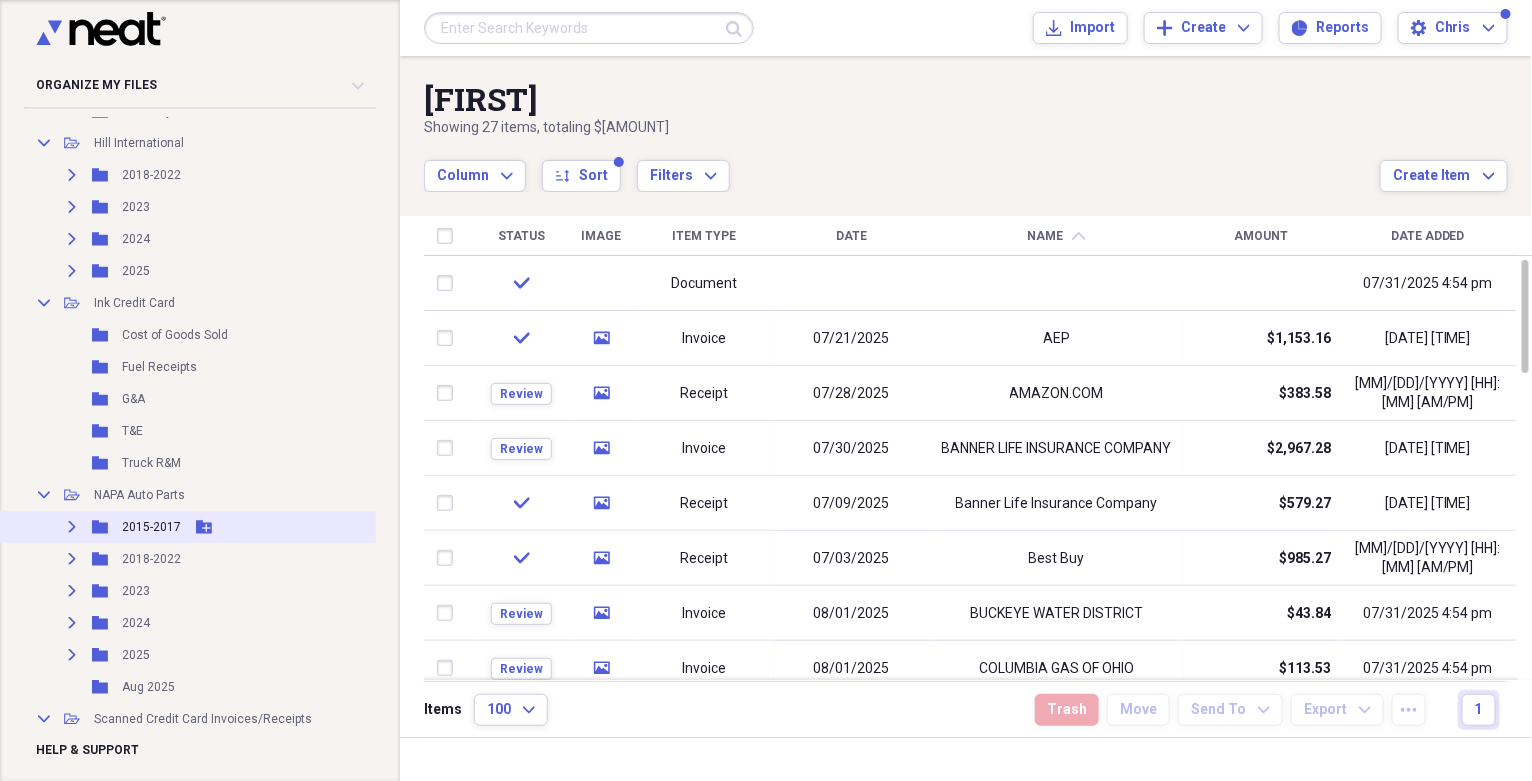 scroll, scrollTop: 266, scrollLeft: 0, axis: vertical 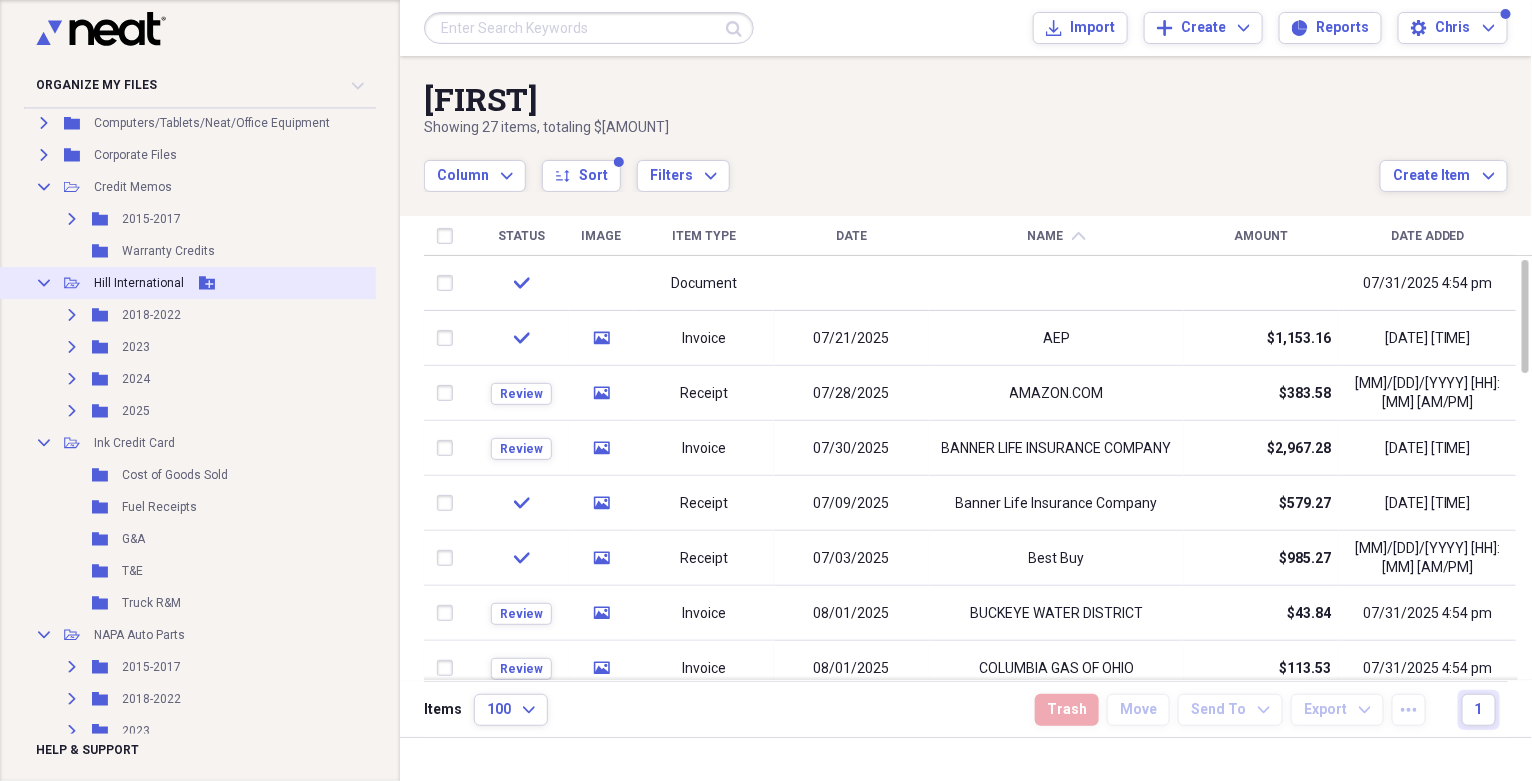 click 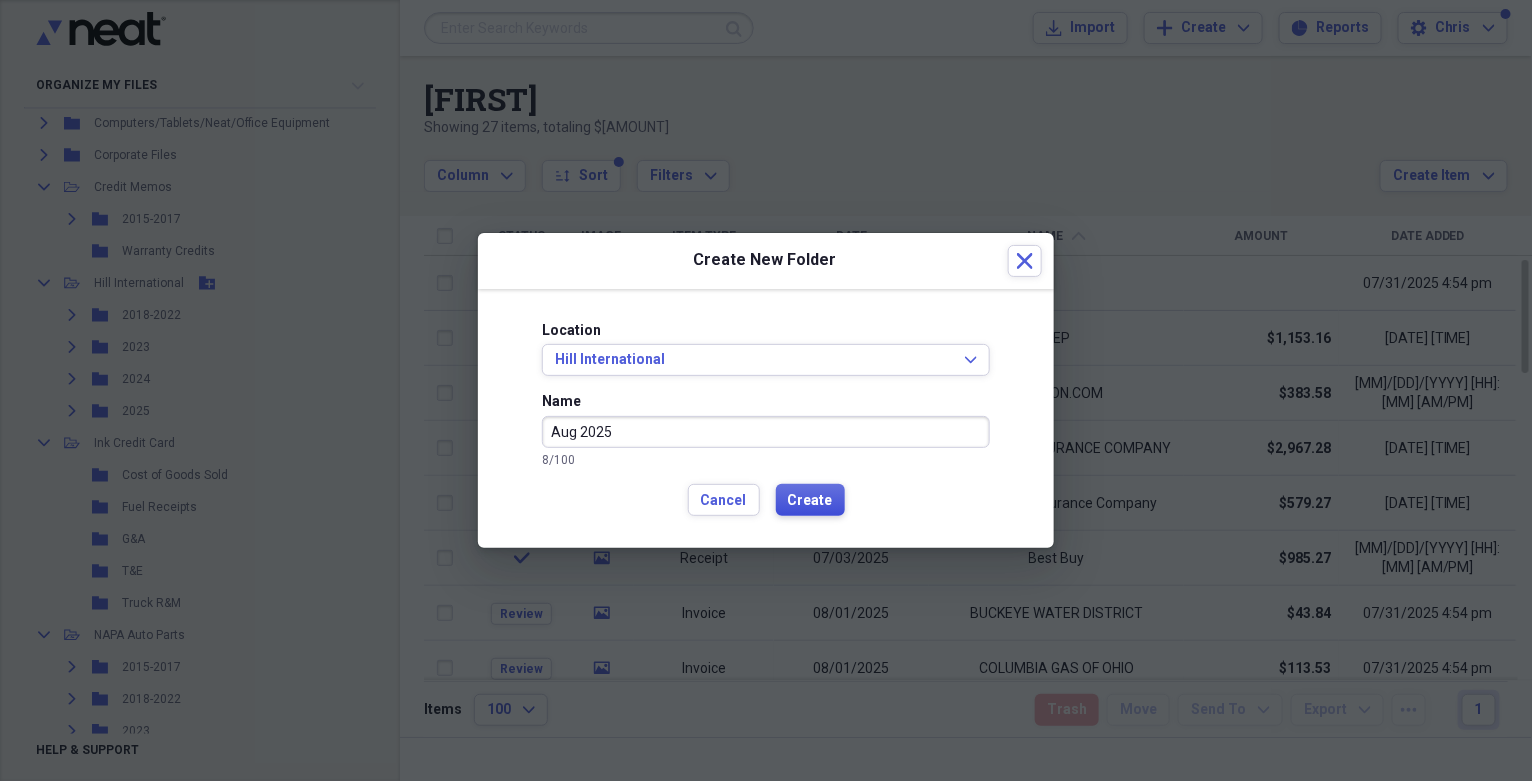 type on "Aug 2025" 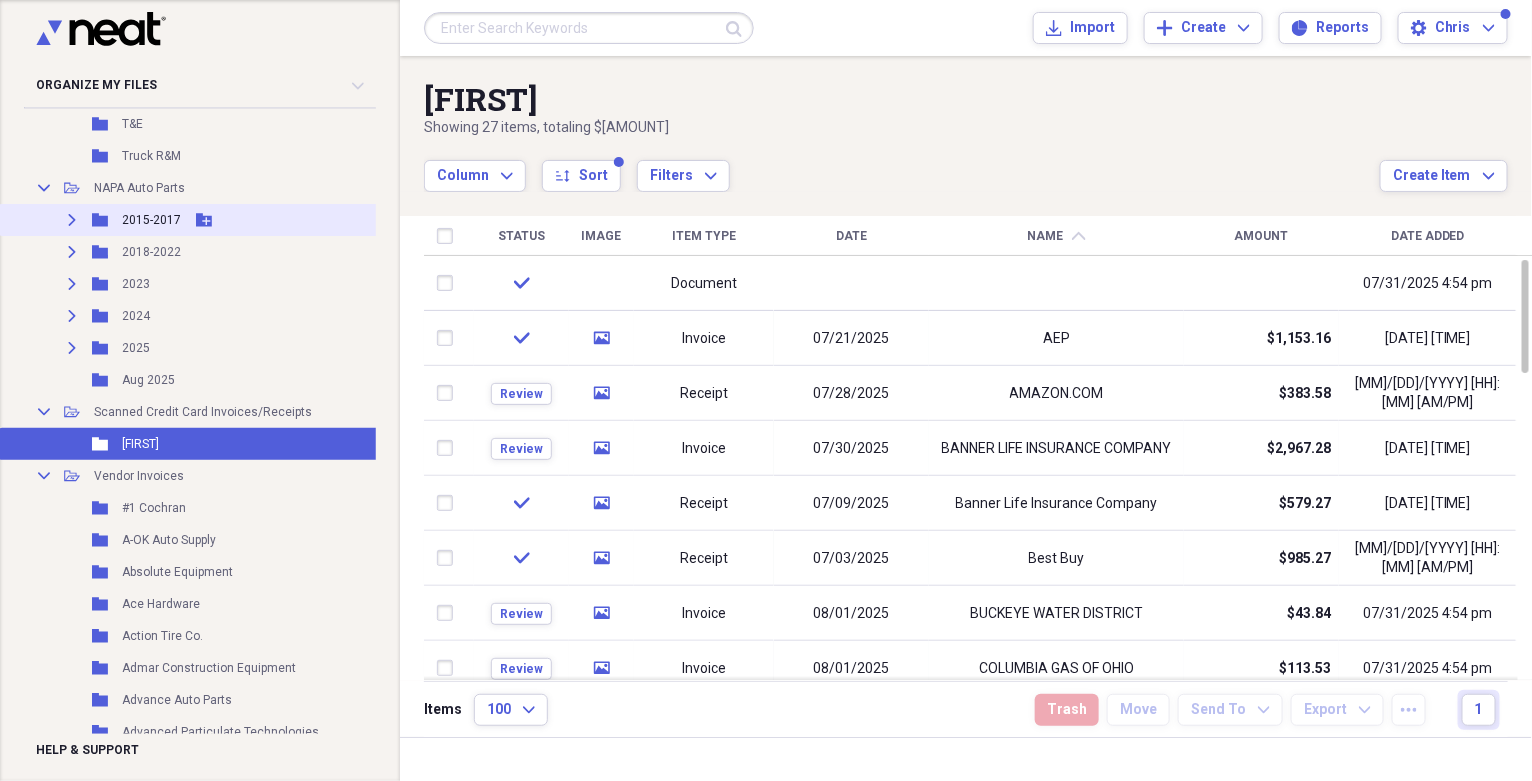 scroll, scrollTop: 800, scrollLeft: 0, axis: vertical 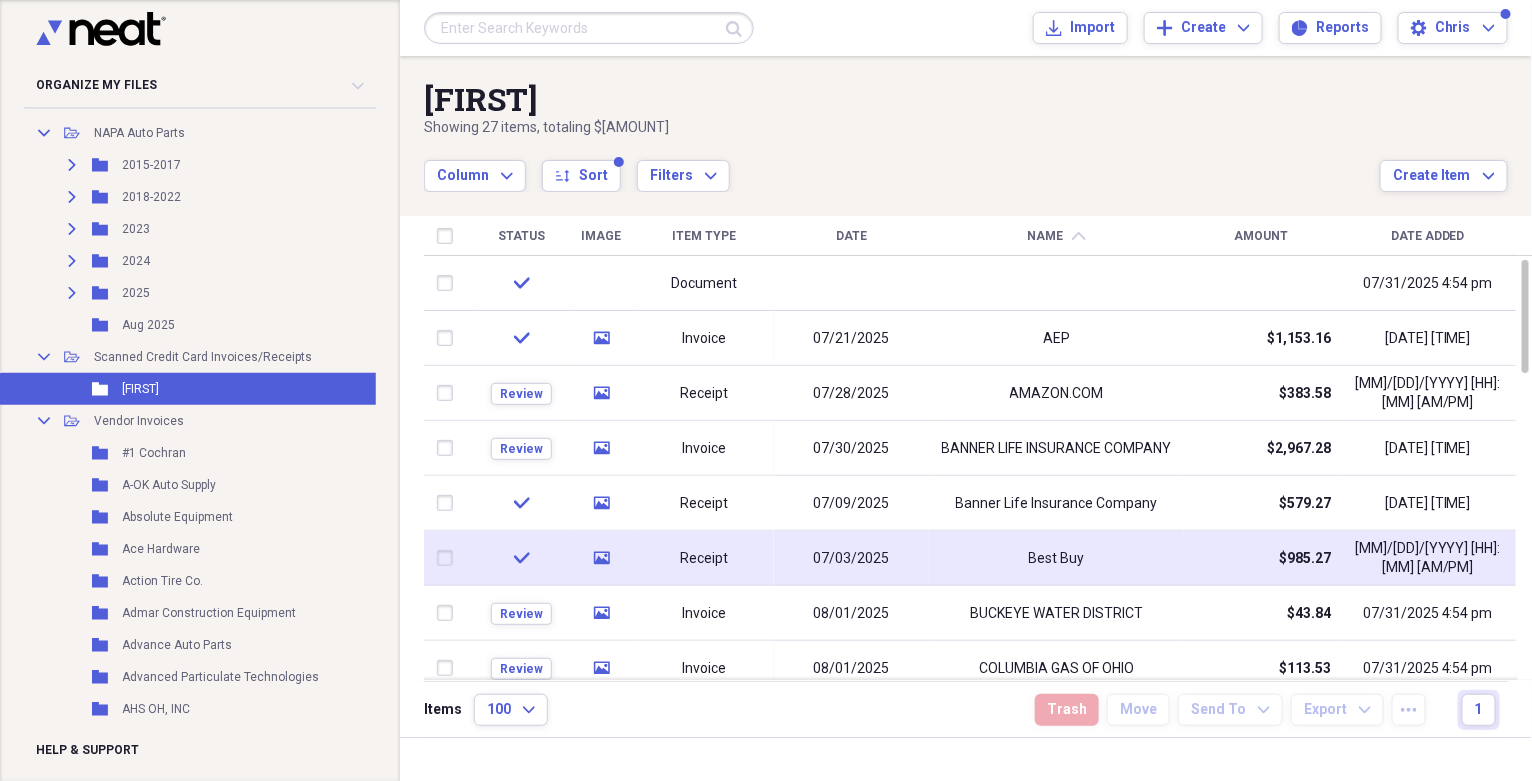 click on "Best Buy" at bounding box center (1056, 558) 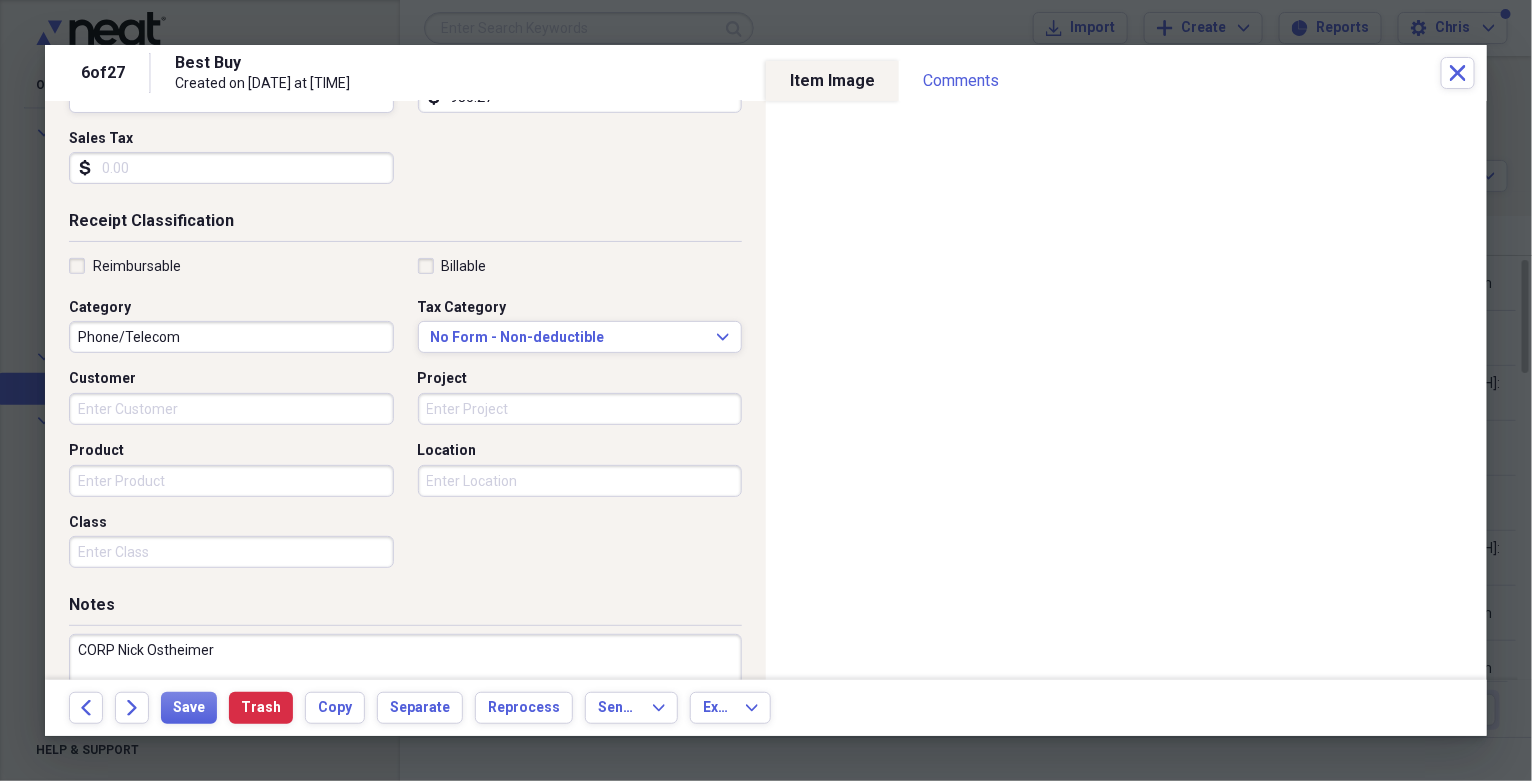 scroll, scrollTop: 439, scrollLeft: 0, axis: vertical 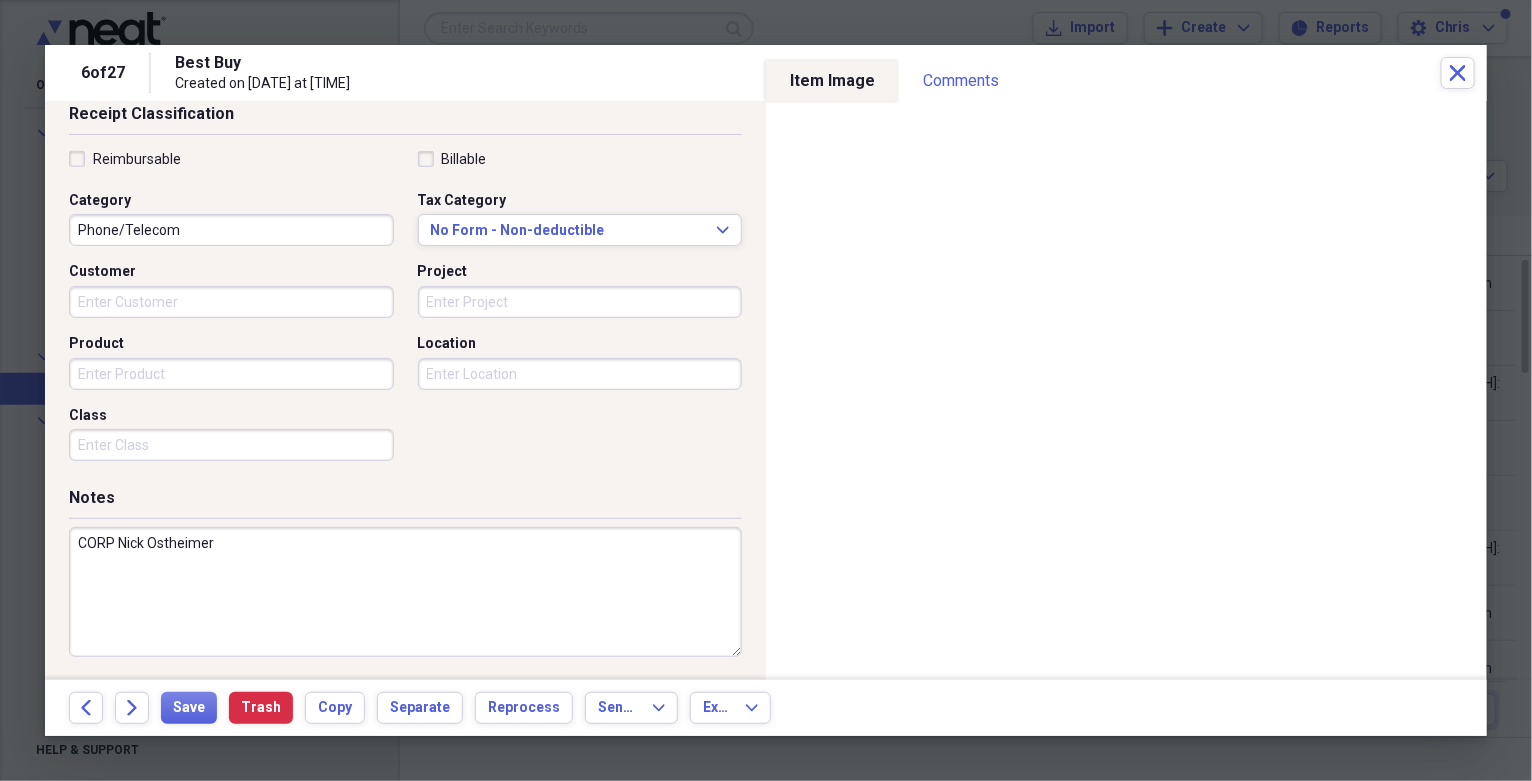 click on "CORP Nick Ostheimer" at bounding box center [405, 592] 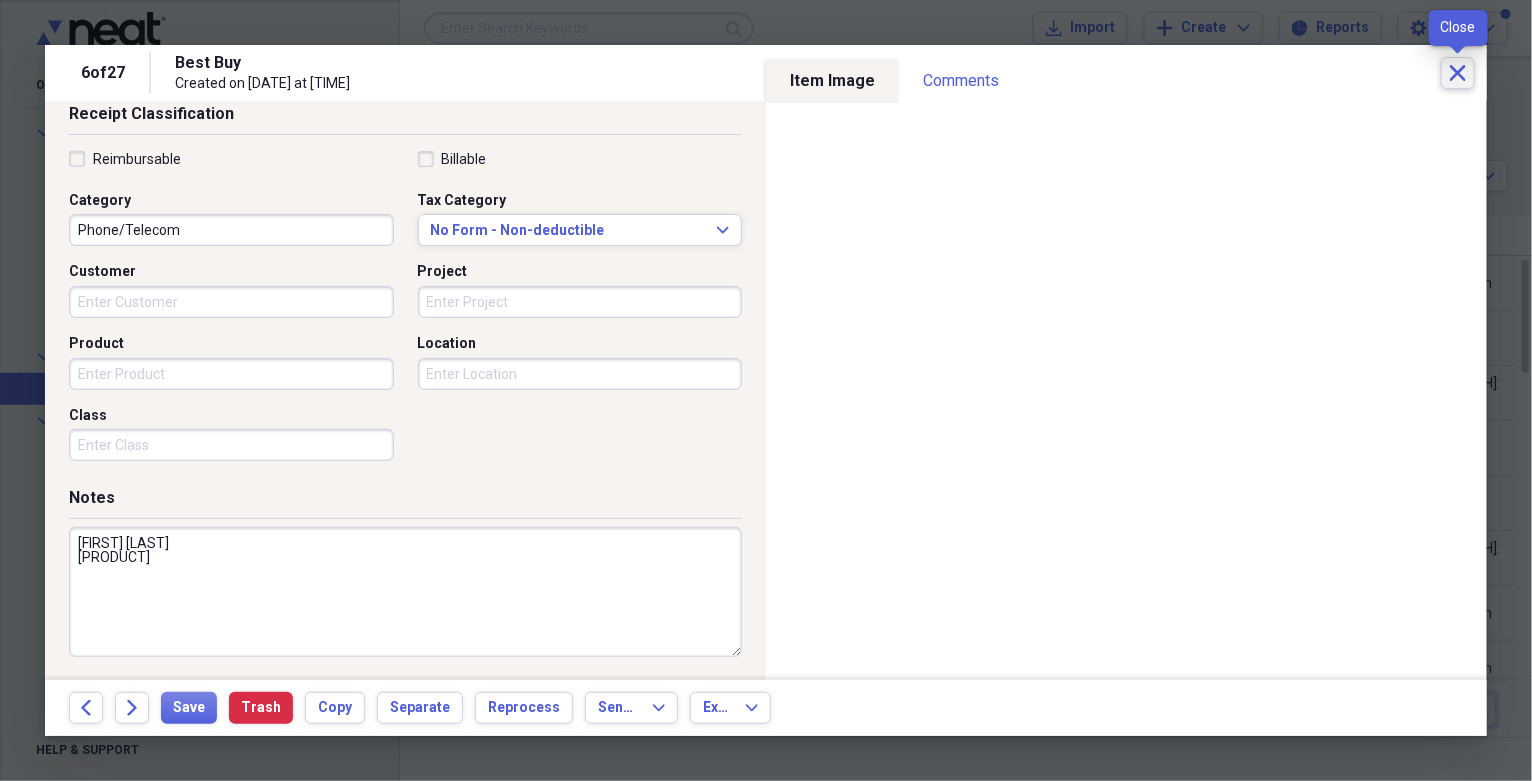 click on "Close" at bounding box center (1458, 73) 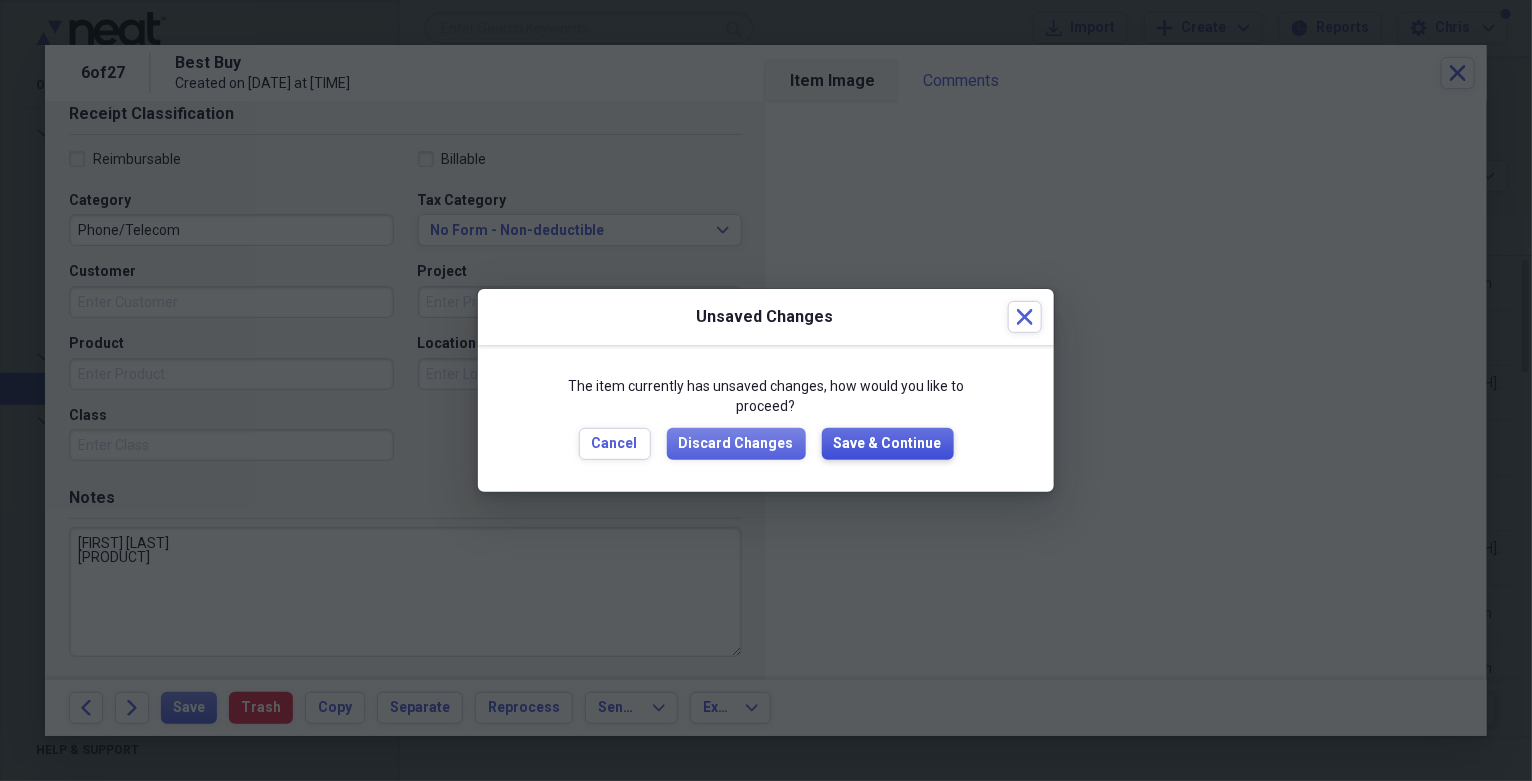 click on "Save & Continue" at bounding box center (888, 444) 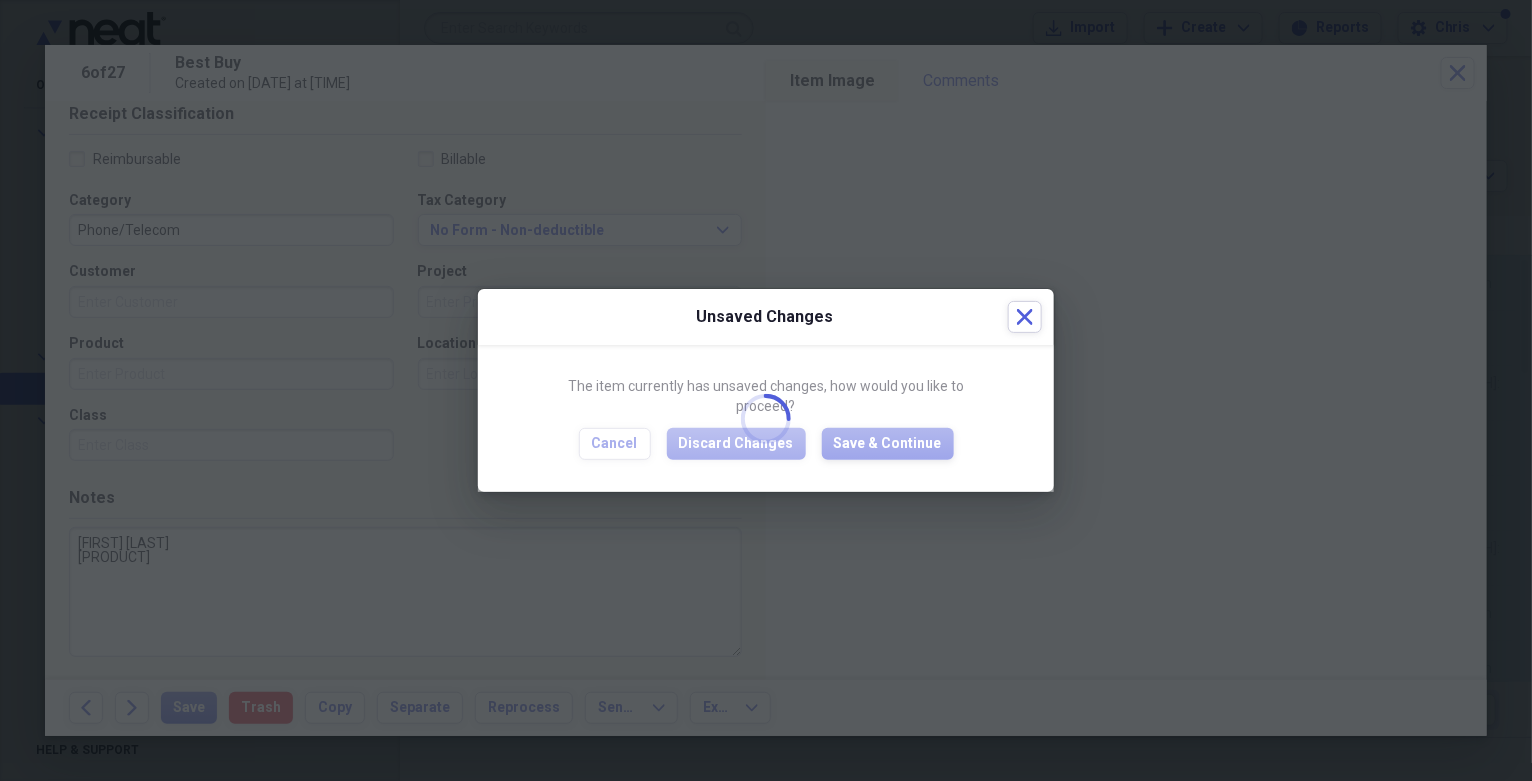 type on "CORP Nick Ostheimer
CORP NSM HP - OmniBook 5 16 inch Touch Laptop AI PC 16-af1700nr Intel Core UltraIntel Core Ultra 5 225U 16GB RAM 512GB SSD Win 11 Home - Silver" 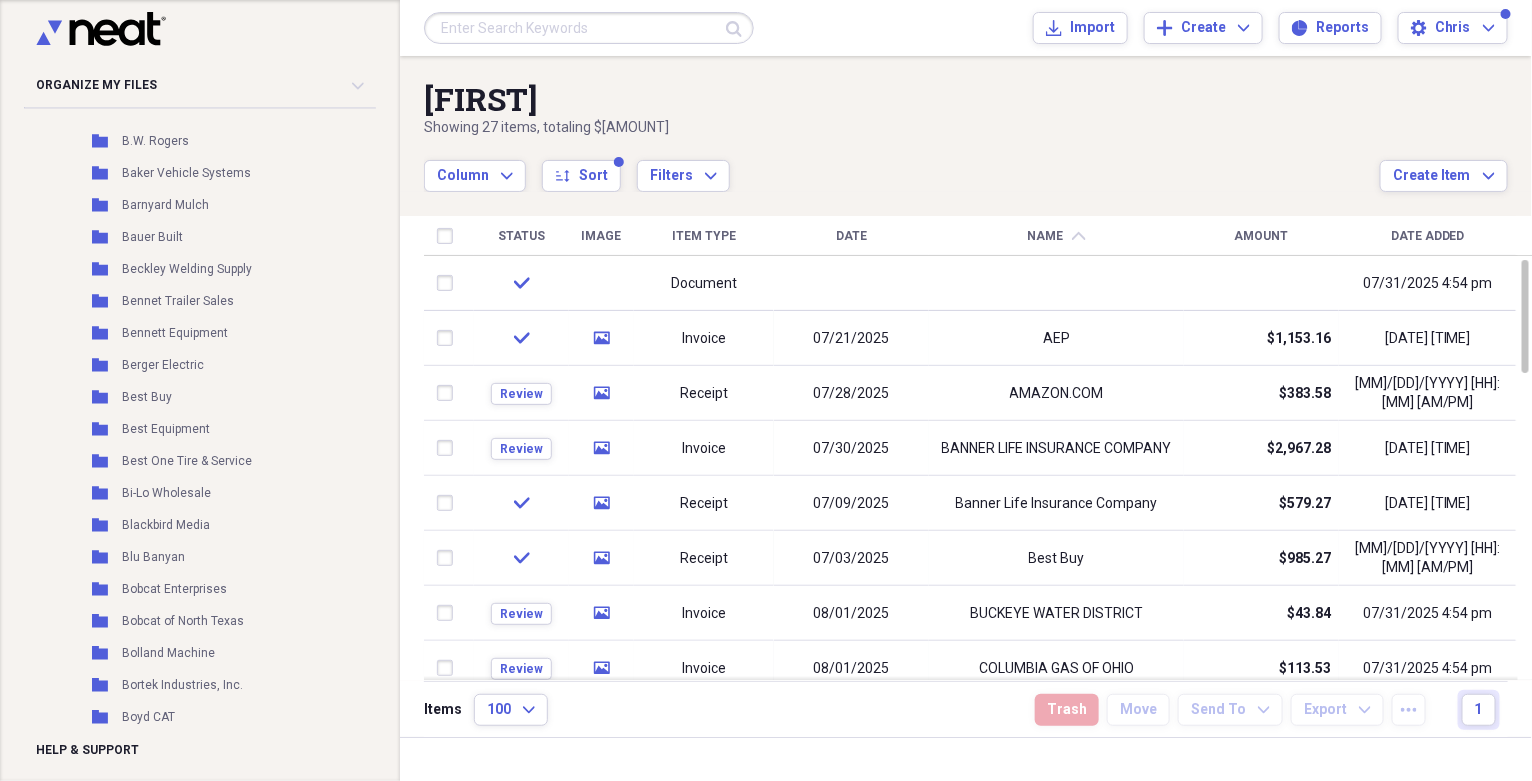 scroll, scrollTop: 2133, scrollLeft: 0, axis: vertical 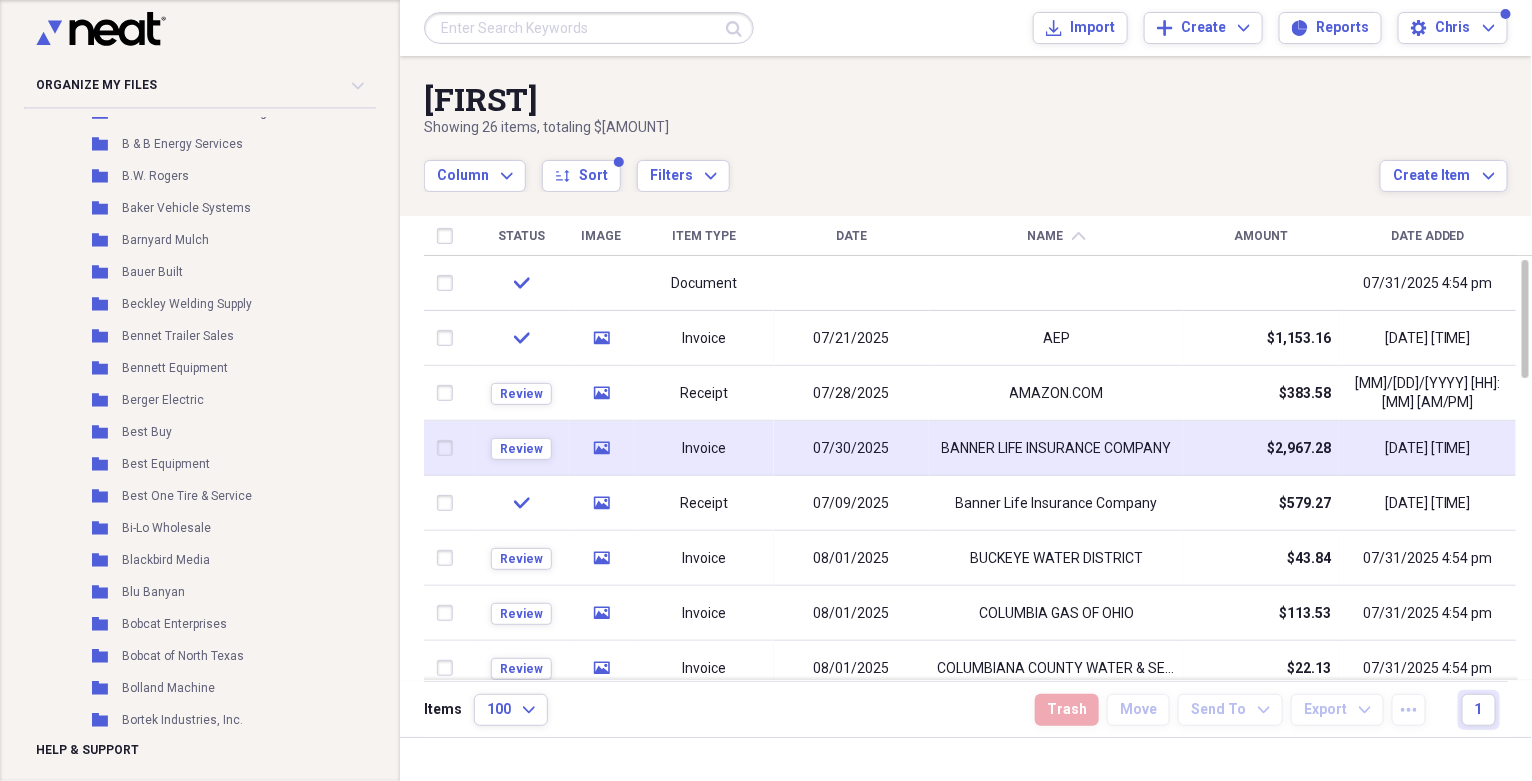 click on "07/30/2025" at bounding box center [851, 448] 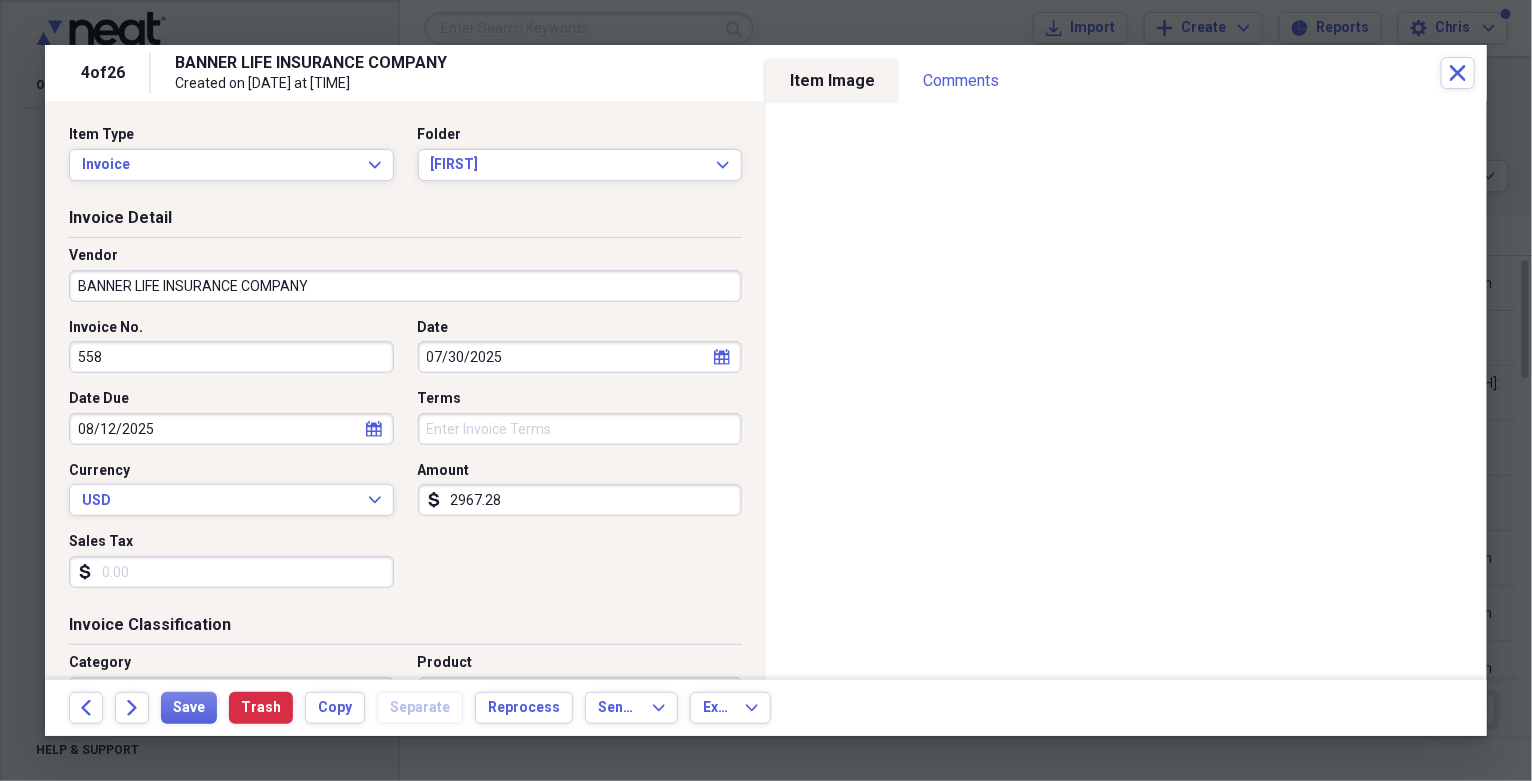click on "BANNER LIFE INSURANCE COMPANY" at bounding box center [405, 286] 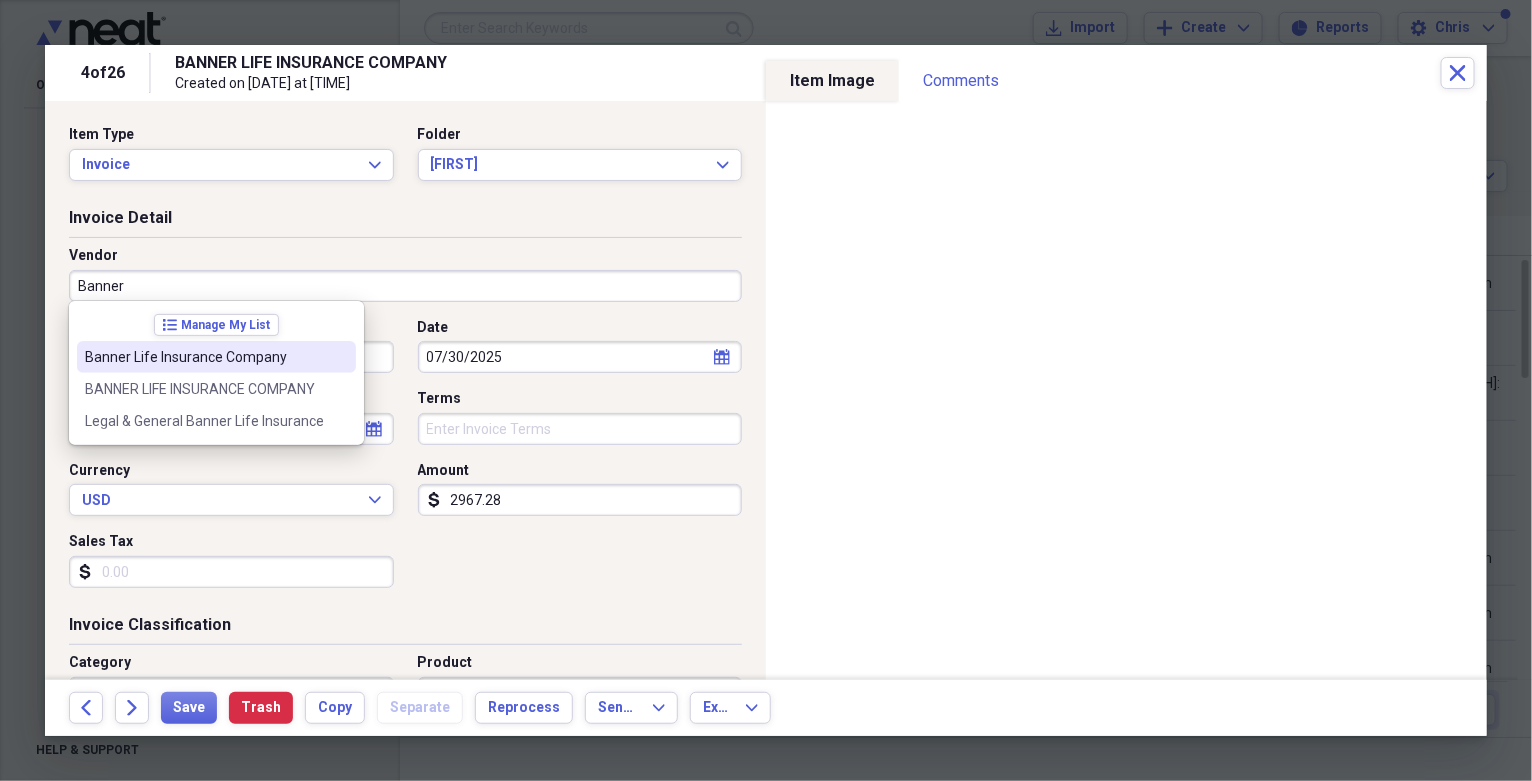 click on "Banner Life Insurance Company" at bounding box center (204, 357) 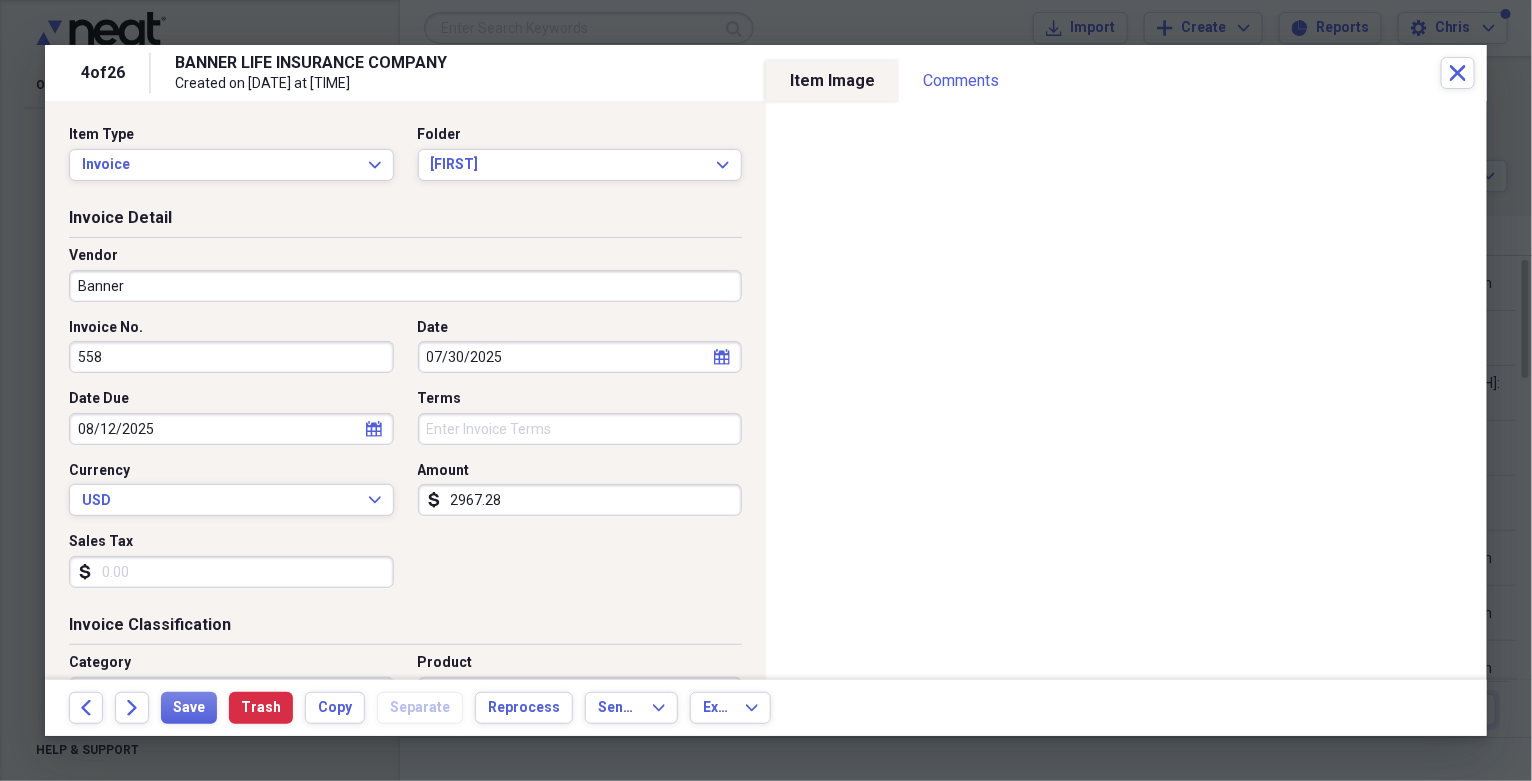 type on "Banner Life Insurance Company" 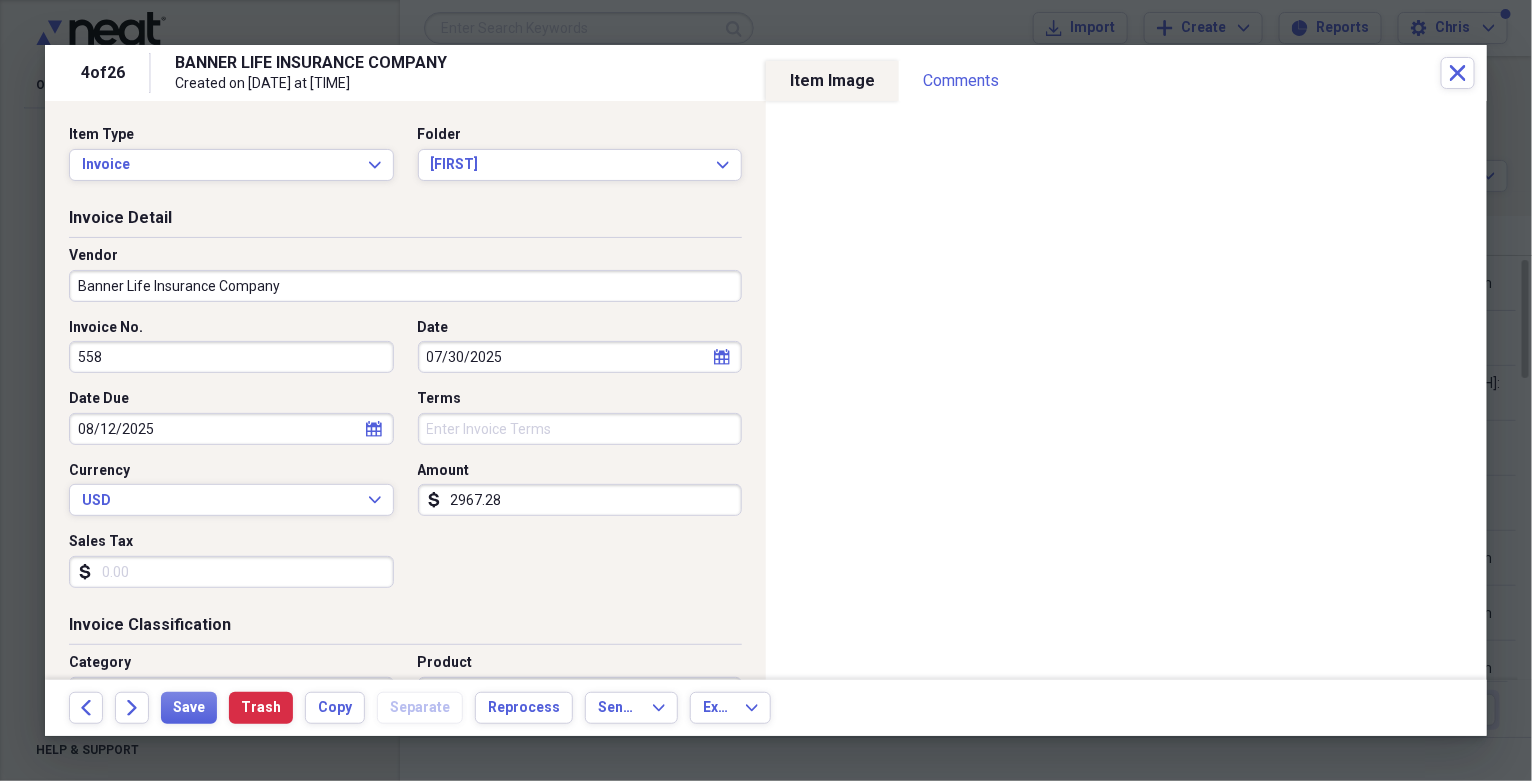 type on "Utilities" 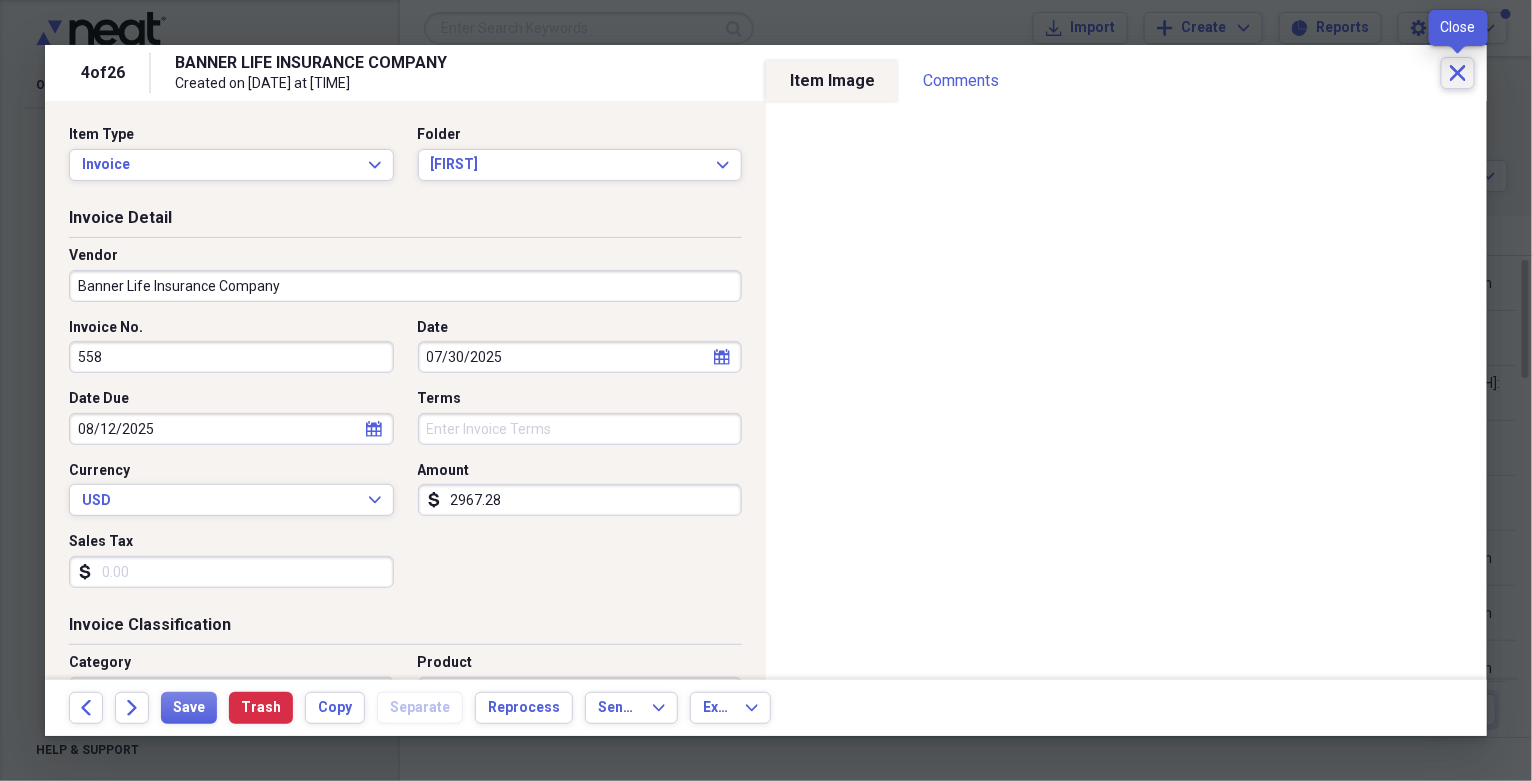 click on "Close" 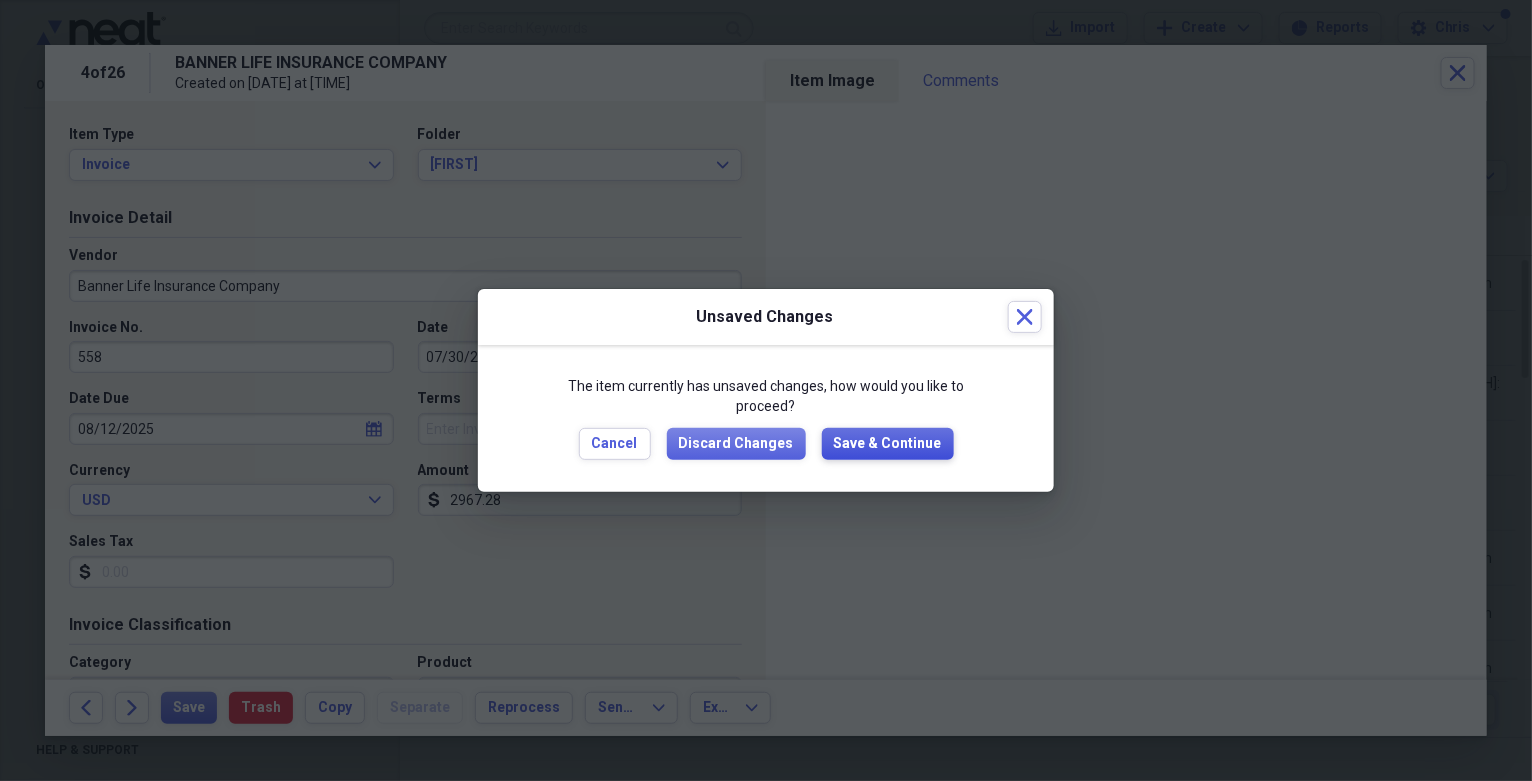 click on "Save & Continue" at bounding box center (888, 444) 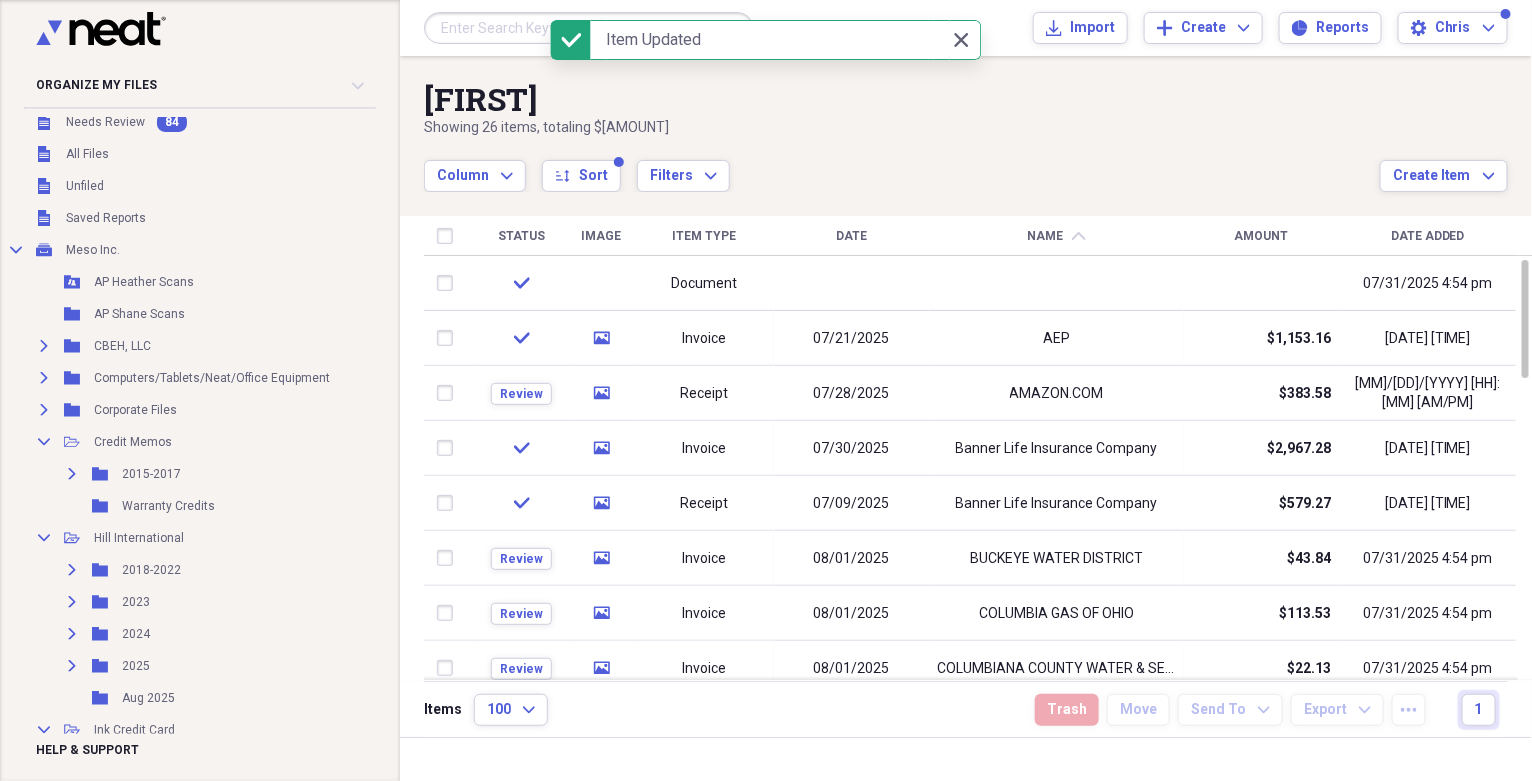 scroll, scrollTop: 0, scrollLeft: 0, axis: both 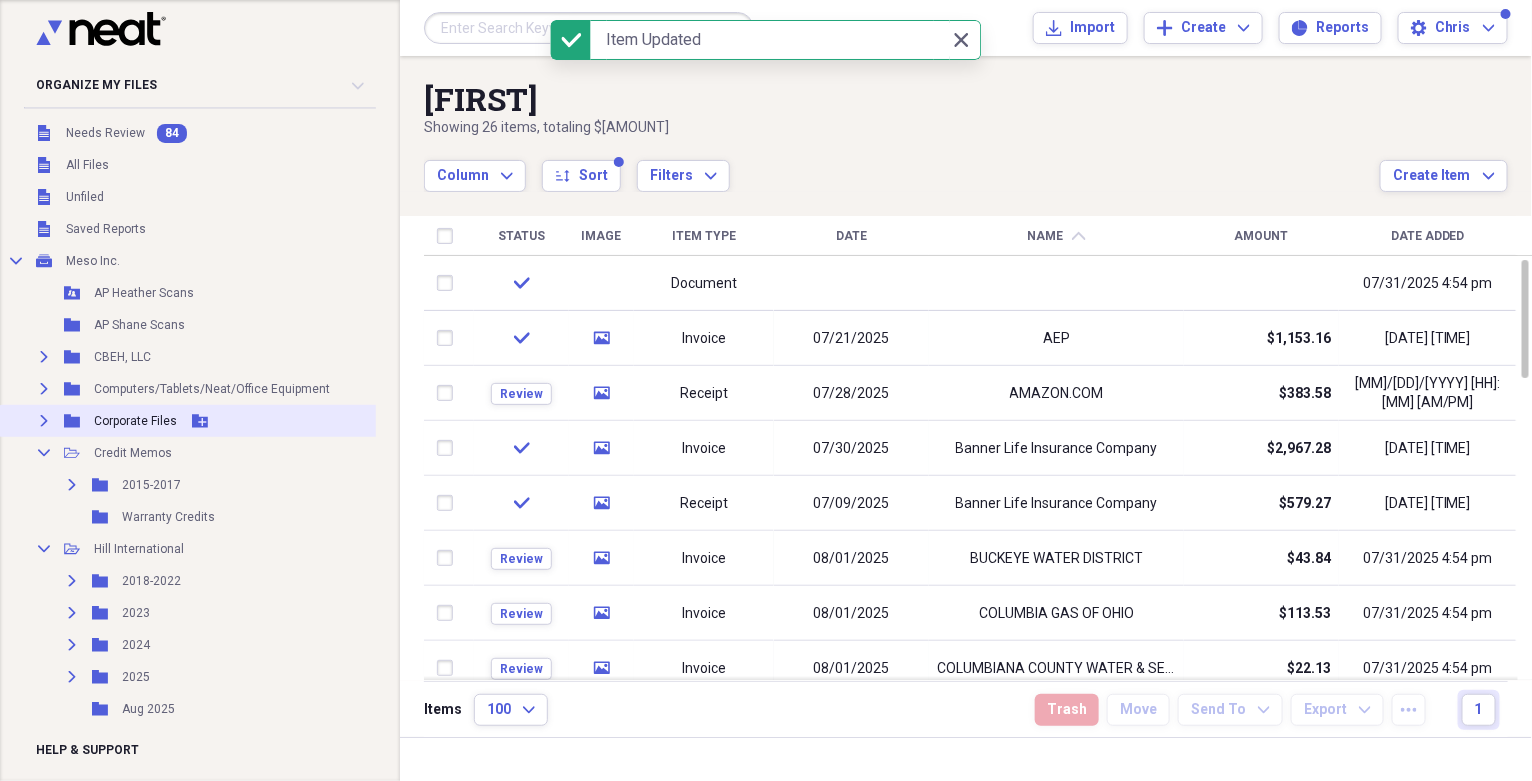 click on "Expand Folder Corporate Files Add Folder" at bounding box center [242, 421] 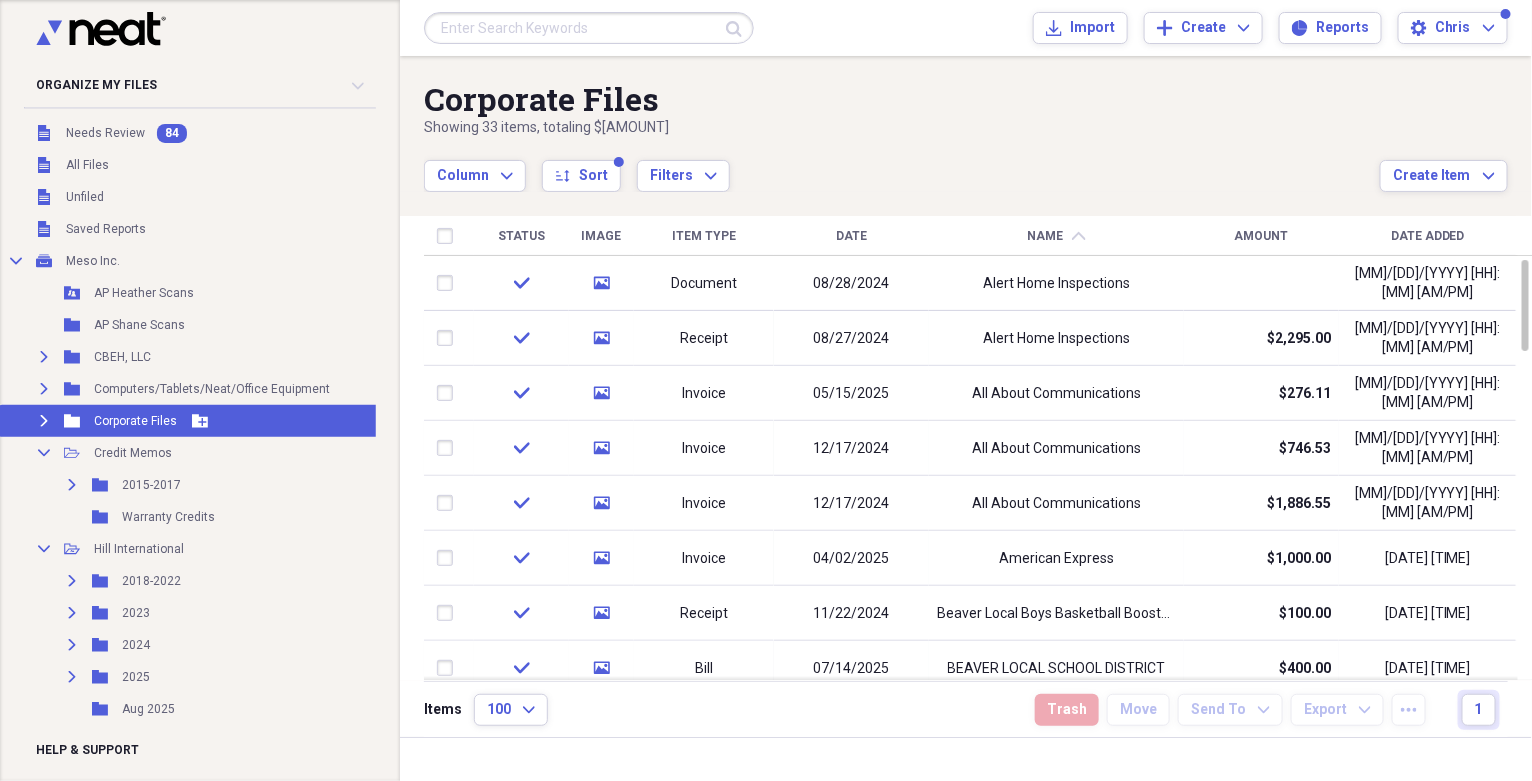 click on "Expand" 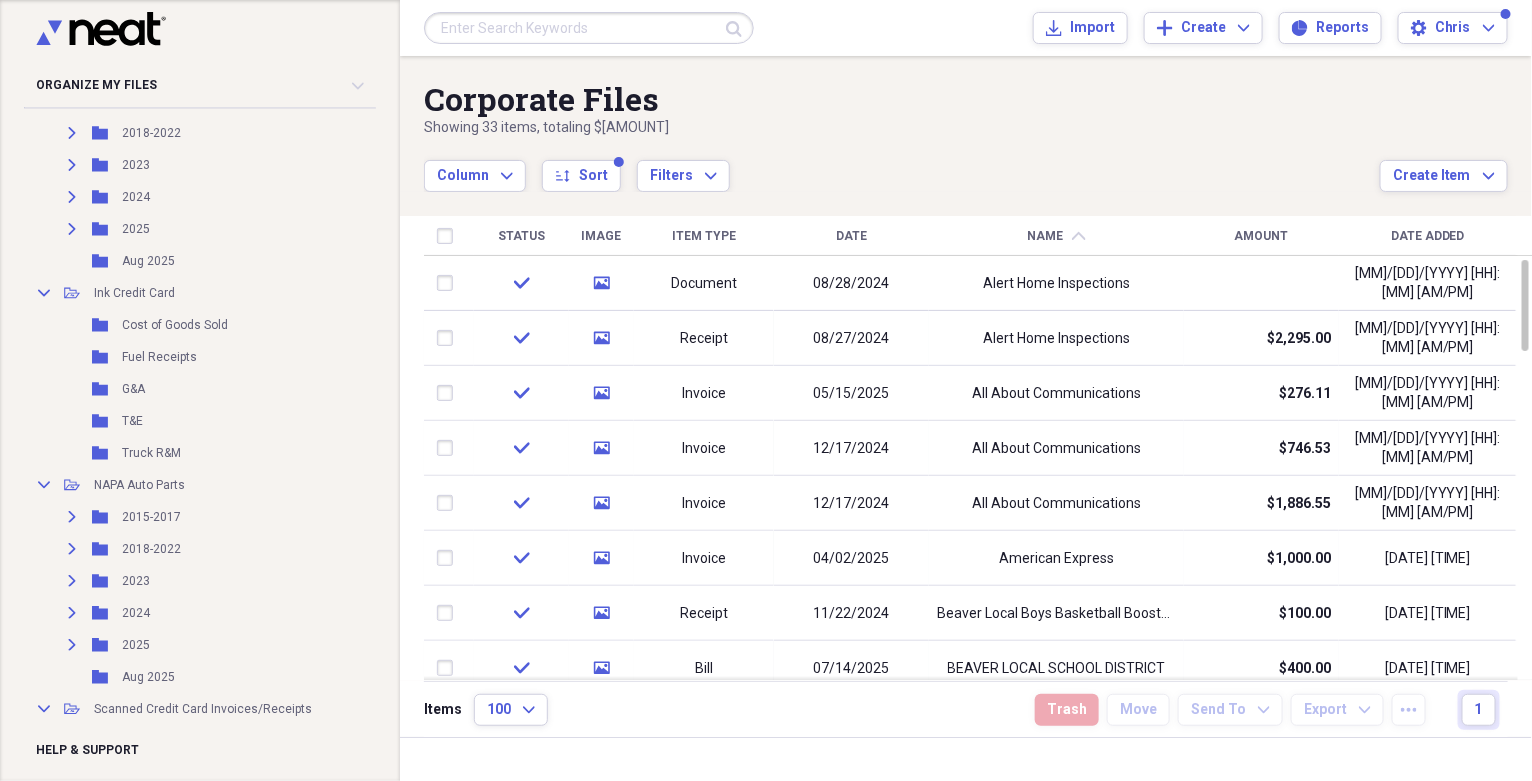 scroll, scrollTop: 3066, scrollLeft: 0, axis: vertical 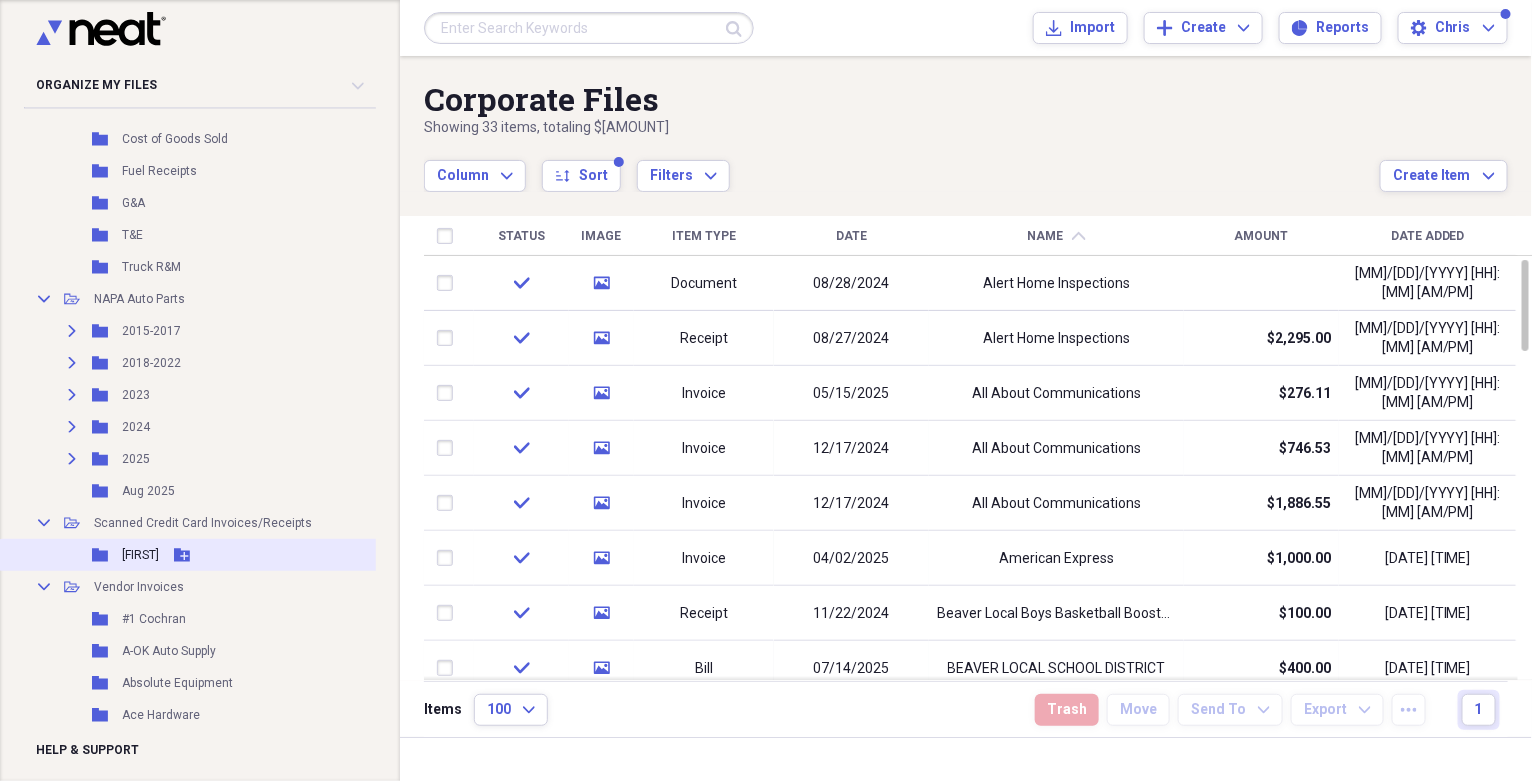 click on "Folder Kelli Add Folder" at bounding box center (264, 555) 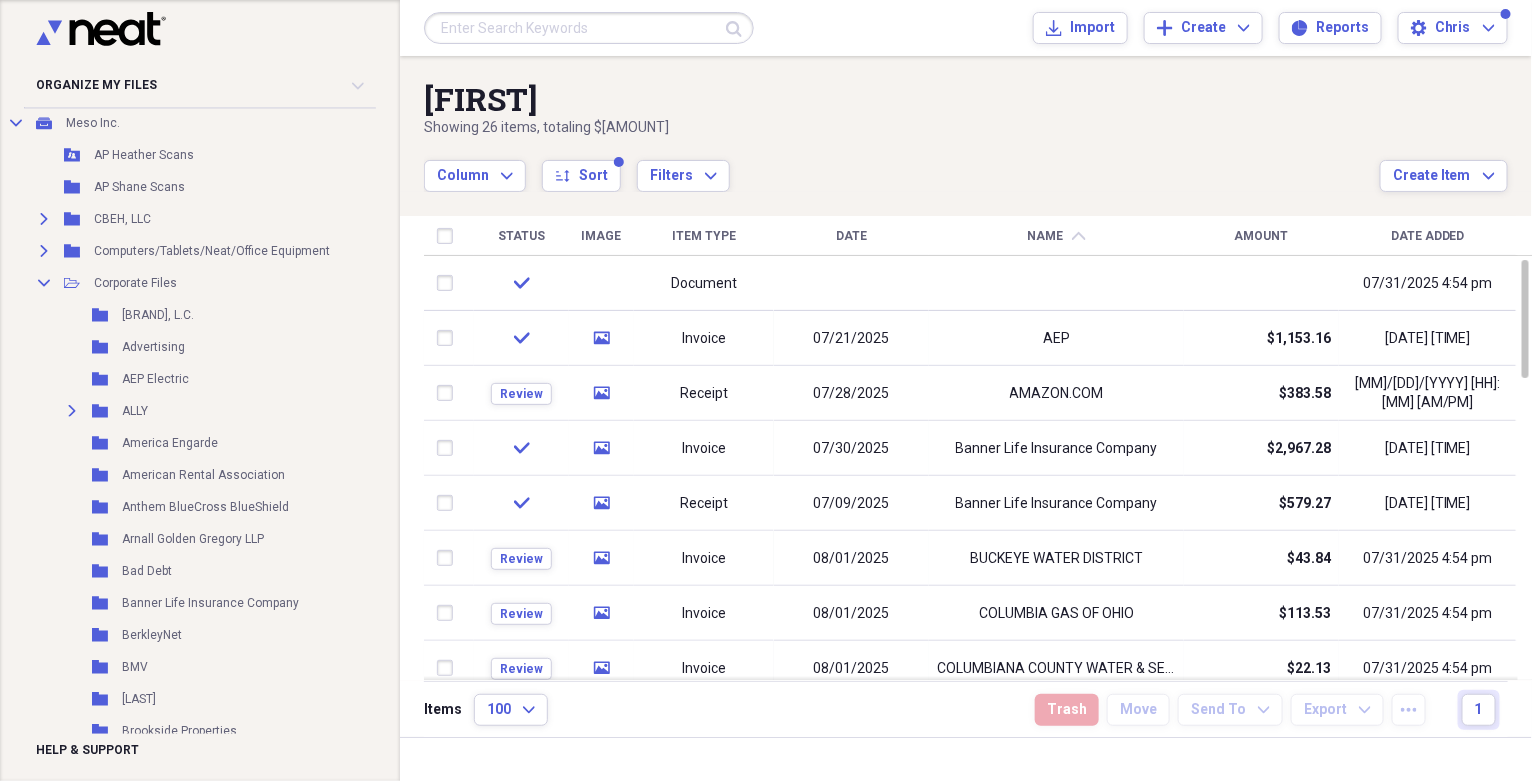 scroll, scrollTop: 133, scrollLeft: 0, axis: vertical 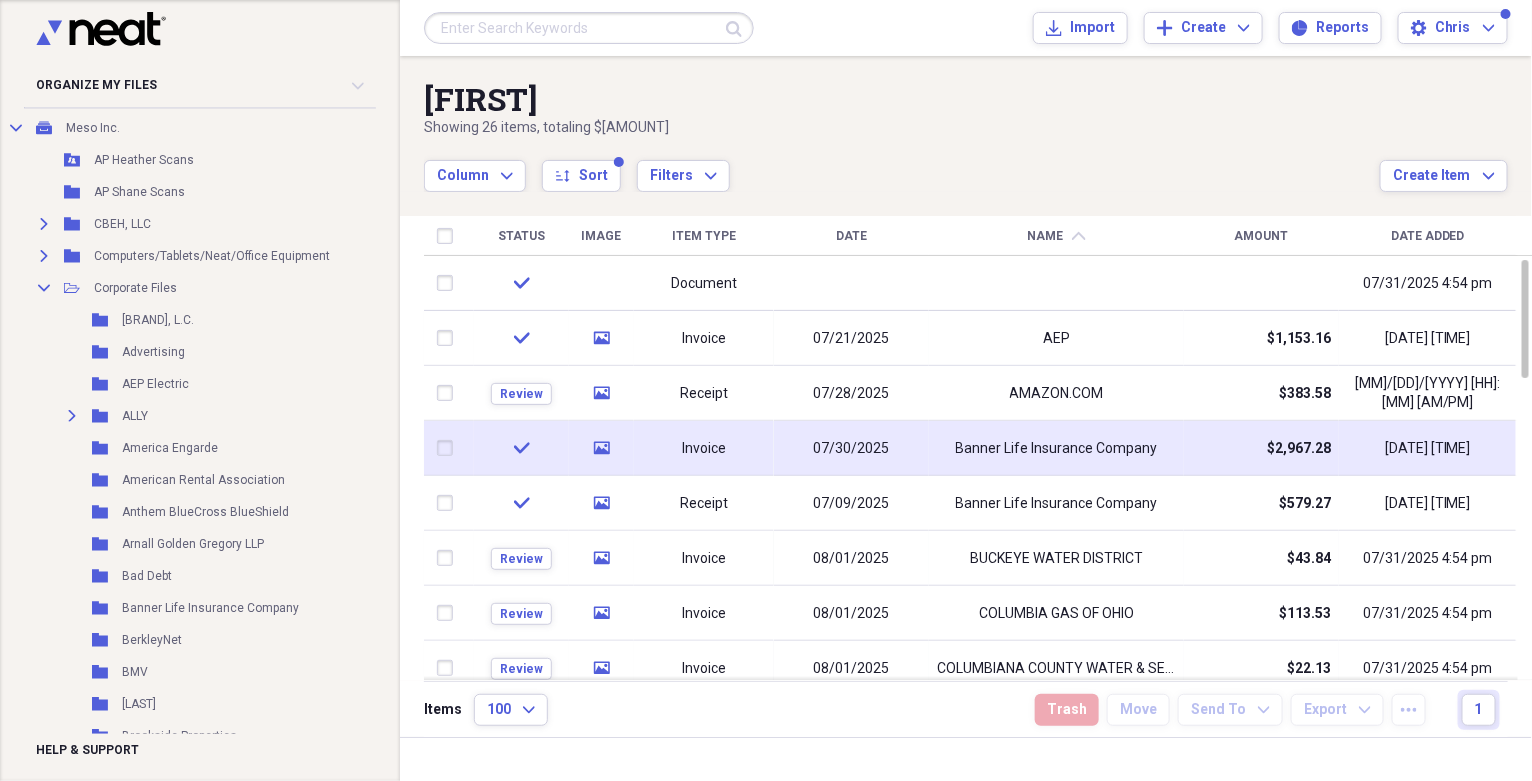 click at bounding box center [449, 448] 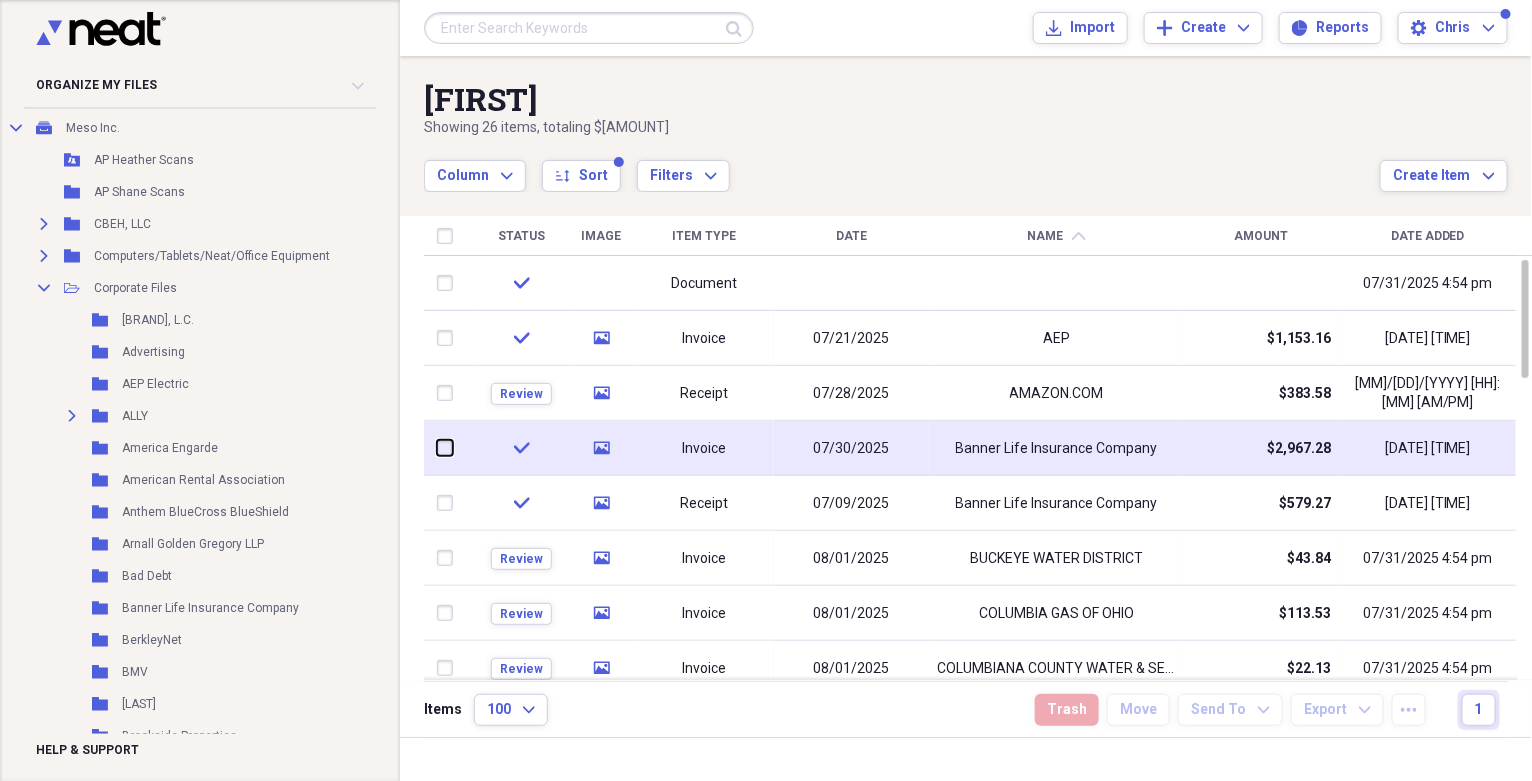 click at bounding box center [437, 448] 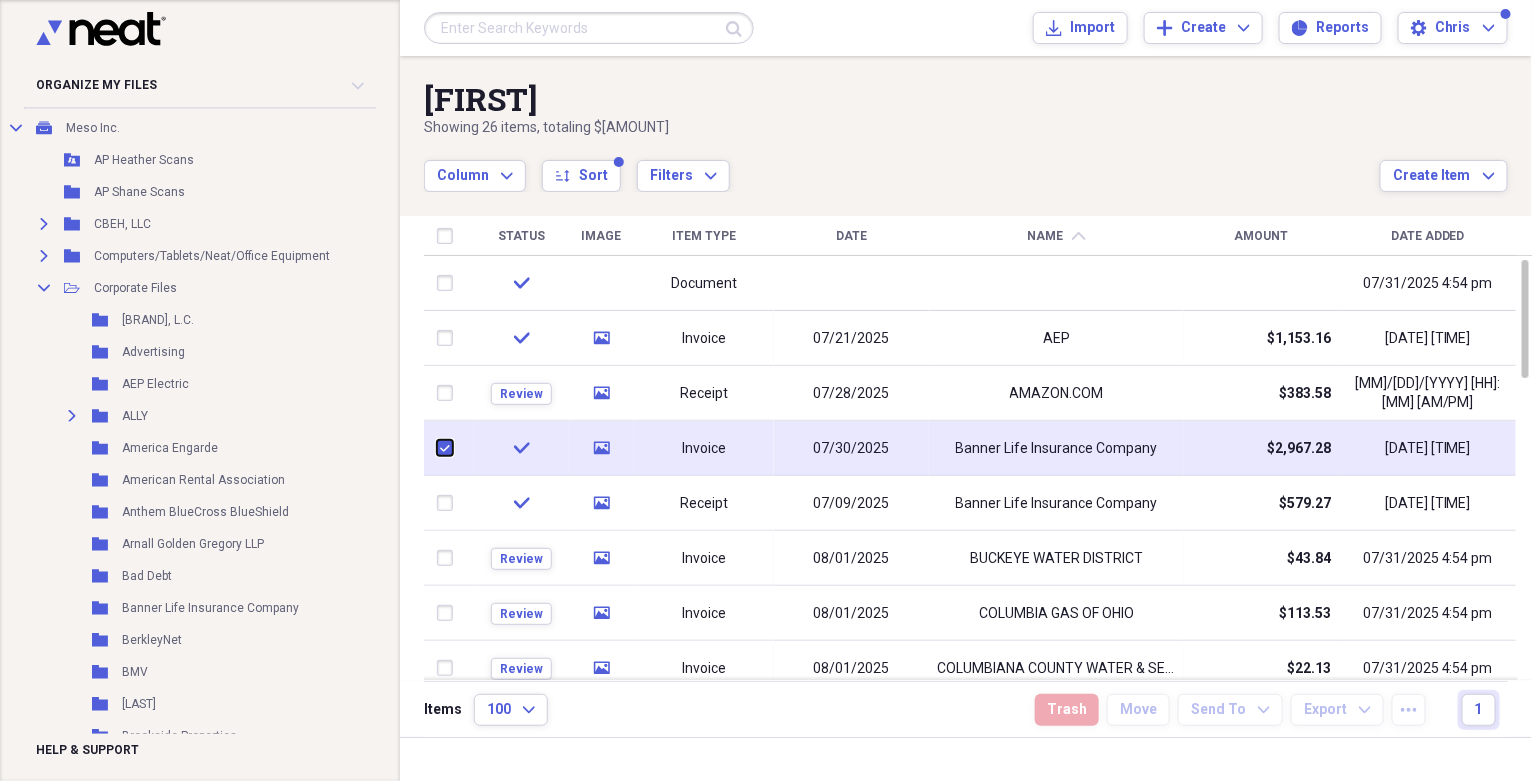 checkbox on "true" 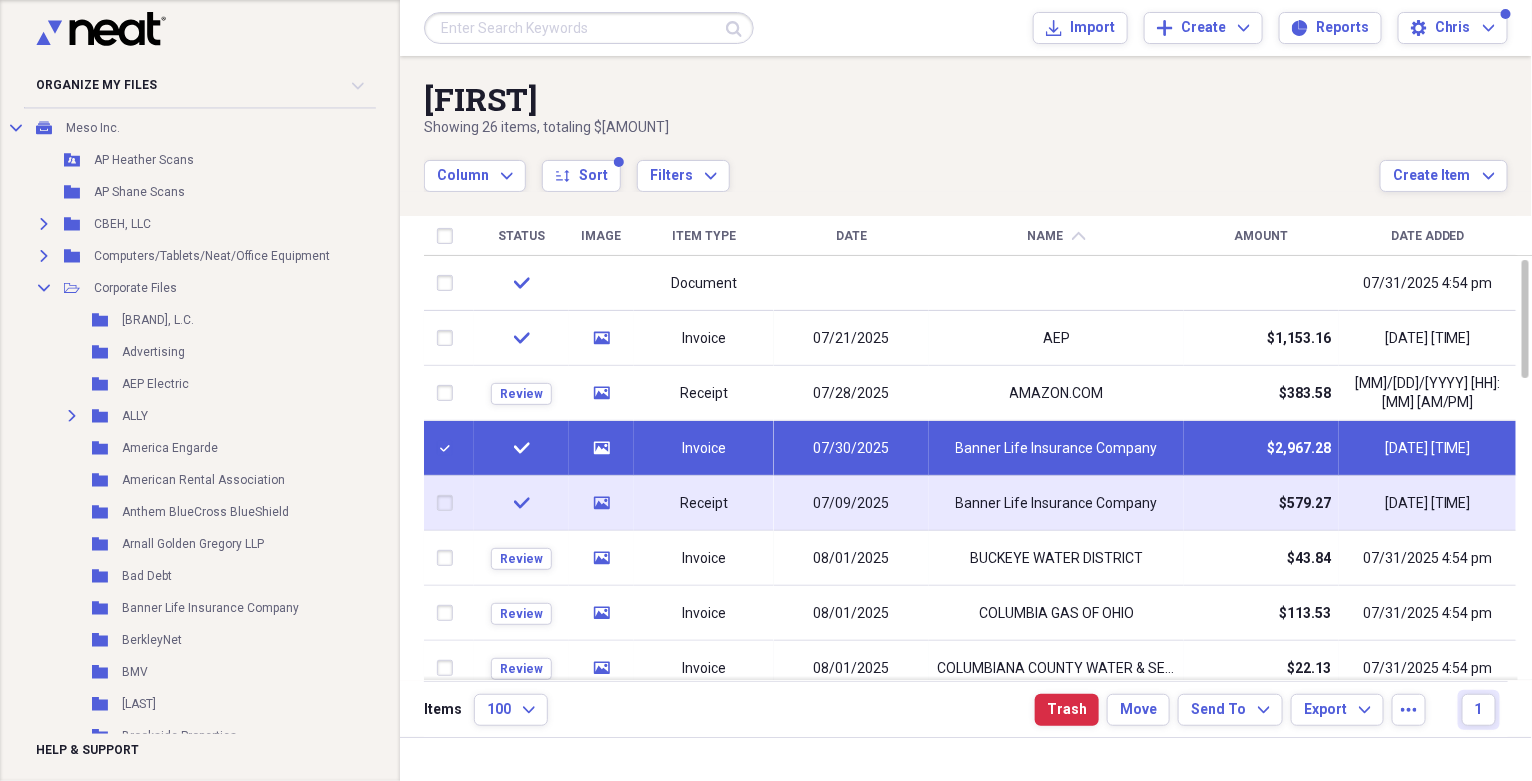 click at bounding box center [449, 503] 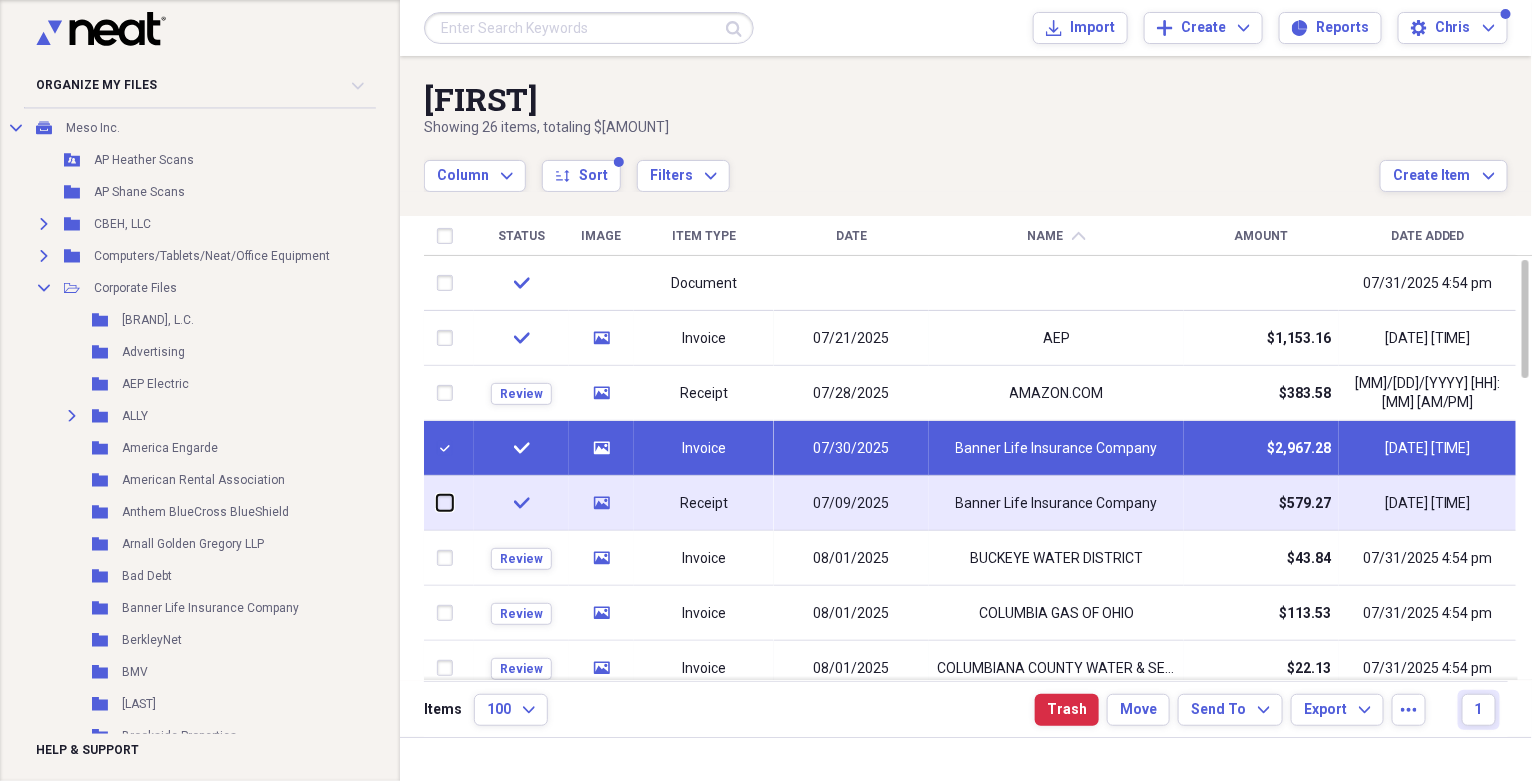 click at bounding box center (437, 503) 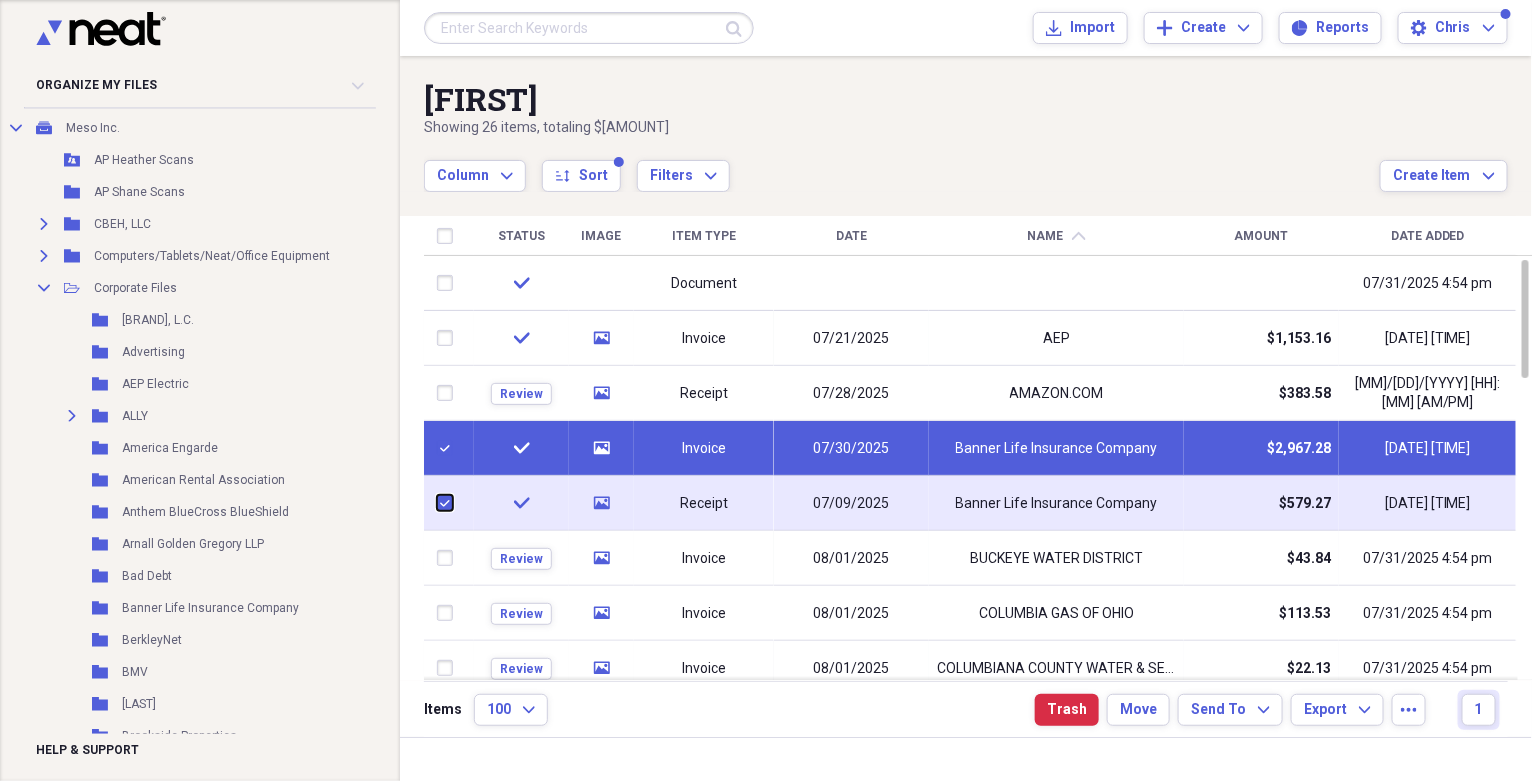 checkbox on "true" 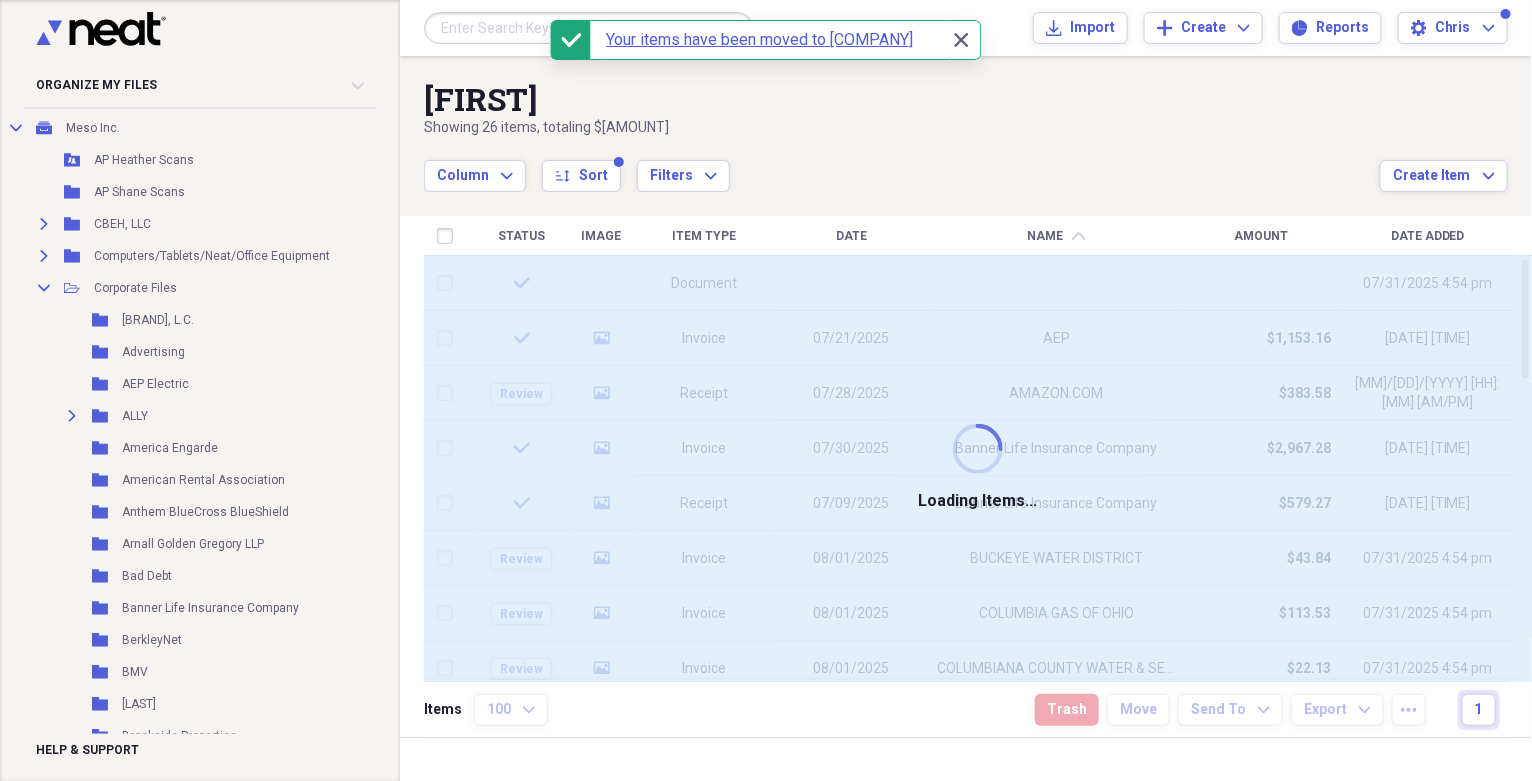 checkbox on "false" 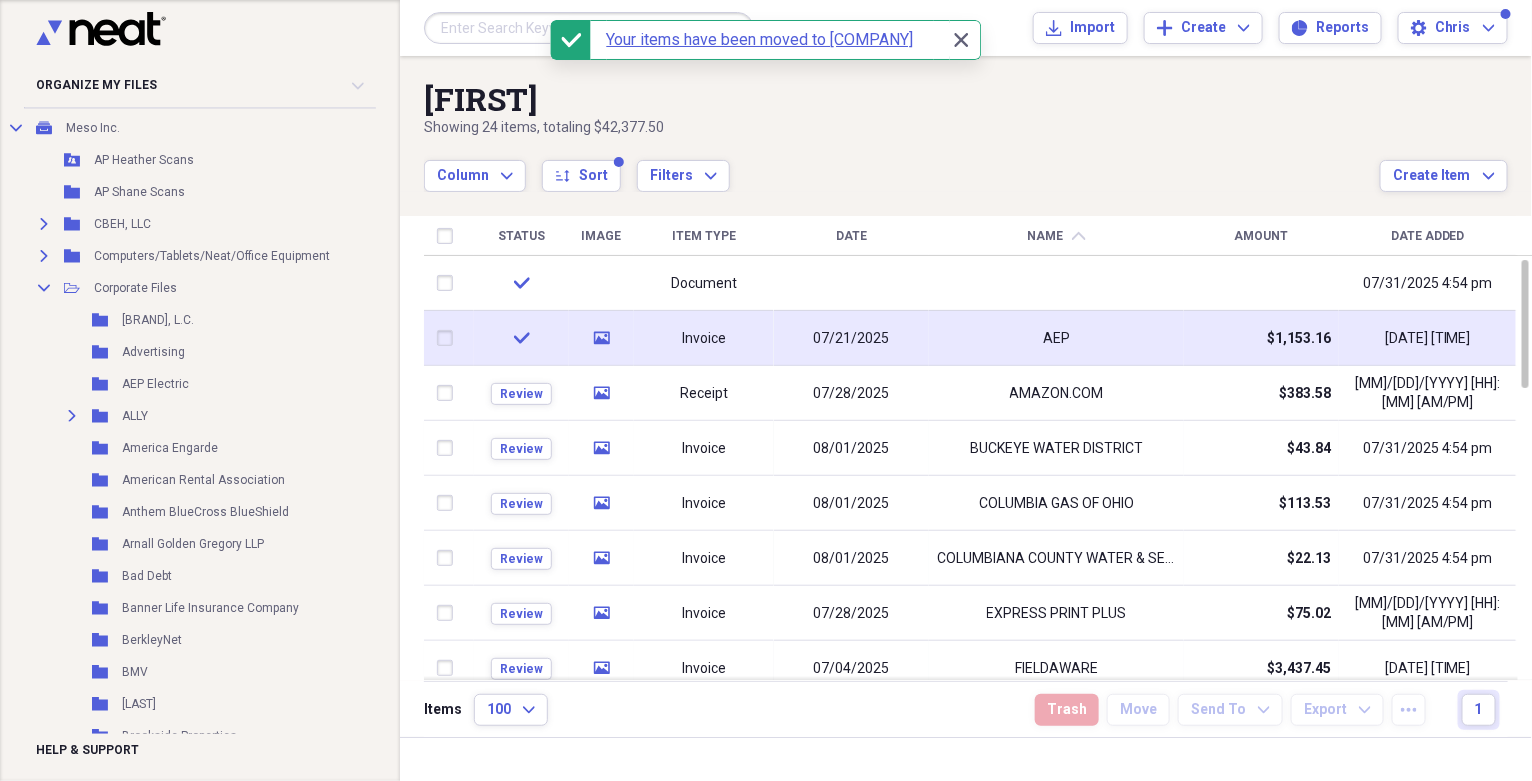 click on "AEP" at bounding box center [1056, 338] 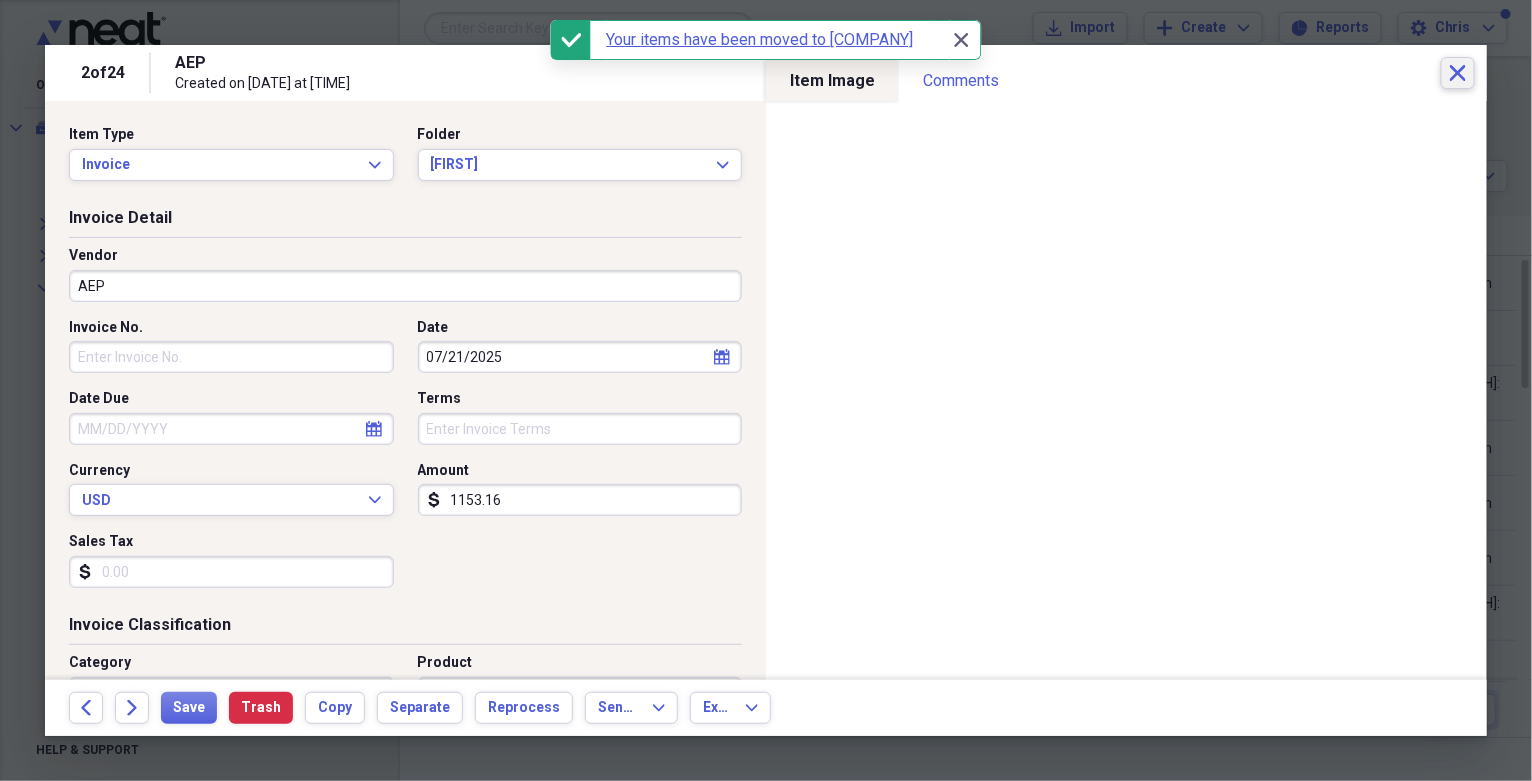 click 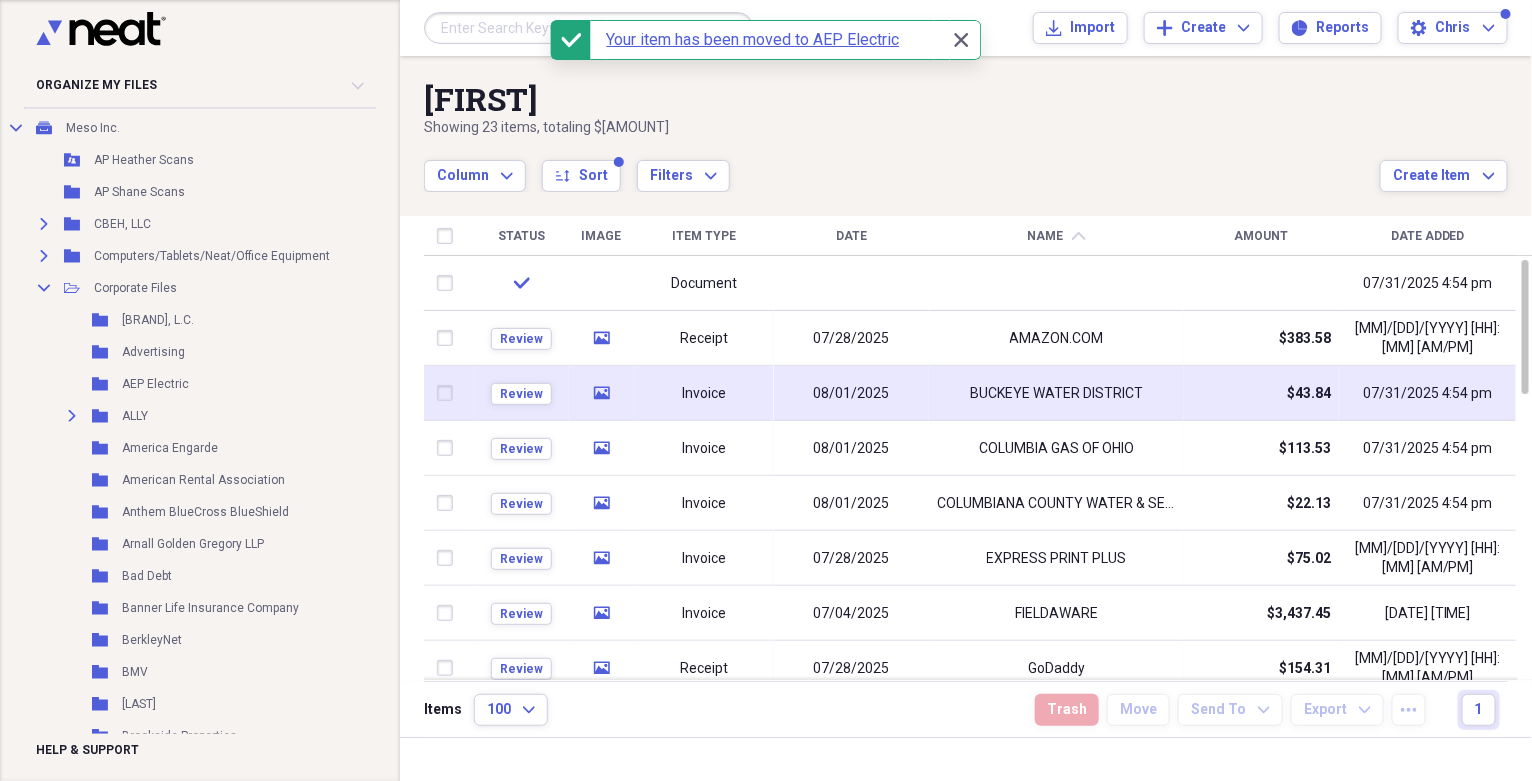 click on "BUCKEYE WATER DISTRICT" at bounding box center (1056, 394) 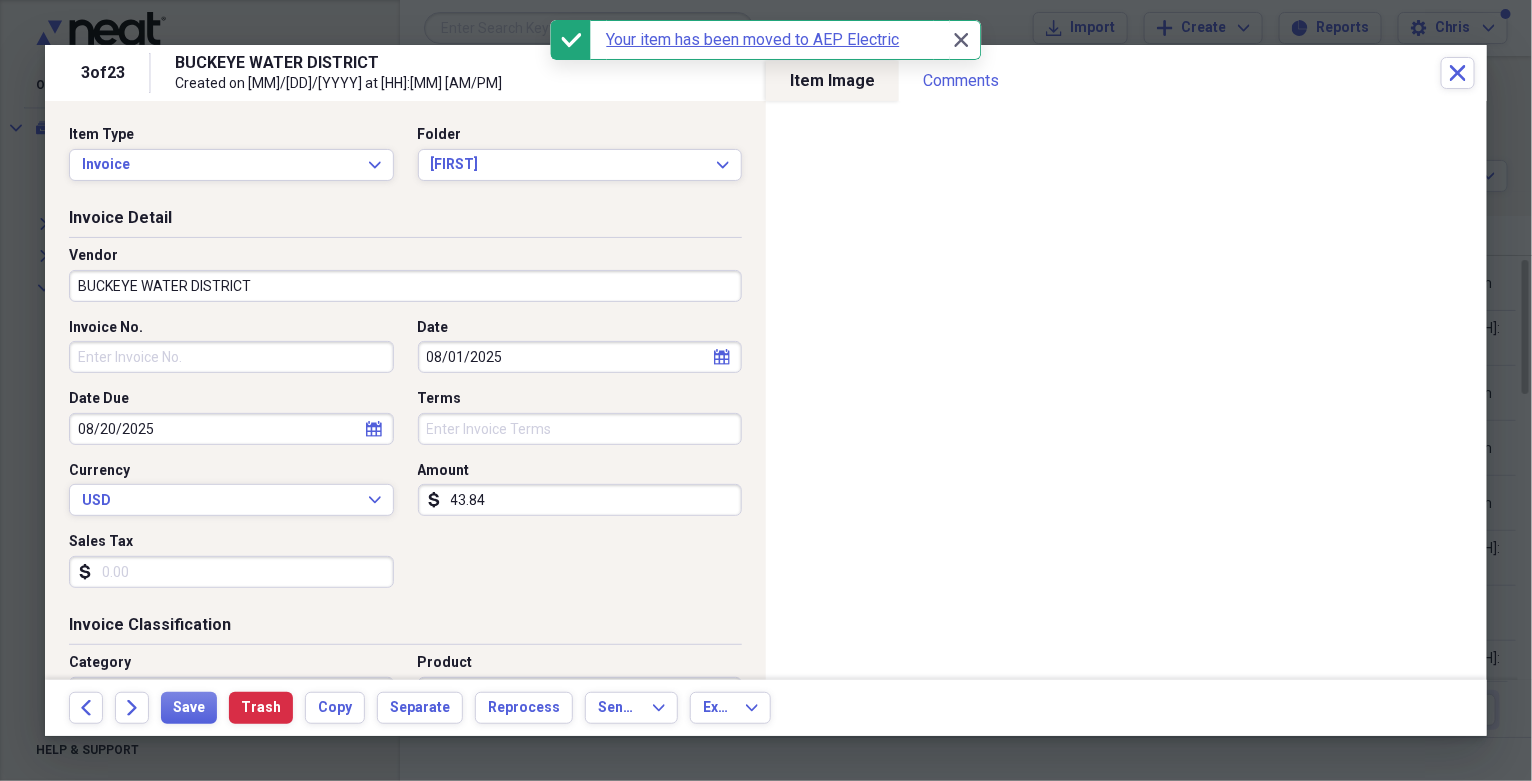 drag, startPoint x: 9, startPoint y: 443, endPoint x: 9, endPoint y: 476, distance: 33 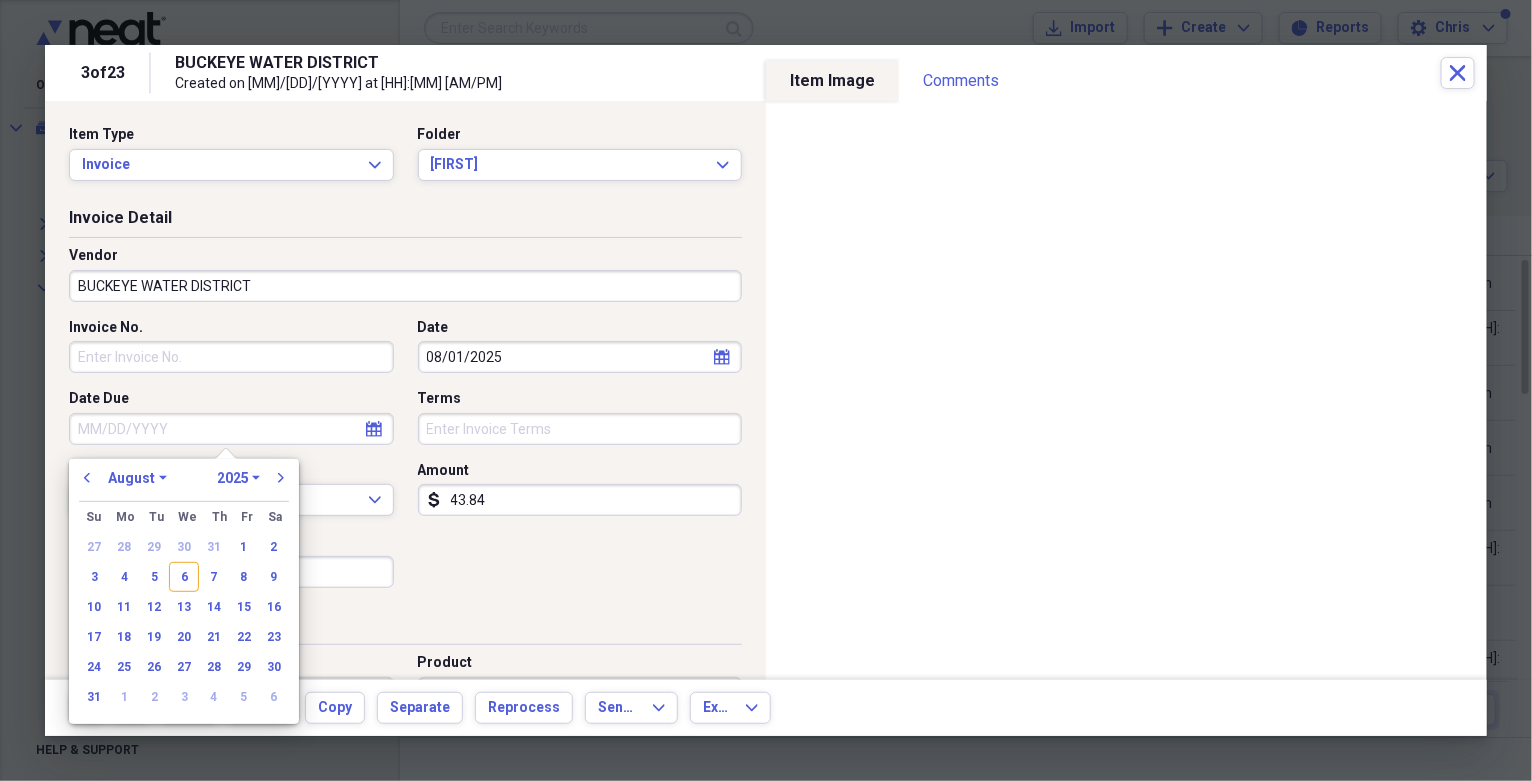 type 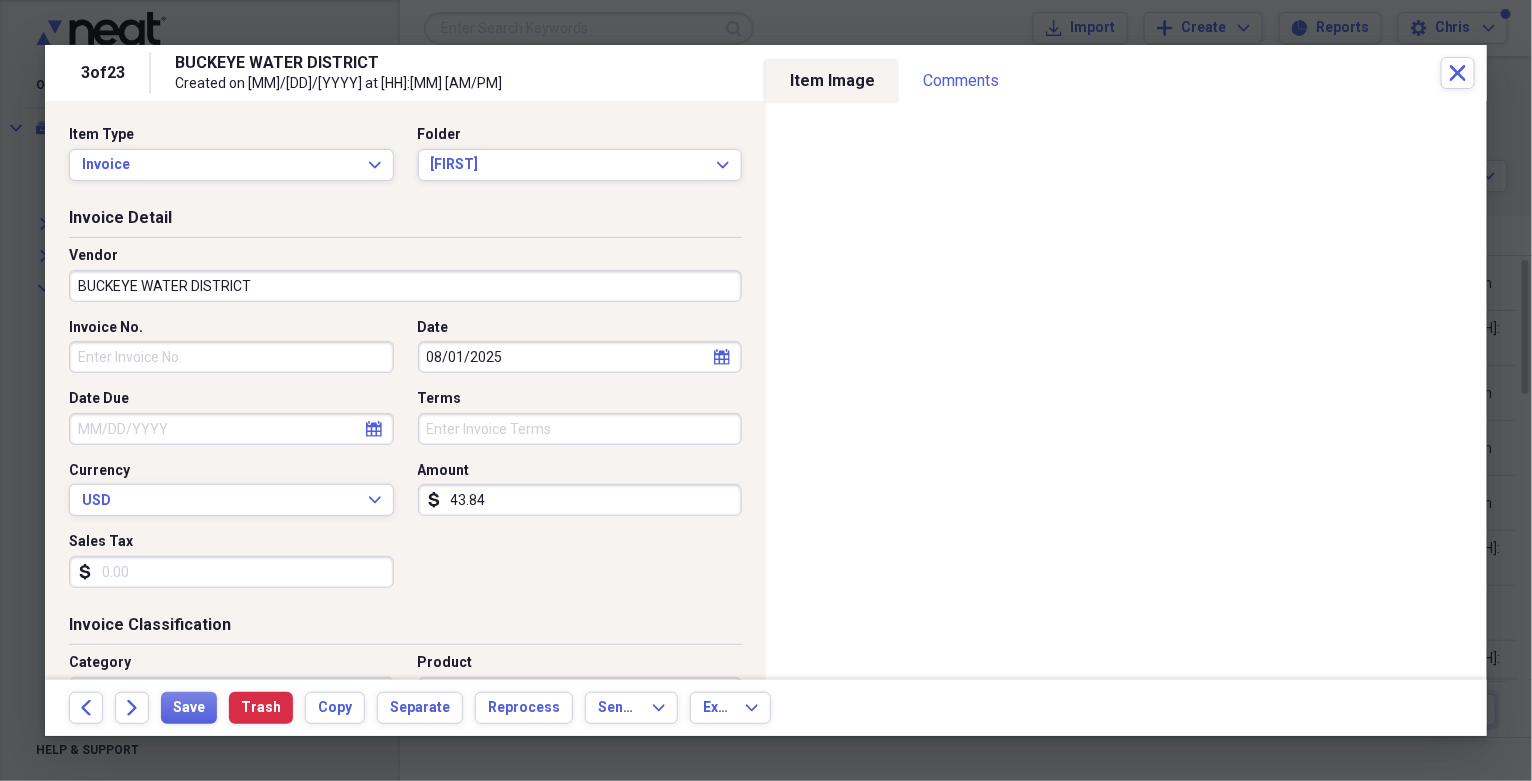 select on "7" 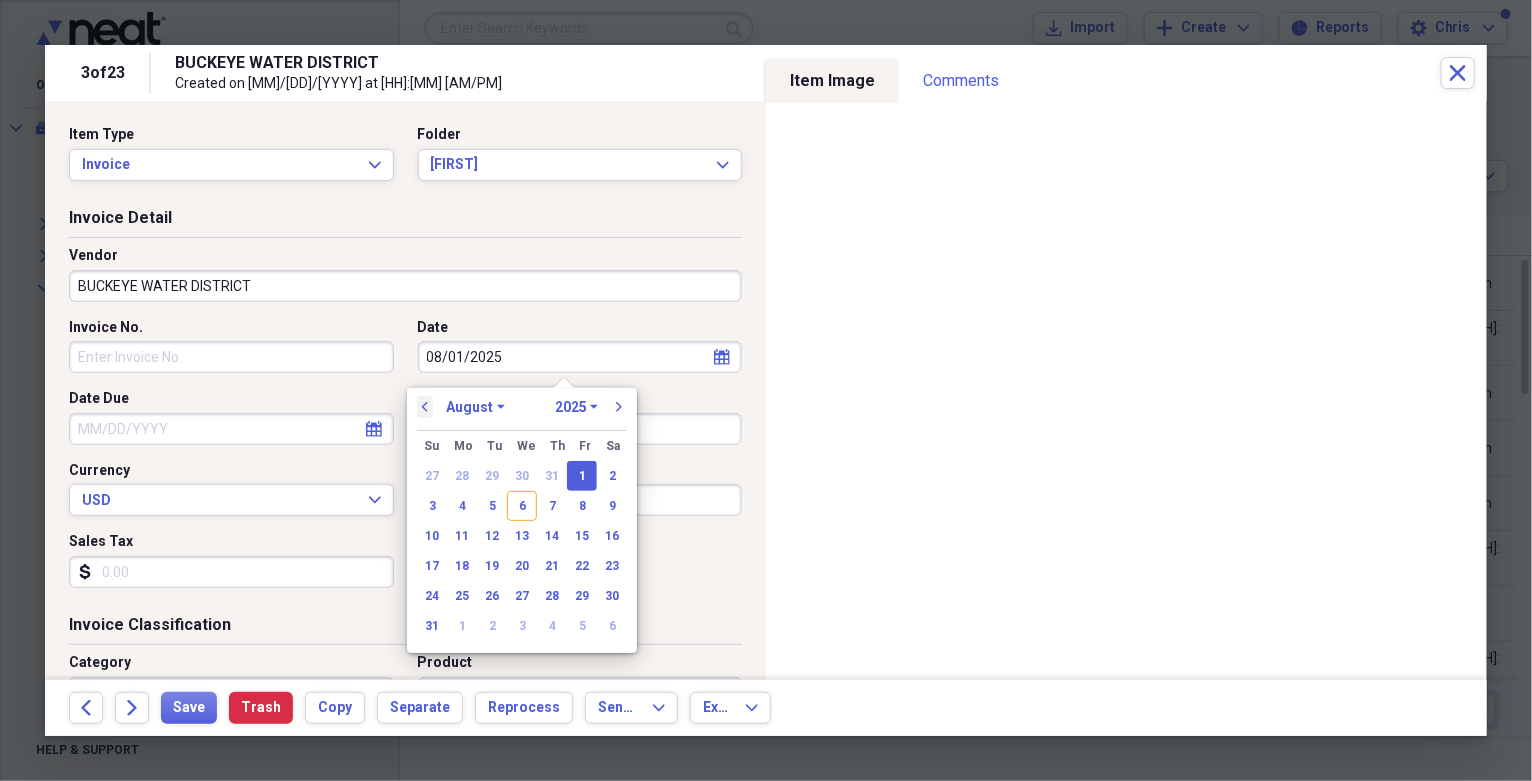 click on "previous" at bounding box center [425, 407] 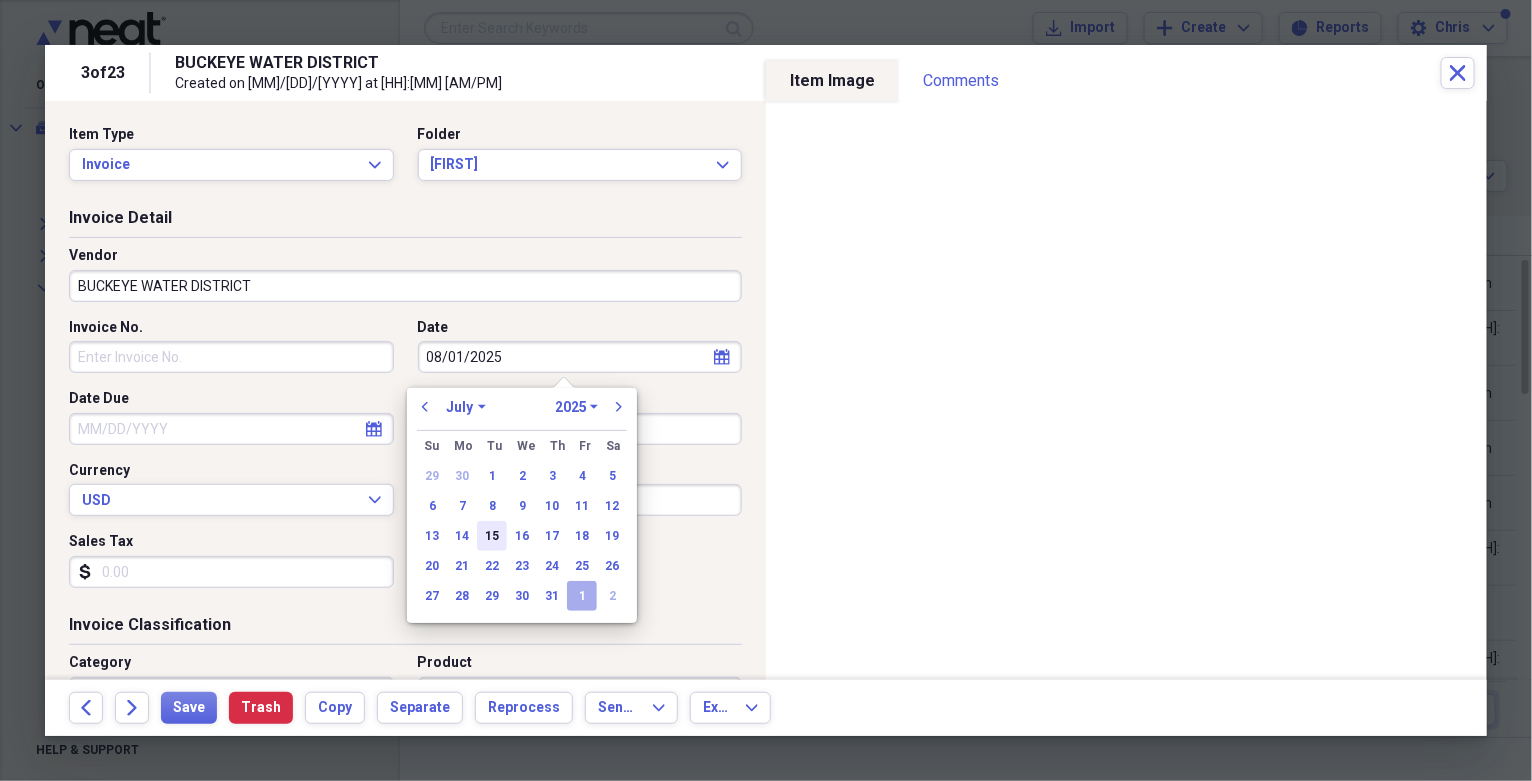 click on "15" at bounding box center (492, 536) 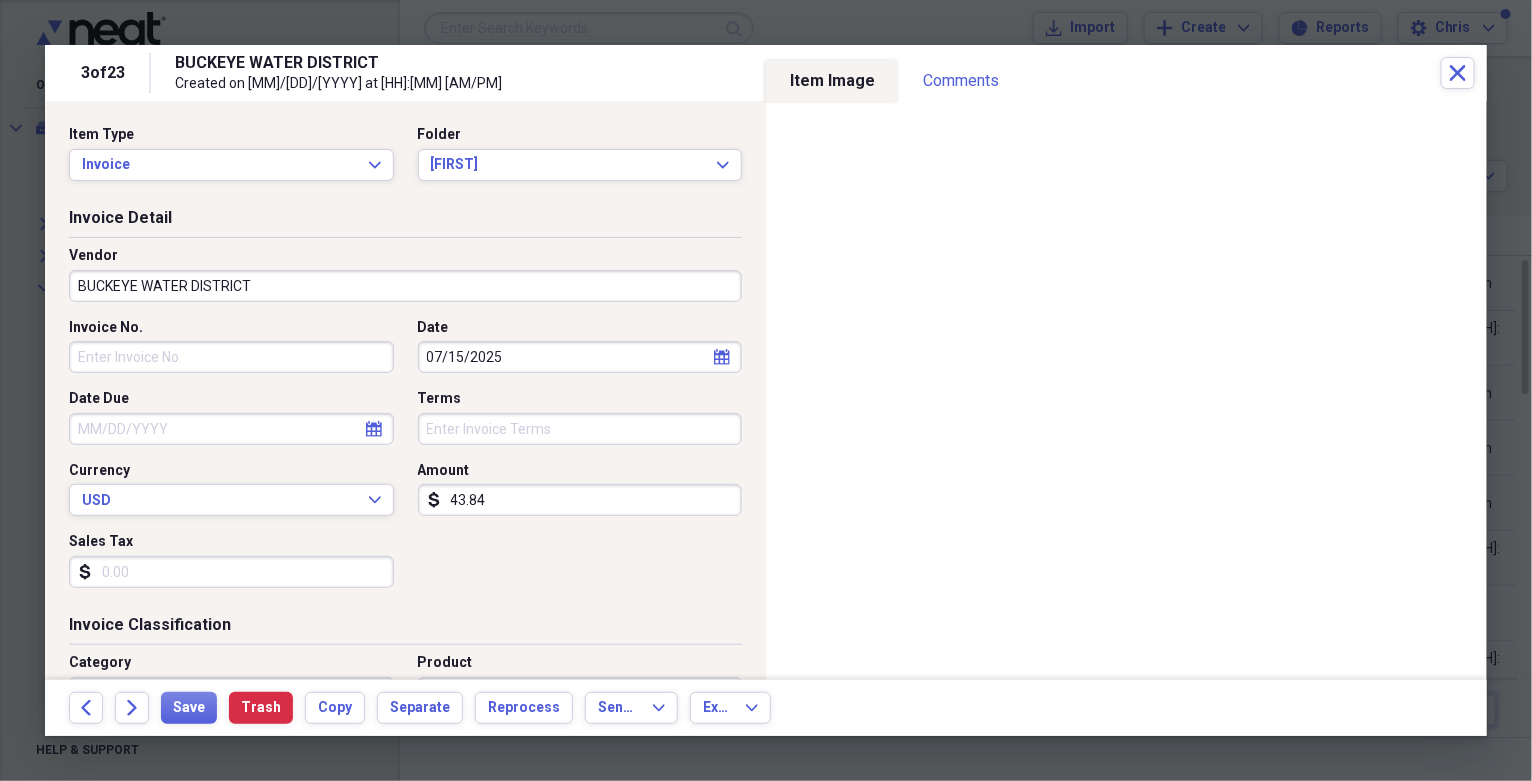 click on "43.84" at bounding box center (580, 500) 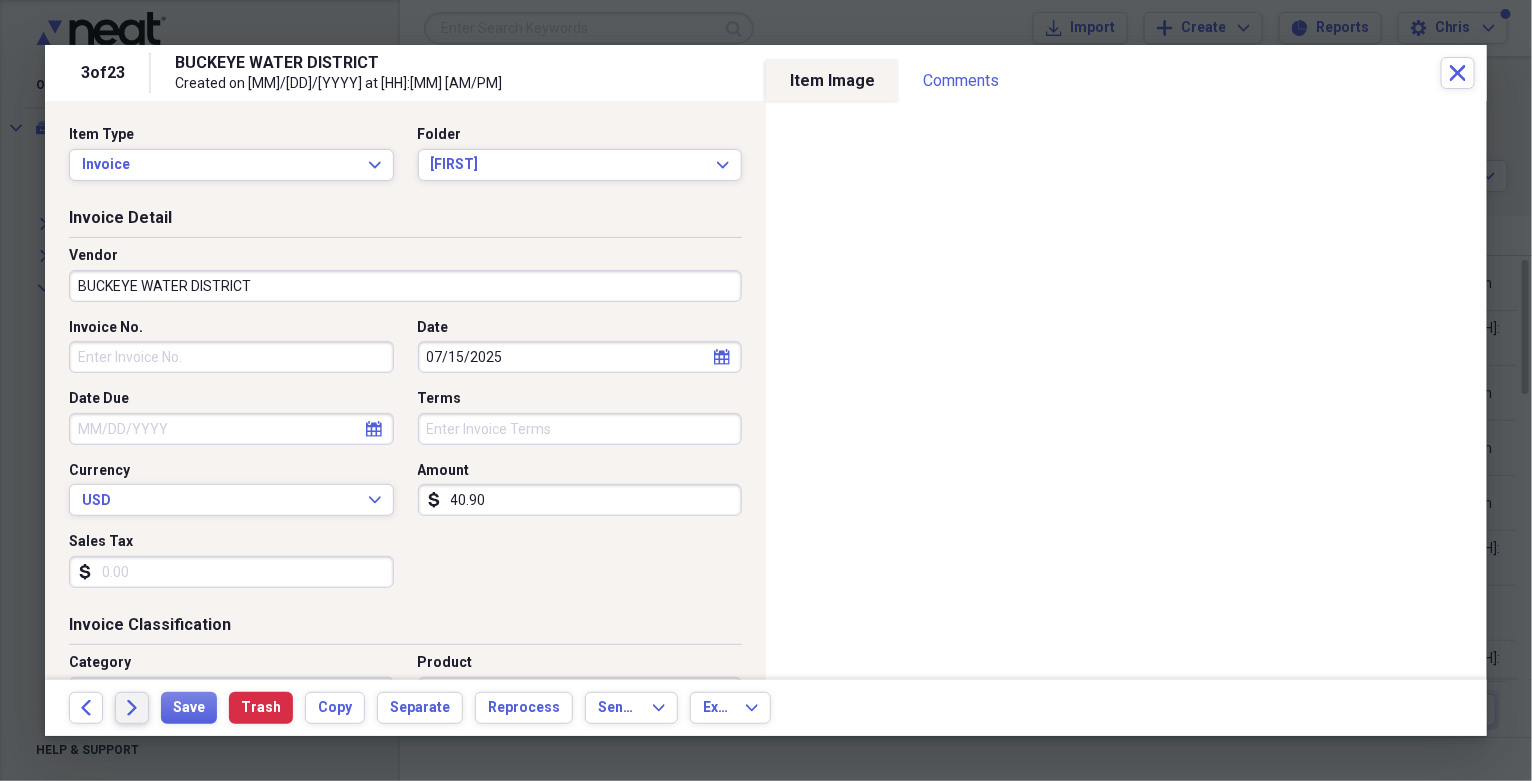 type on "40.90" 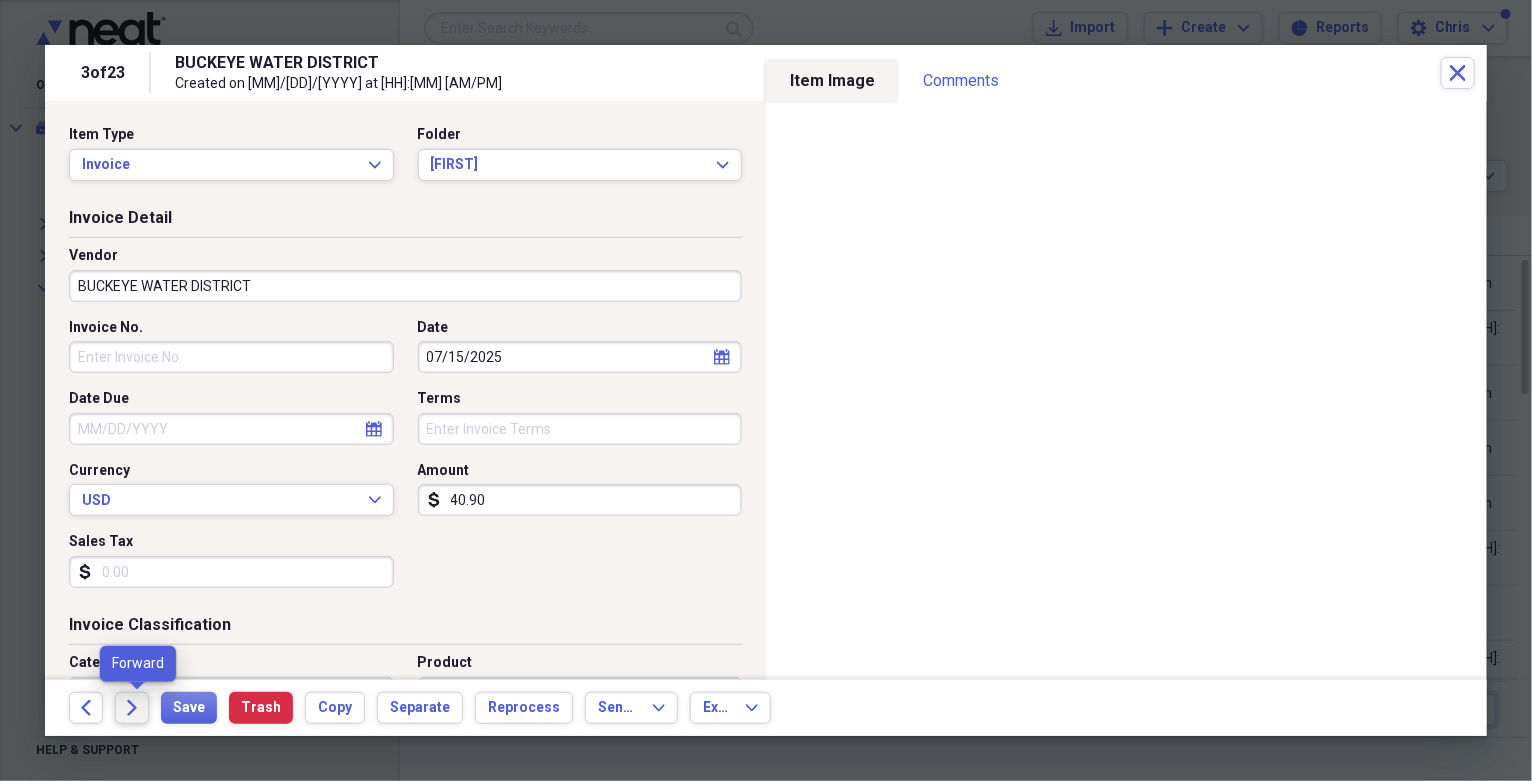 click on "Forward" 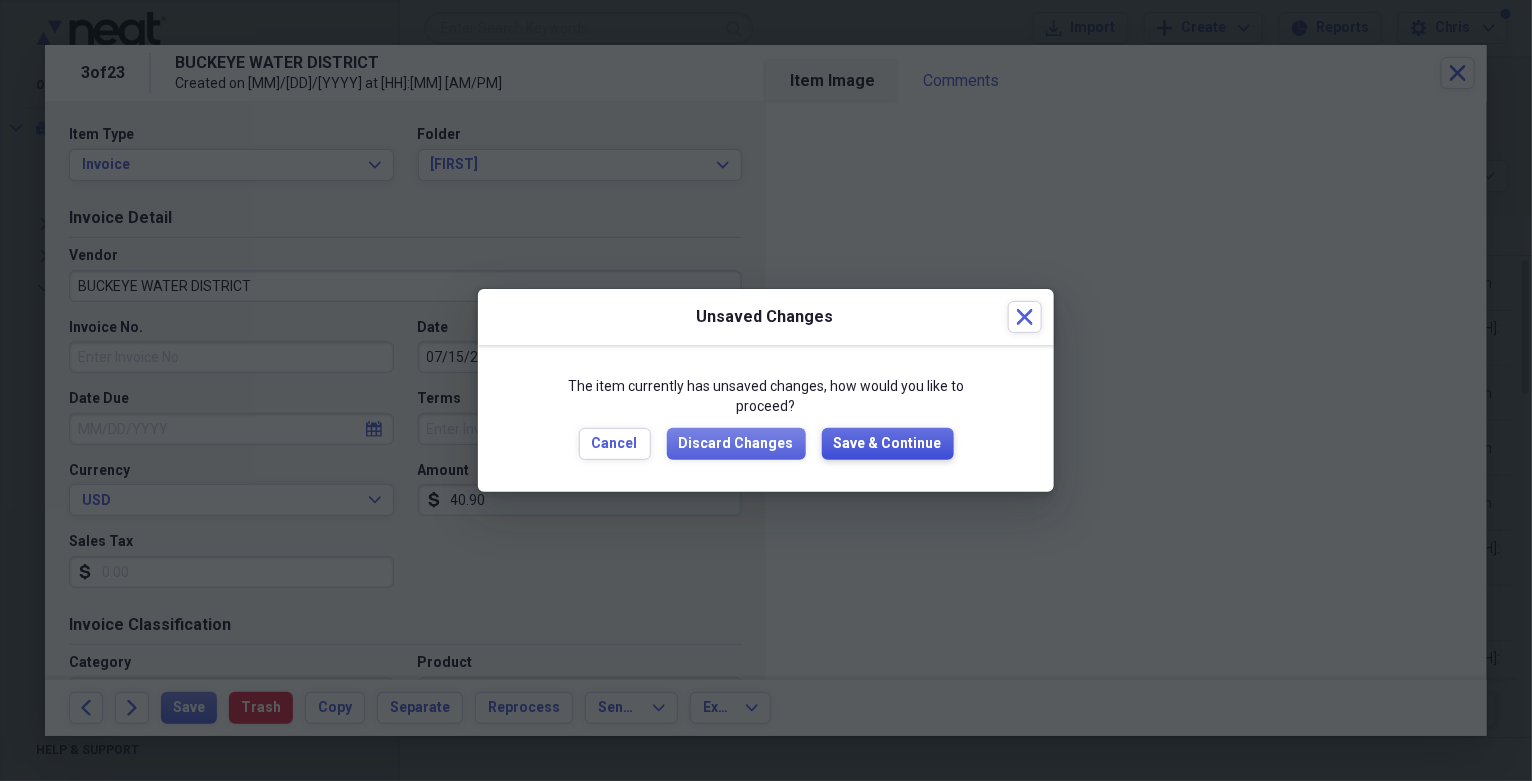 click on "Save & Continue" at bounding box center [888, 444] 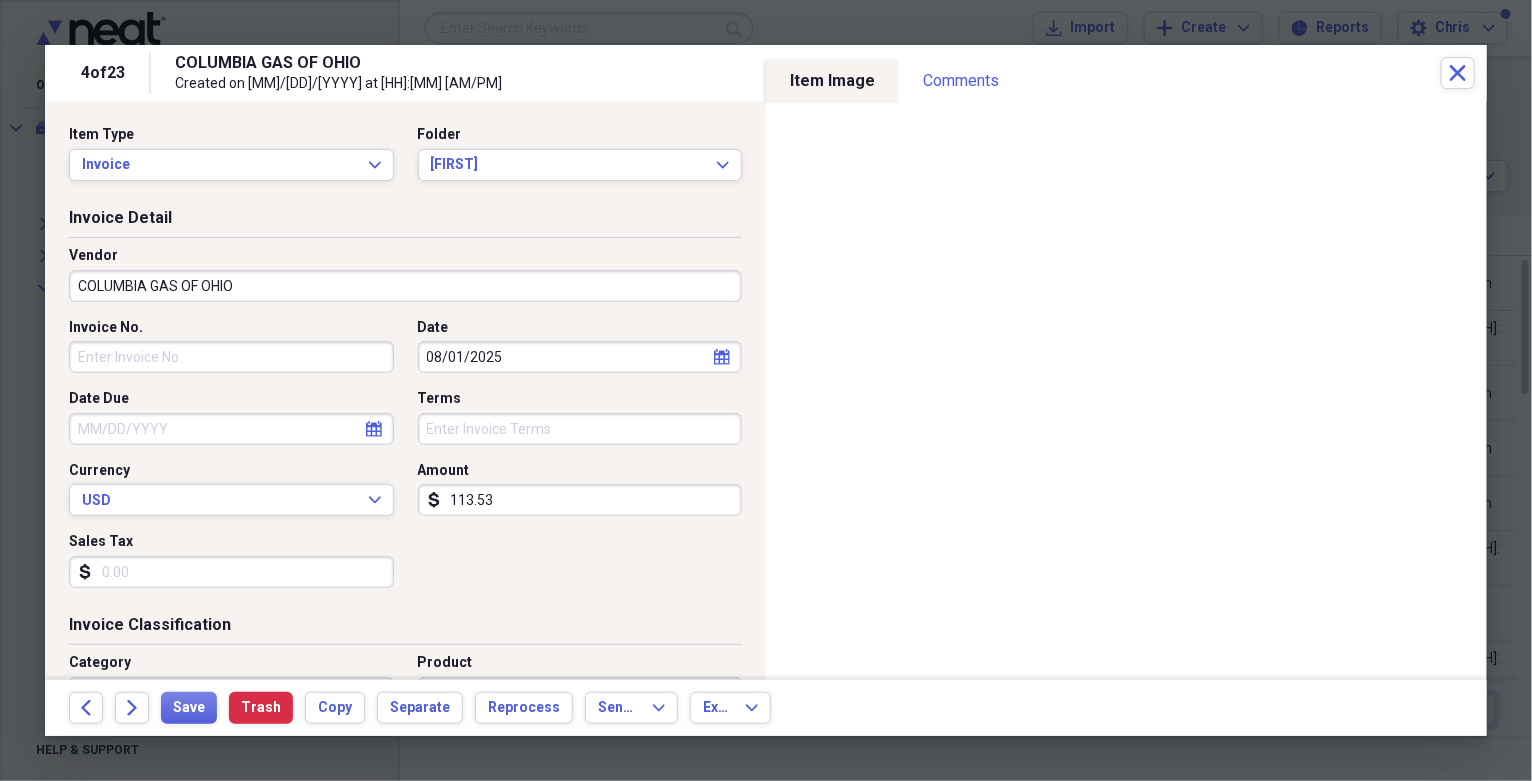 click on "calendar" 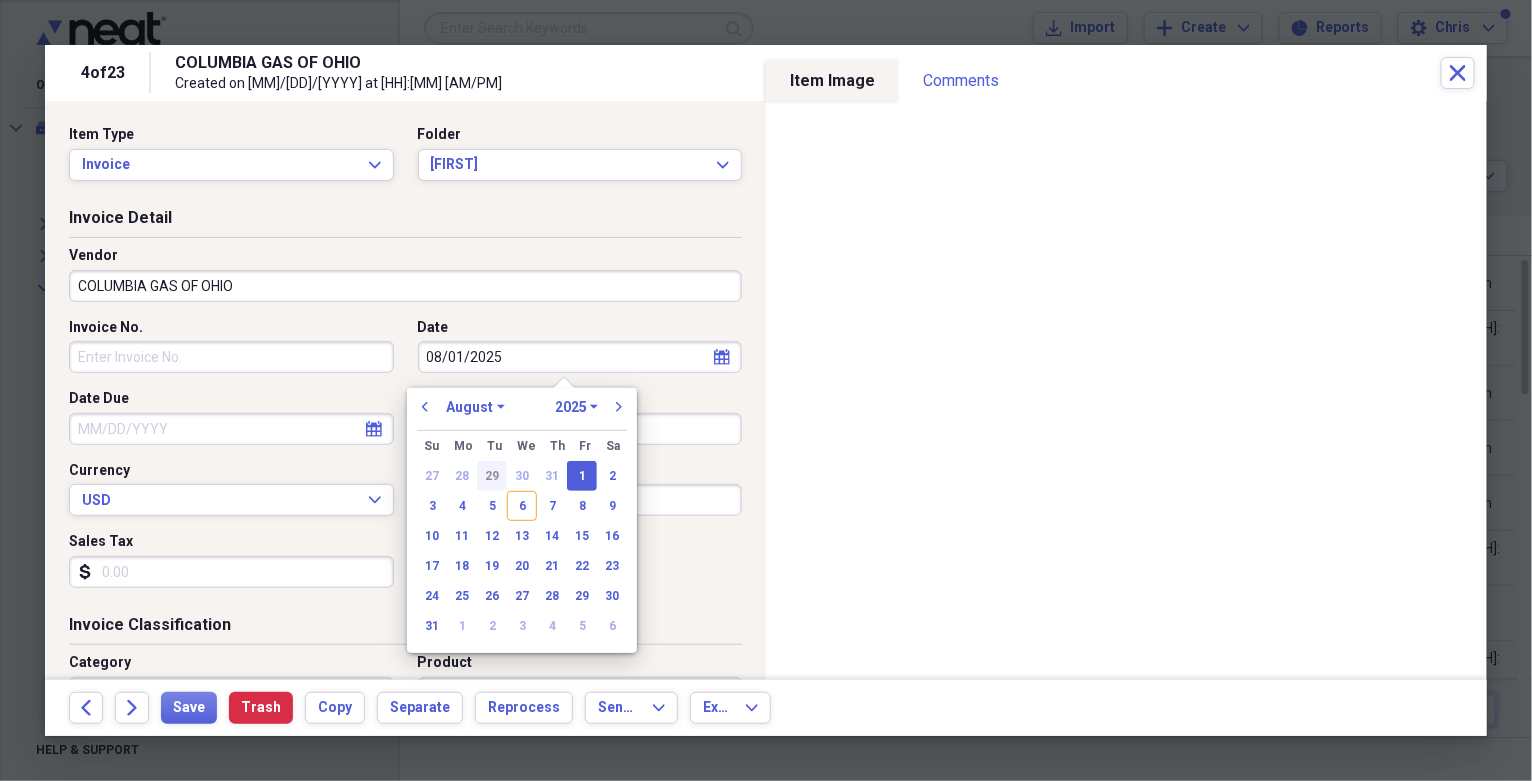 click on "29" at bounding box center [492, 476] 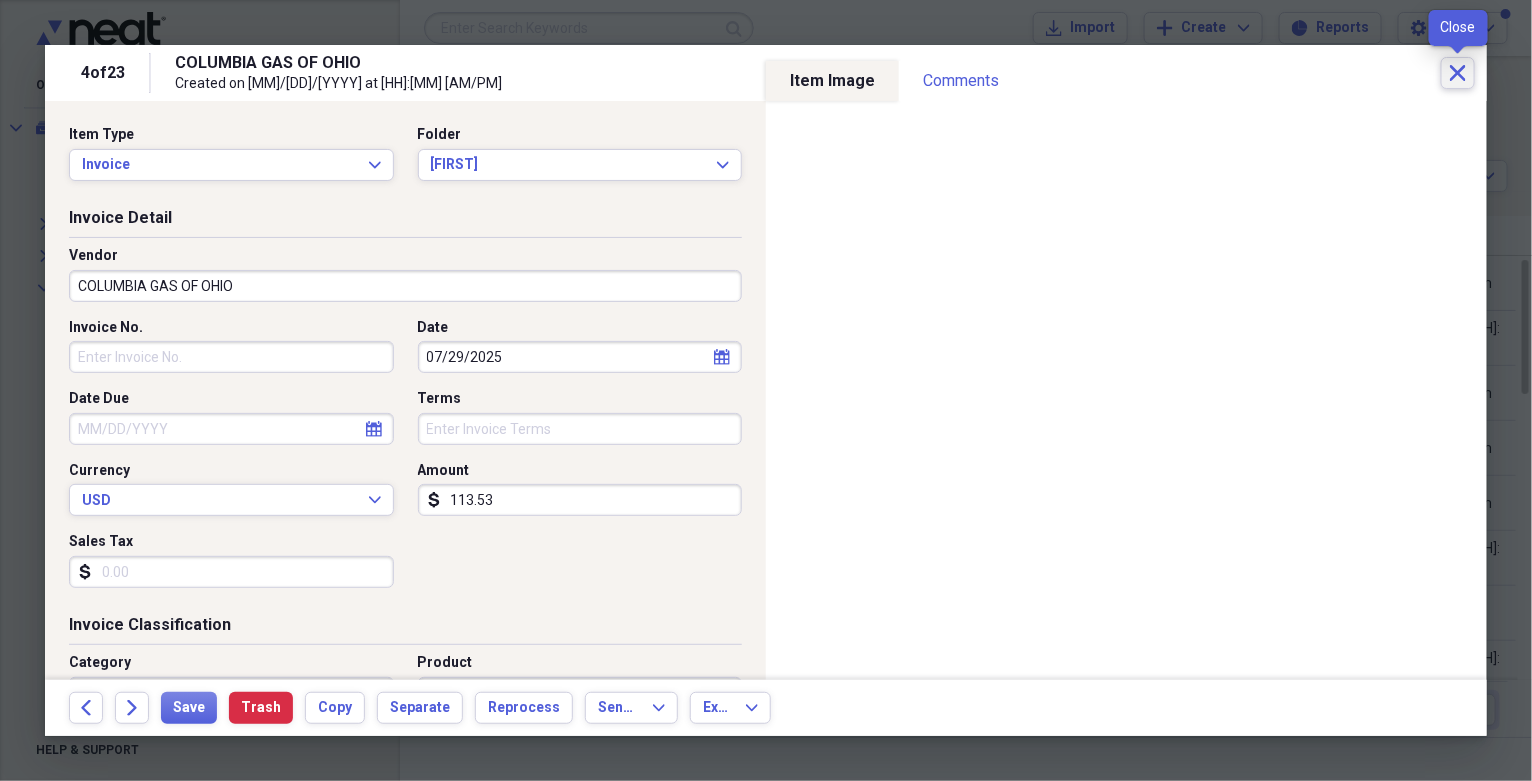click on "Close" 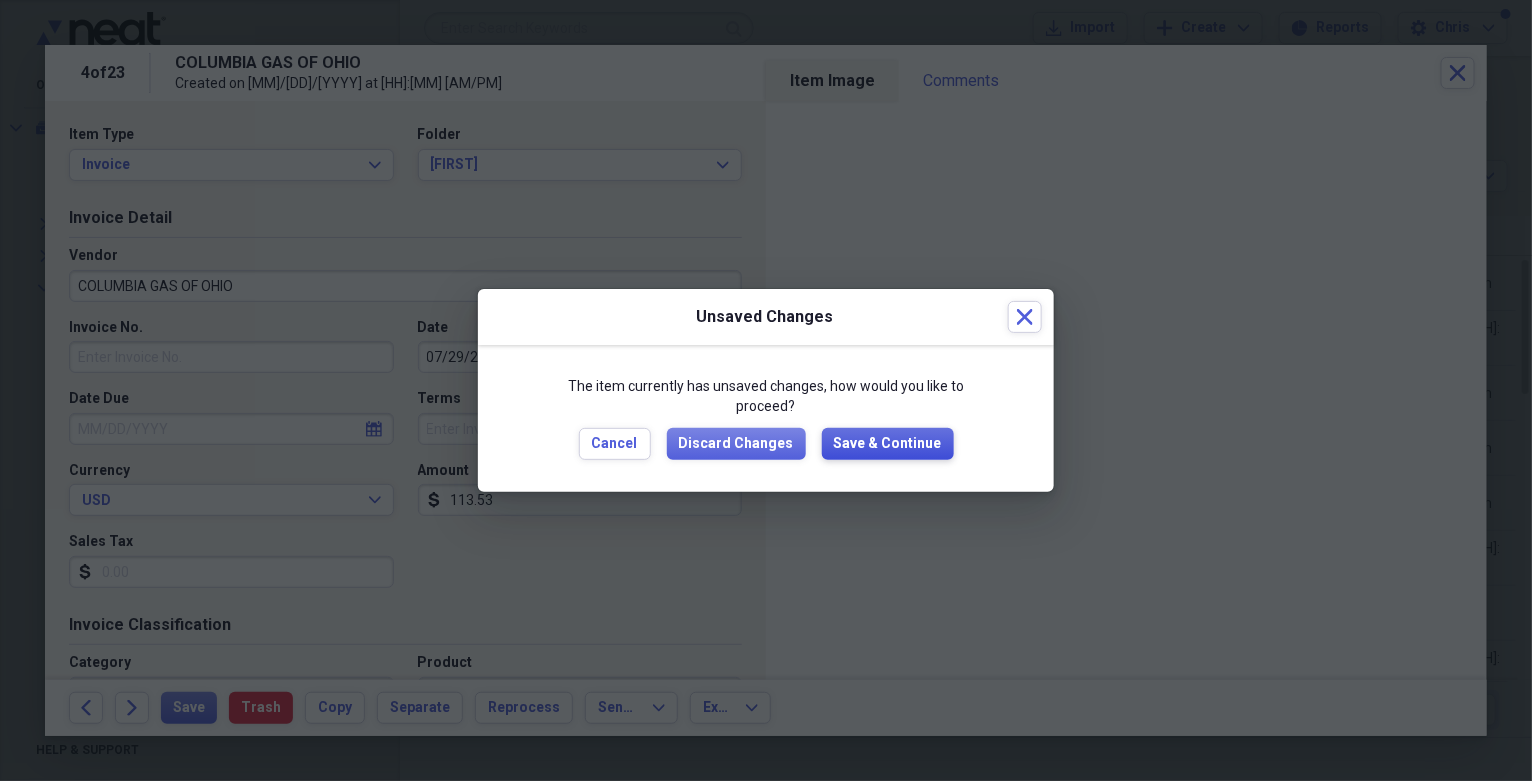 click on "Save & Continue" at bounding box center [888, 444] 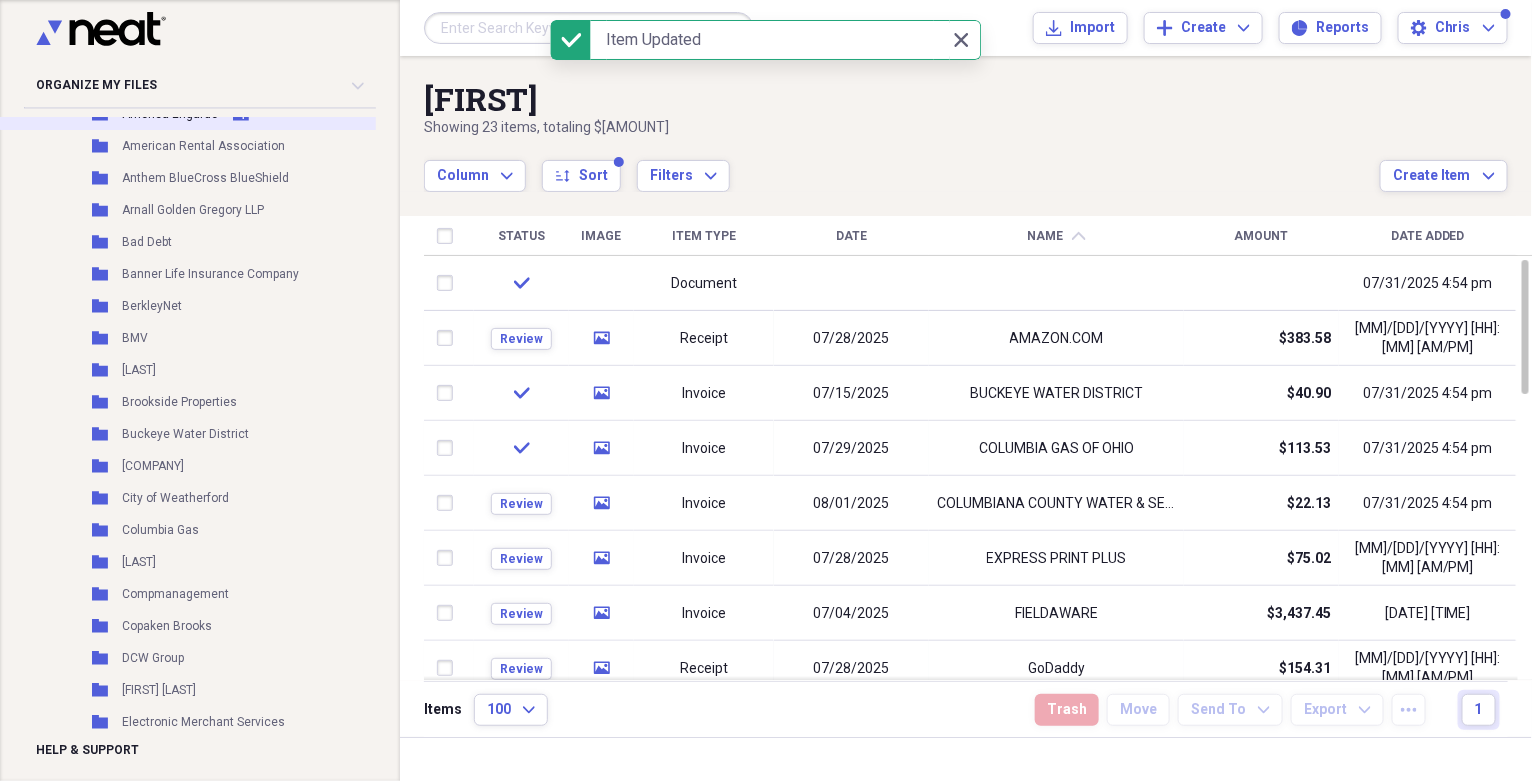 scroll, scrollTop: 533, scrollLeft: 0, axis: vertical 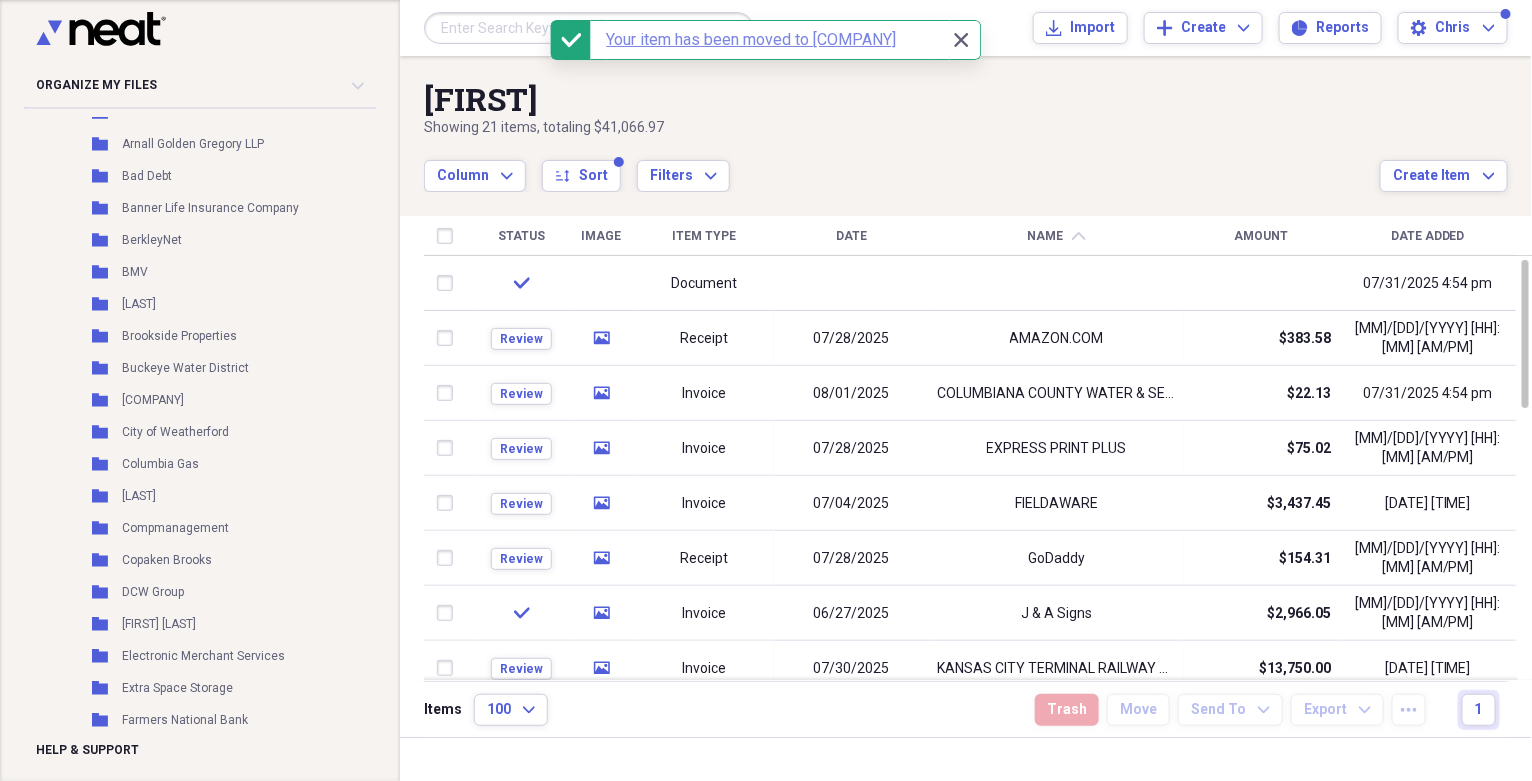 click on "Your item has been moved to Columbia Gas" at bounding box center [752, 39] 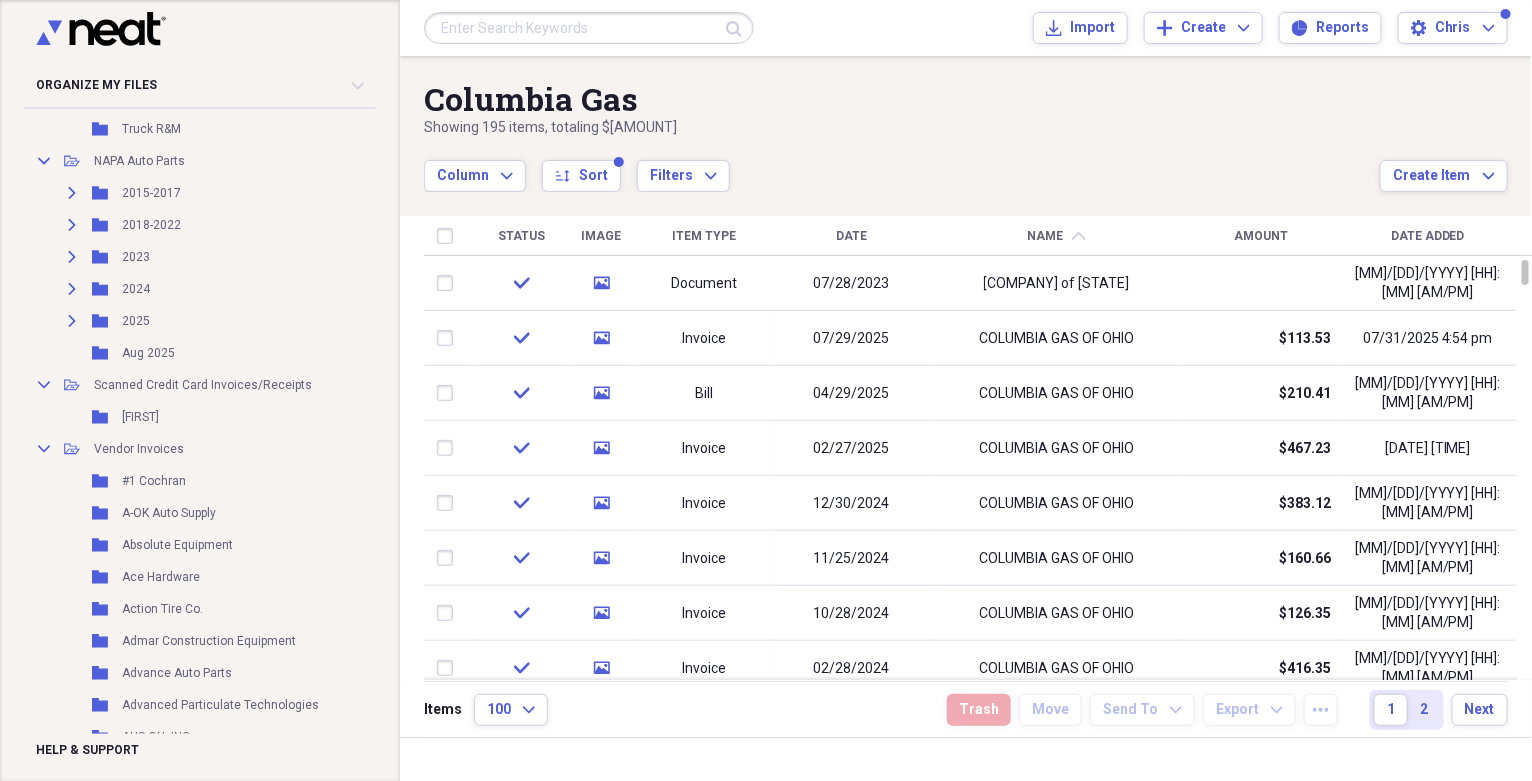scroll, scrollTop: 3200, scrollLeft: 0, axis: vertical 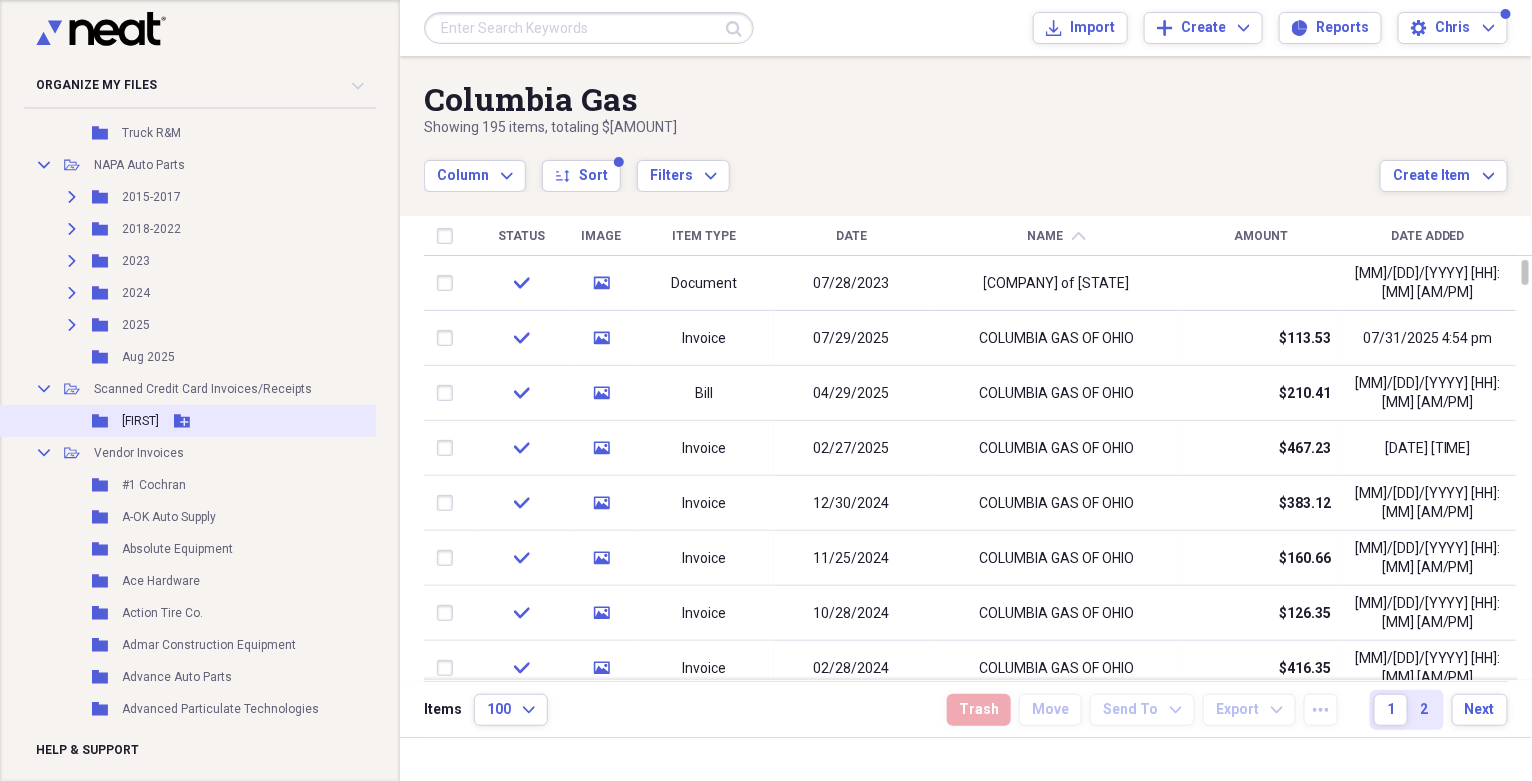 click on "[NAME]" at bounding box center [140, 421] 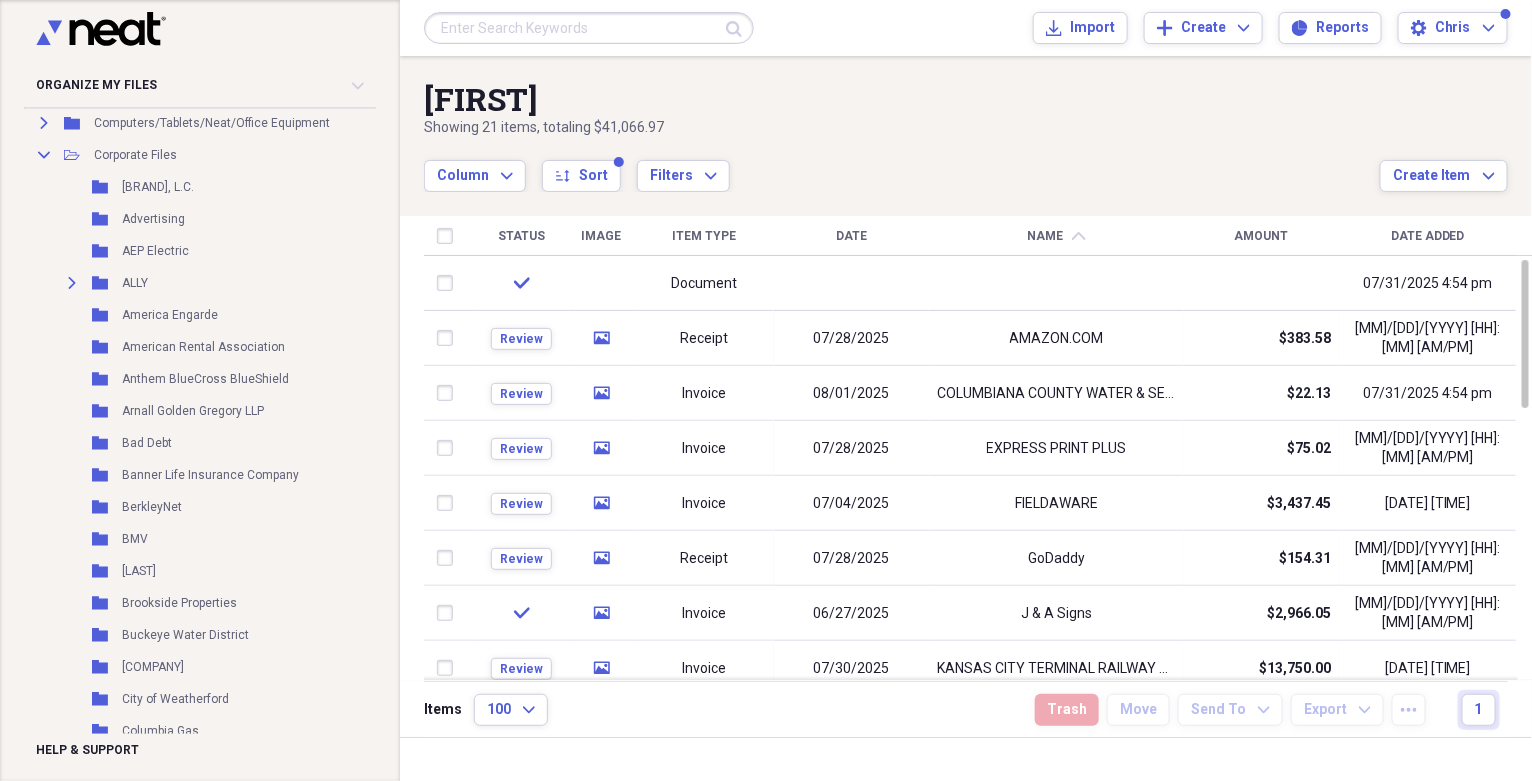 scroll, scrollTop: 400, scrollLeft: 0, axis: vertical 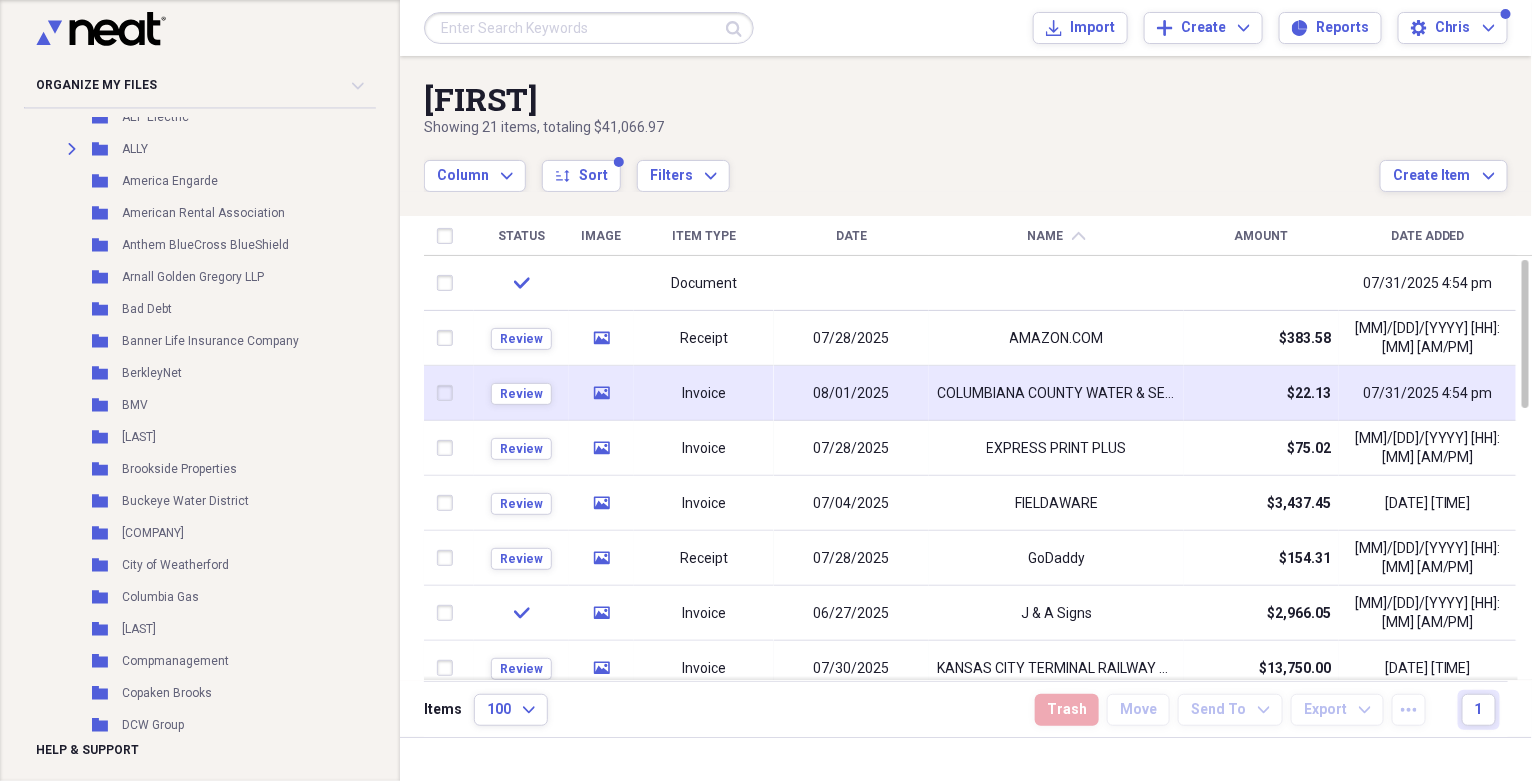click on "COLUMBIANA COUNTY WATER & SEWER" at bounding box center [1056, 394] 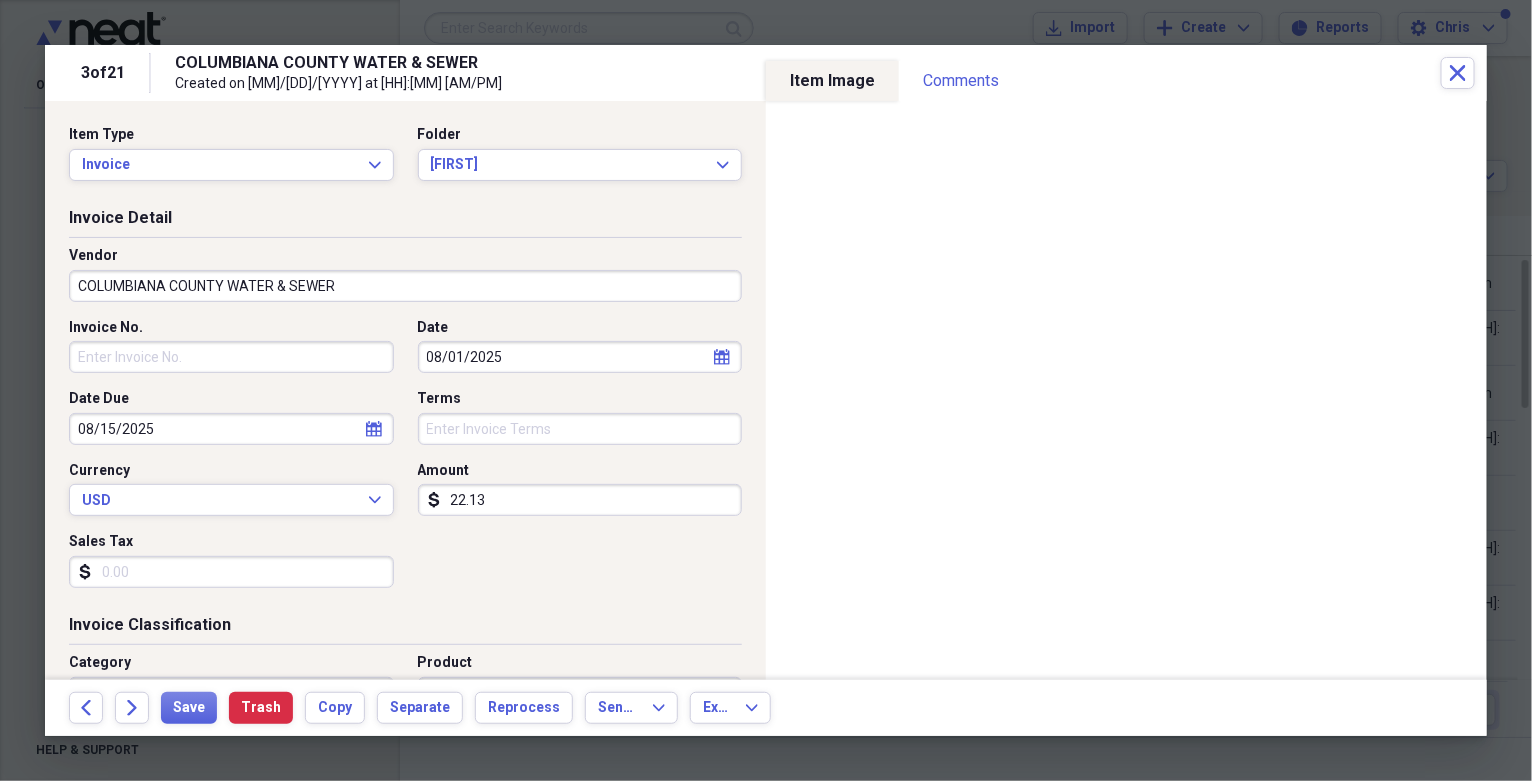 click on "Organize My Files 81 Collapse Unfiled Needs Review 81 Unfiled All Files Unfiled Unfiled Unfiled Saved Reports Collapse My Cabinet Meso Inc. Add Folder Shared Folder AP Heather Scans Add Folder Folder AP Shane Scans Add Folder Expand Folder CBEH, LLC Add Folder Expand Folder Computers/Tablets/Neat/Office Equipment Add Folder Collapse Open Folder Corporate Files Add Folder Folder AAA Properties, L.C. Add Folder Folder Advertising Add Folder Folder AEP Electric Add Folder Expand Folder ALLY Add Folder Folder America Engarde Add Folder Folder American Rental Association Add Folder Folder Anthem BlueCross BlueShield Add Folder Folder Arnall Golden Gregory LLP Add Folder Folder Bad Debt Add Folder Folder Banner Life Insurance Company Add Folder Folder BerkleyNet Add Folder Folder BMV Add Folder Folder Brad's Carpet Add Folder Folder Brookside Properties Add Folder Folder Buckeye Water District Add Folder Folder CCAP - Chrysler Capital Add Folder Folder City of Weatherford Add Folder Folder Columbia Gas Add Folder 1" at bounding box center (766, 390) 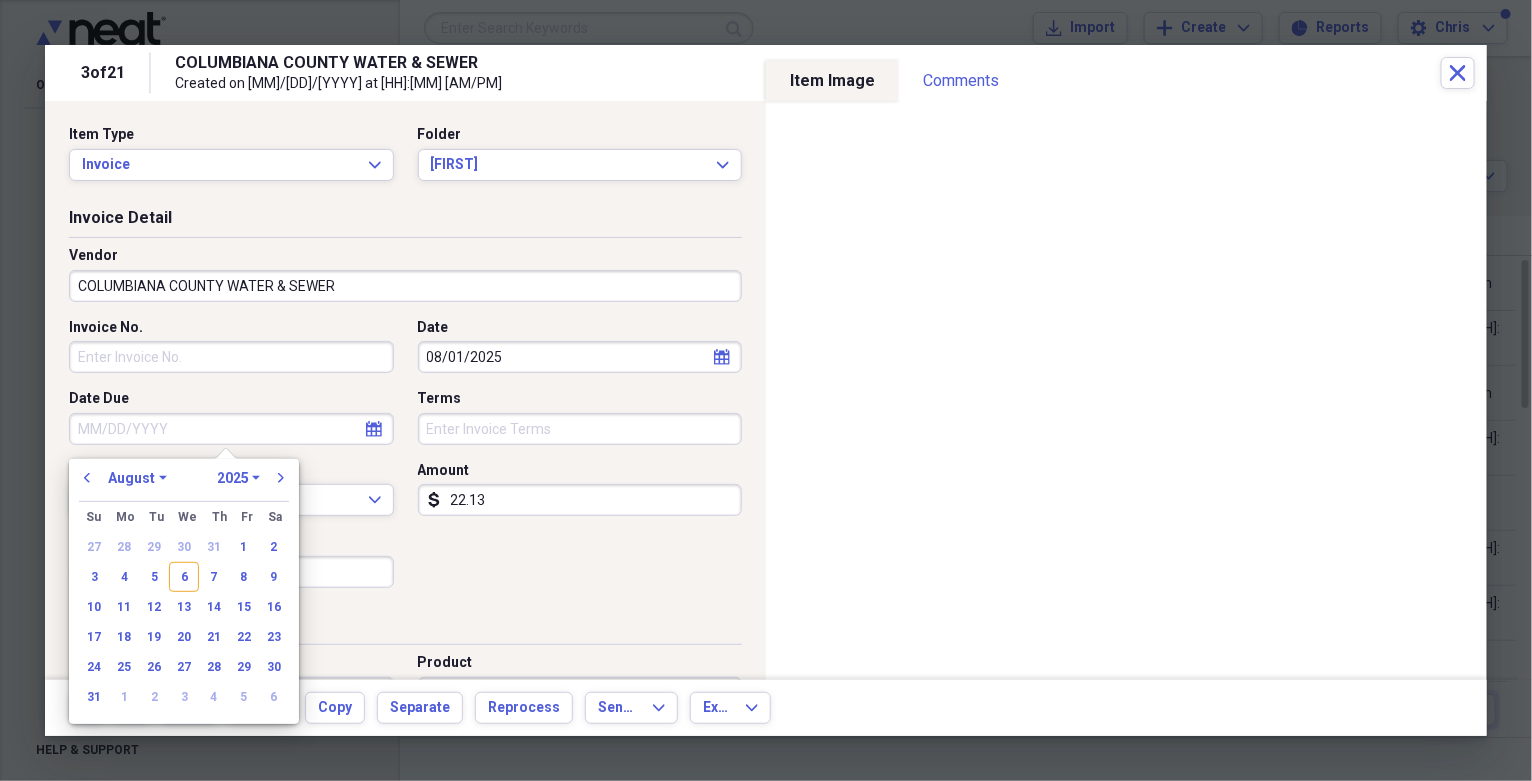 type 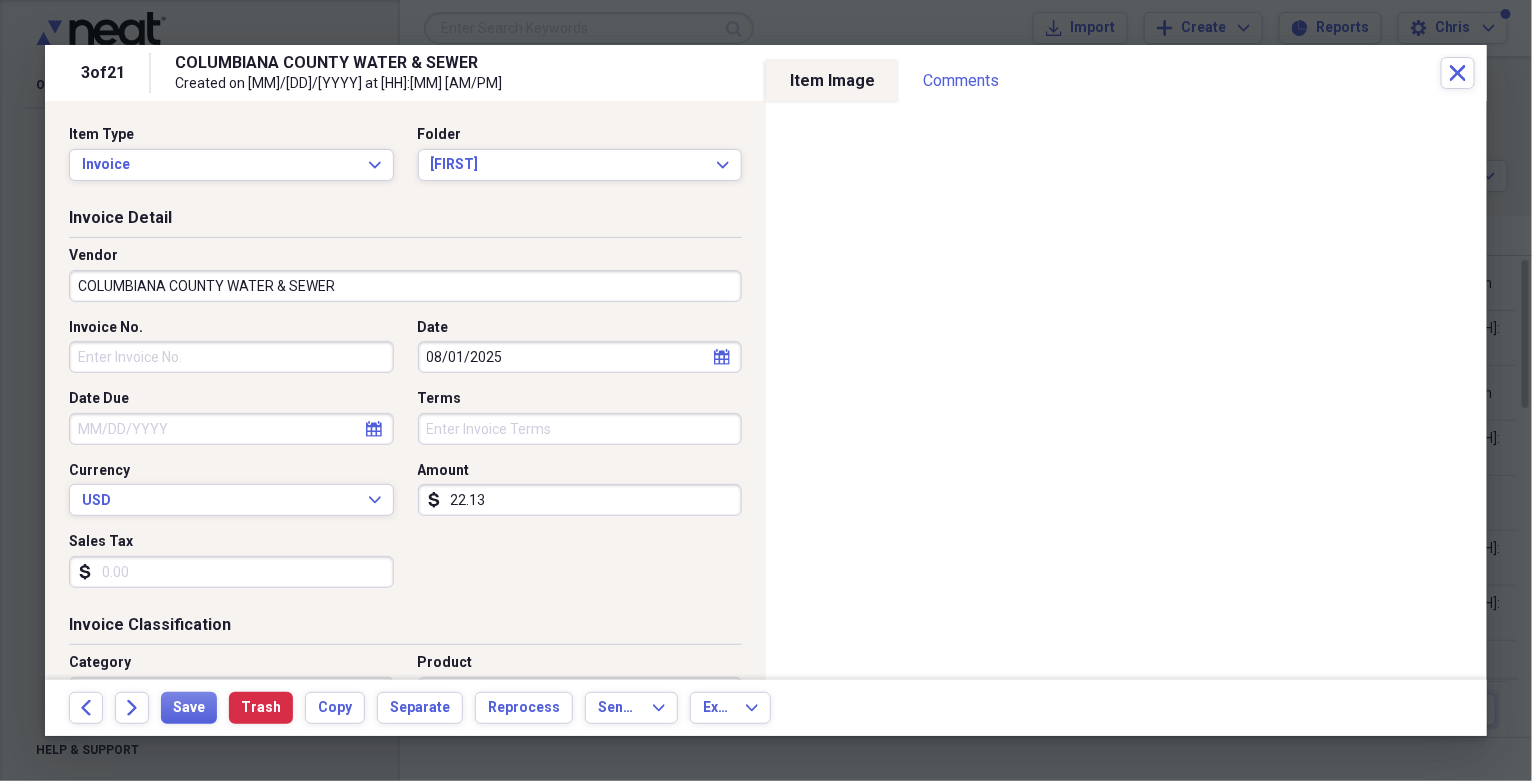 click 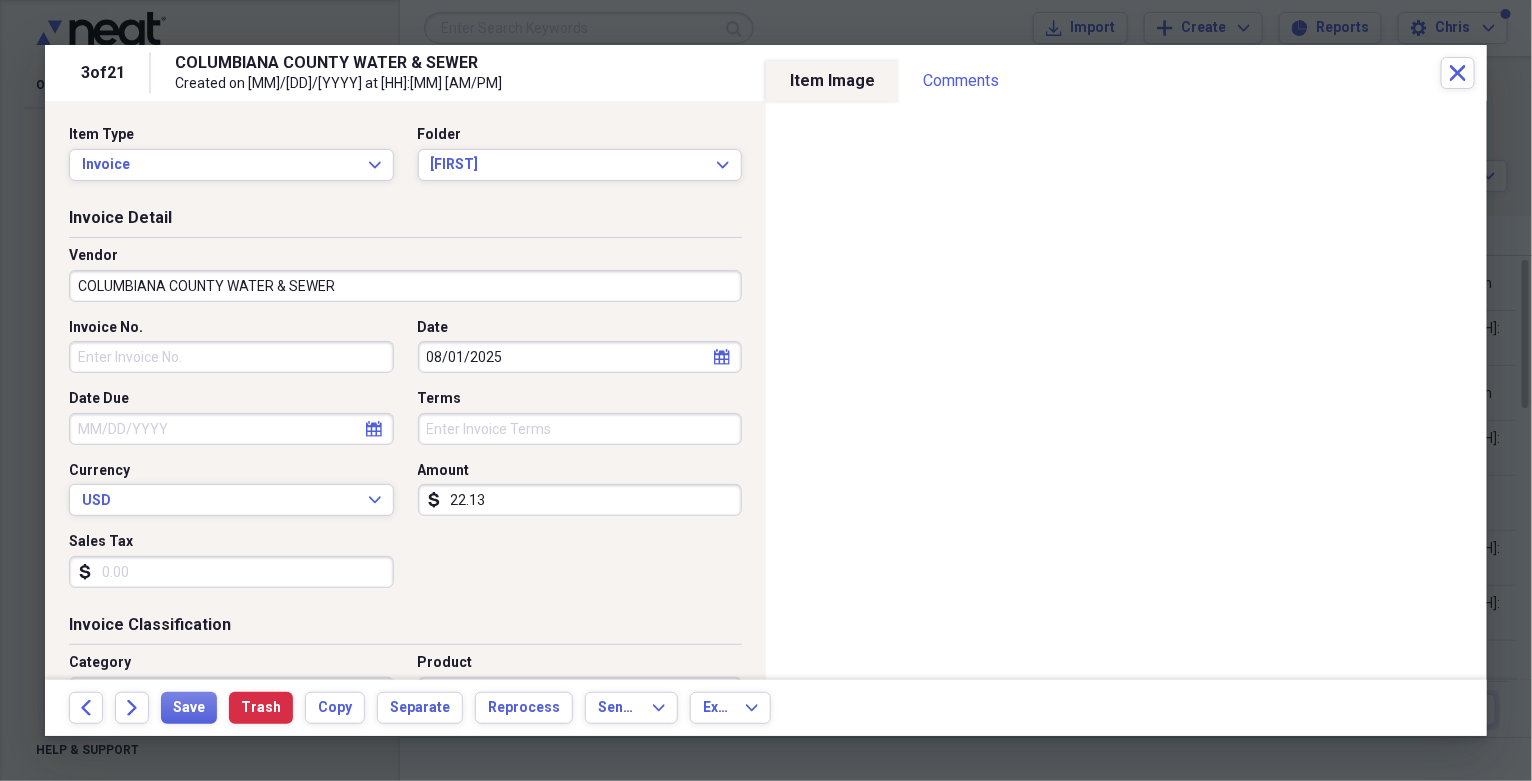 select on "2025" 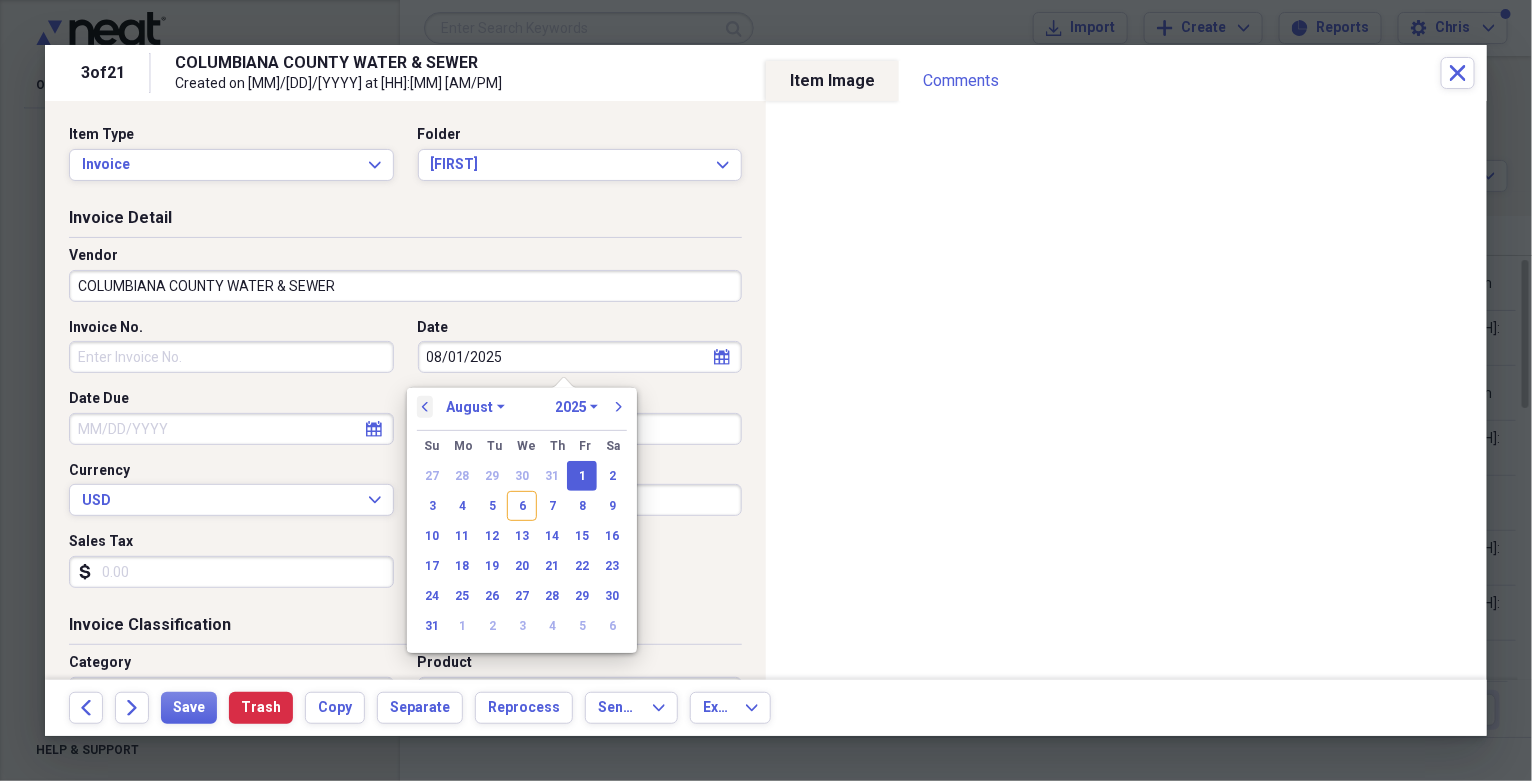 click on "previous" at bounding box center [425, 407] 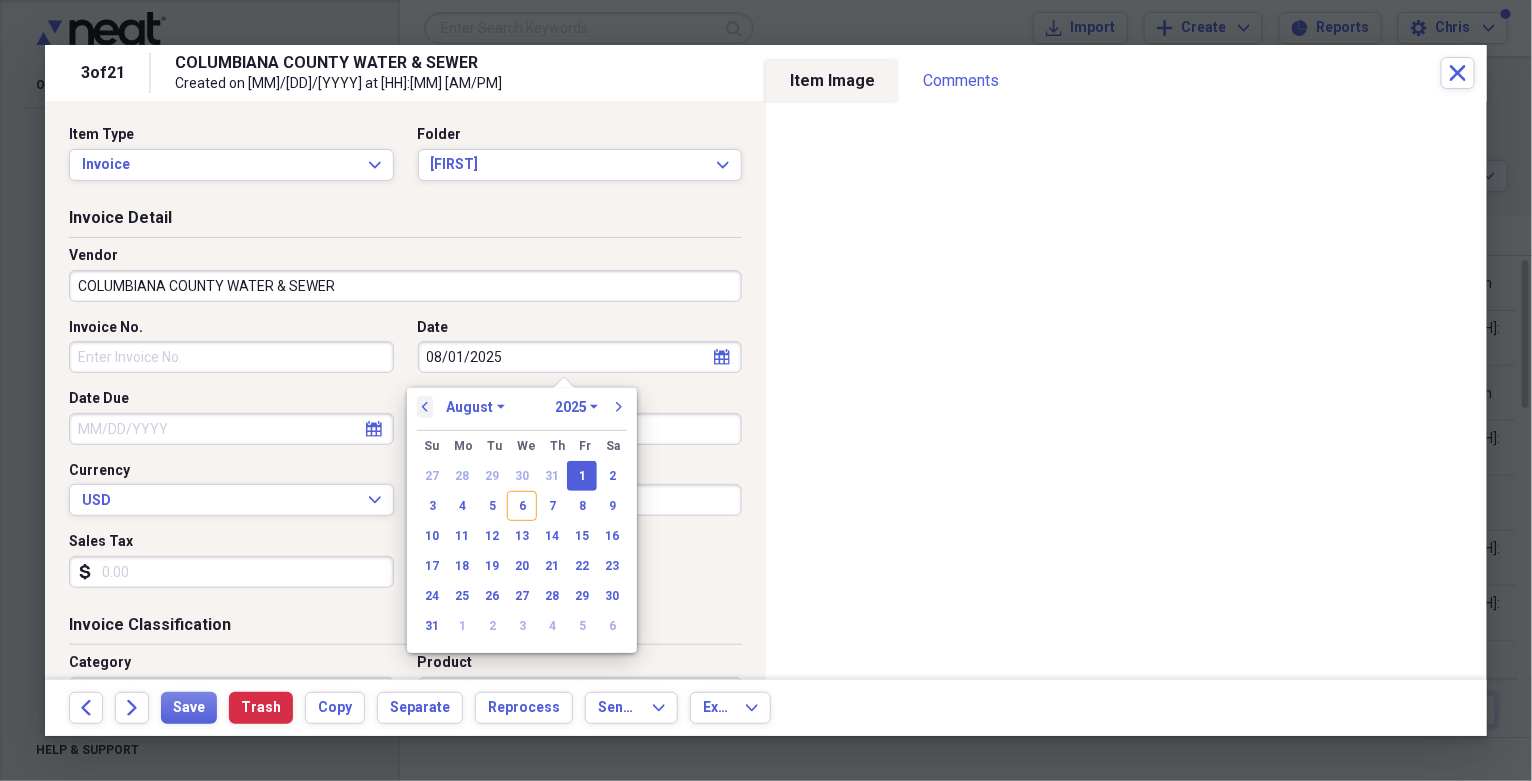 select on "6" 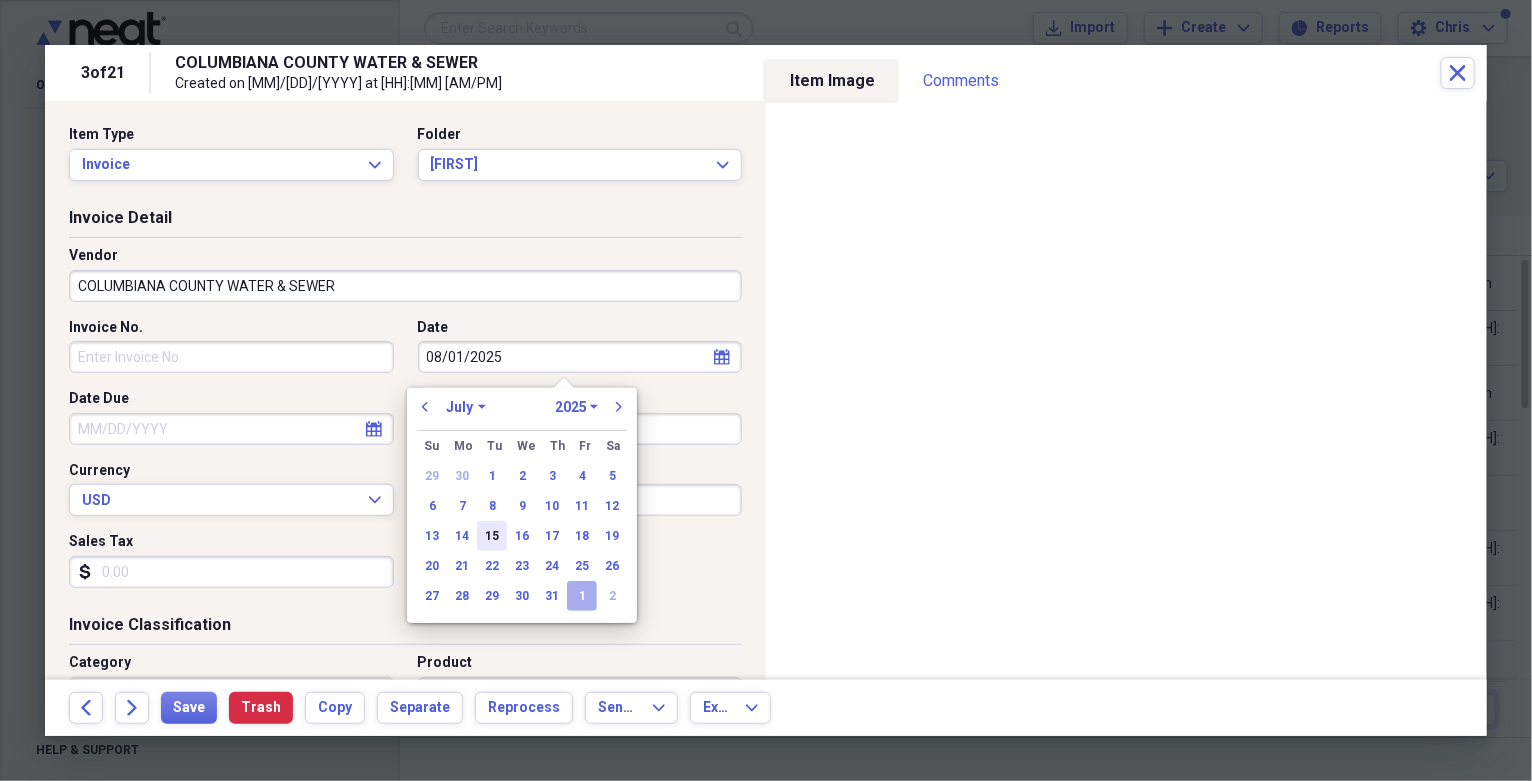 click on "15" at bounding box center (492, 536) 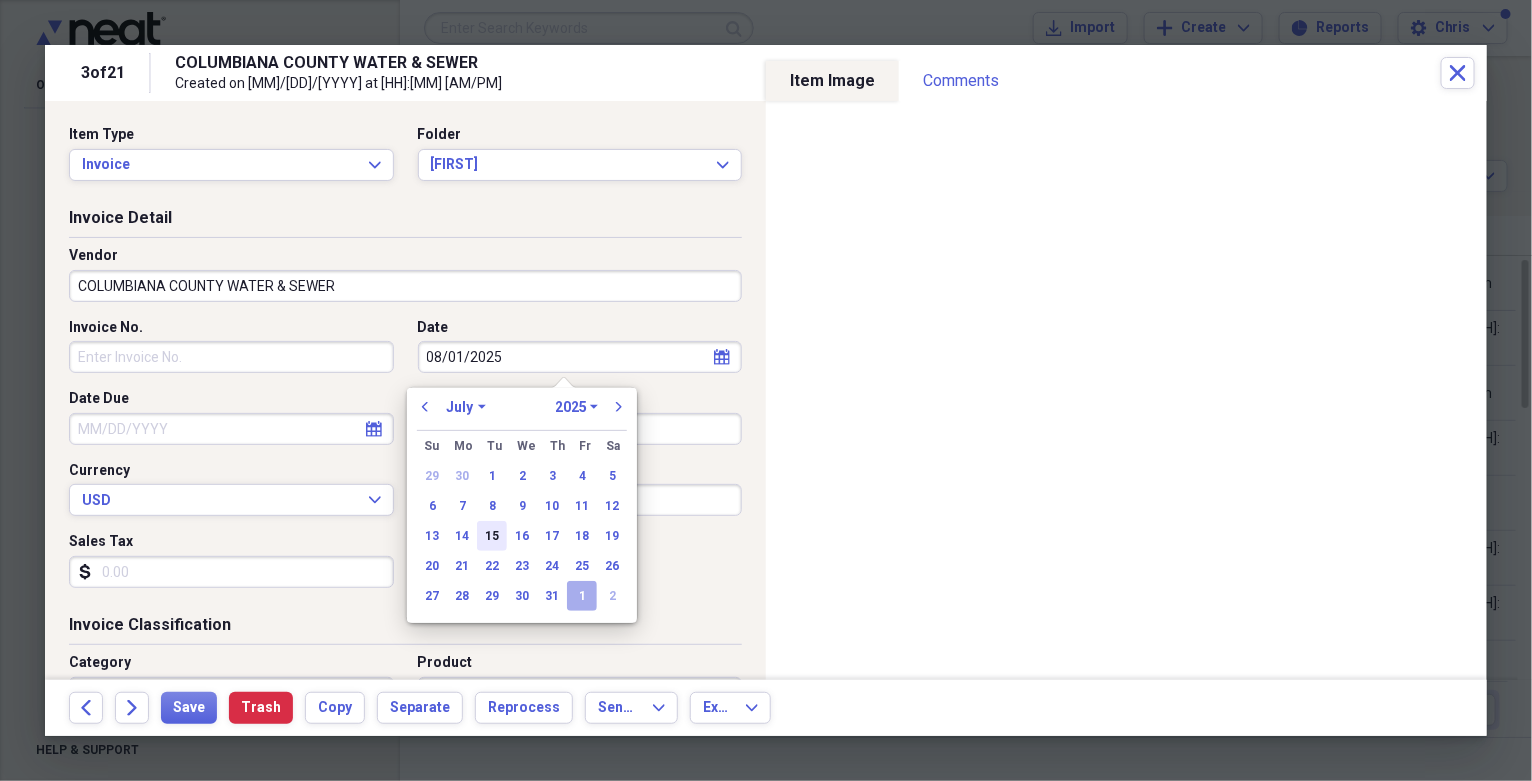type on "07/15/2025" 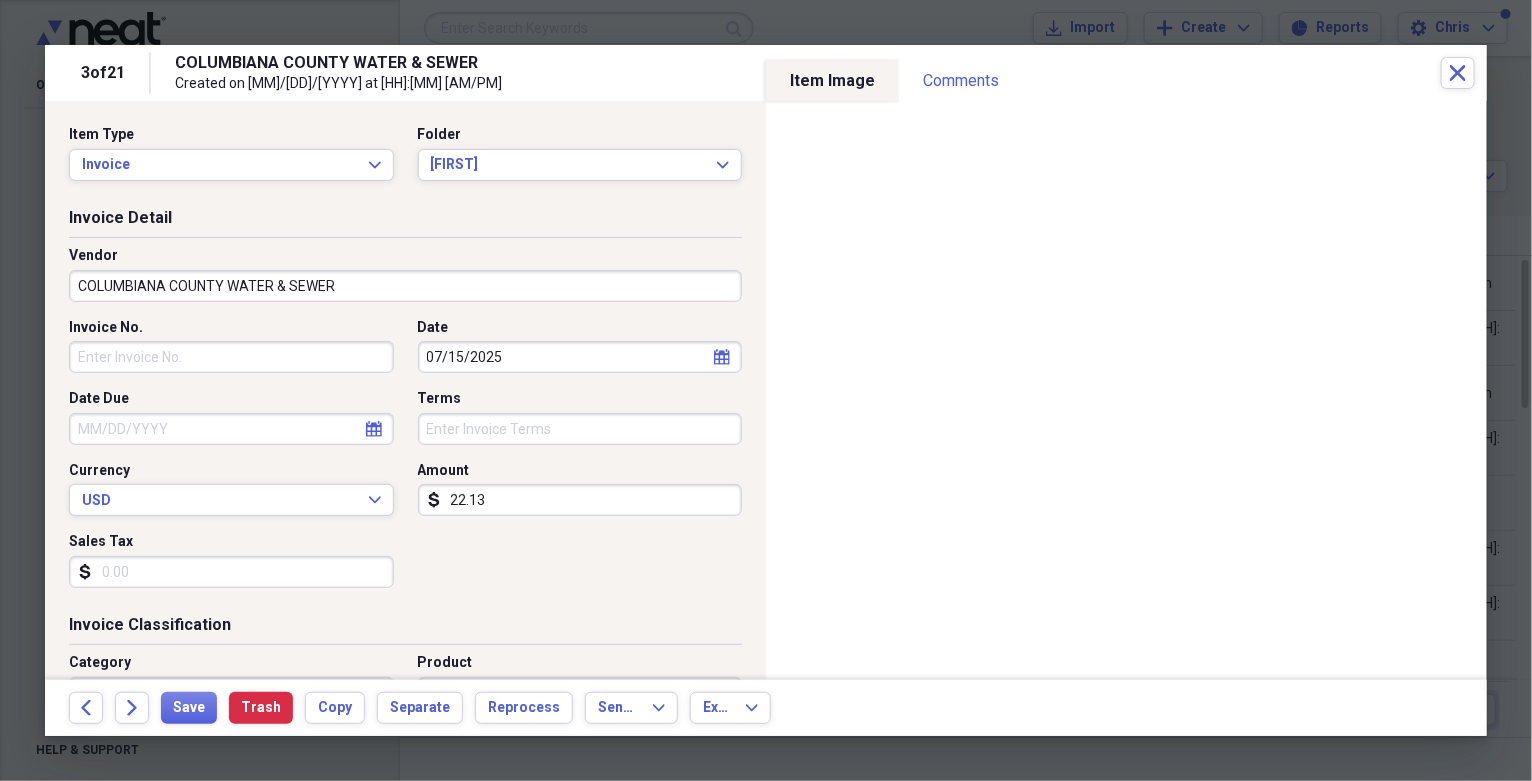 click on "22.13" at bounding box center (580, 500) 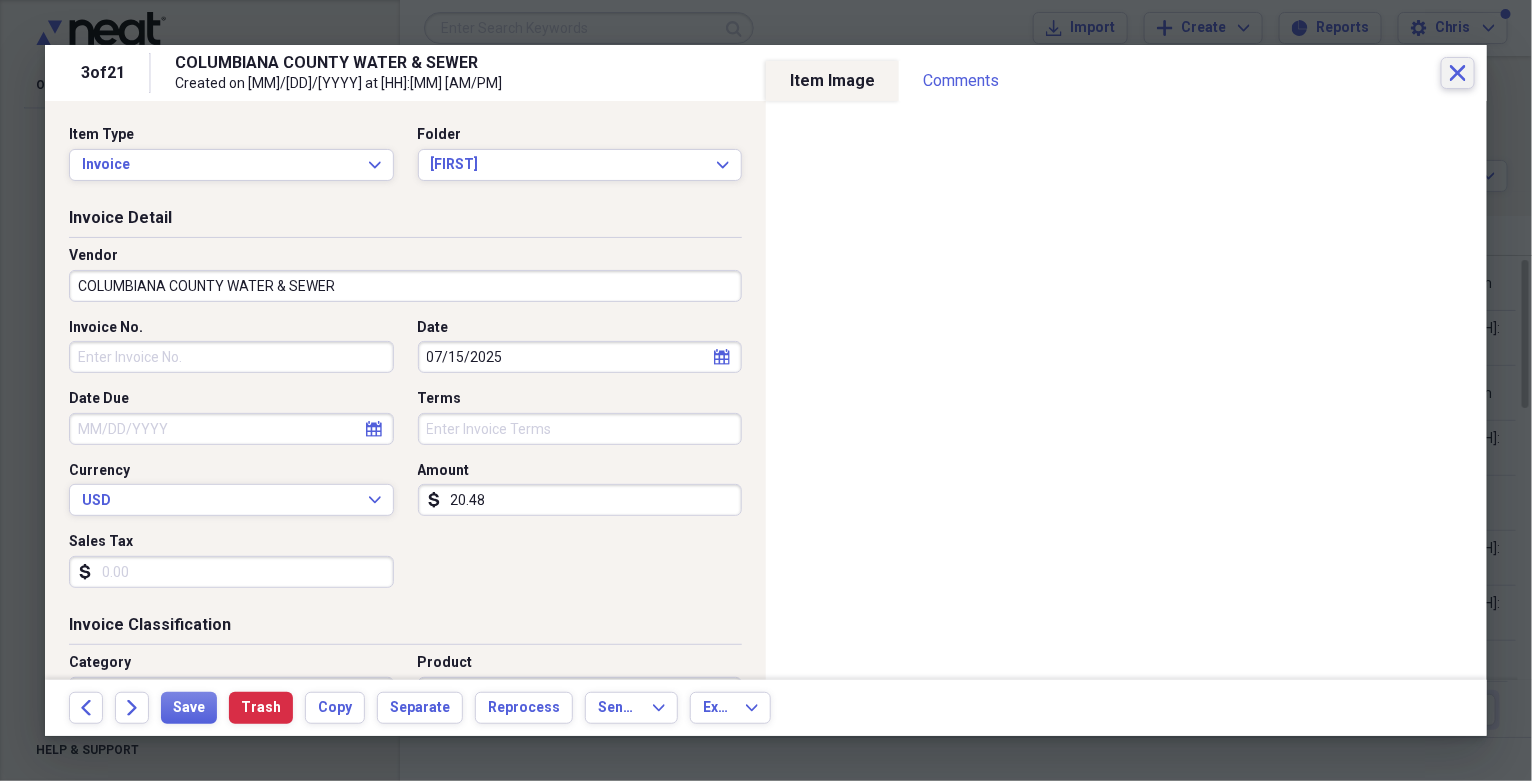 type on "20.48" 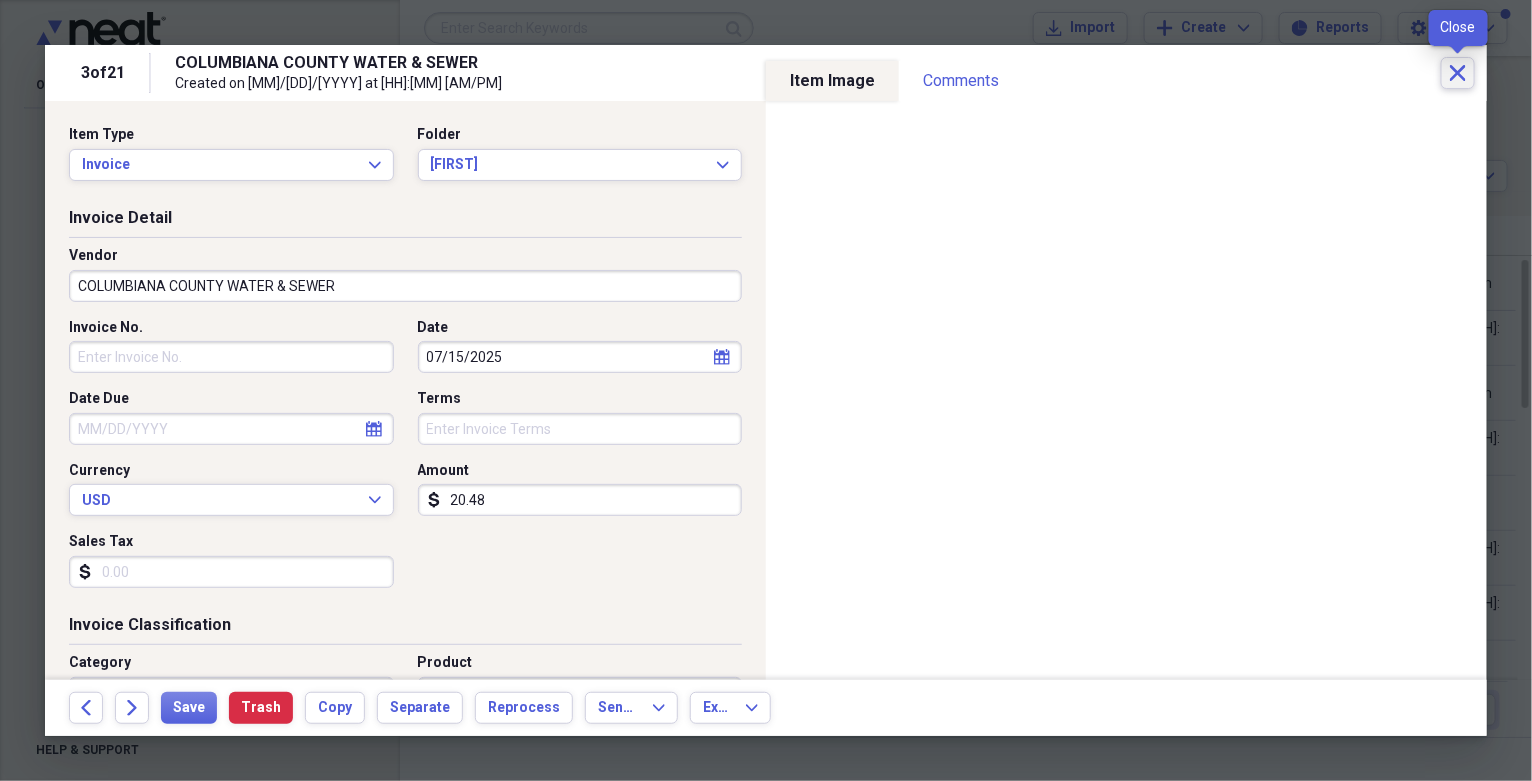 click 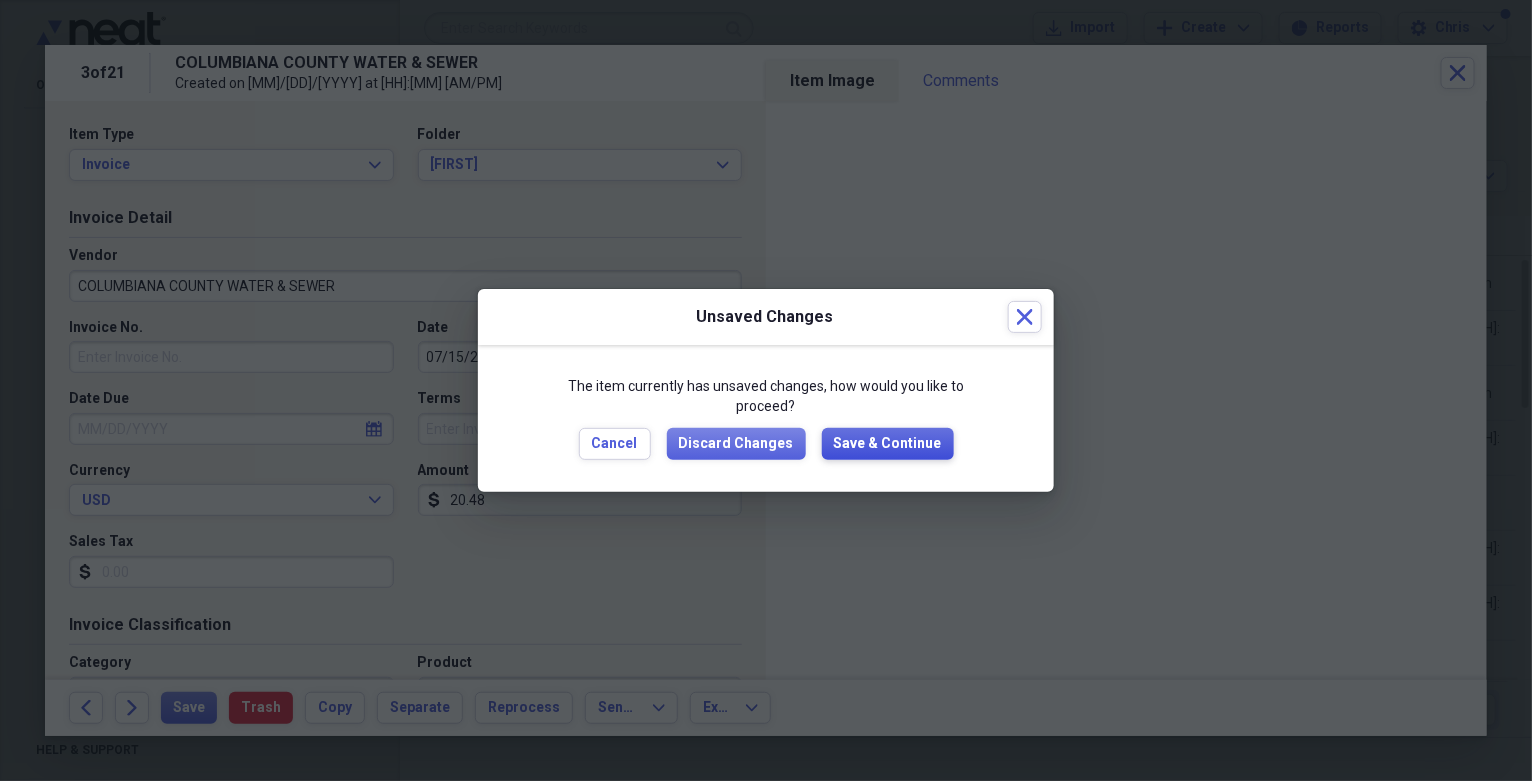 click on "Save & Continue" at bounding box center (888, 444) 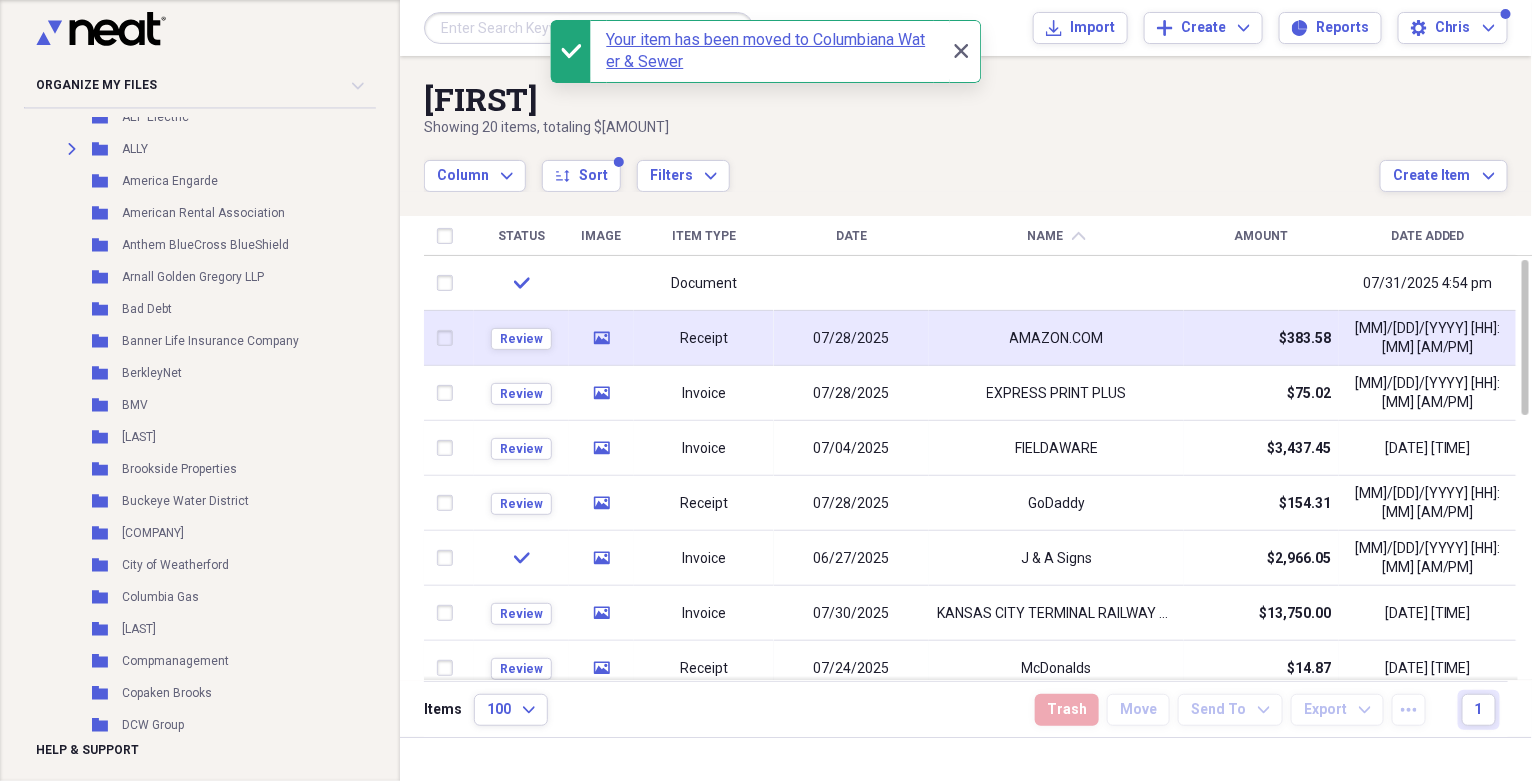 click on "AMAZON.COM" at bounding box center (1057, 339) 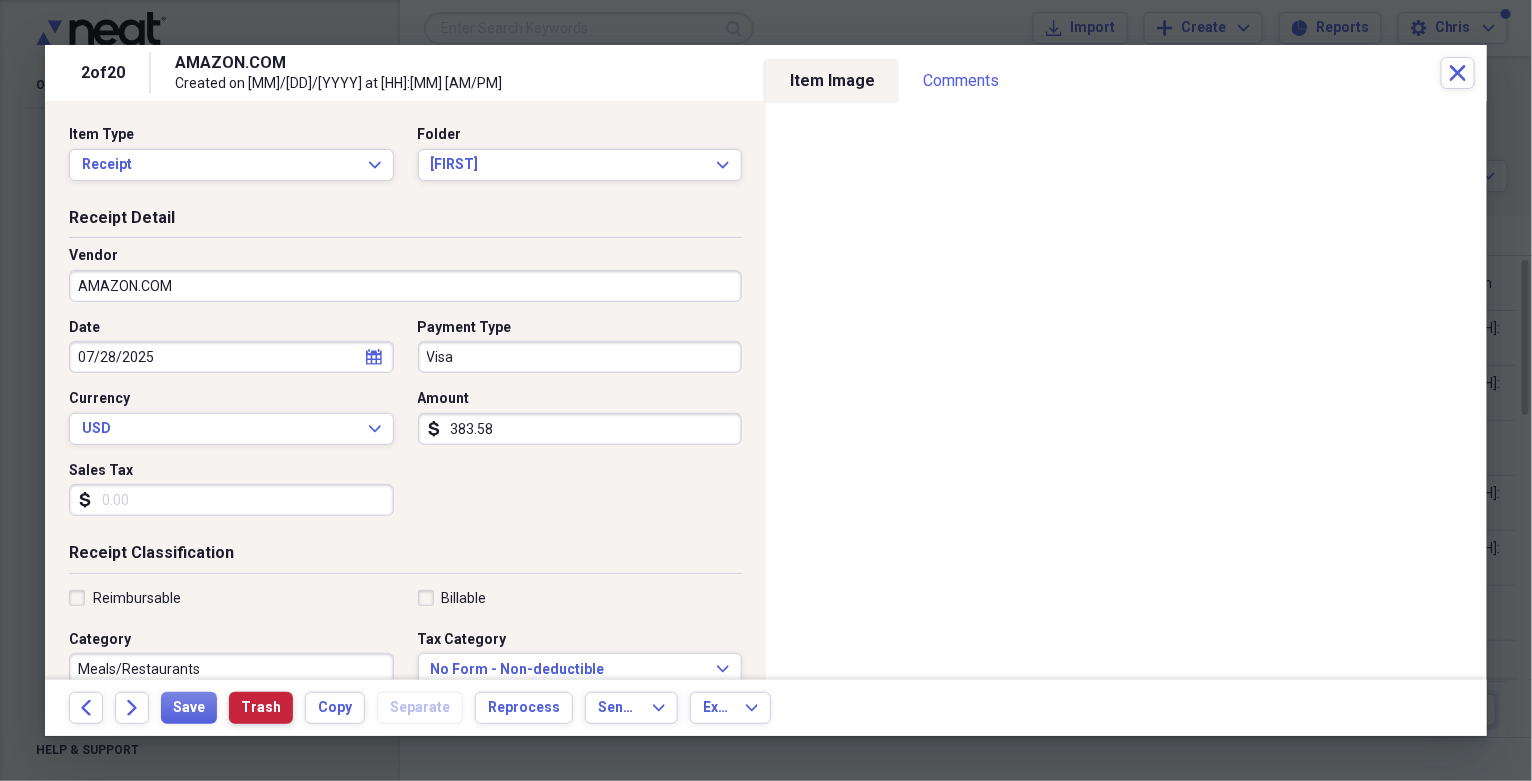 click on "Trash" at bounding box center (261, 708) 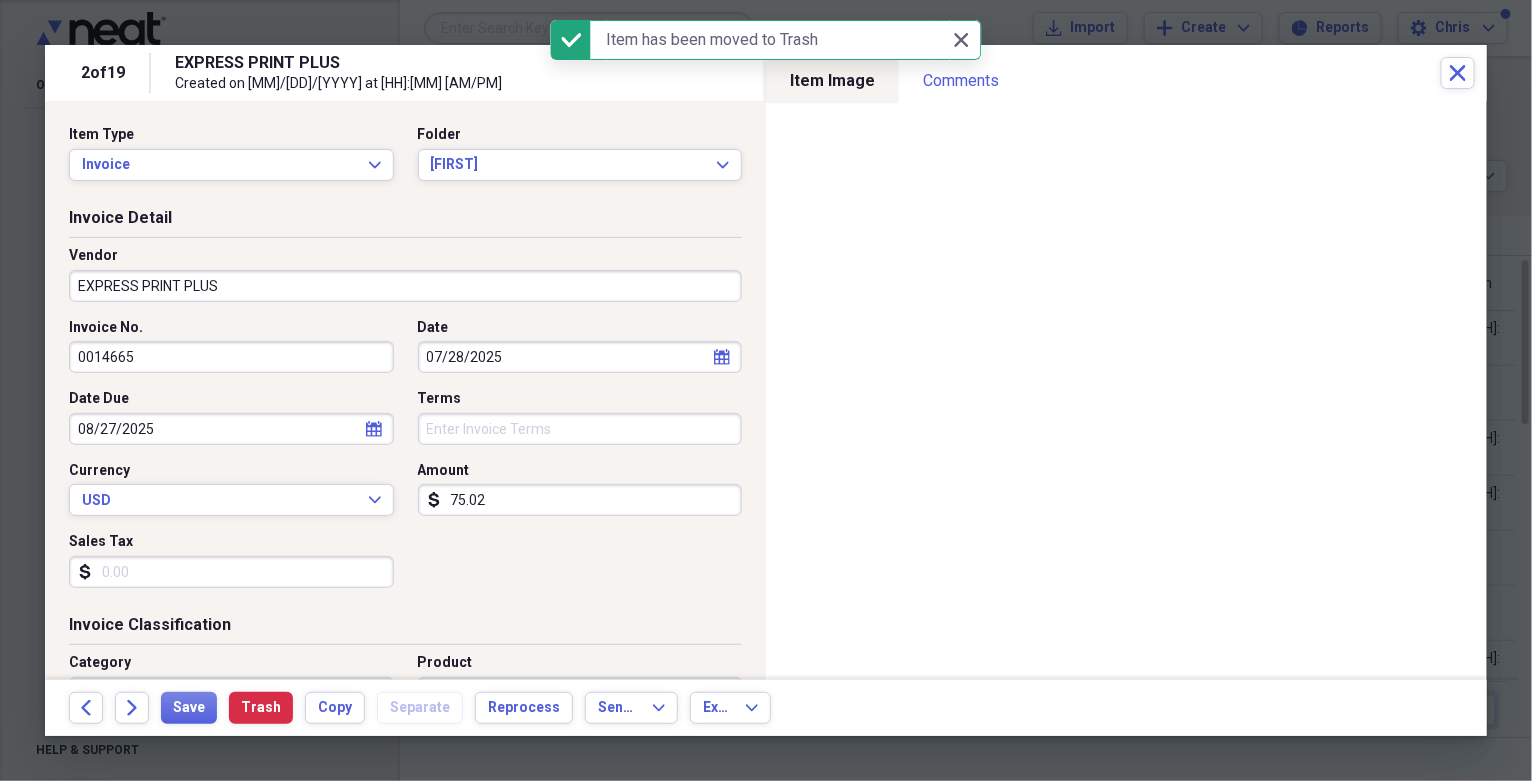 select on "7" 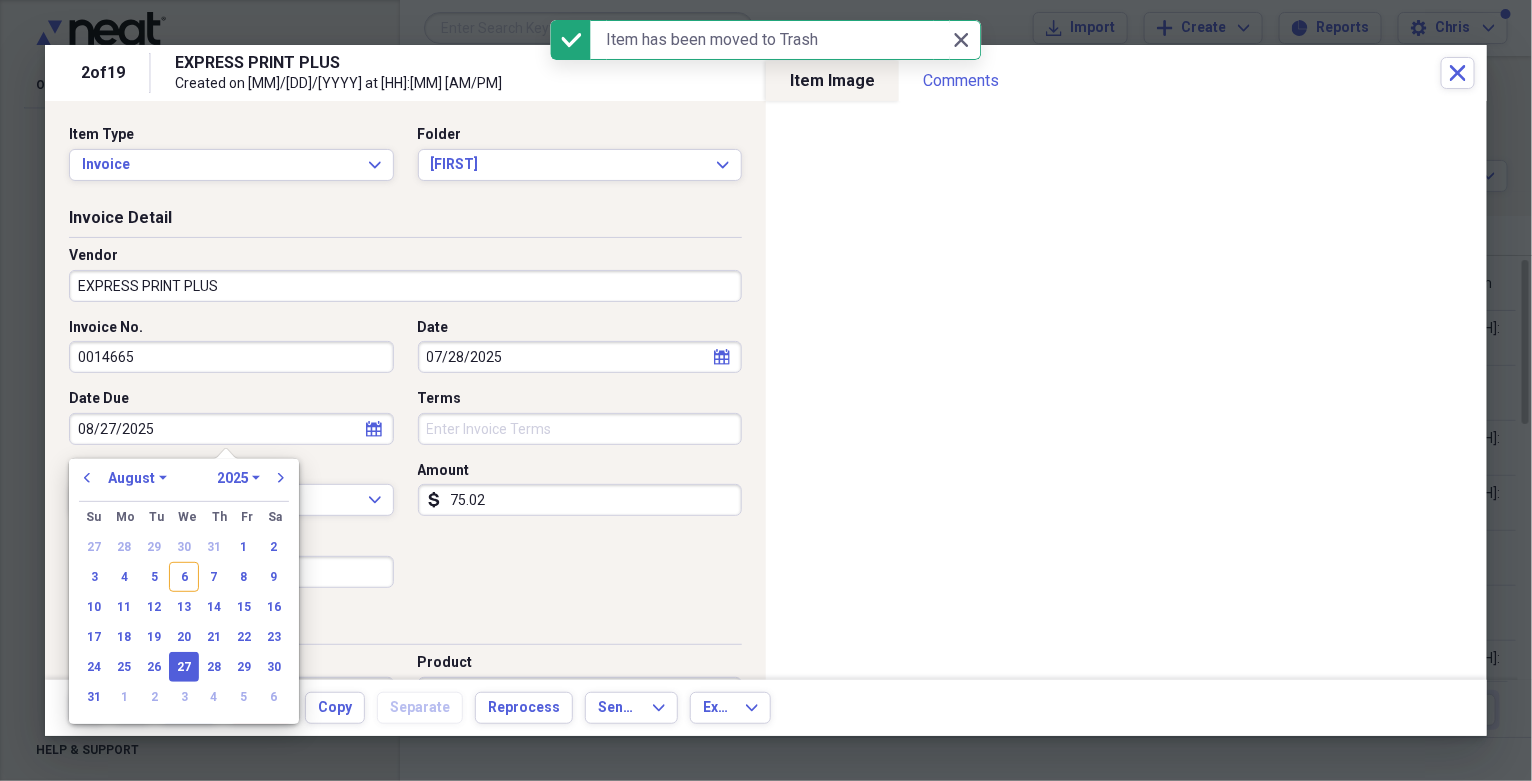 drag, startPoint x: 186, startPoint y: 434, endPoint x: -6, endPoint y: 445, distance: 192.31485 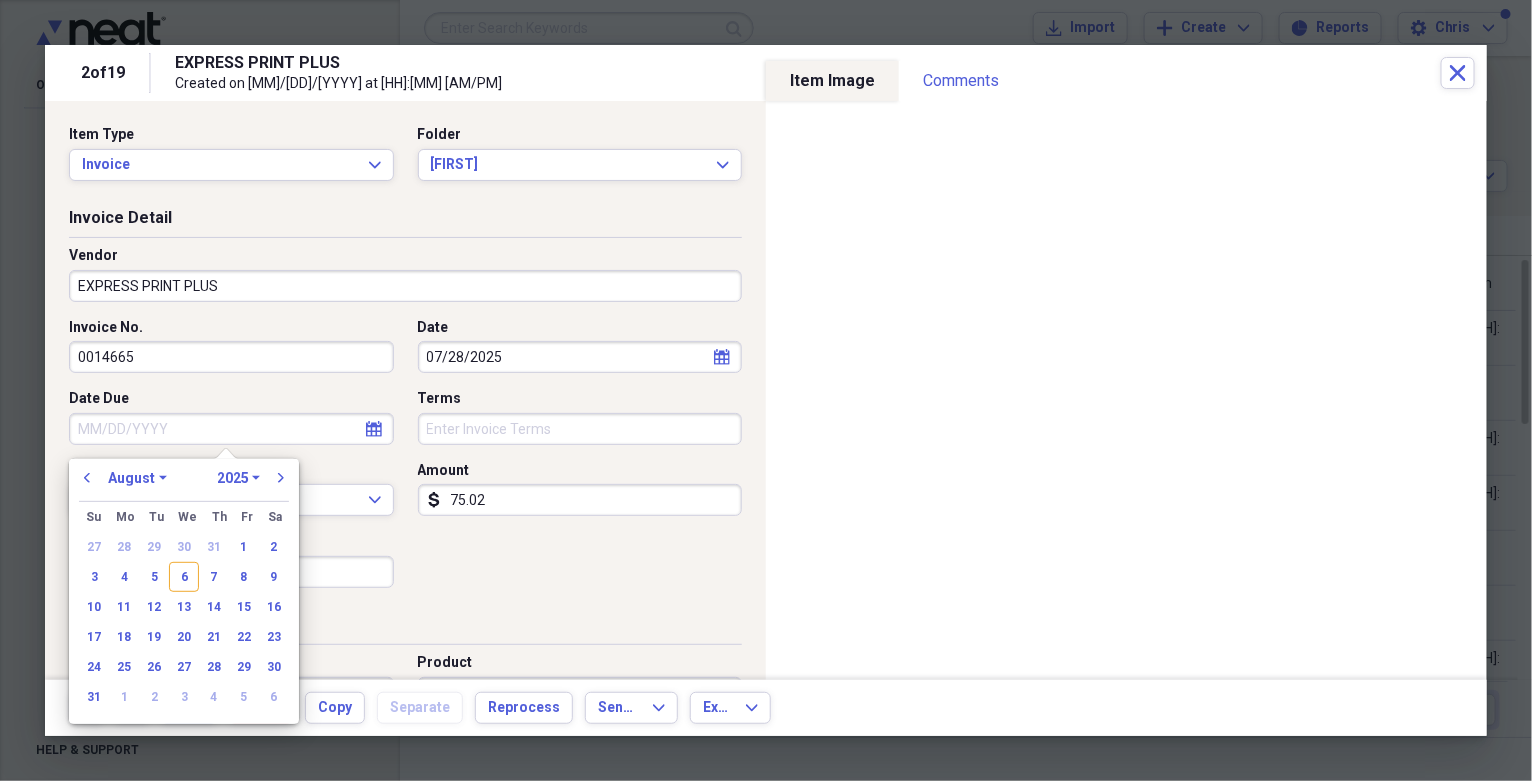type 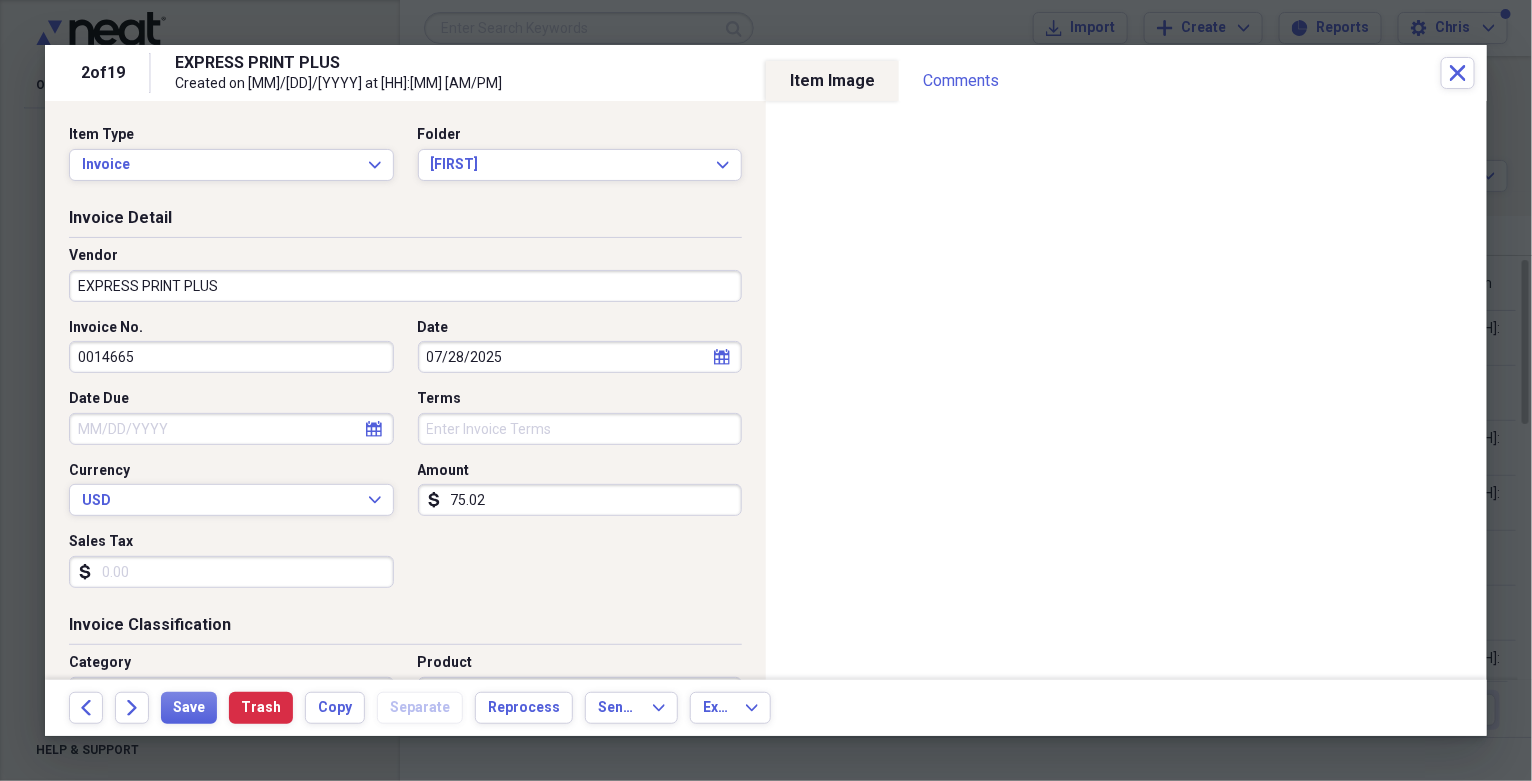 click on "0014665" at bounding box center (231, 357) 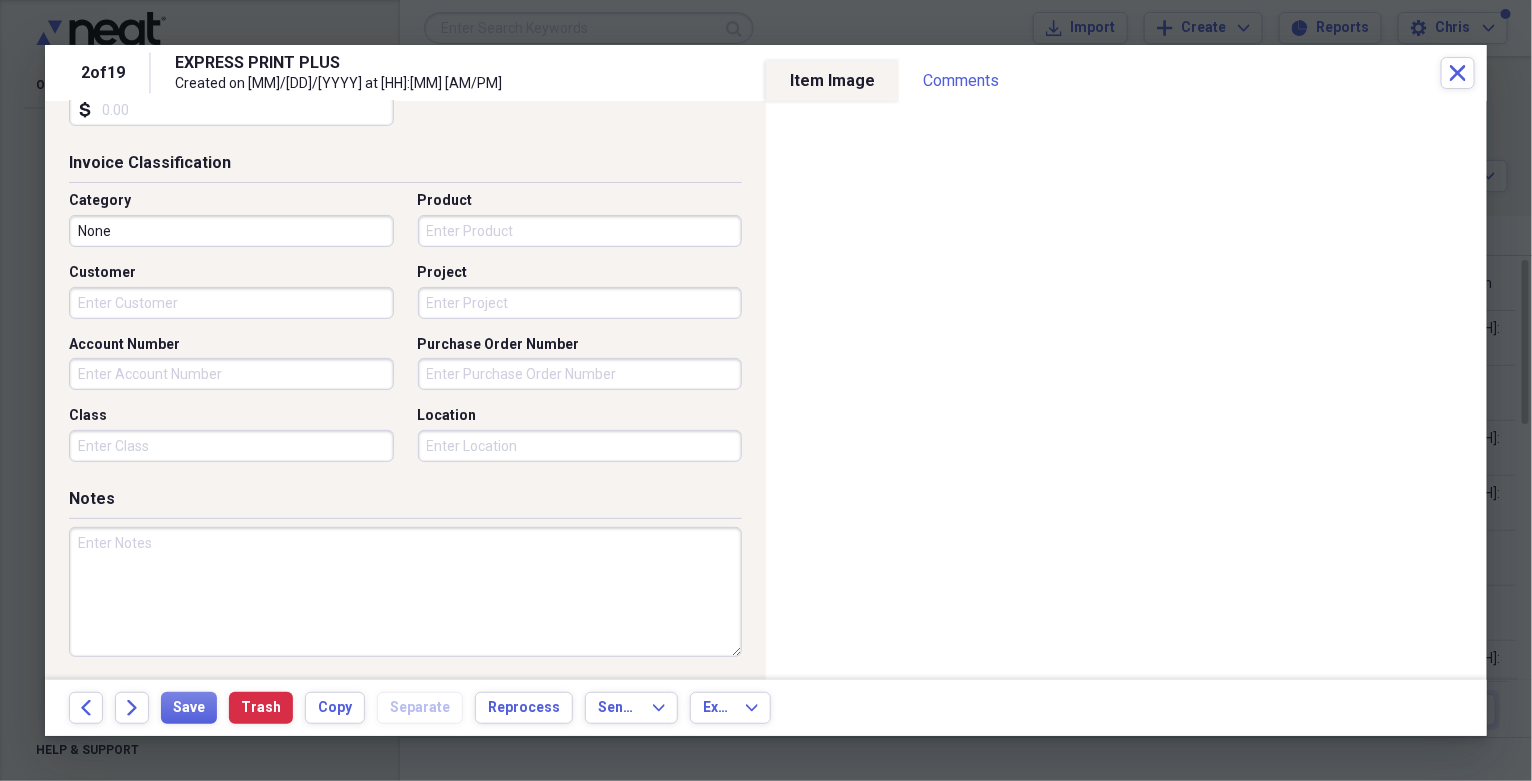 scroll, scrollTop: 533, scrollLeft: 0, axis: vertical 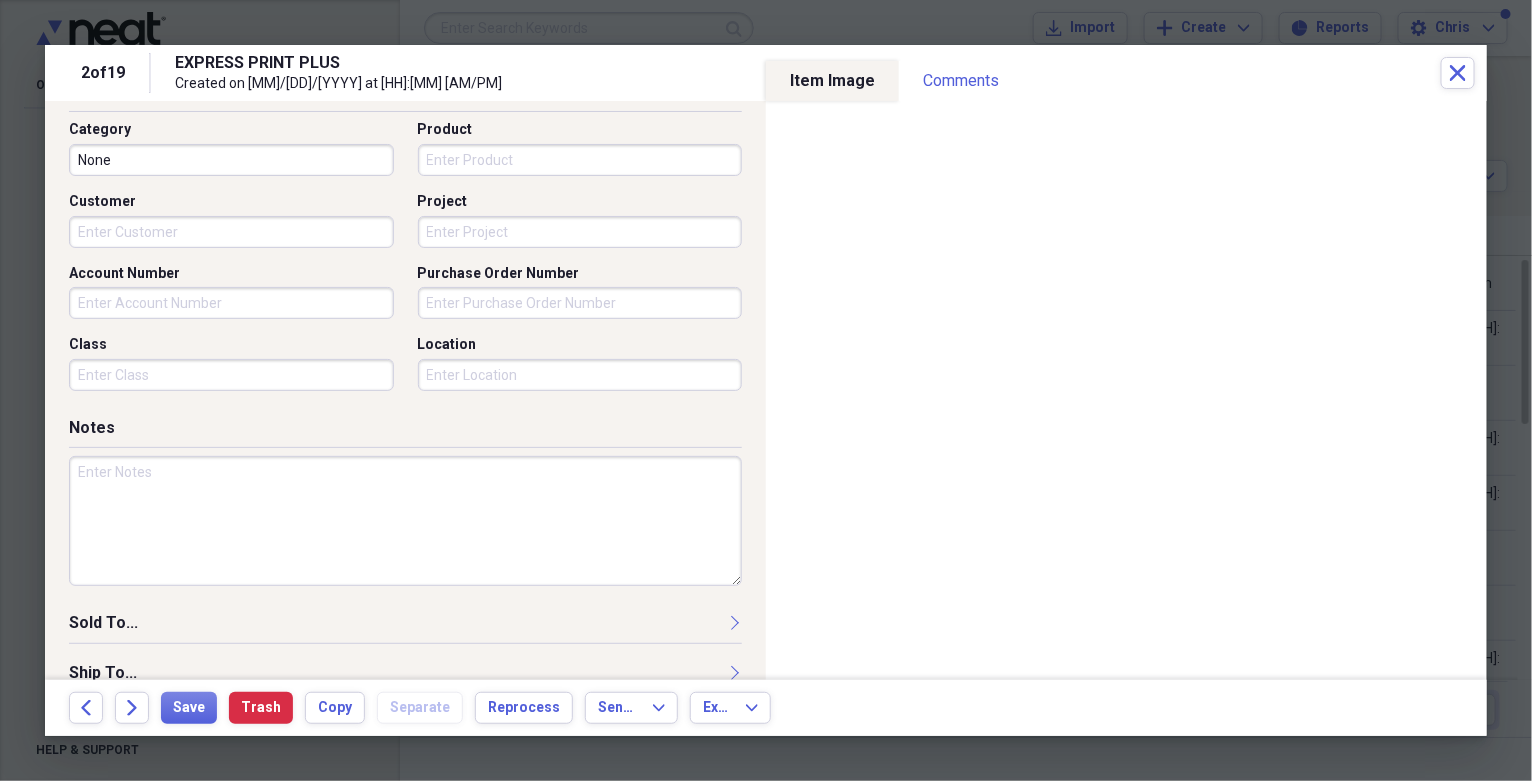 click at bounding box center (405, 521) 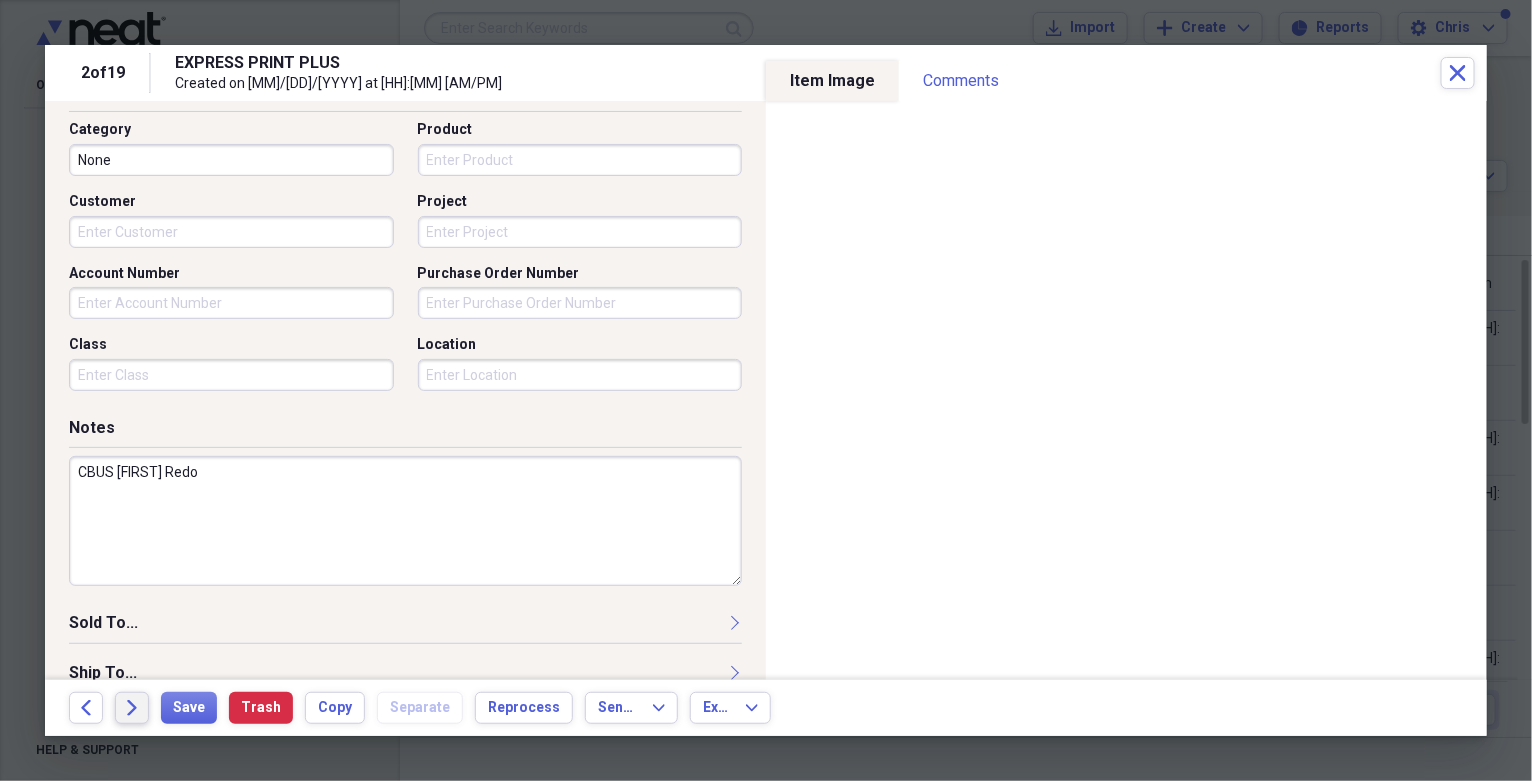 type on "CBUS Austin Clay Redo" 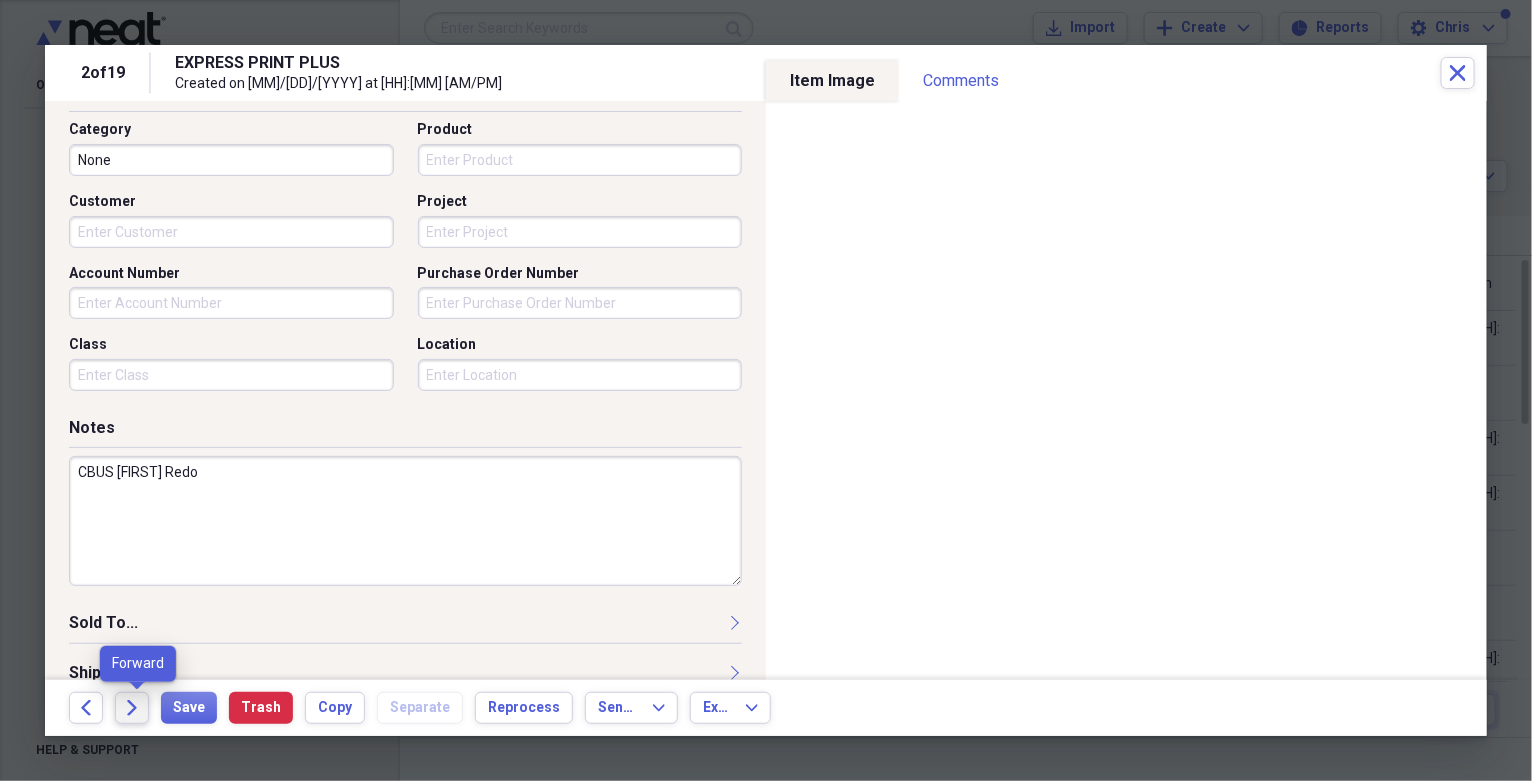 click 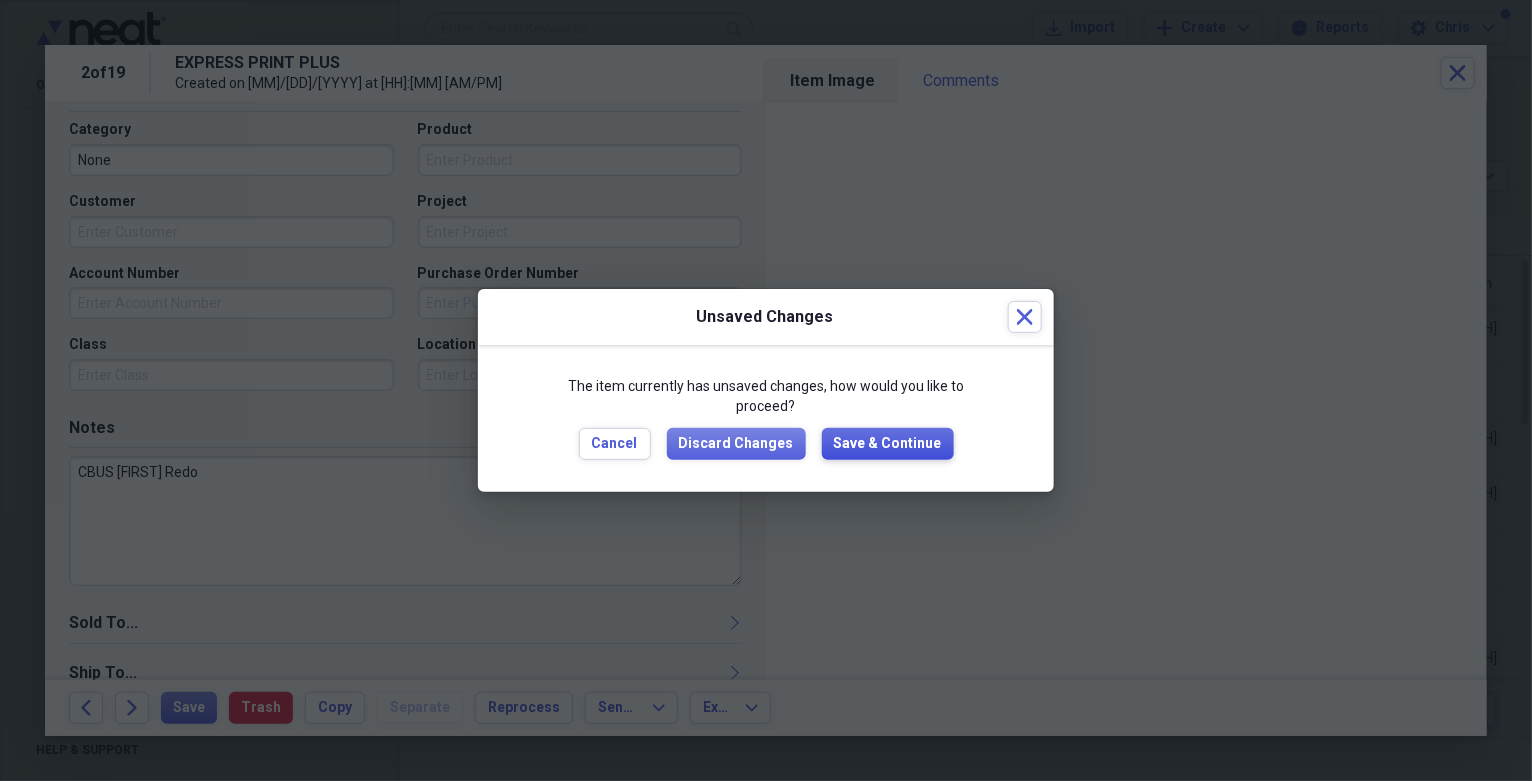 click on "Save & Continue" at bounding box center [888, 444] 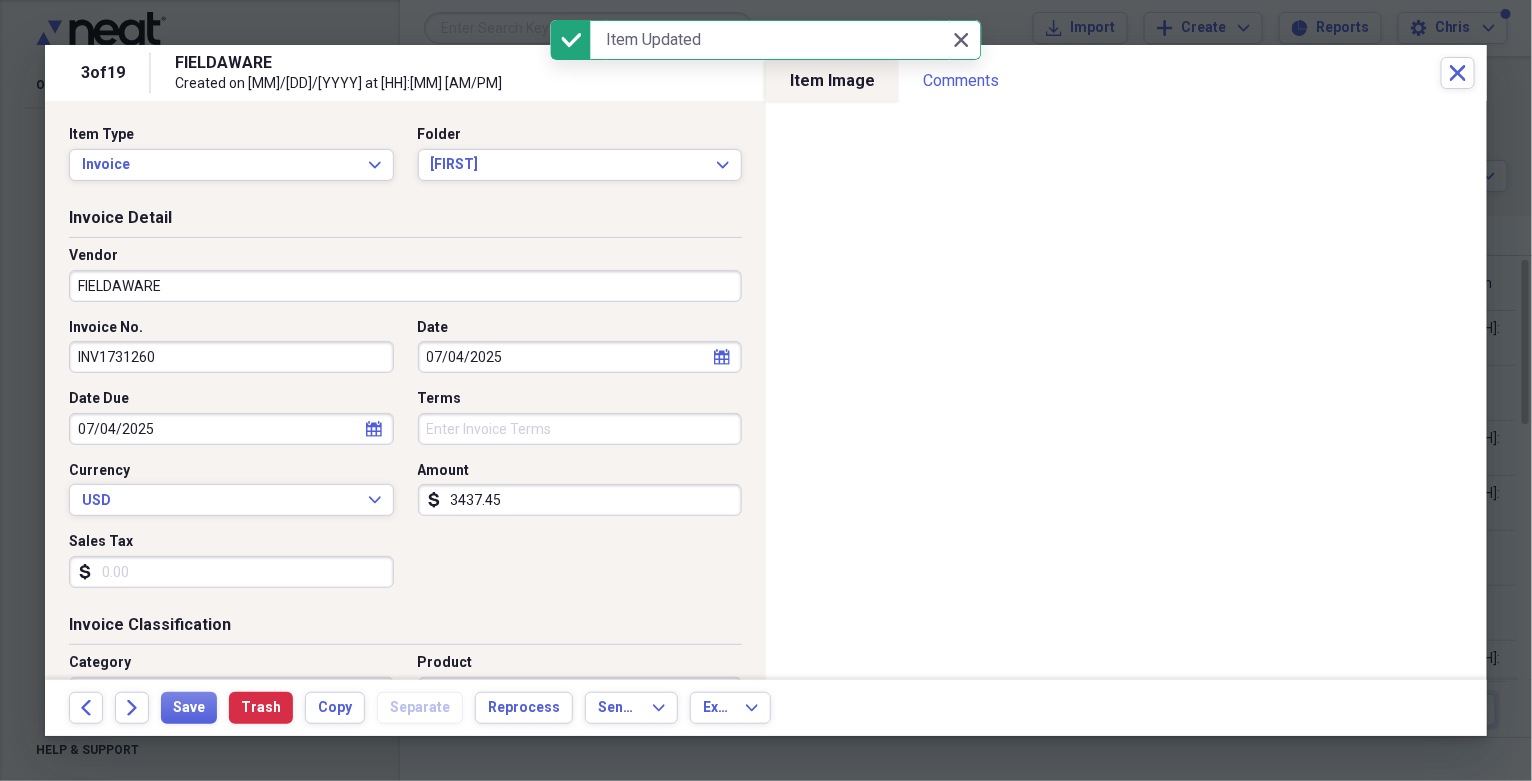 select on "6" 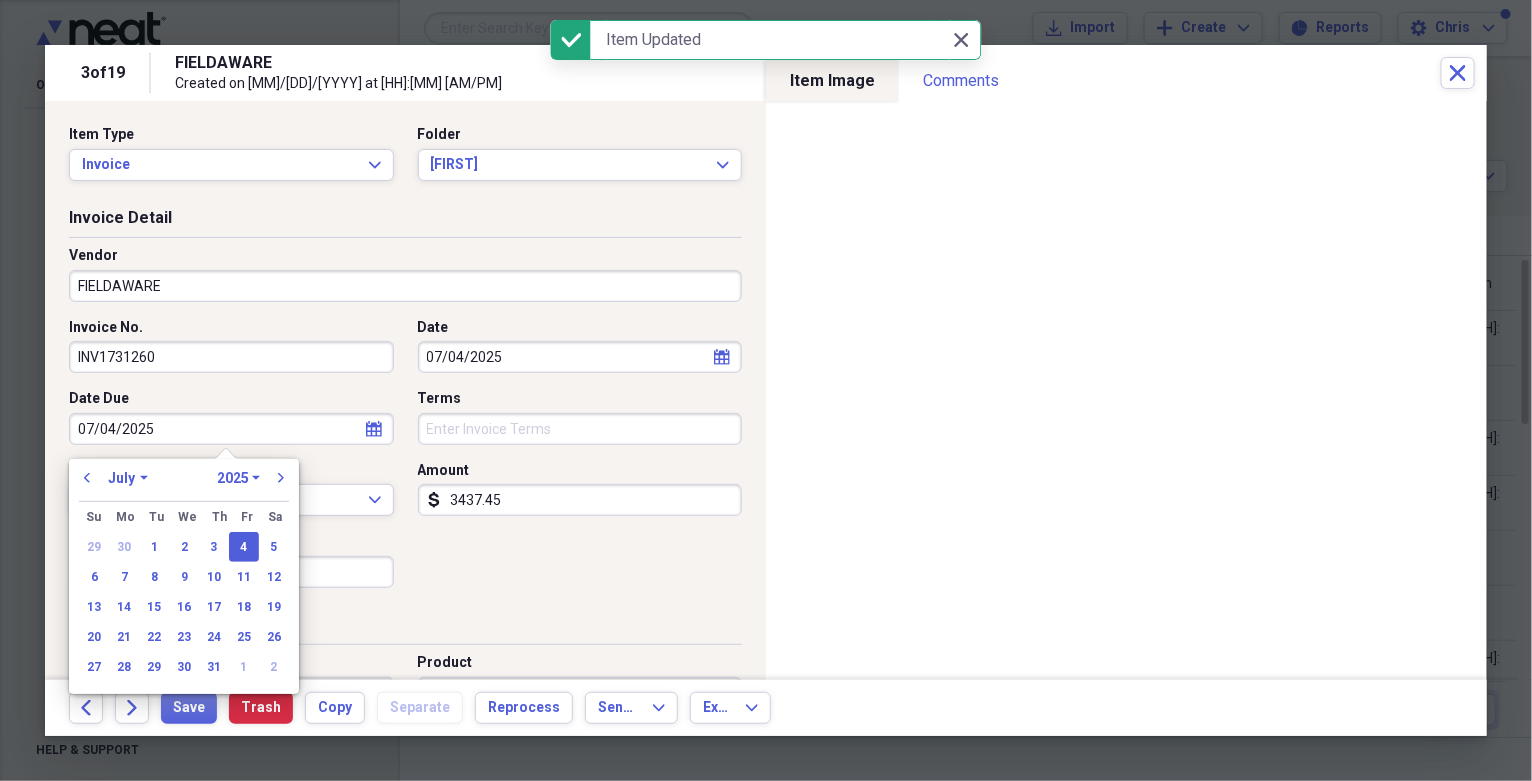 drag, startPoint x: 197, startPoint y: 421, endPoint x: -6, endPoint y: 444, distance: 204.2988 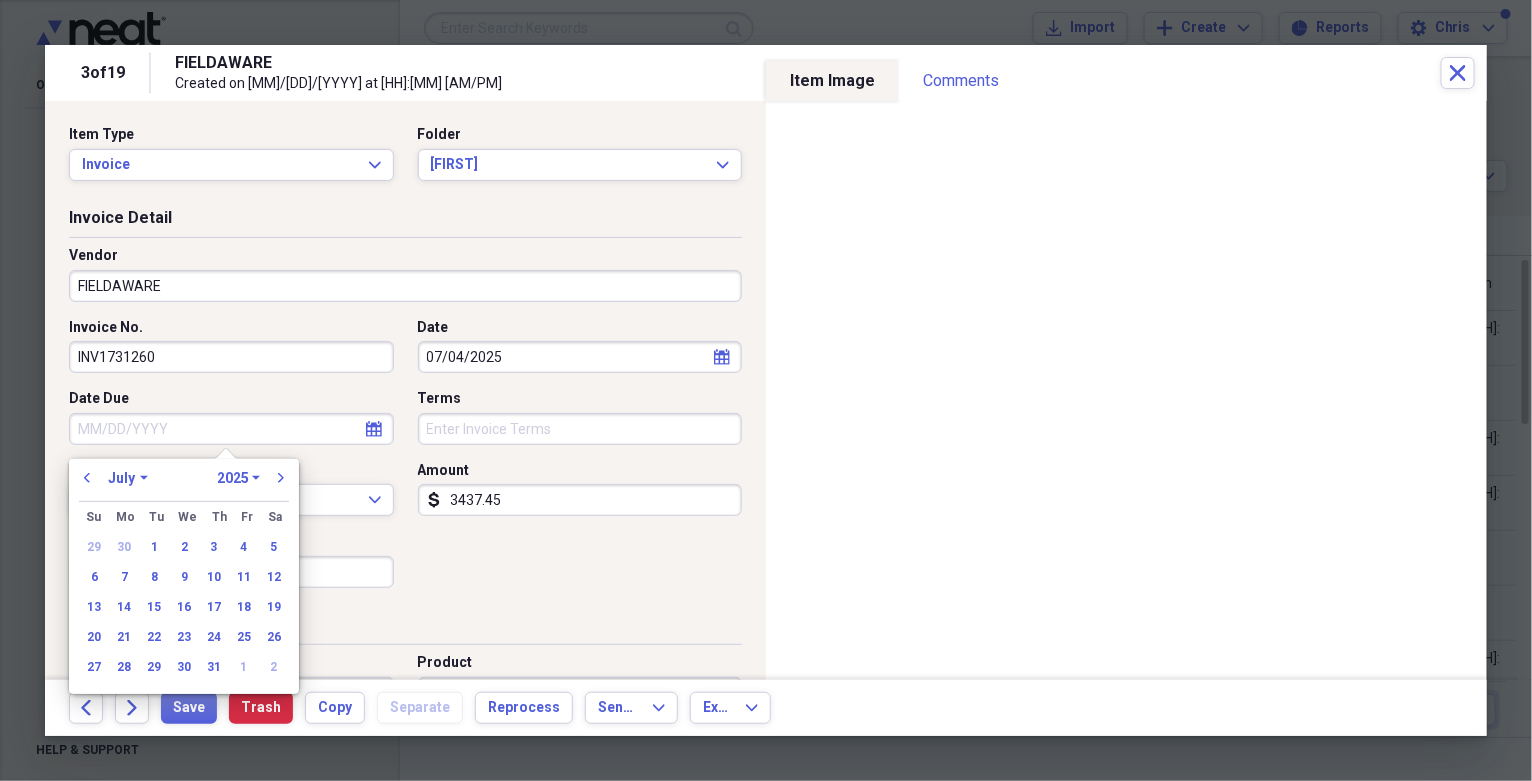 type 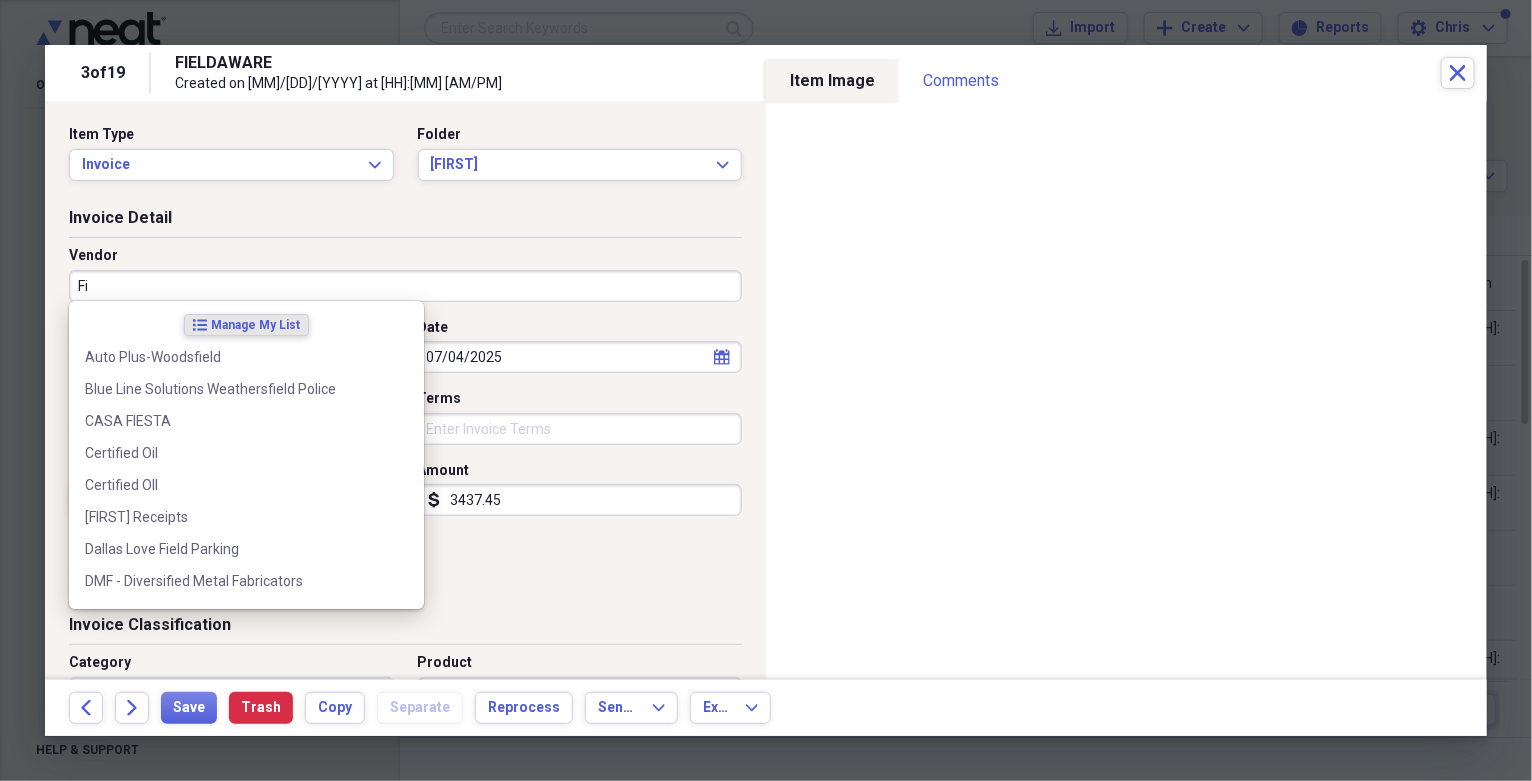 type on "F" 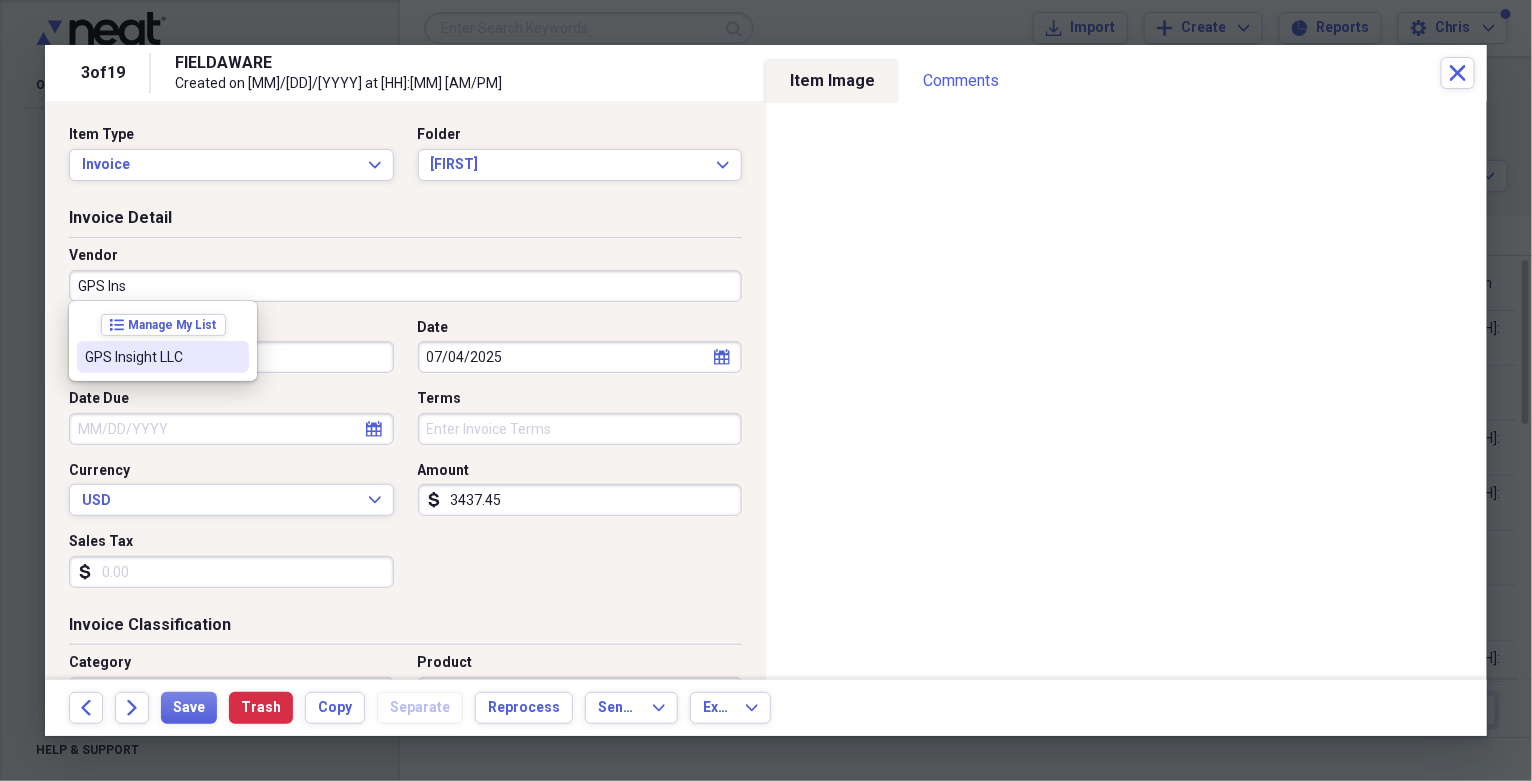 click on "GPS Insight LLC" at bounding box center [151, 357] 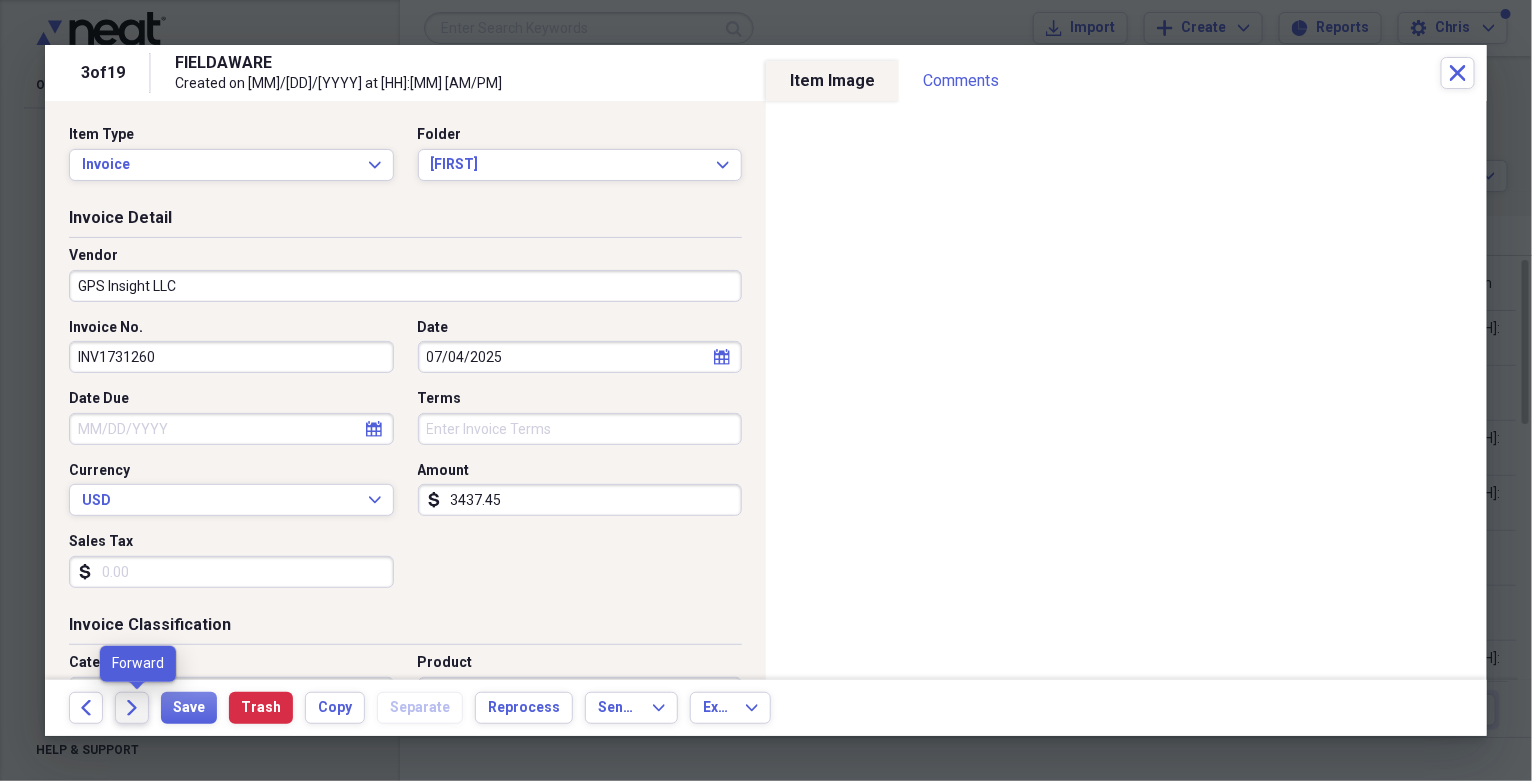 click on "Forward" at bounding box center [132, 708] 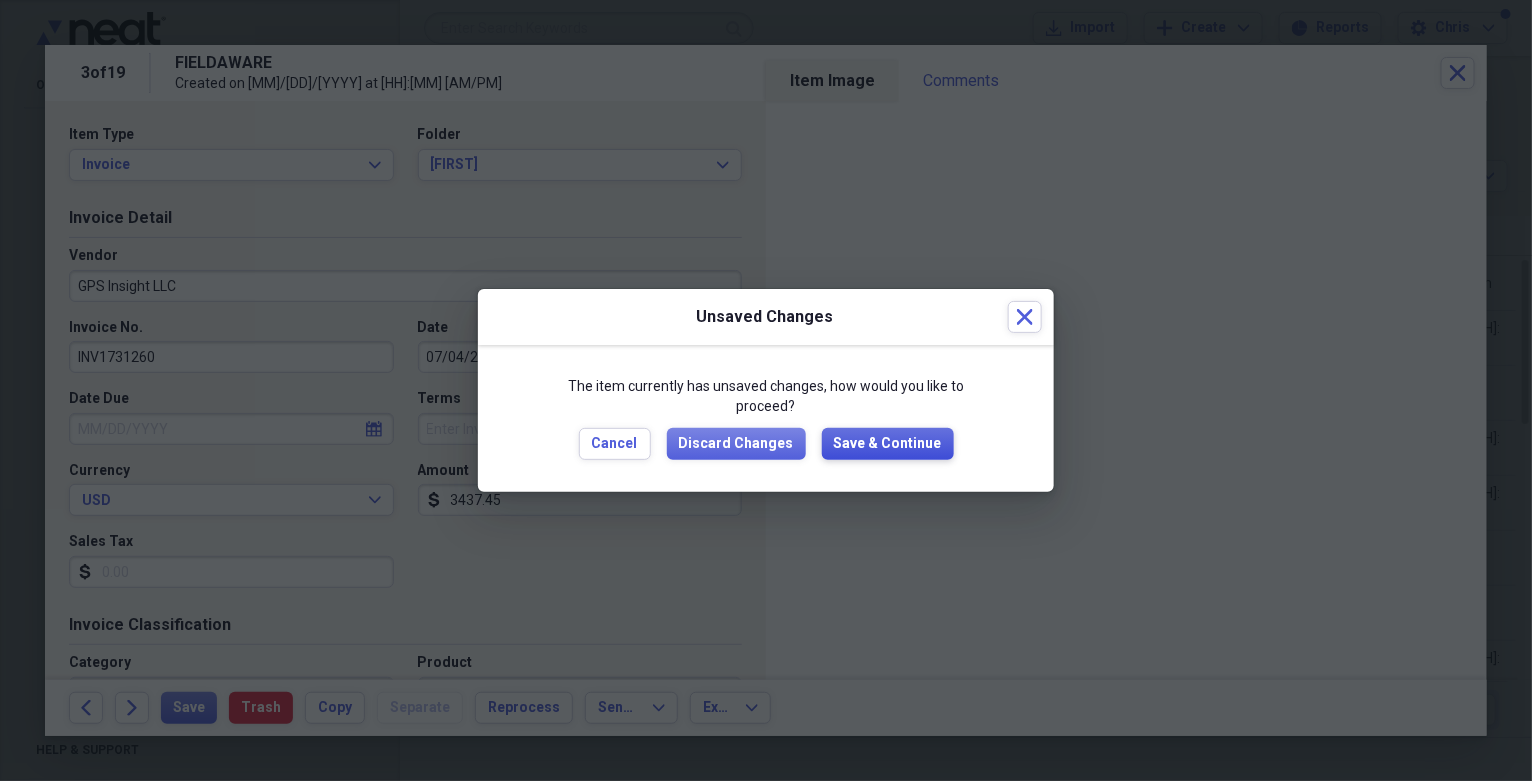 click on "Save & Continue" at bounding box center (888, 444) 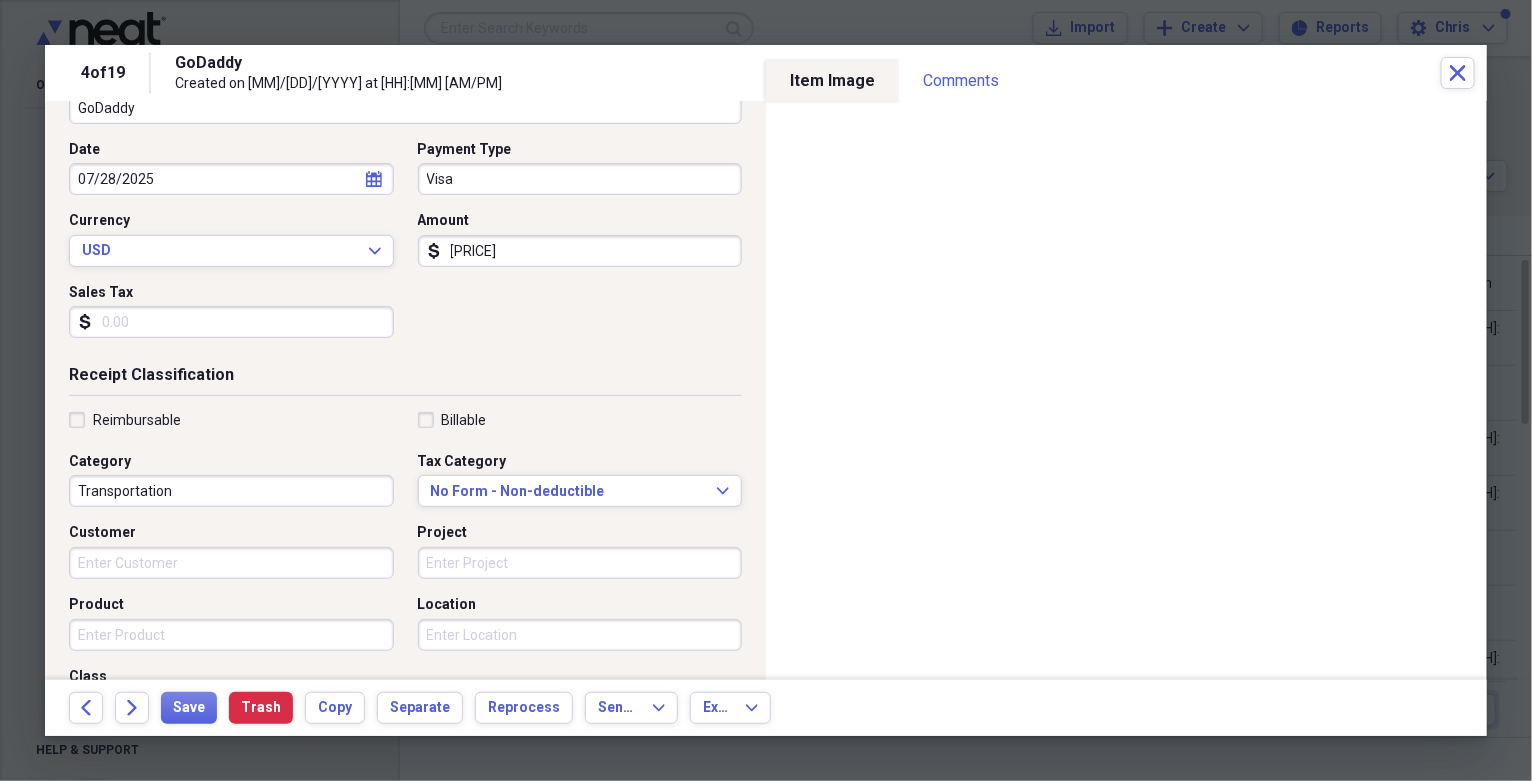 scroll, scrollTop: 439, scrollLeft: 0, axis: vertical 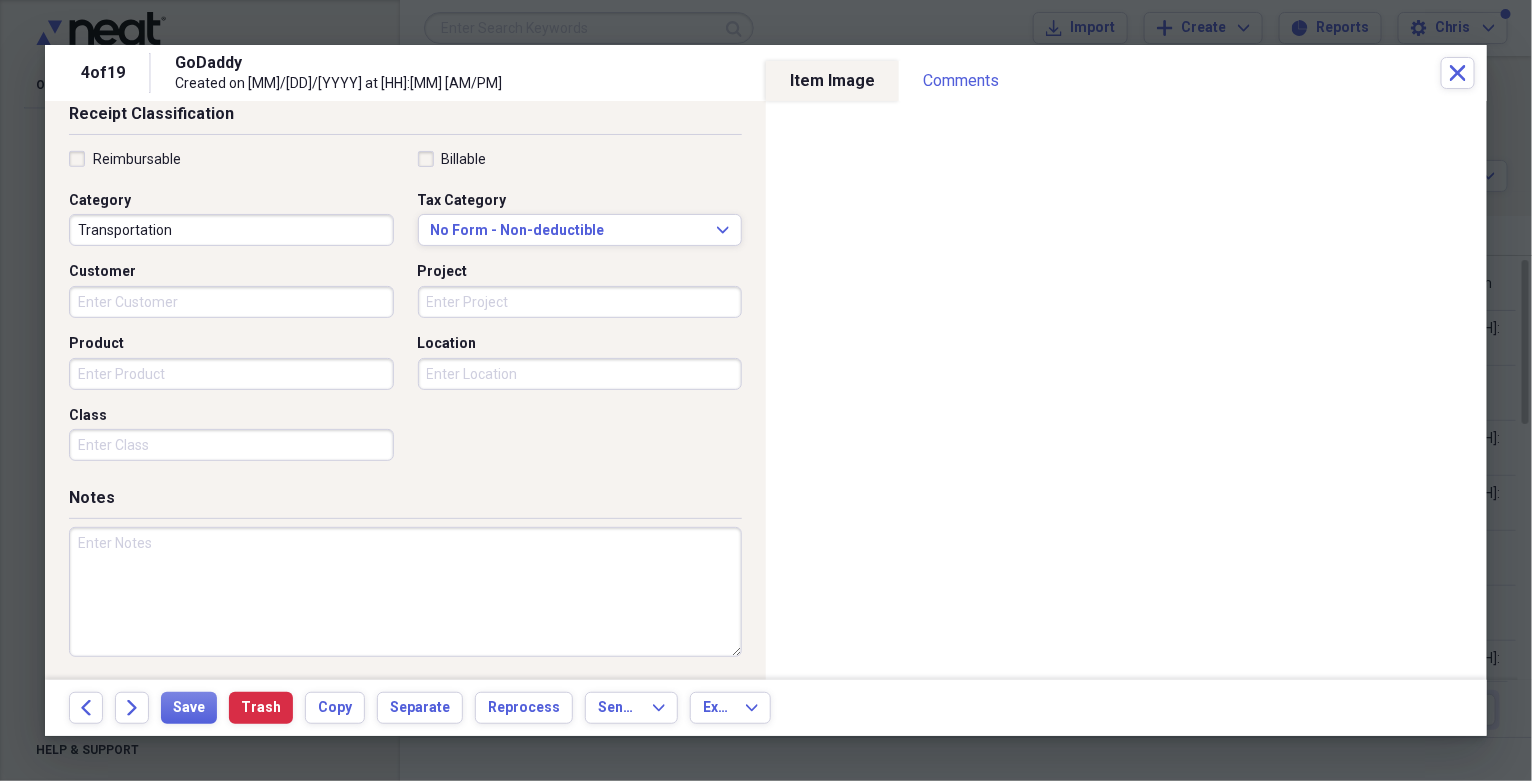 click at bounding box center [405, 592] 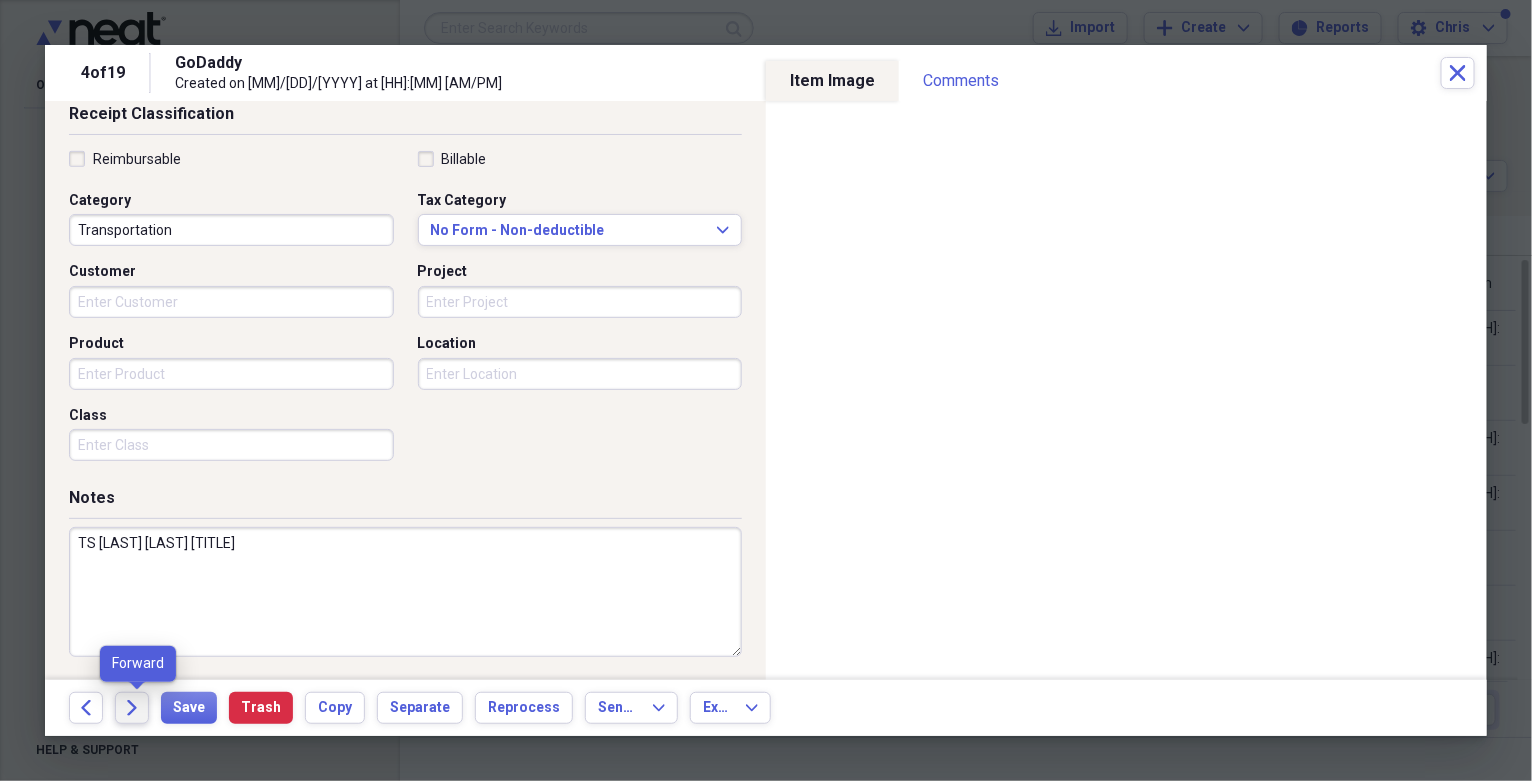 type on "TS Ryan Rhodes Email/Microsoft 12mo Subscription" 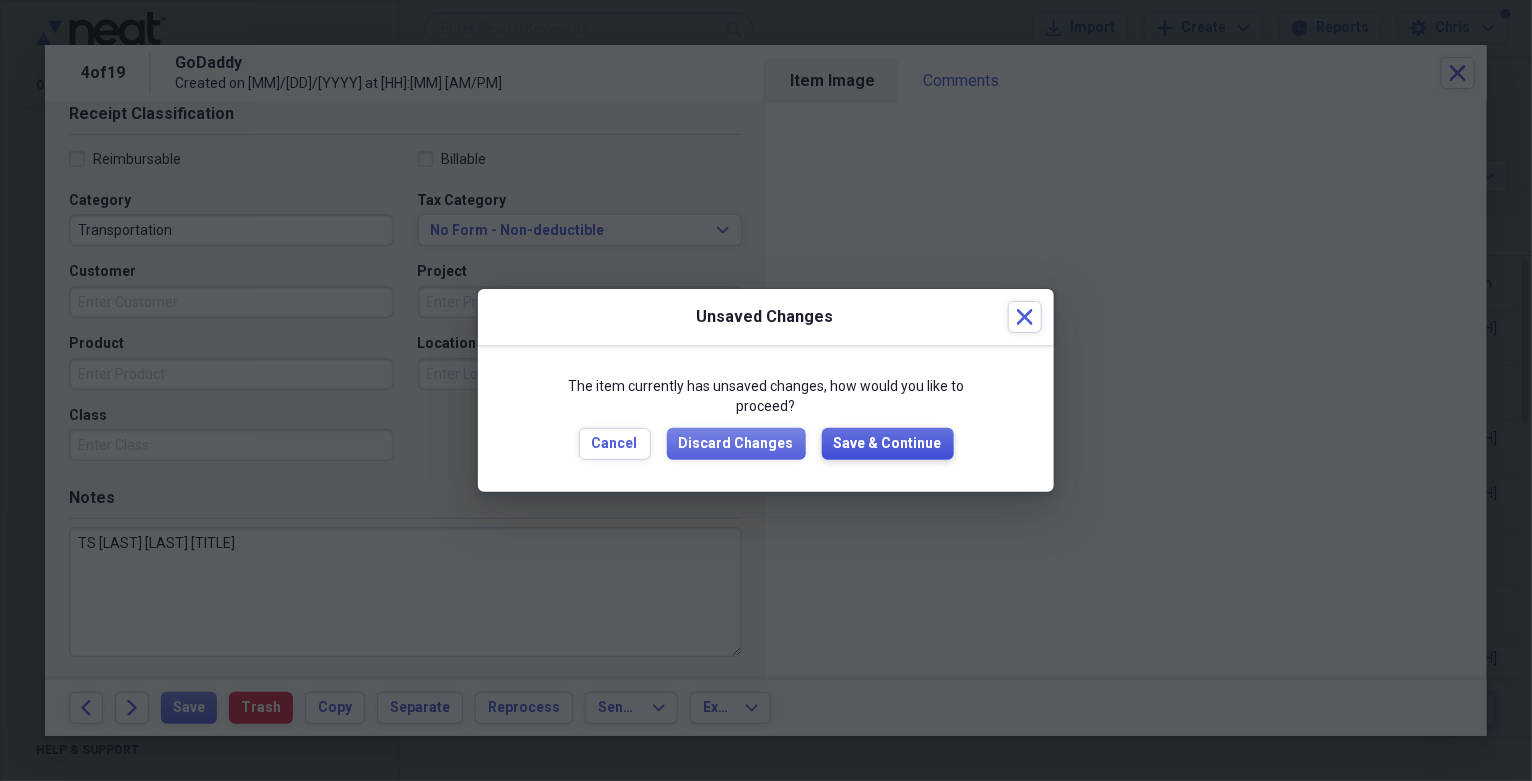 click on "Save & Continue" at bounding box center [888, 444] 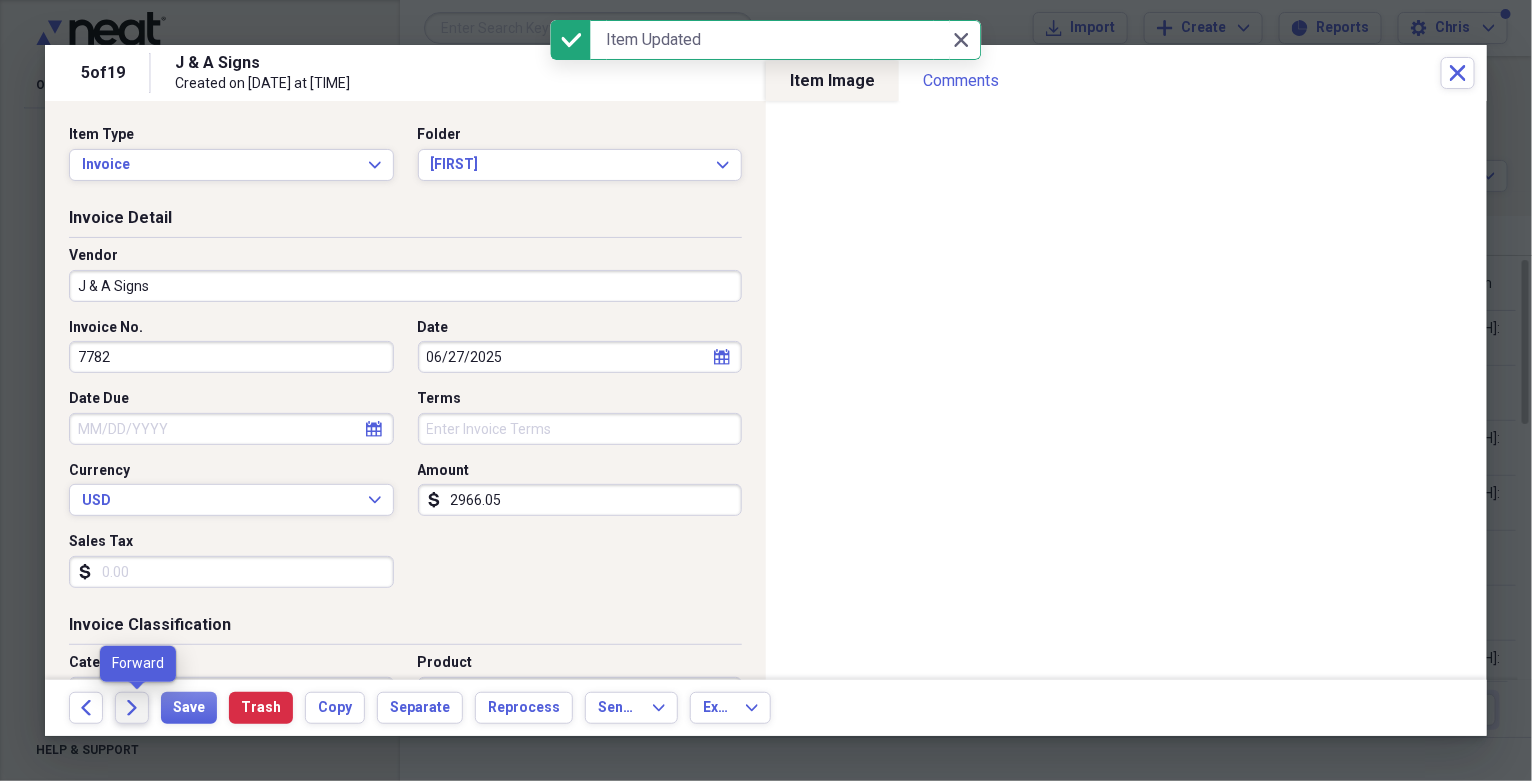 click on "Forward" at bounding box center (132, 708) 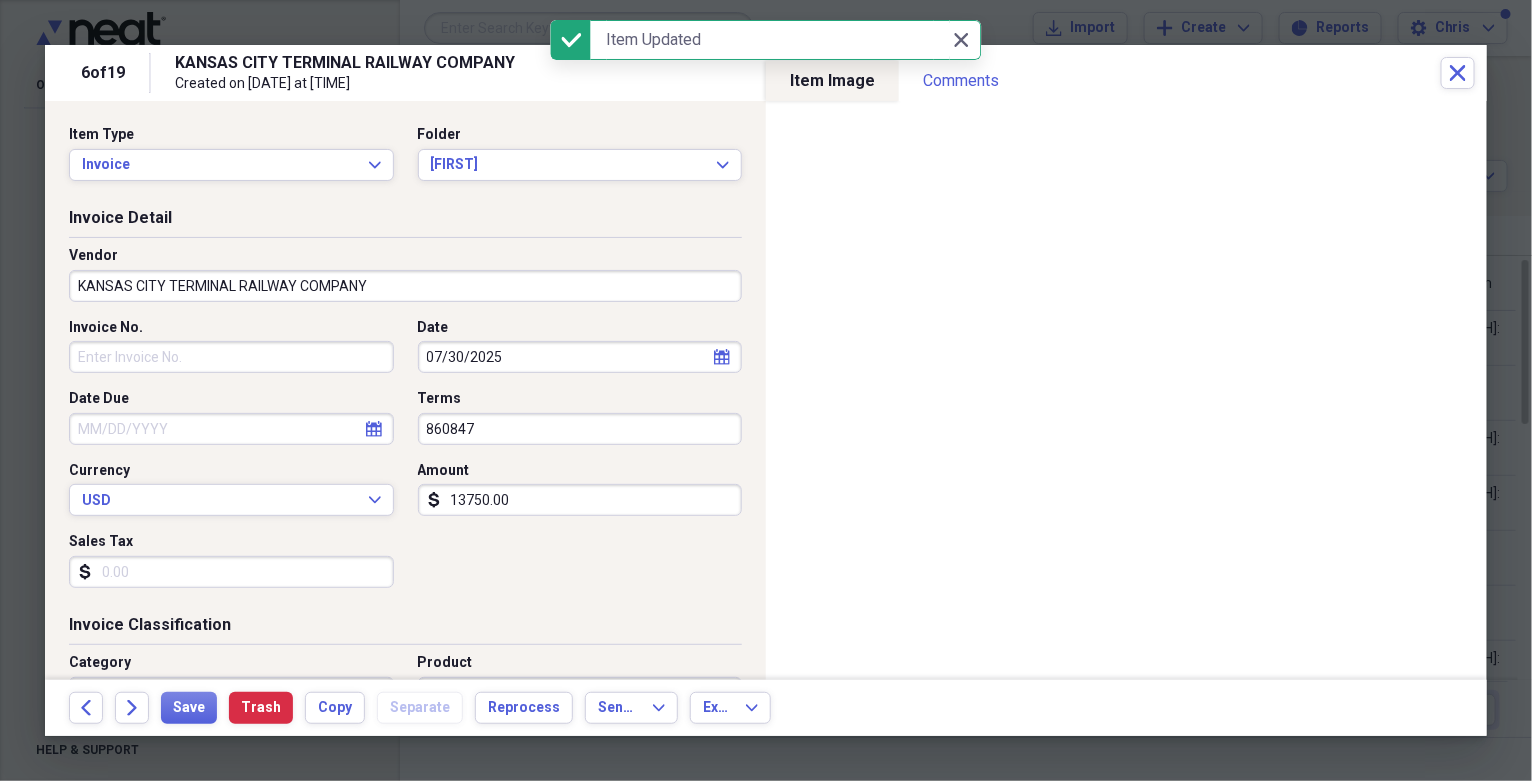 drag, startPoint x: 483, startPoint y: 433, endPoint x: 325, endPoint y: 443, distance: 158.31615 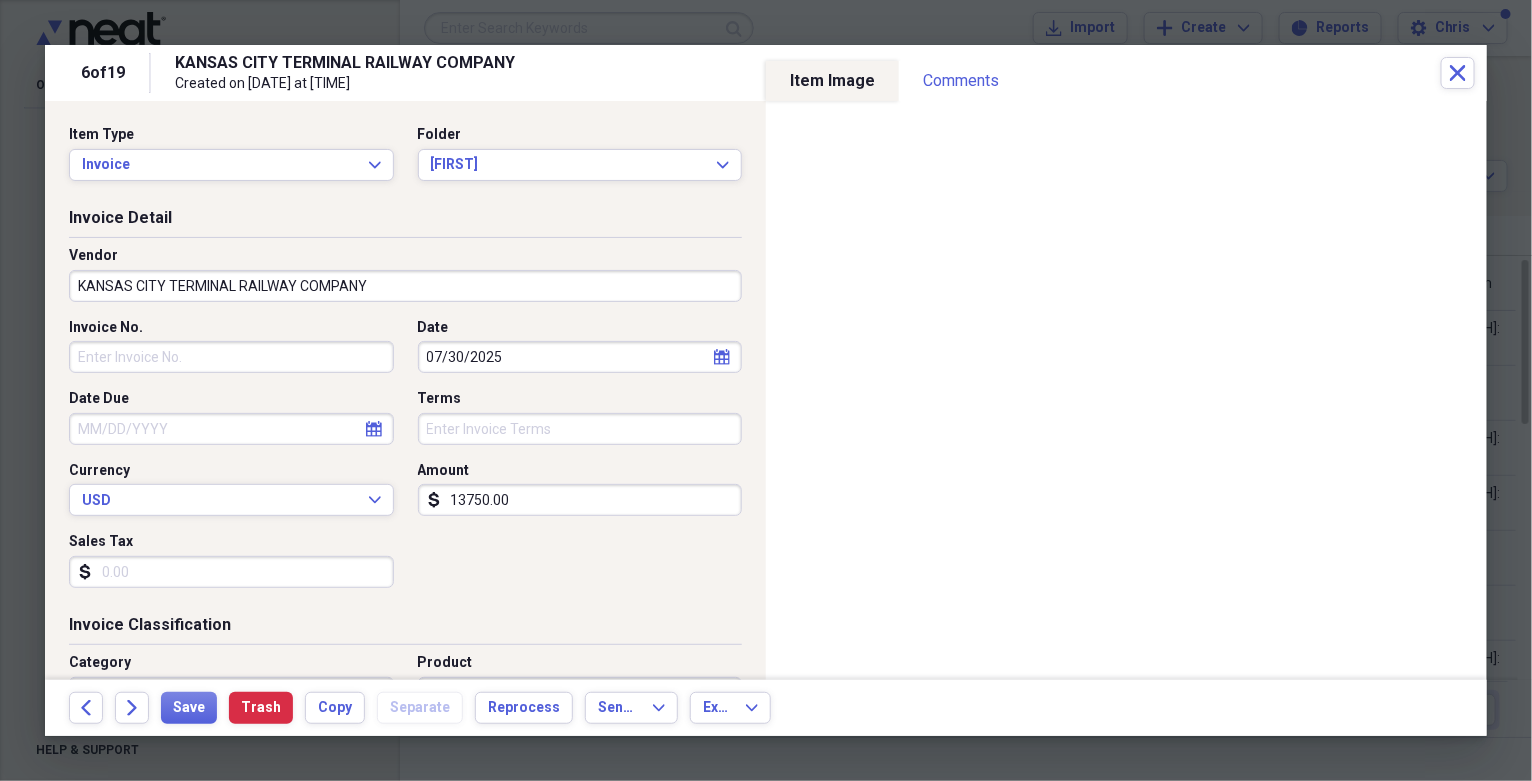 type 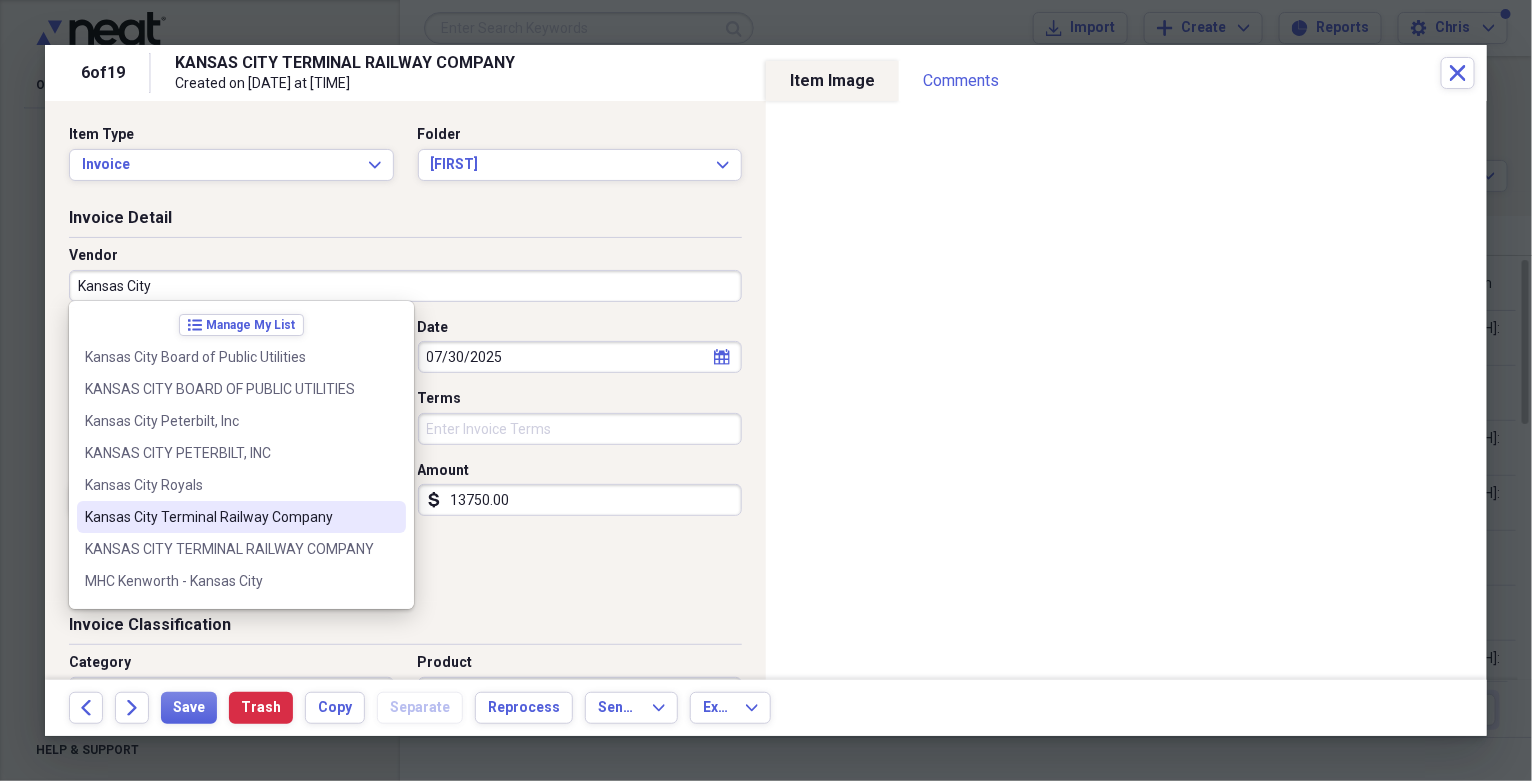 click on "Kansas City Terminal Railway Company" at bounding box center (229, 517) 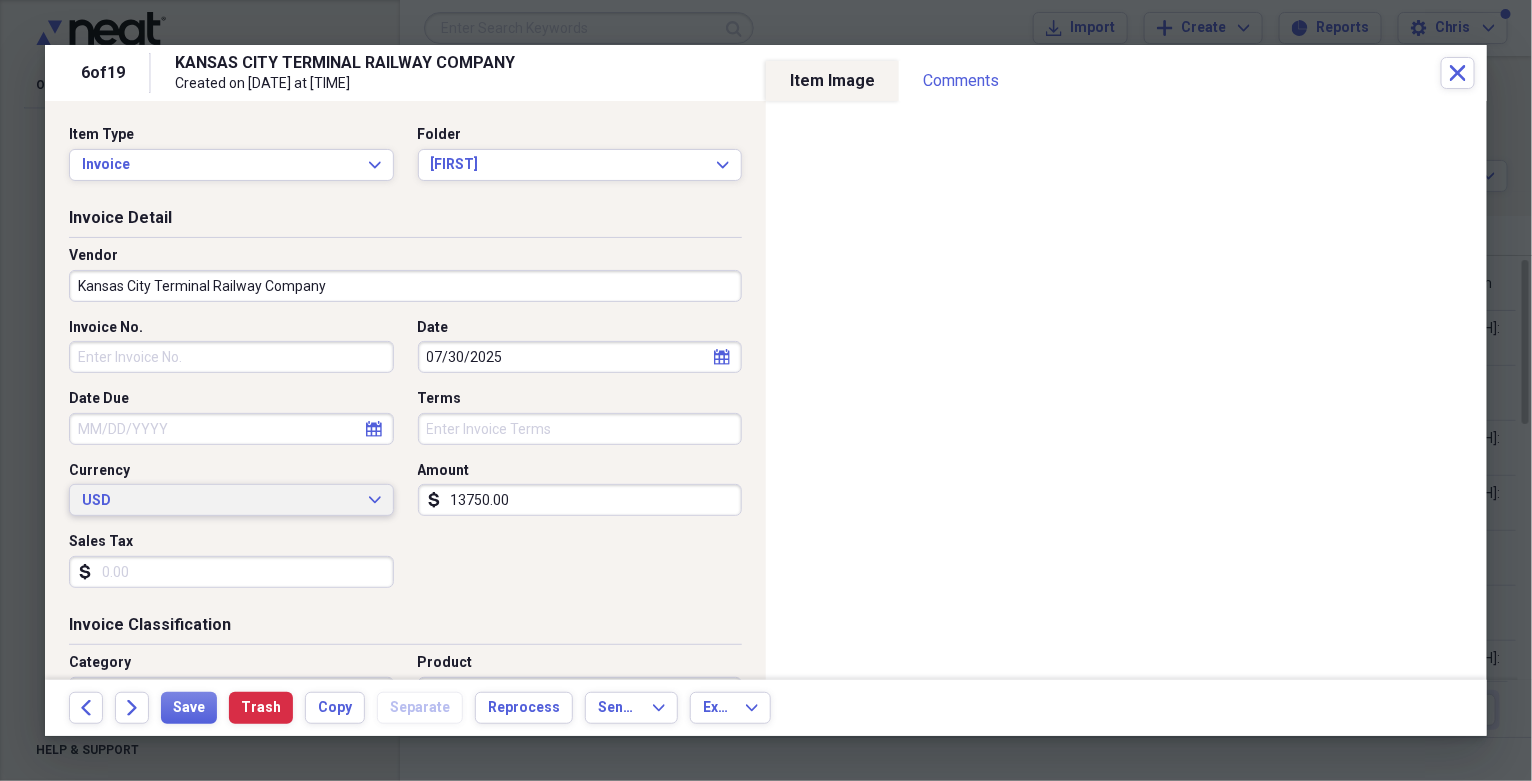 type on "Transportation" 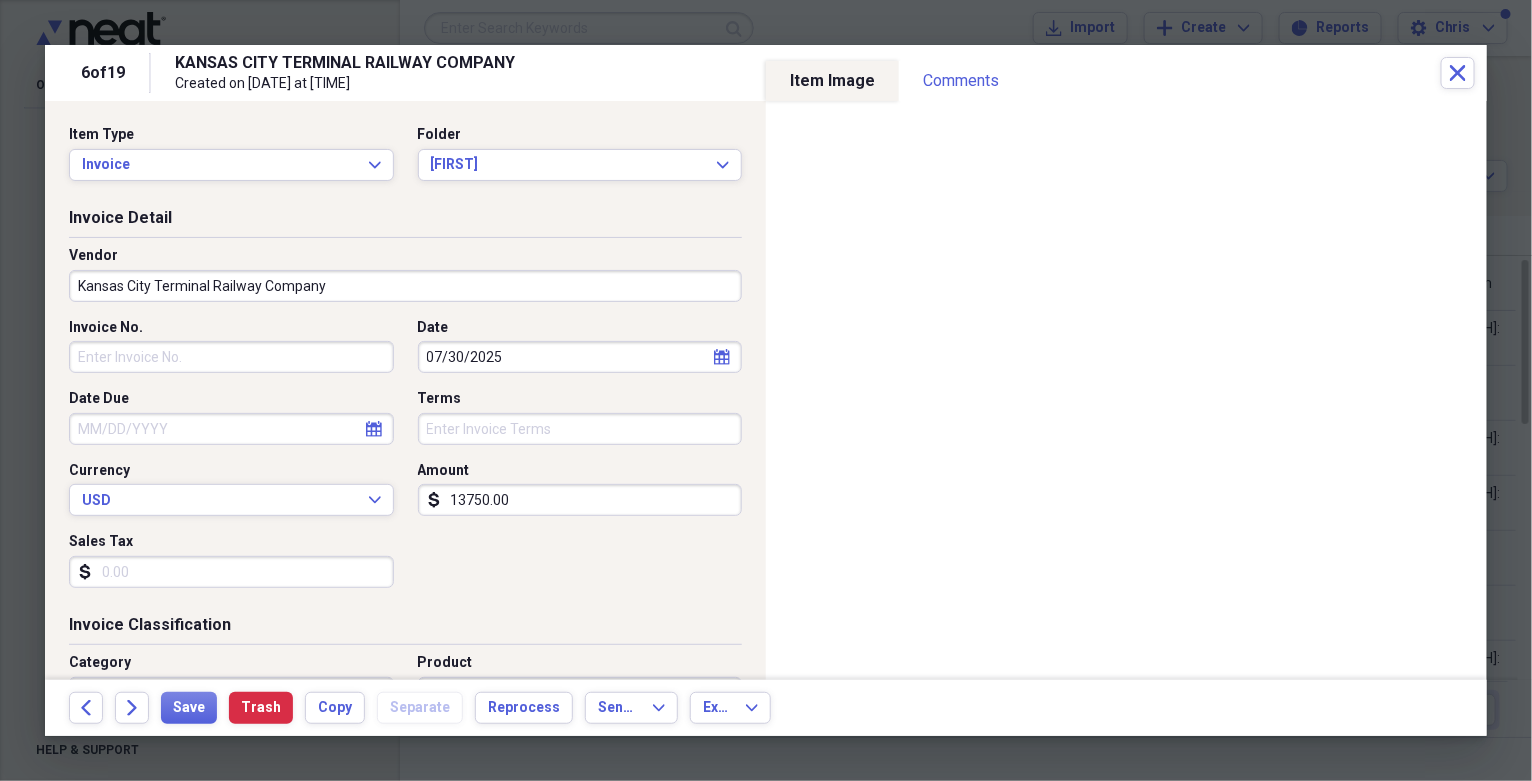 click on "Invoice No." at bounding box center [231, 357] 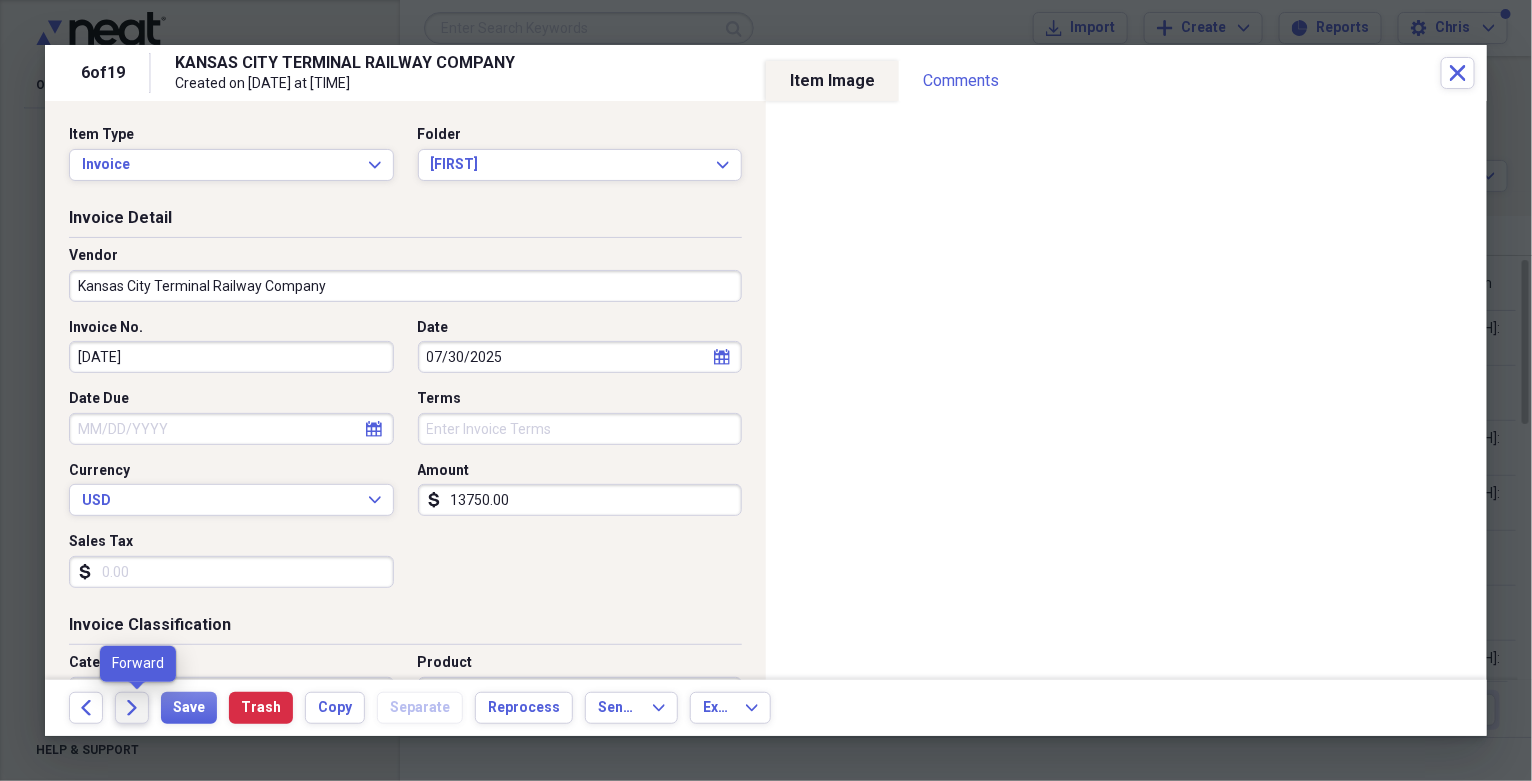 type on "19-08-25" 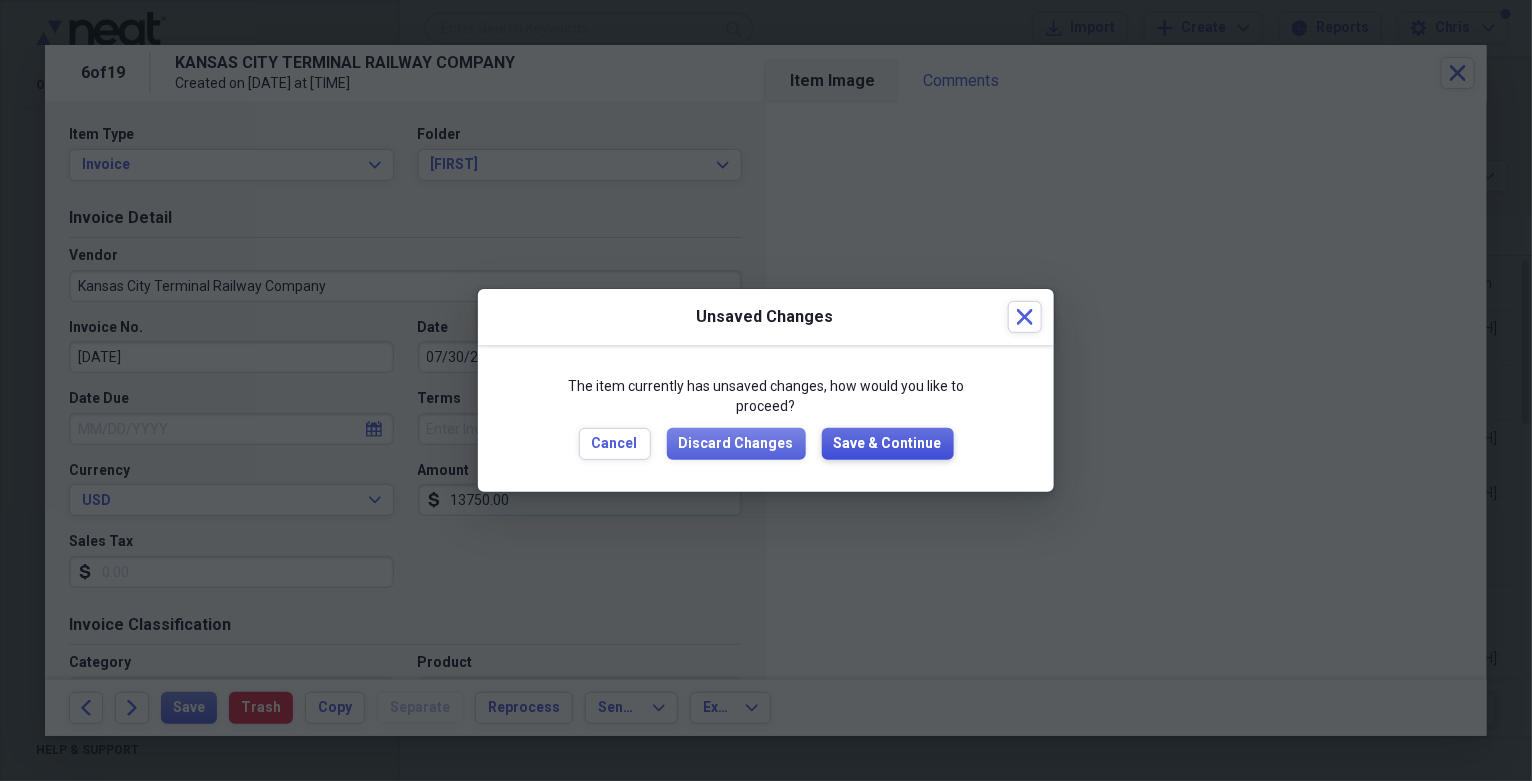 click on "Save & Continue" at bounding box center [888, 444] 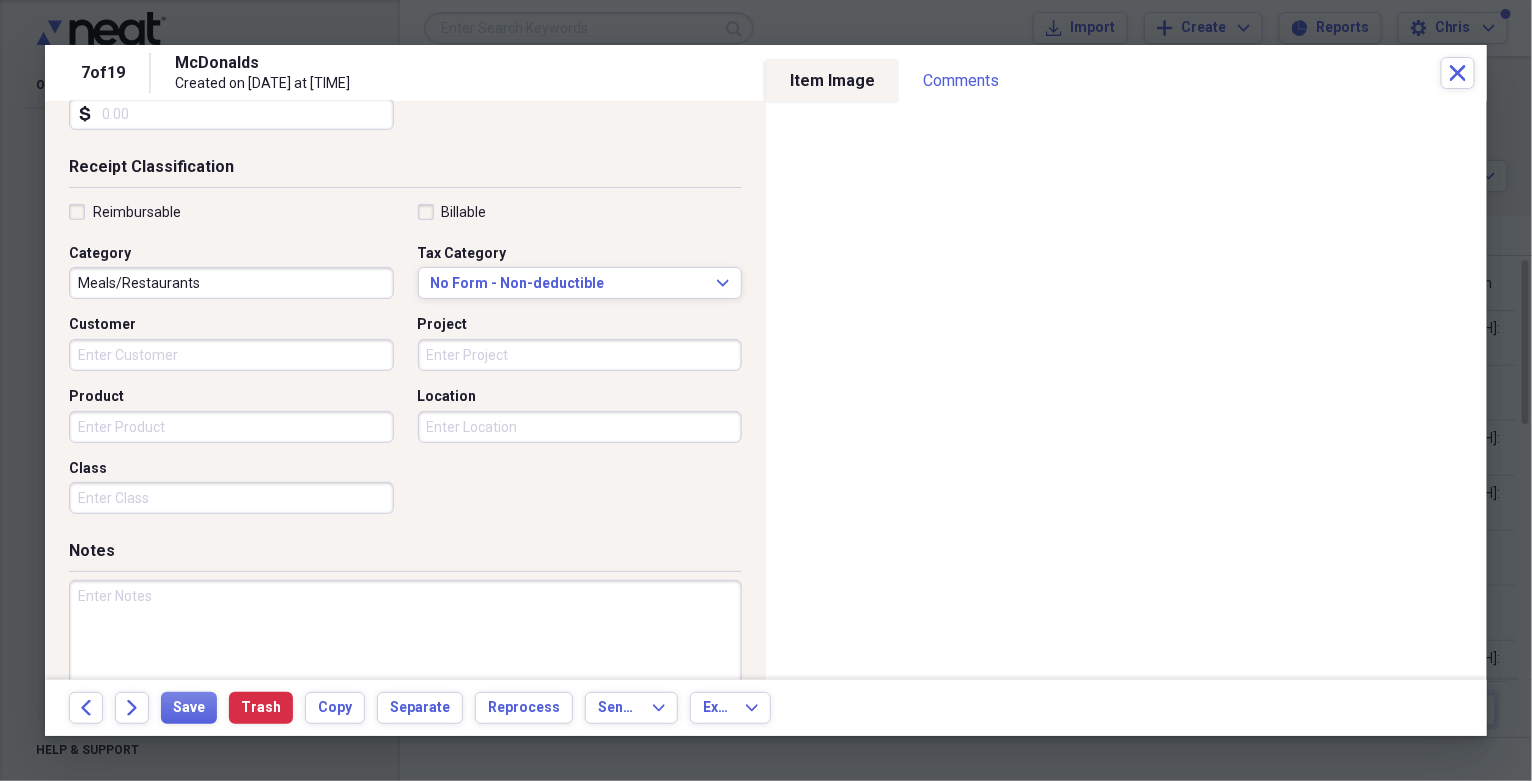 scroll, scrollTop: 439, scrollLeft: 0, axis: vertical 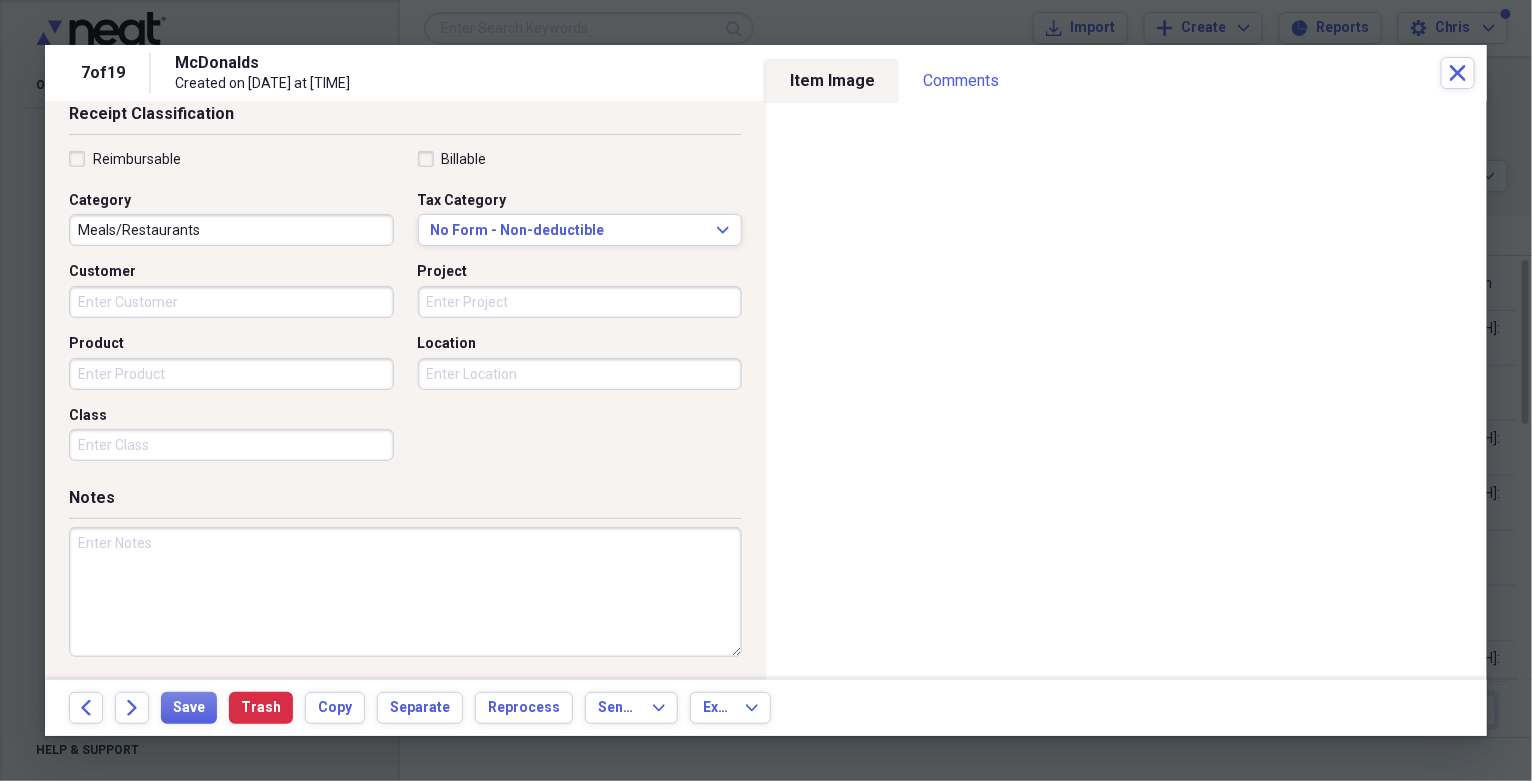 click at bounding box center (405, 592) 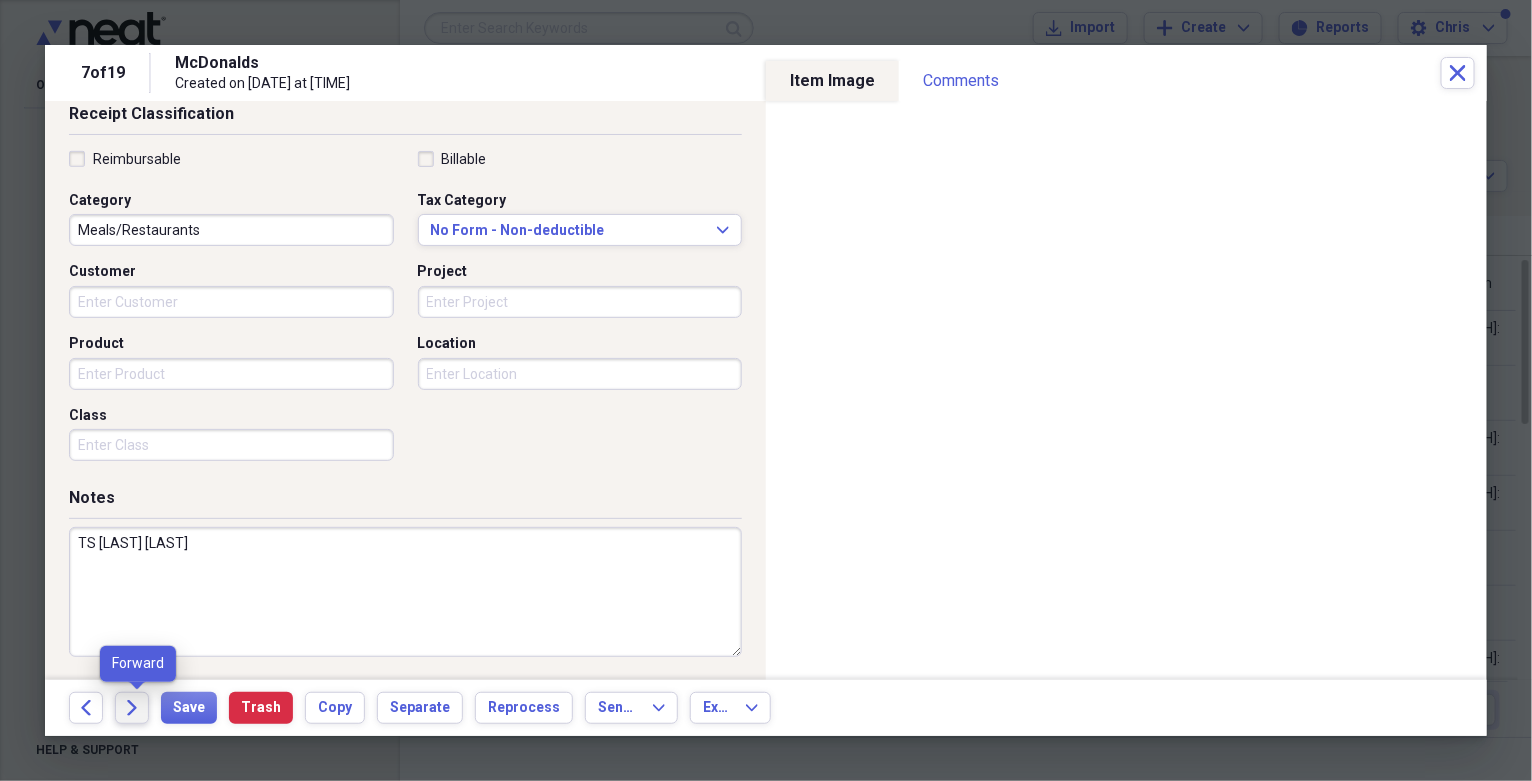 type on "TS Ryan Rhodes Payroll Reimbursement" 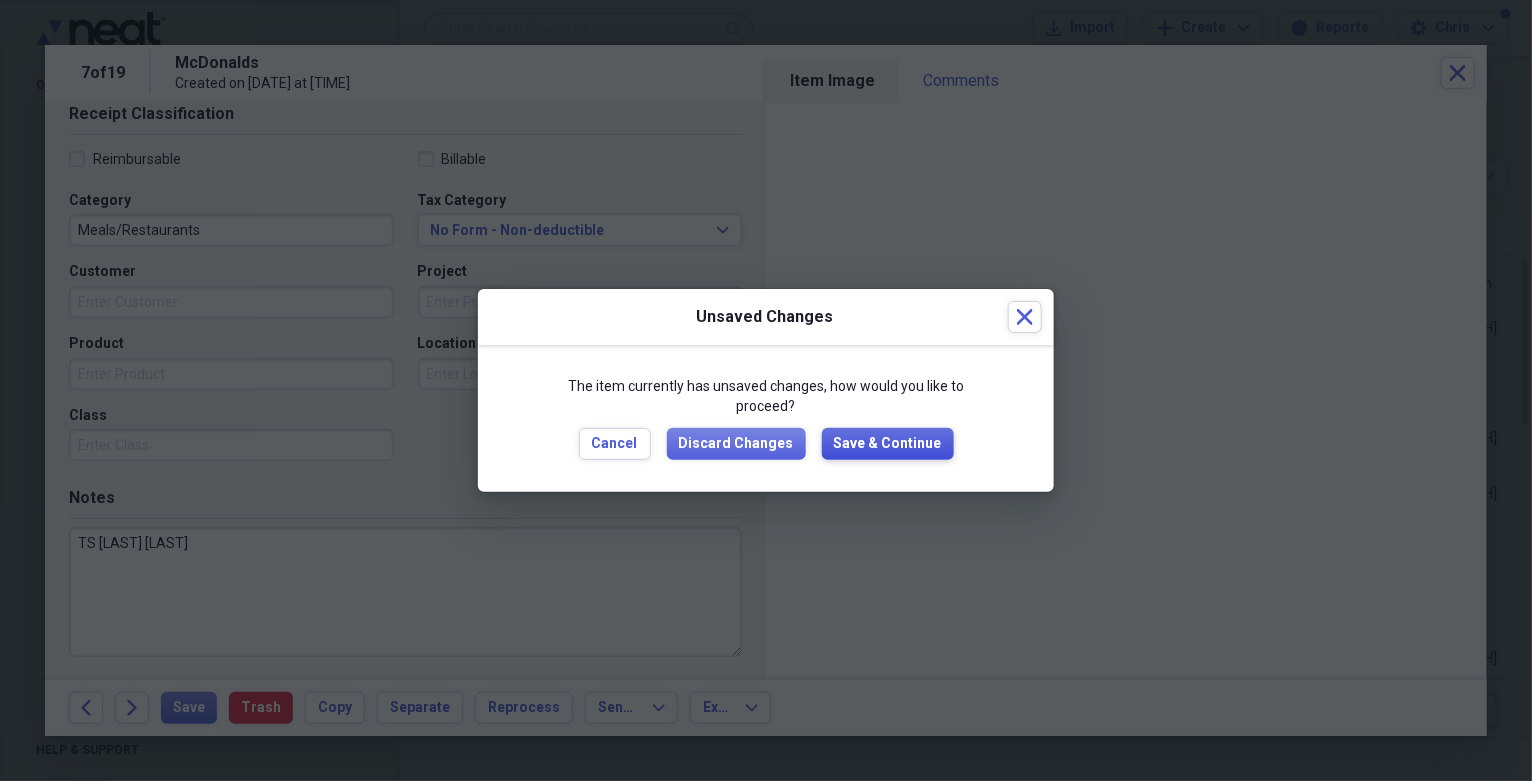 click on "Save & Continue" at bounding box center [888, 444] 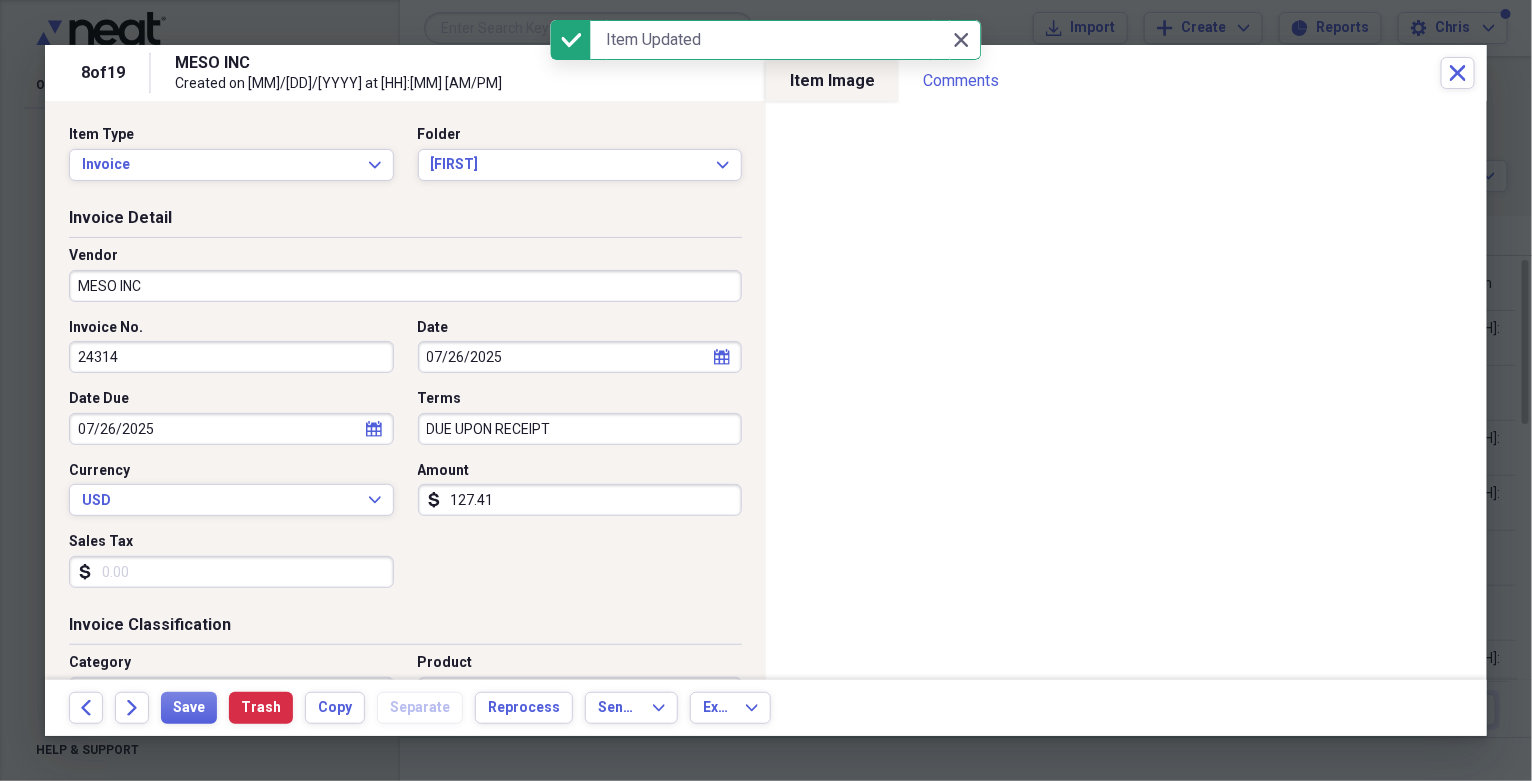 drag, startPoint x: 572, startPoint y: 427, endPoint x: 332, endPoint y: 442, distance: 240.46829 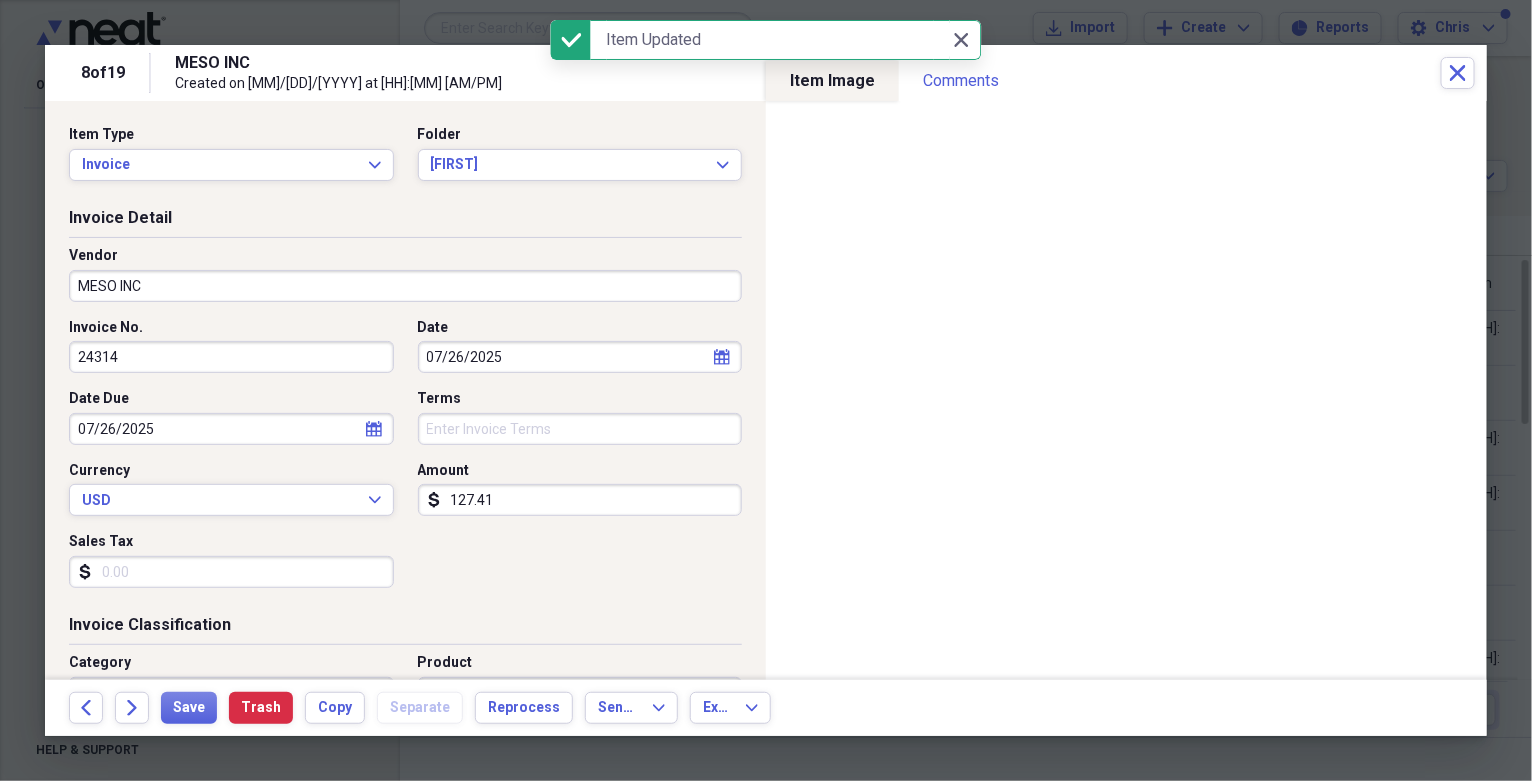 type 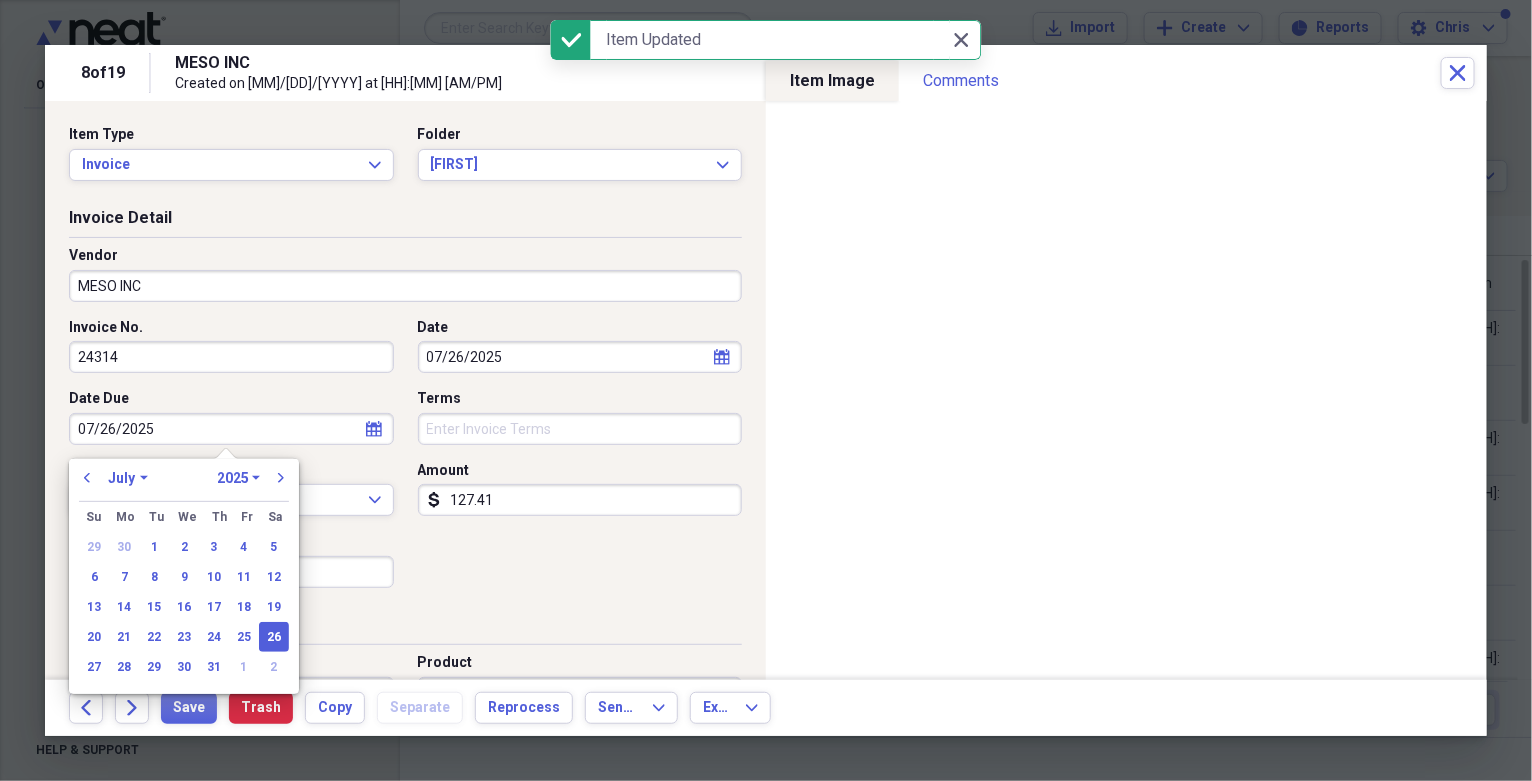 drag, startPoint x: 211, startPoint y: 424, endPoint x: -6, endPoint y: 429, distance: 217.0576 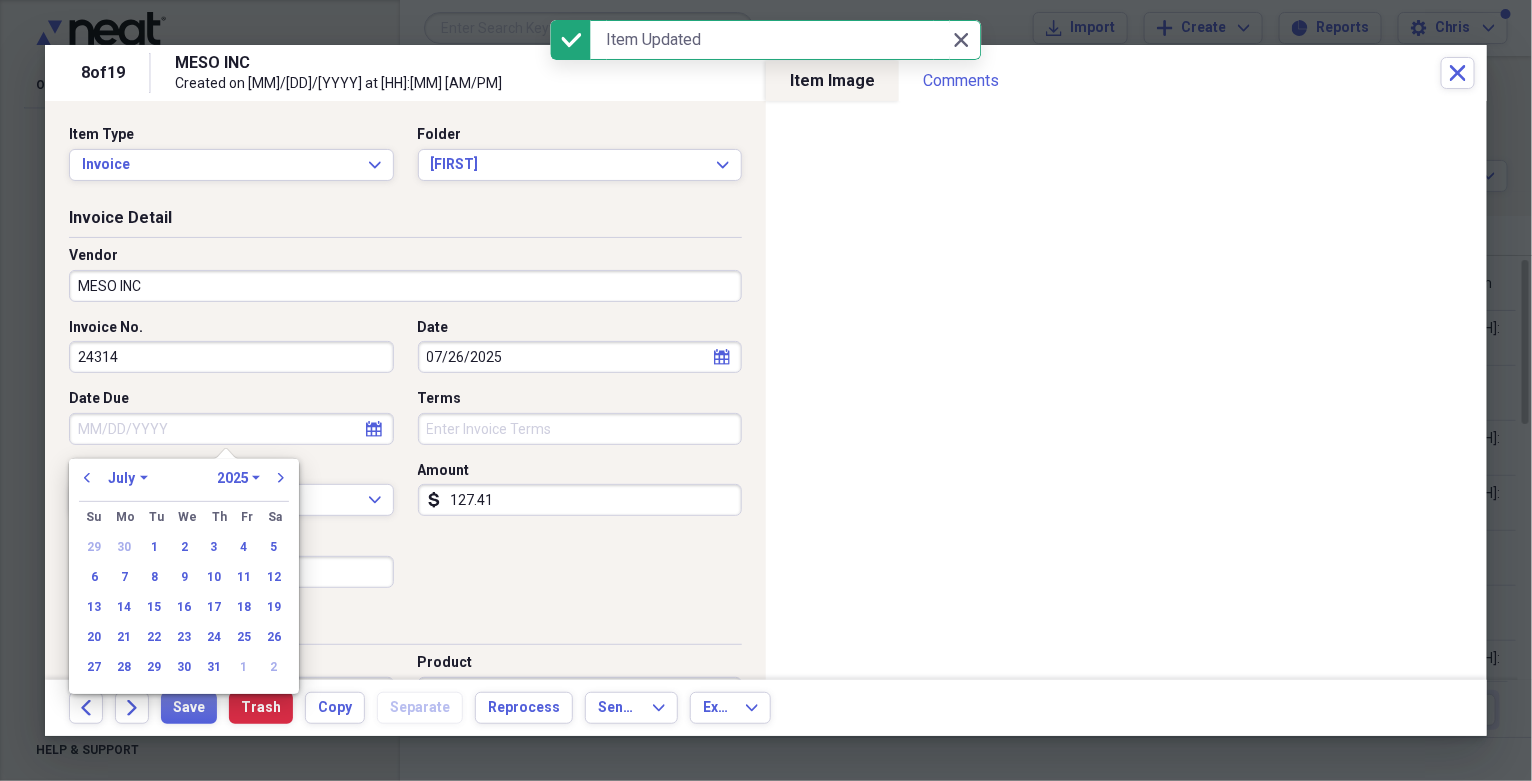 type 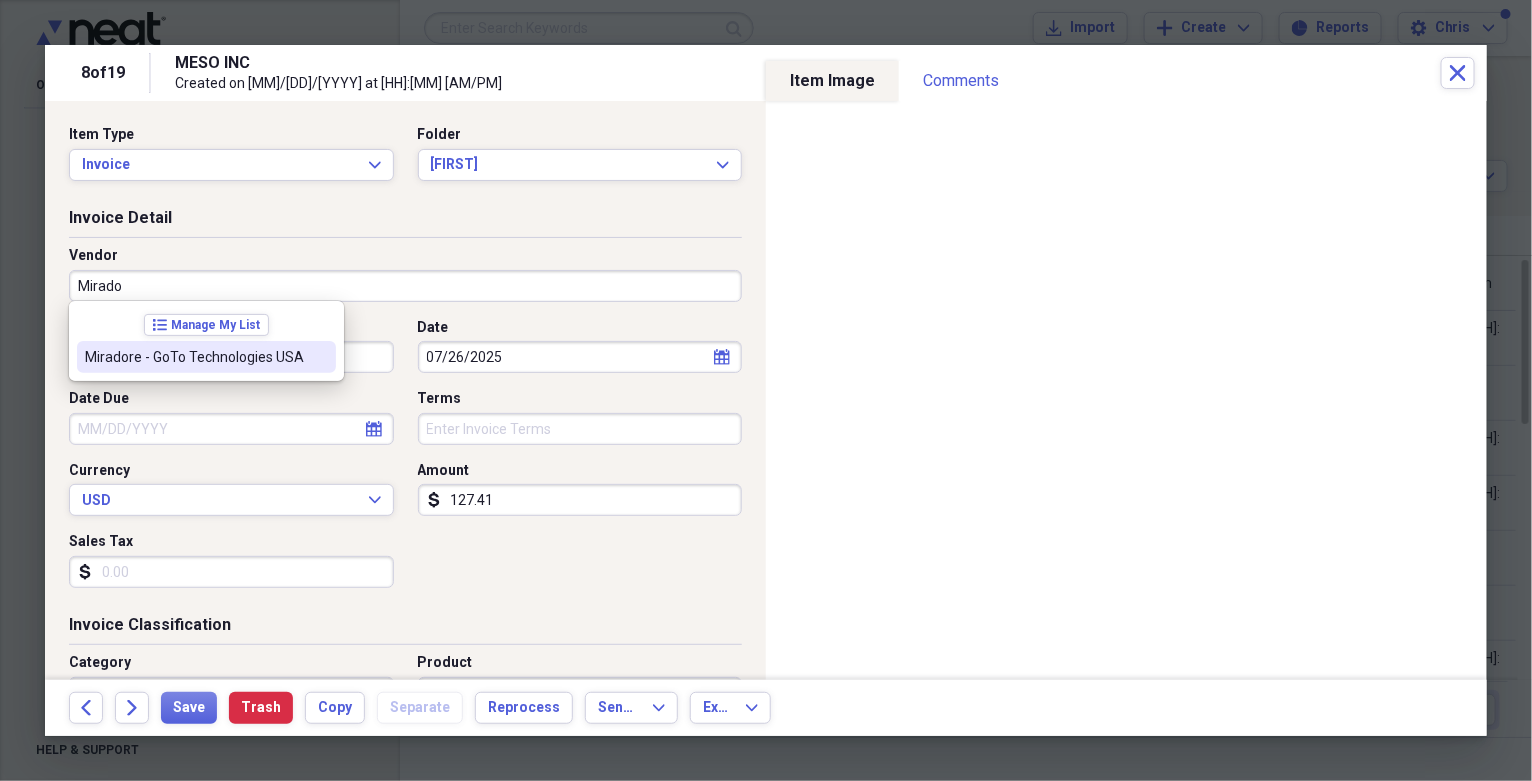 click on "Miradore - GoTo Technologies USA" at bounding box center (194, 357) 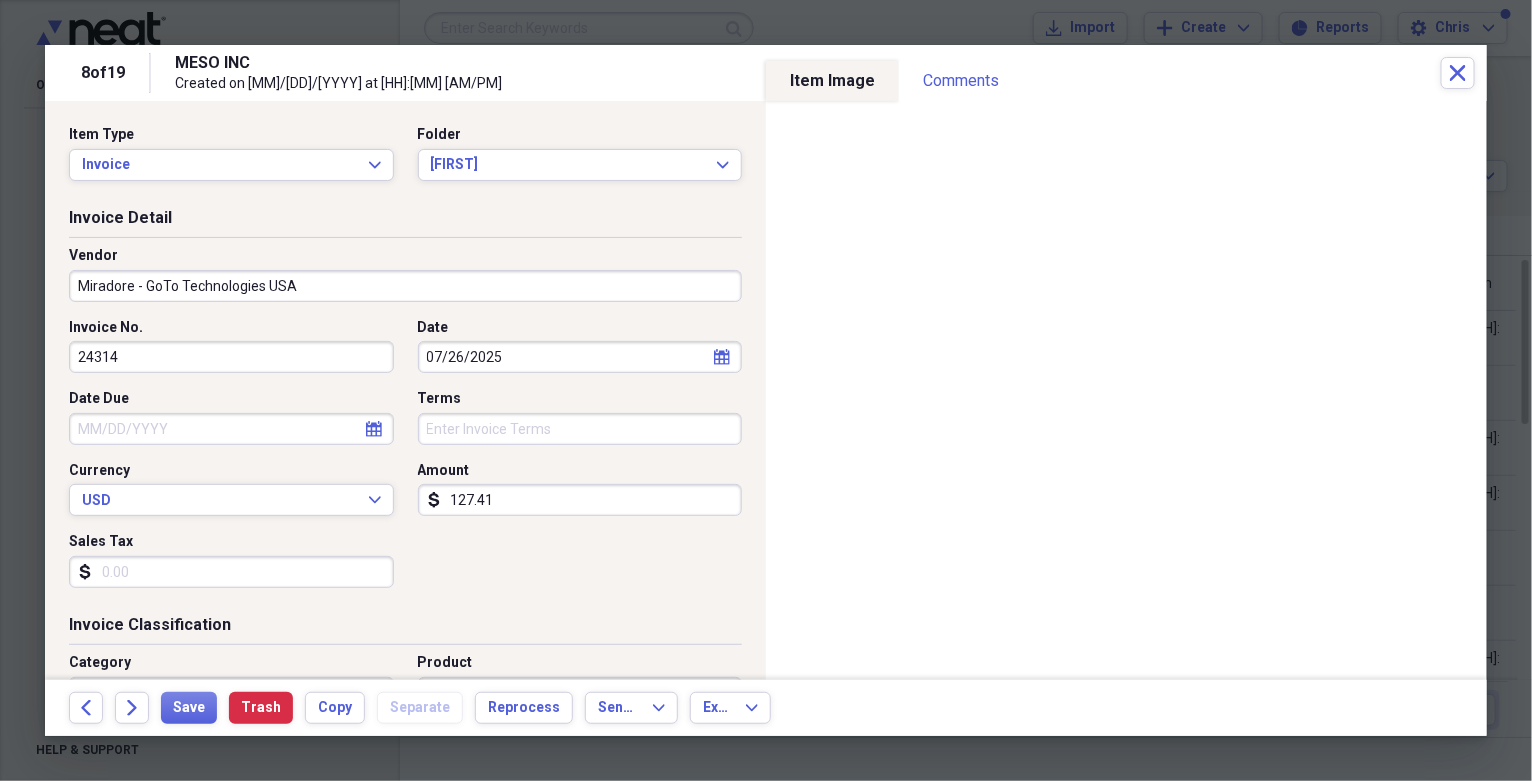 drag, startPoint x: 327, startPoint y: 287, endPoint x: 0, endPoint y: 289, distance: 327.0061 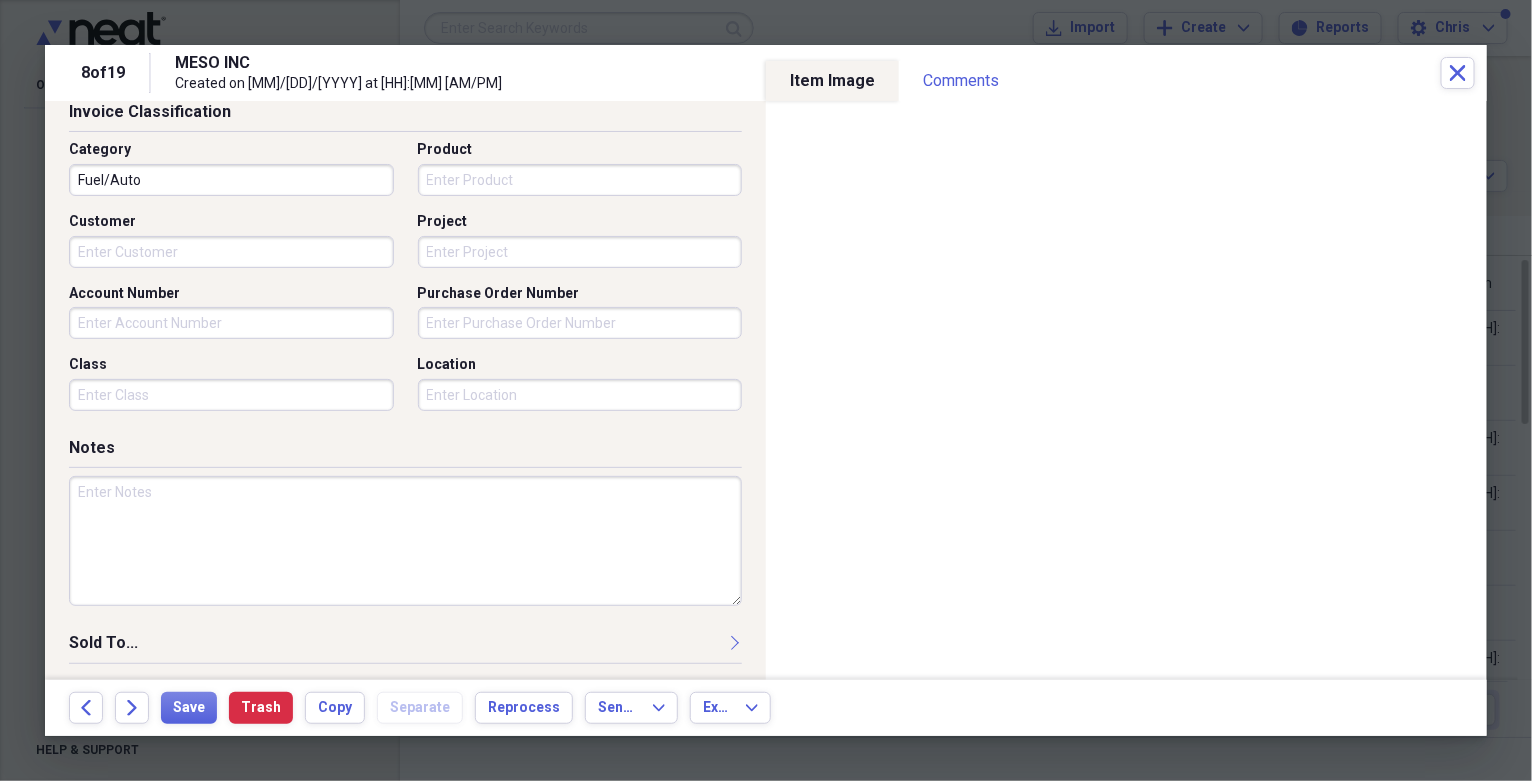 scroll, scrollTop: 533, scrollLeft: 0, axis: vertical 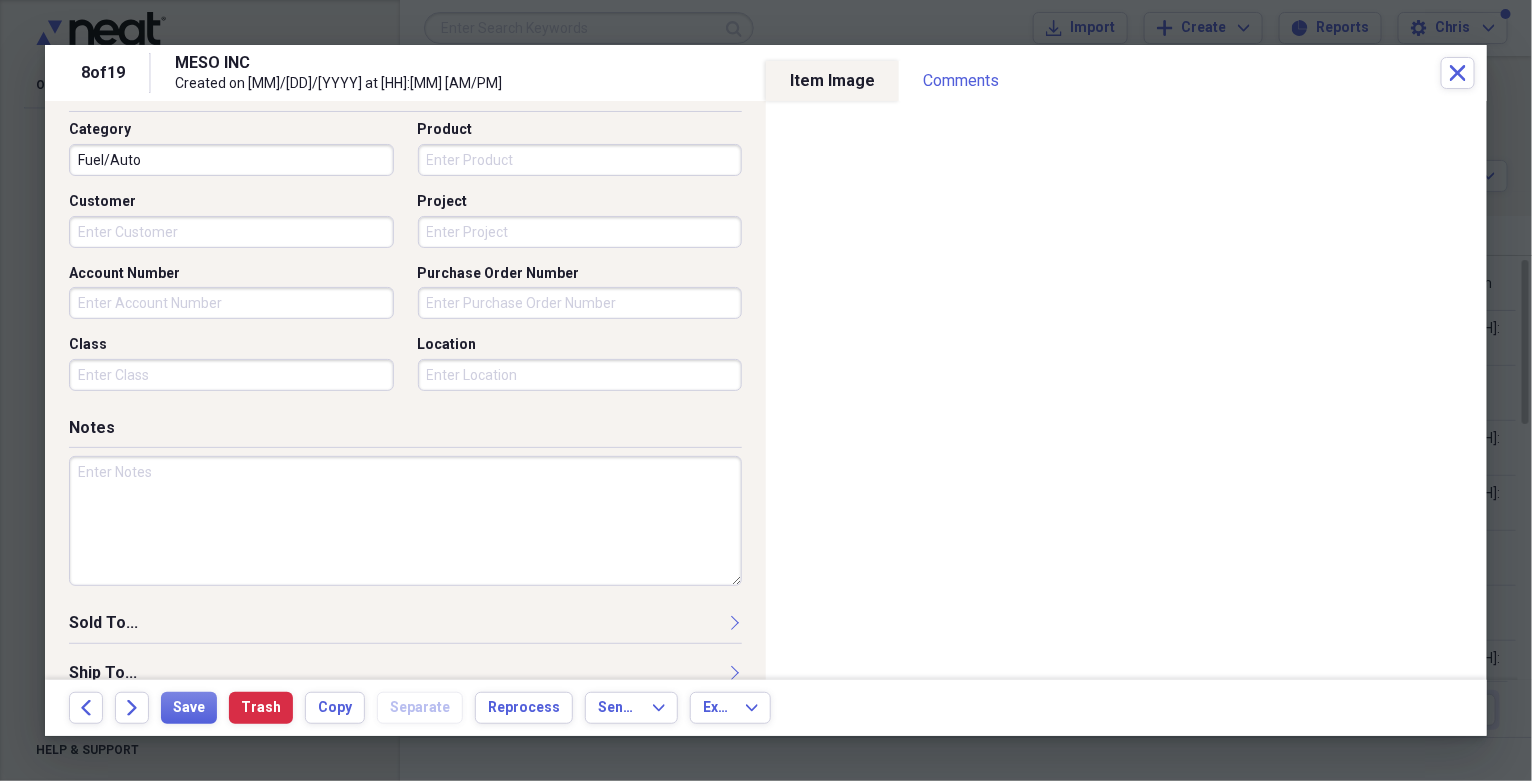 click at bounding box center [405, 521] 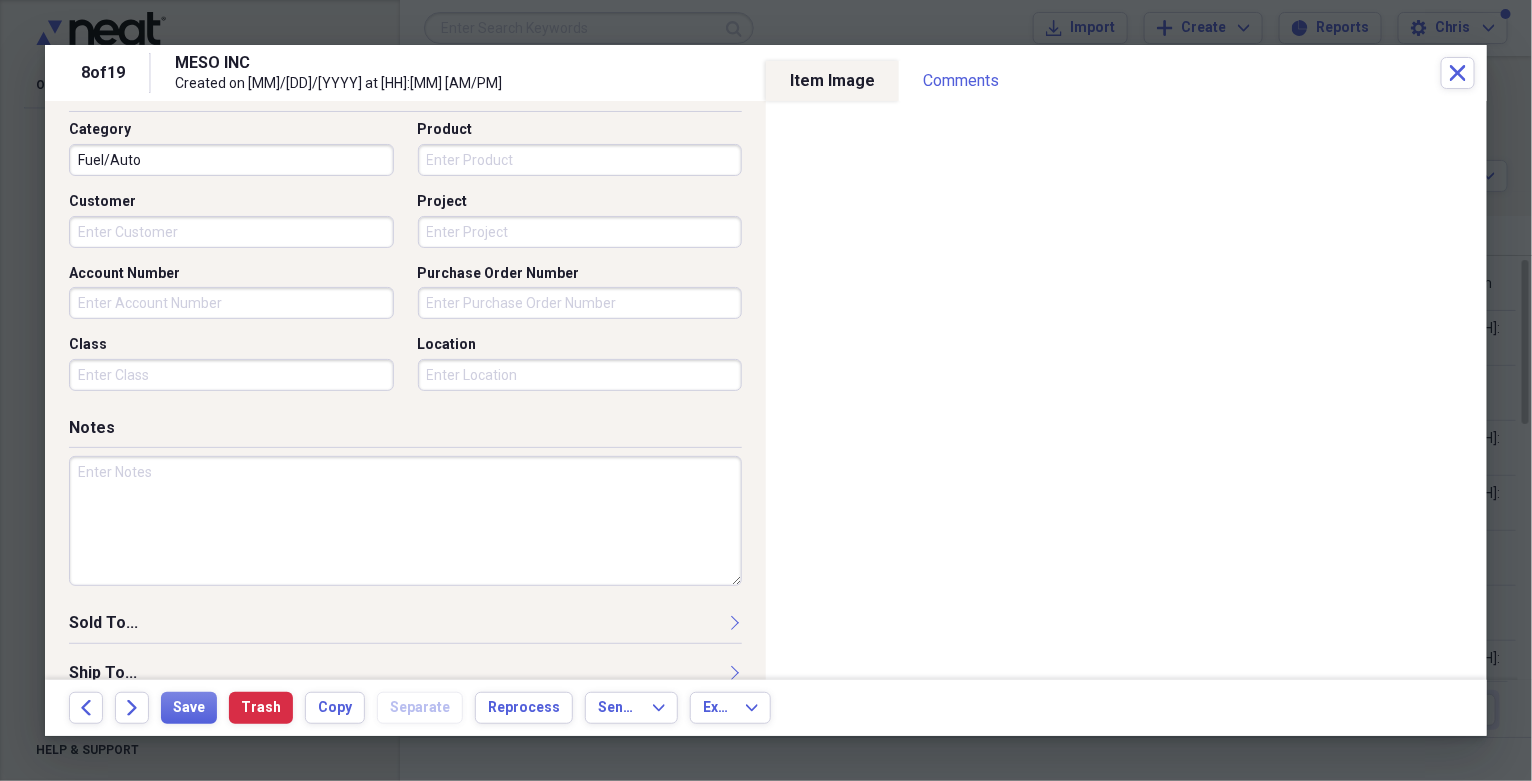 paste on "CORP Kelli Britt Mobile Device Management 36 Devices" 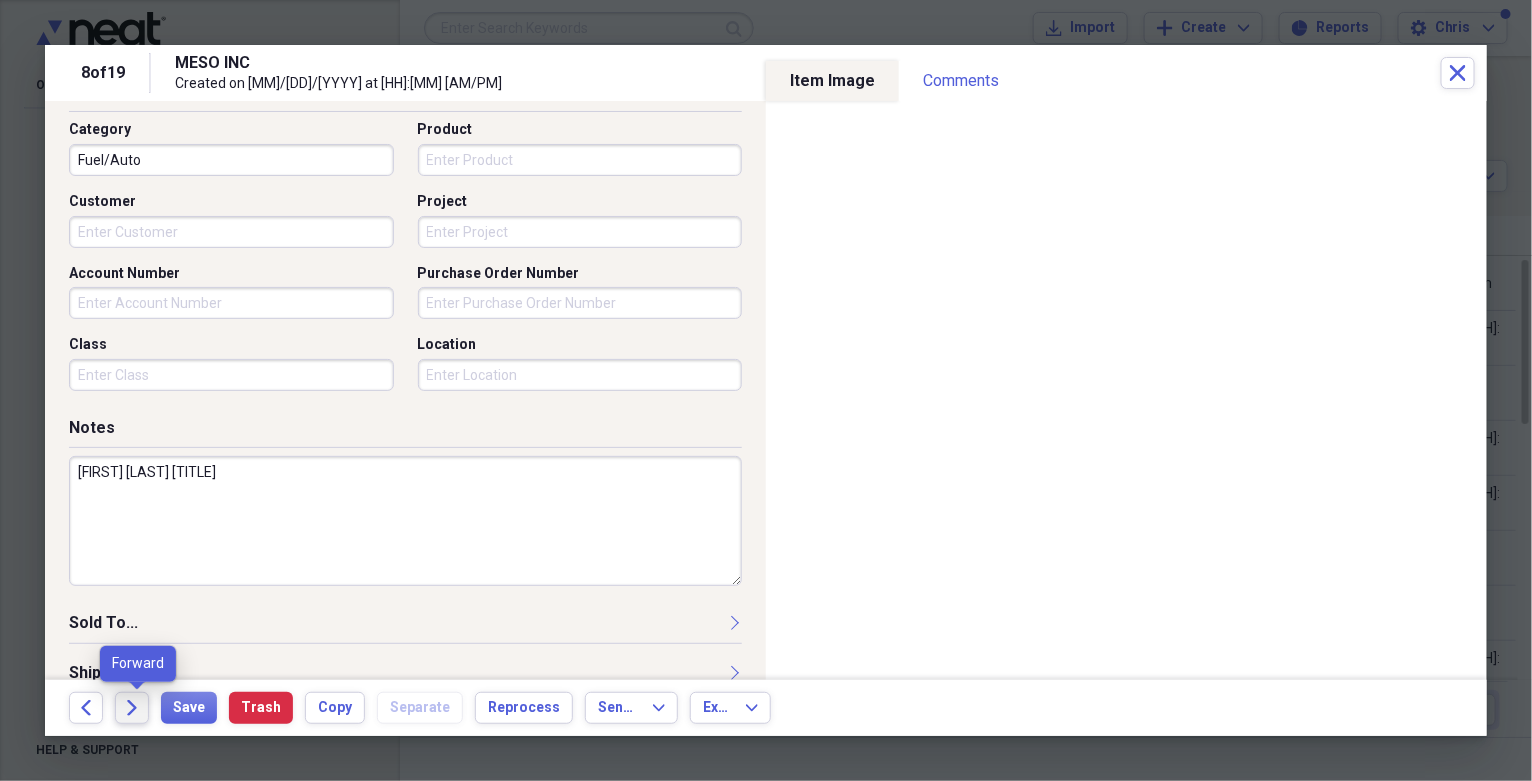 type on "CORP Kelli Britt Mobile Device Management 36 Devices" 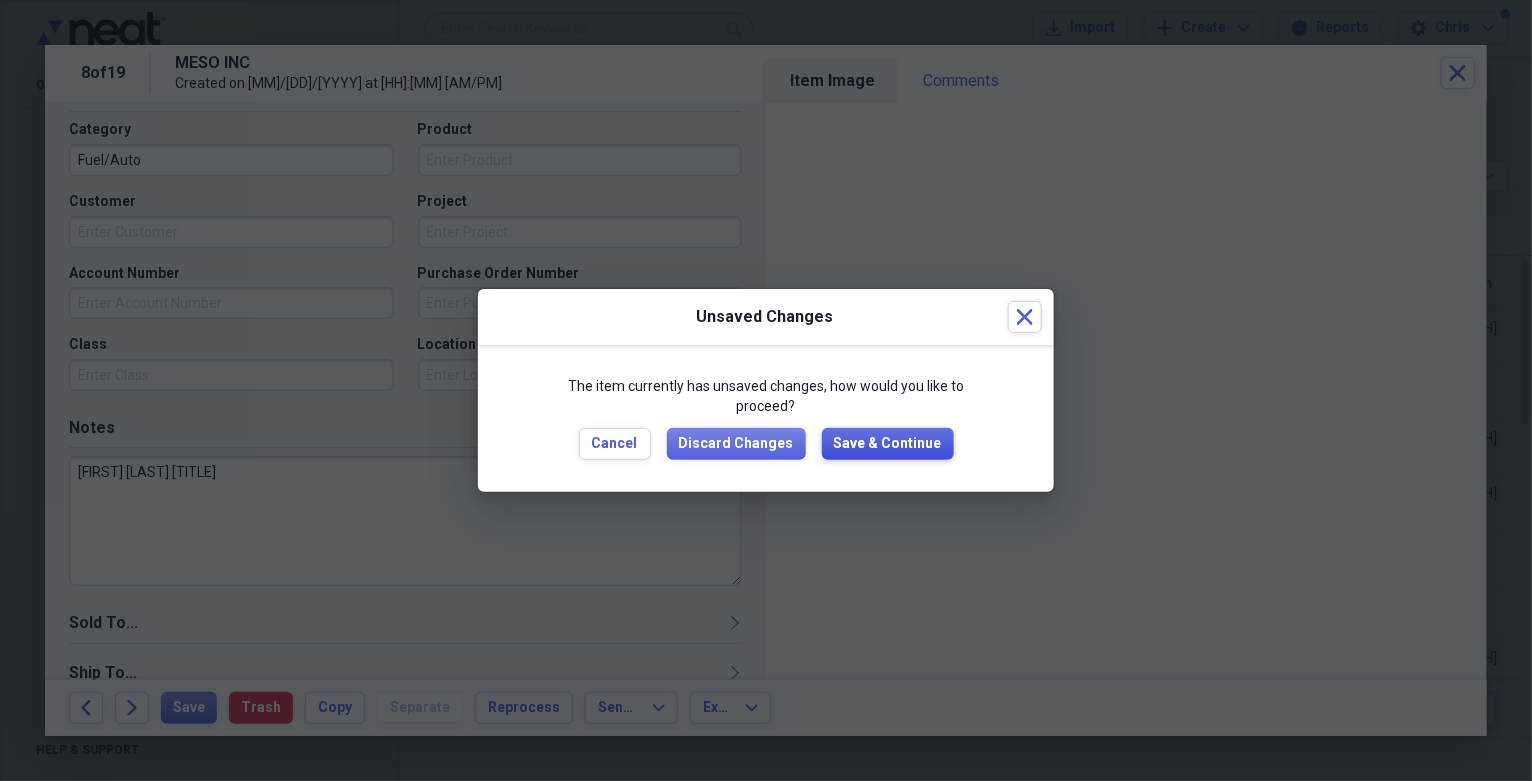 click on "Save & Continue" at bounding box center [888, 444] 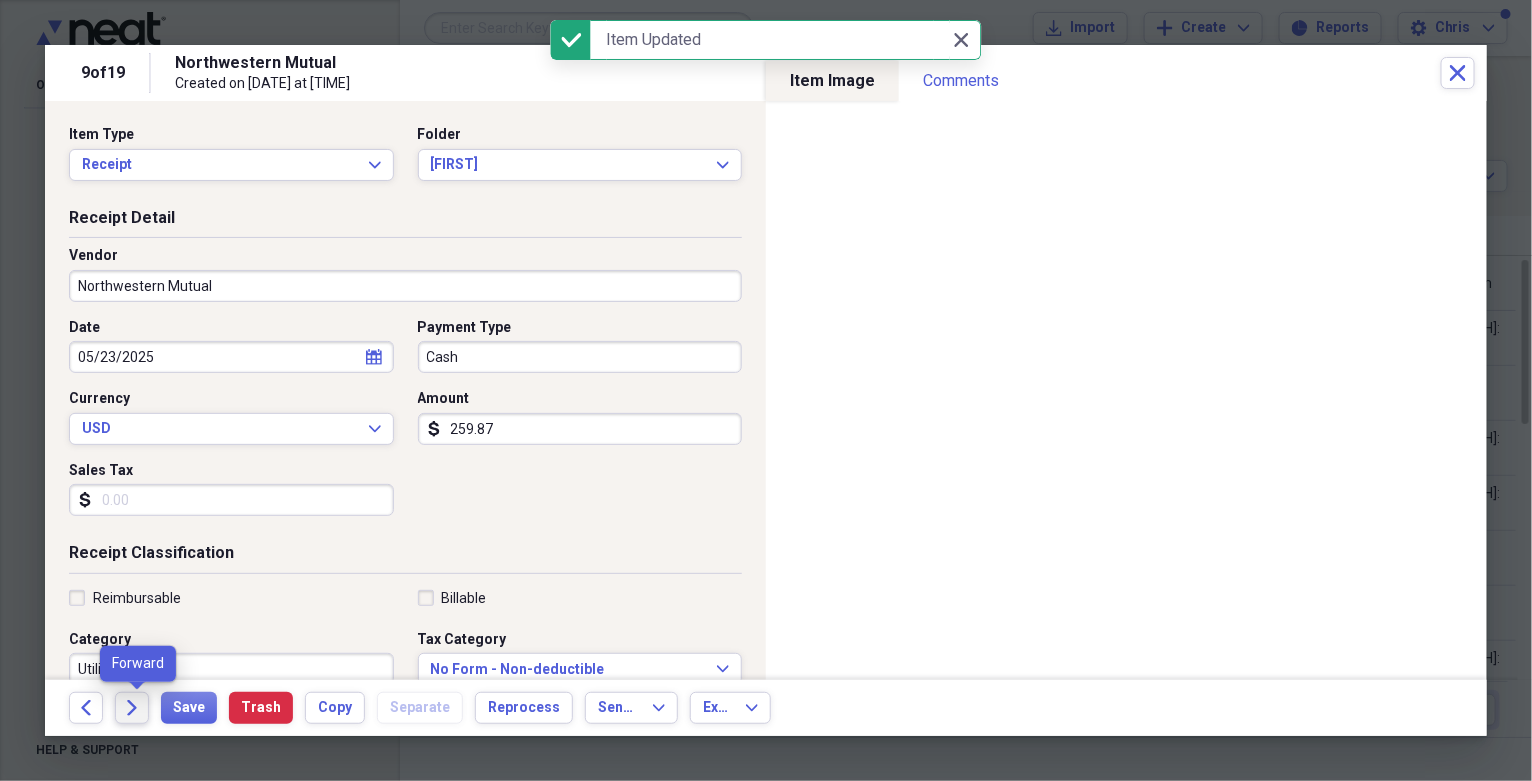 click on "Forward" 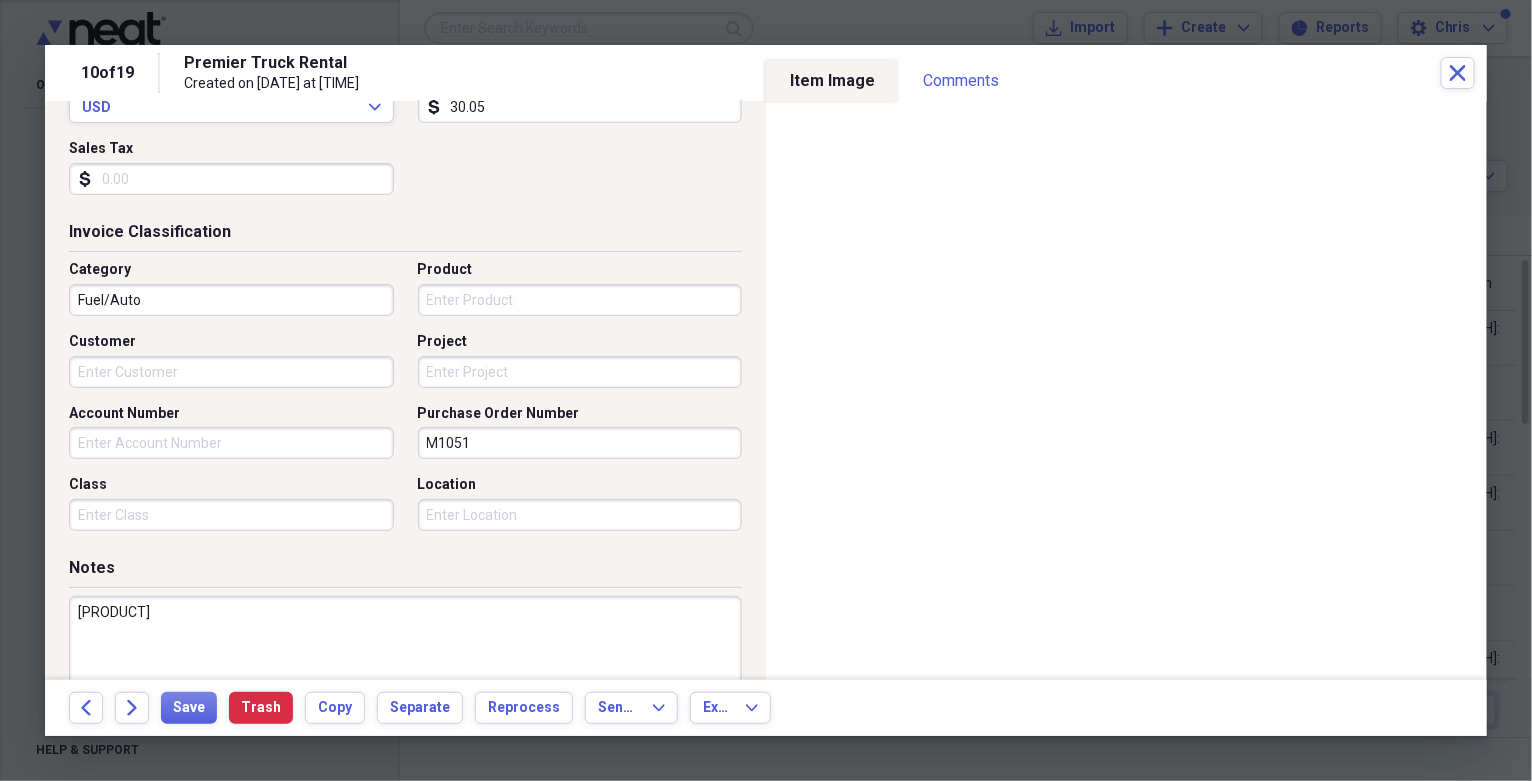 scroll, scrollTop: 400, scrollLeft: 0, axis: vertical 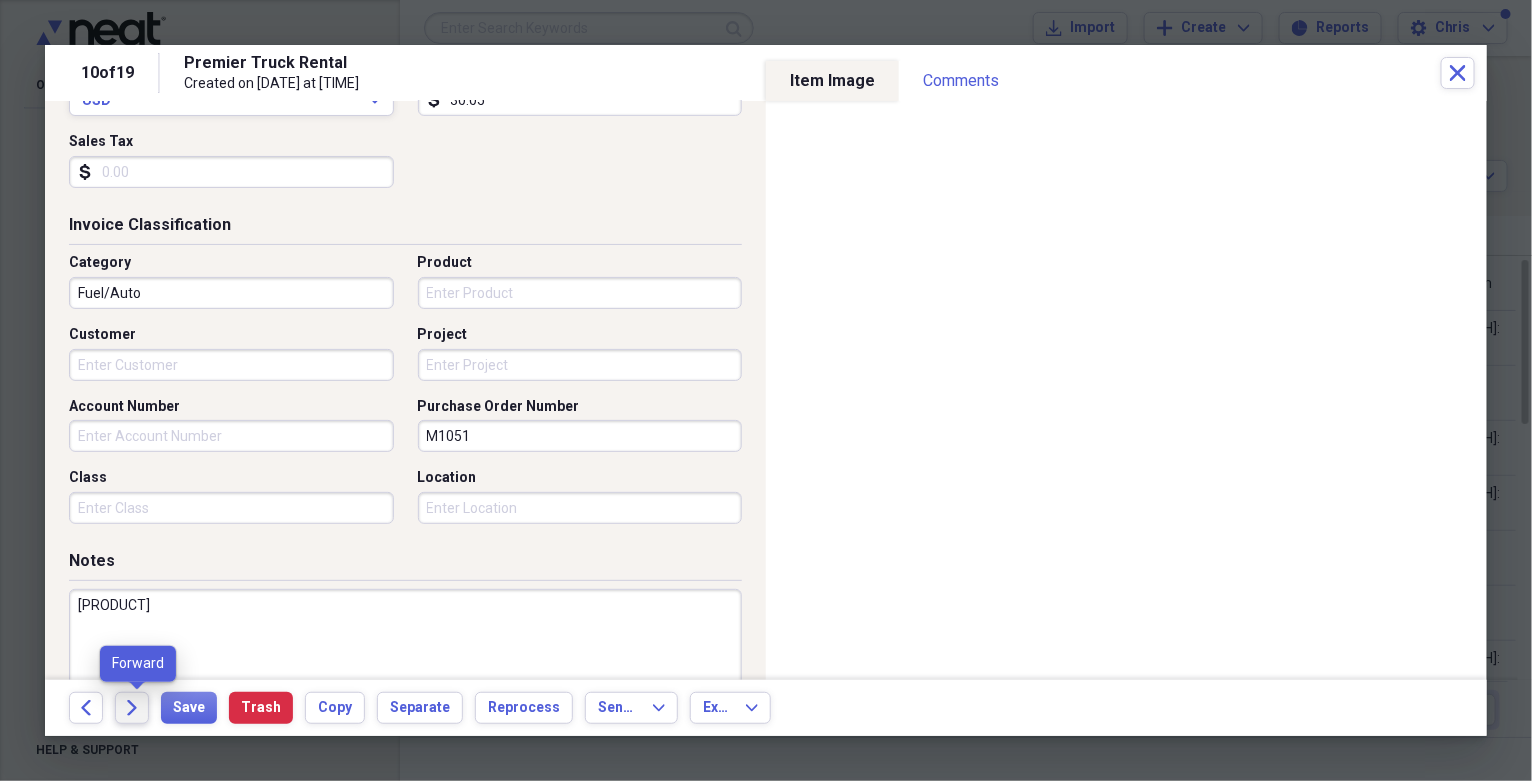 click 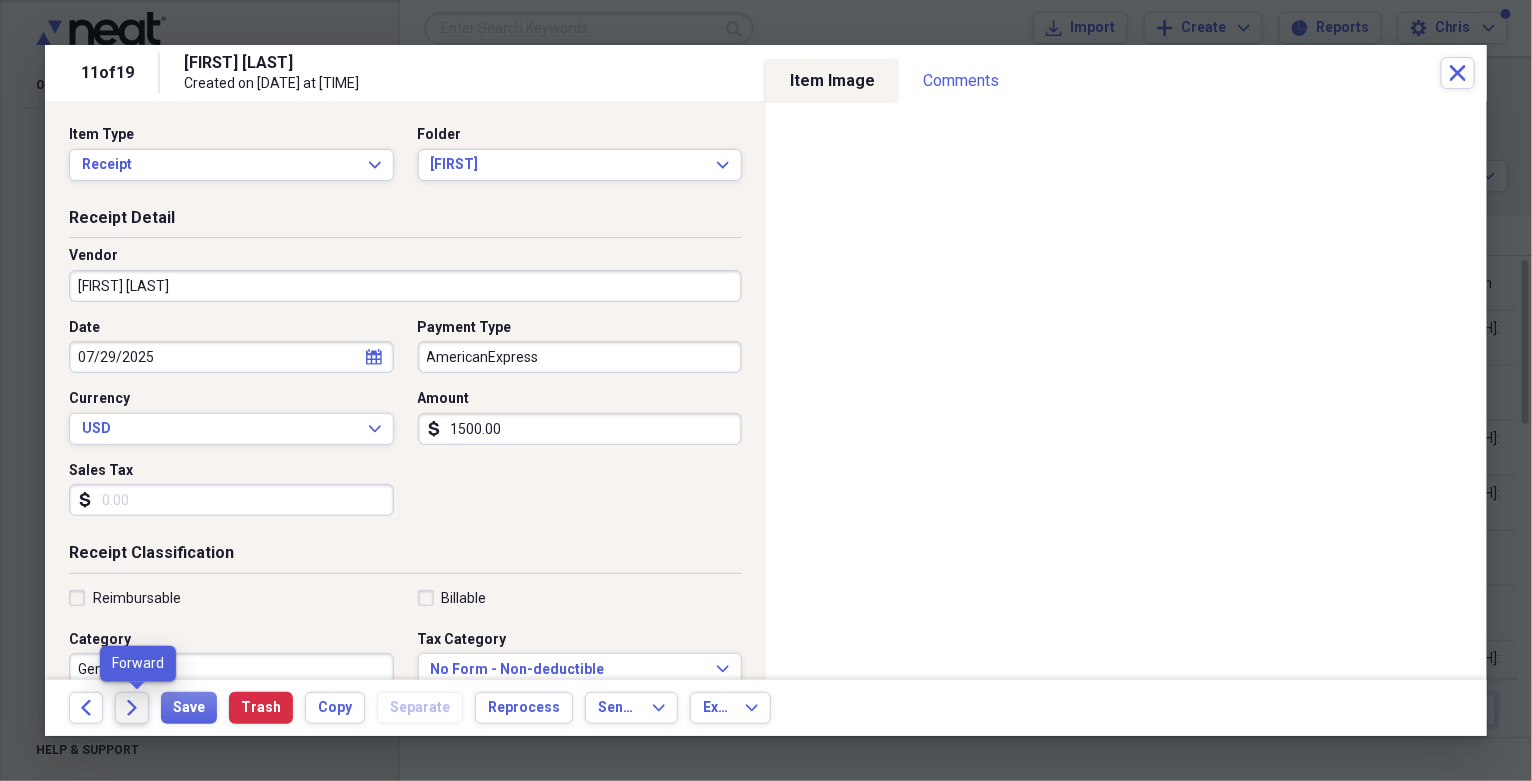 click on "Forward" at bounding box center (132, 708) 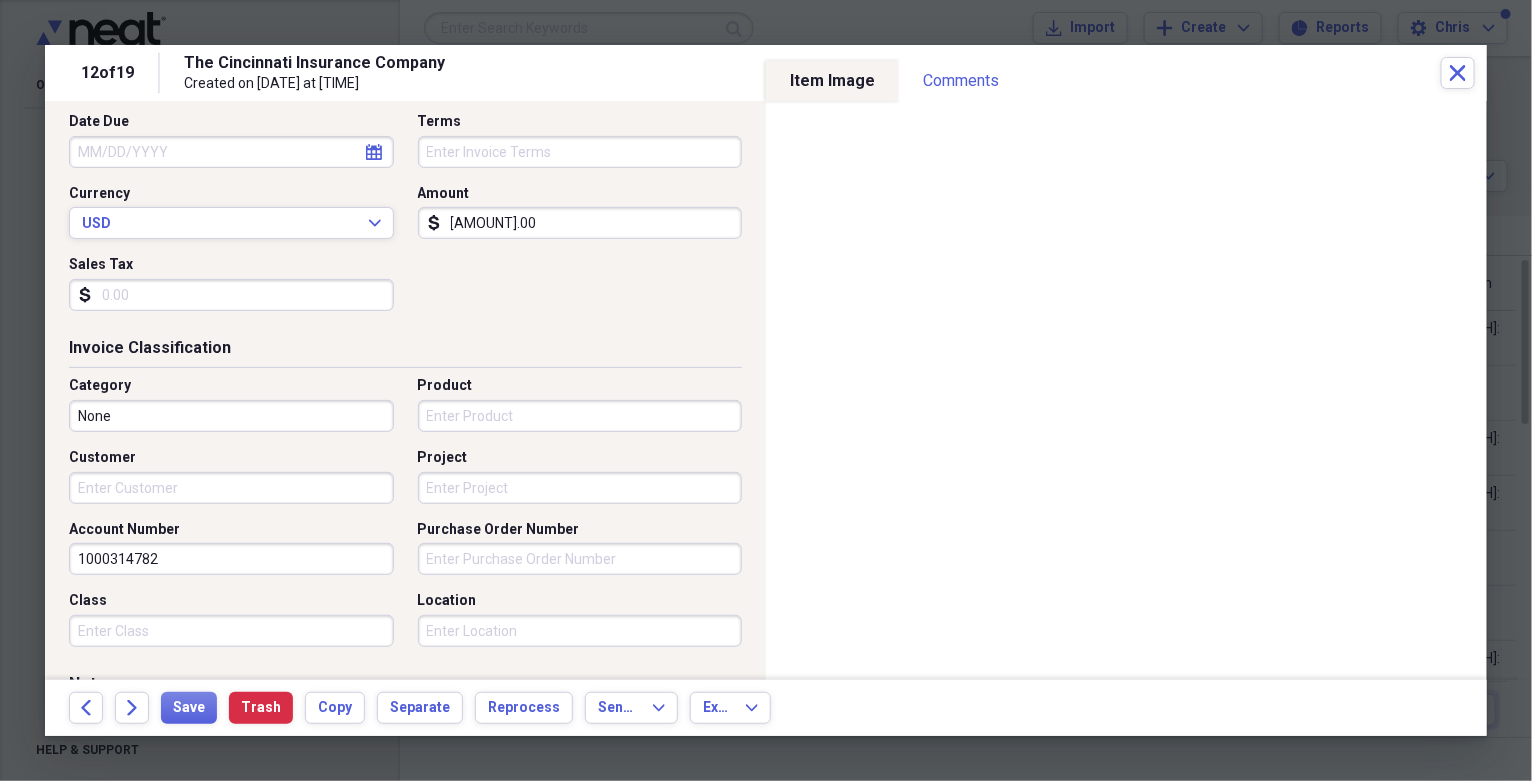 scroll, scrollTop: 266, scrollLeft: 0, axis: vertical 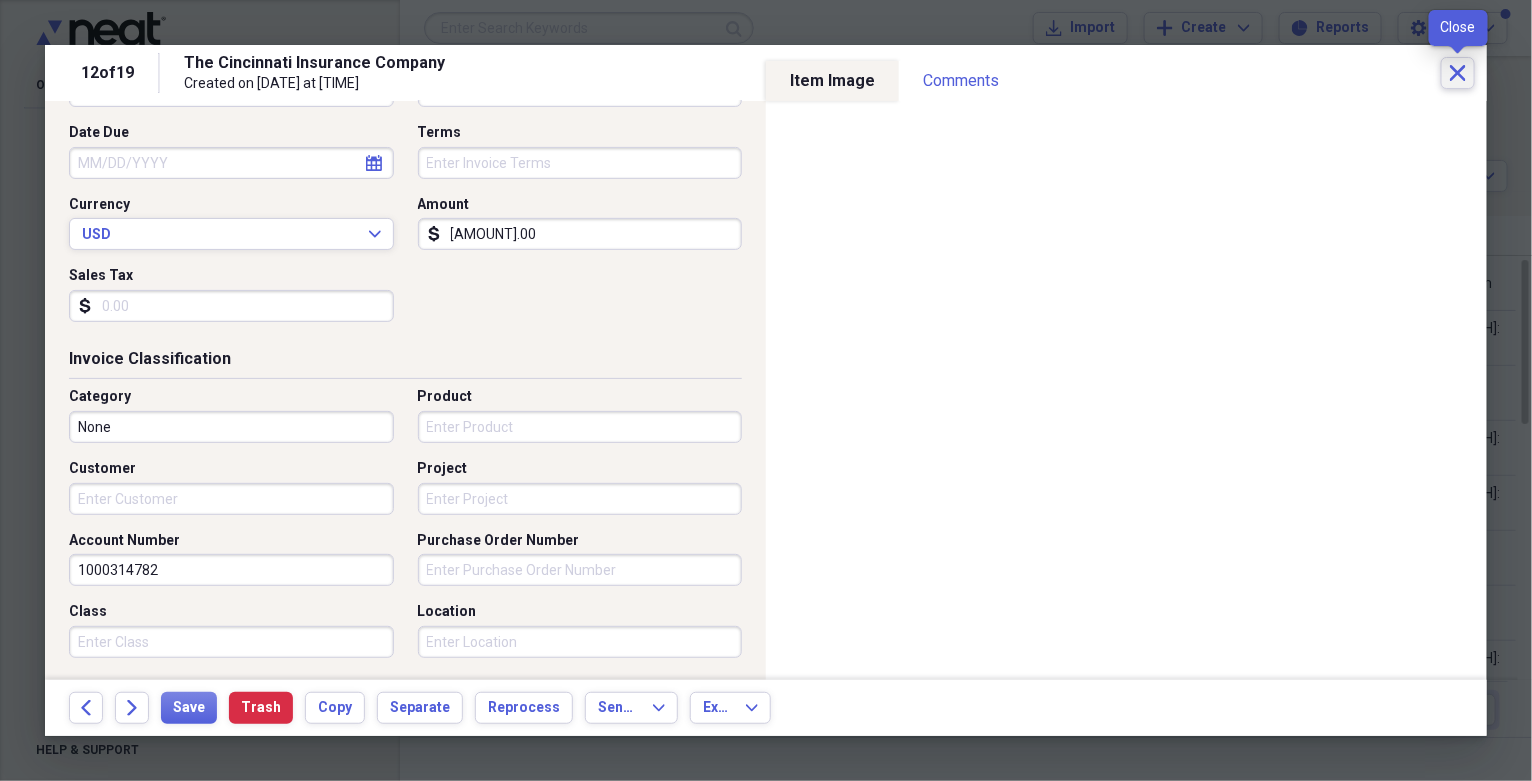 click on "Close" at bounding box center [1458, 73] 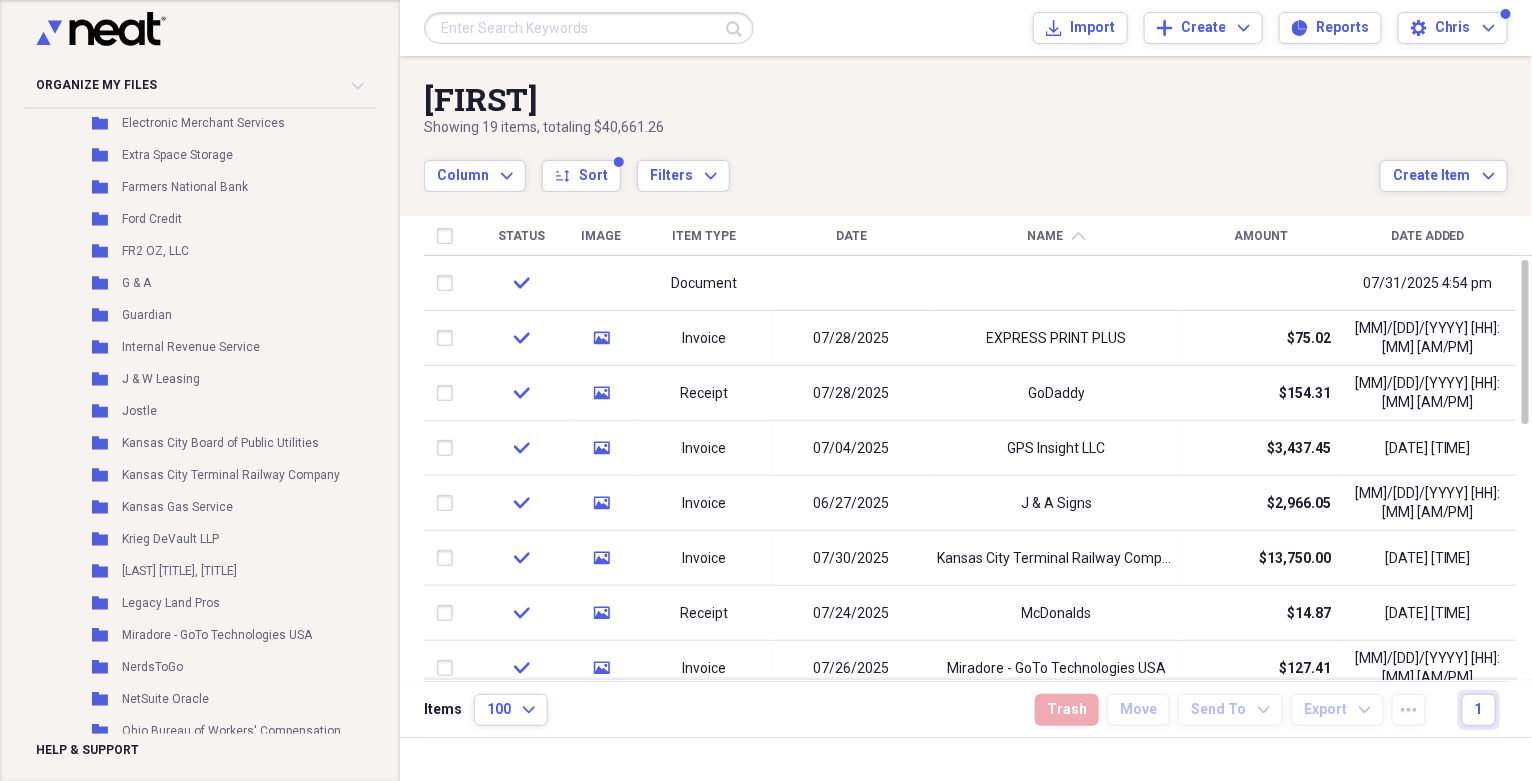 scroll, scrollTop: 1200, scrollLeft: 0, axis: vertical 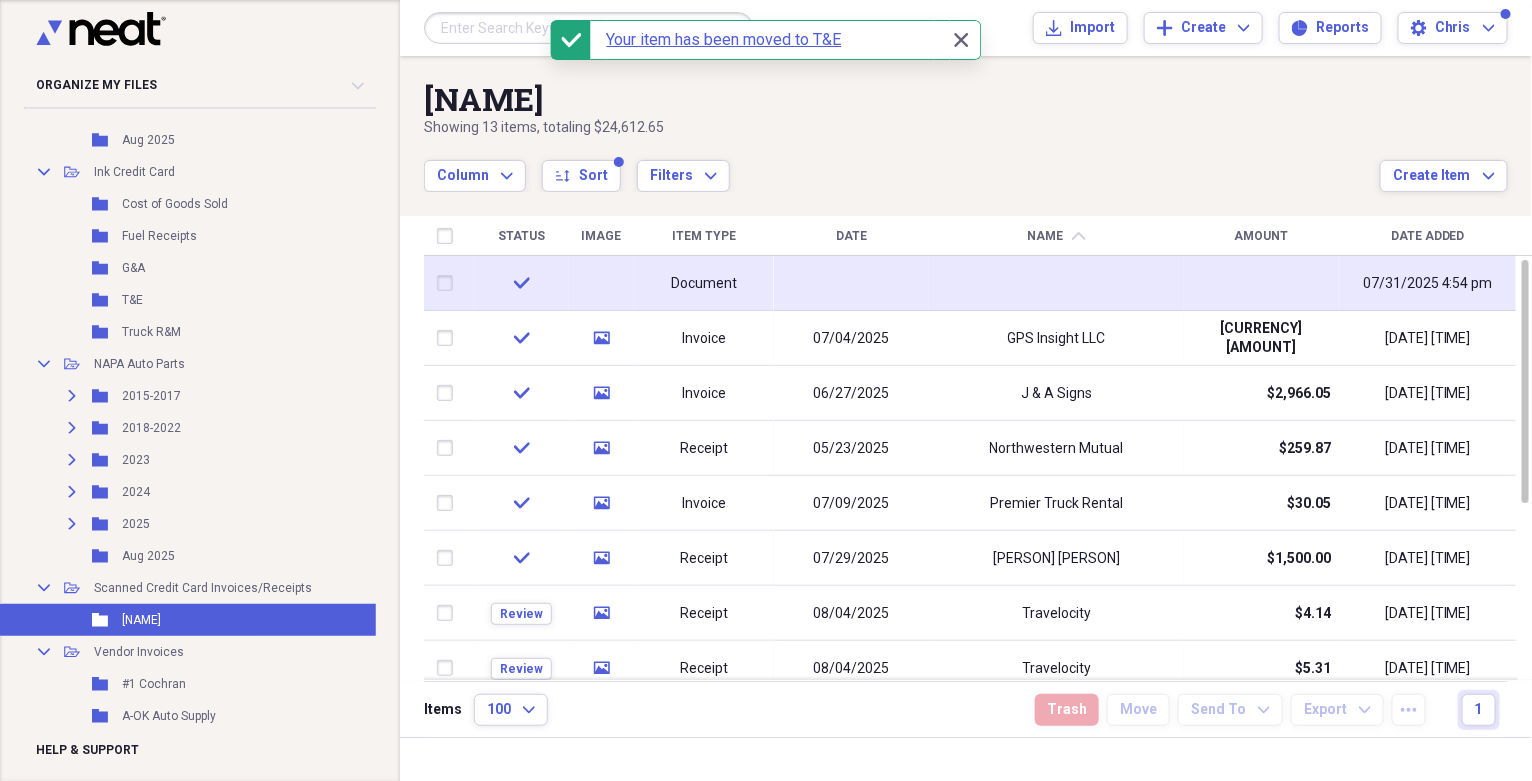 click at bounding box center (851, 283) 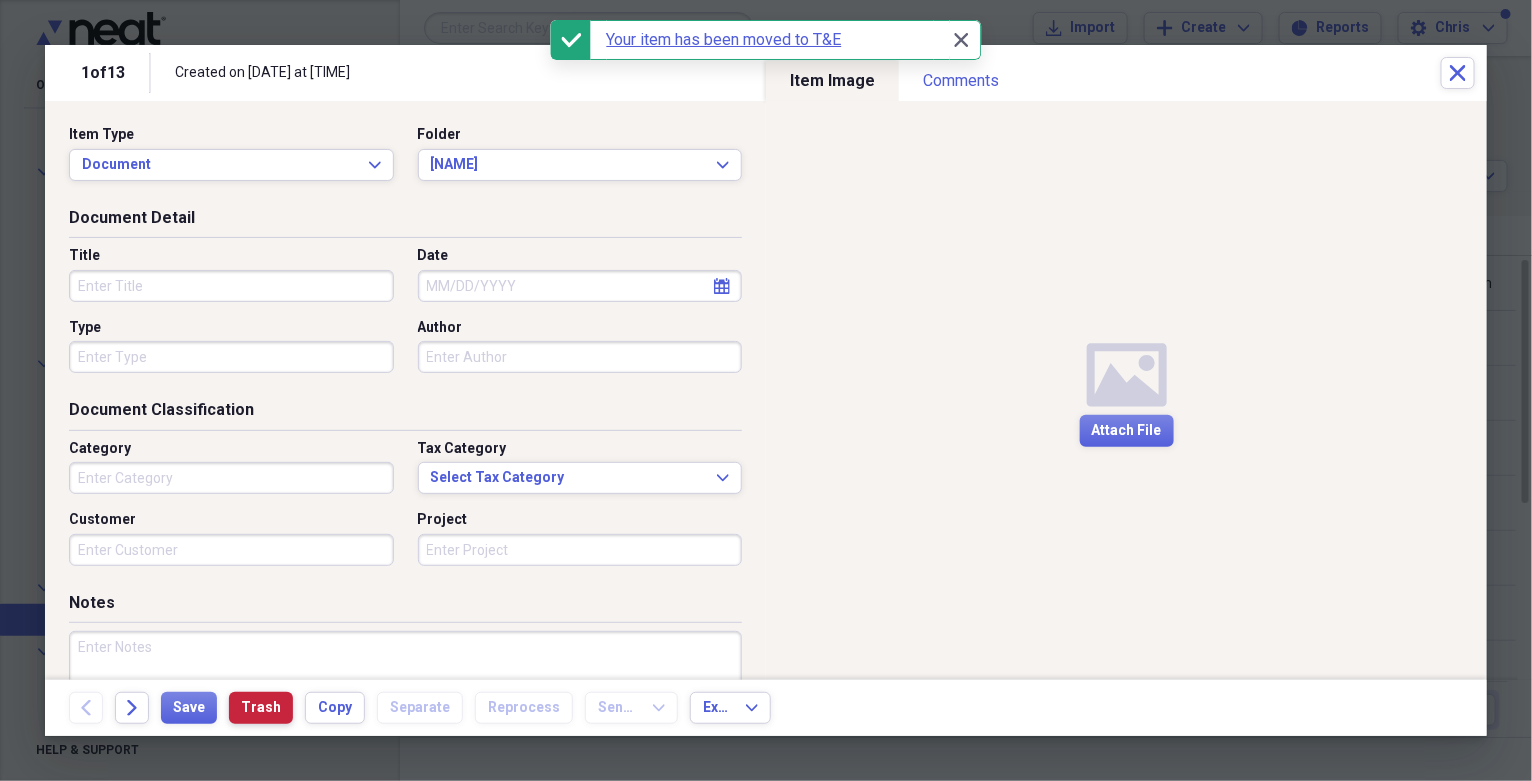 click on "Trash" at bounding box center [261, 708] 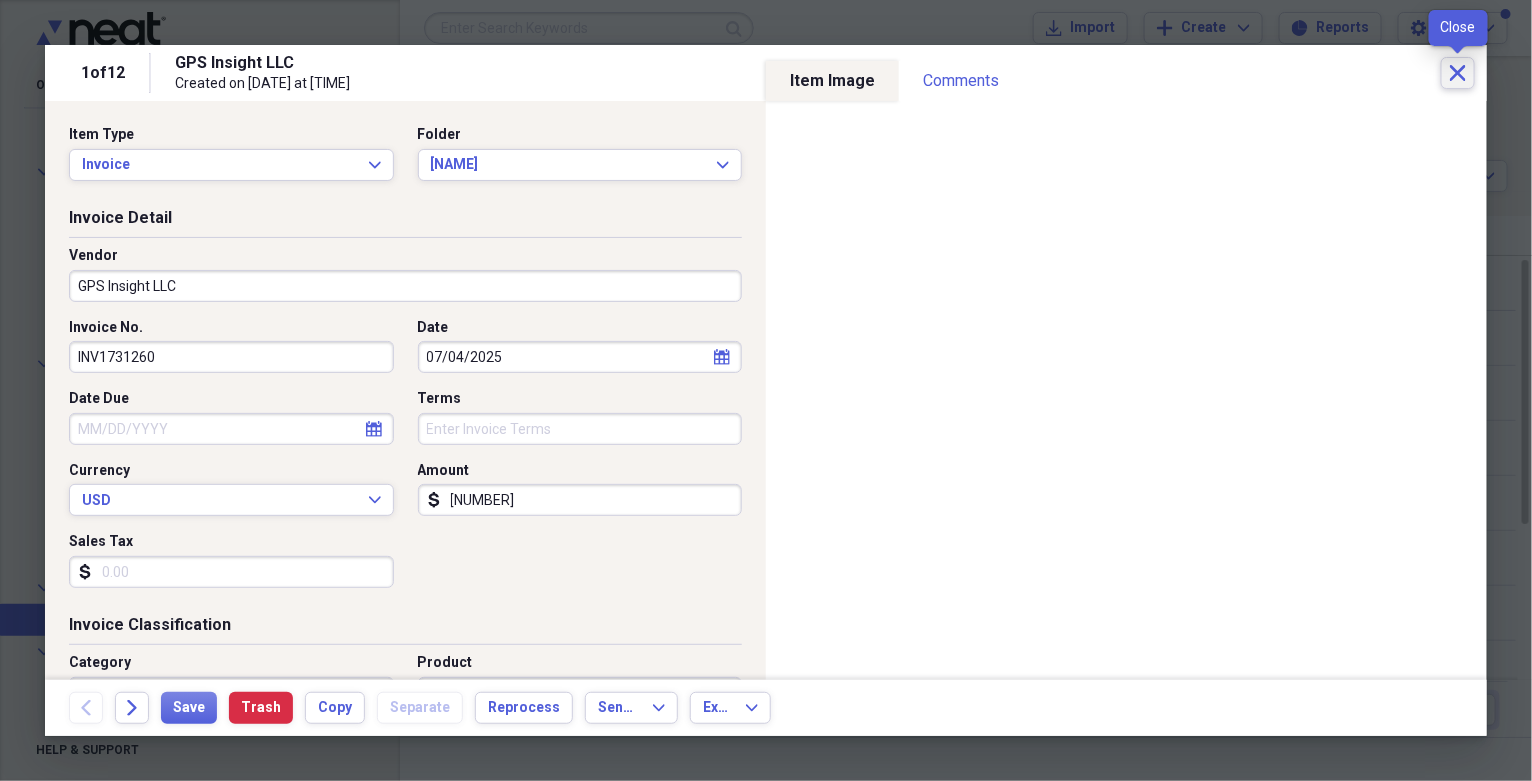 click on "Close" 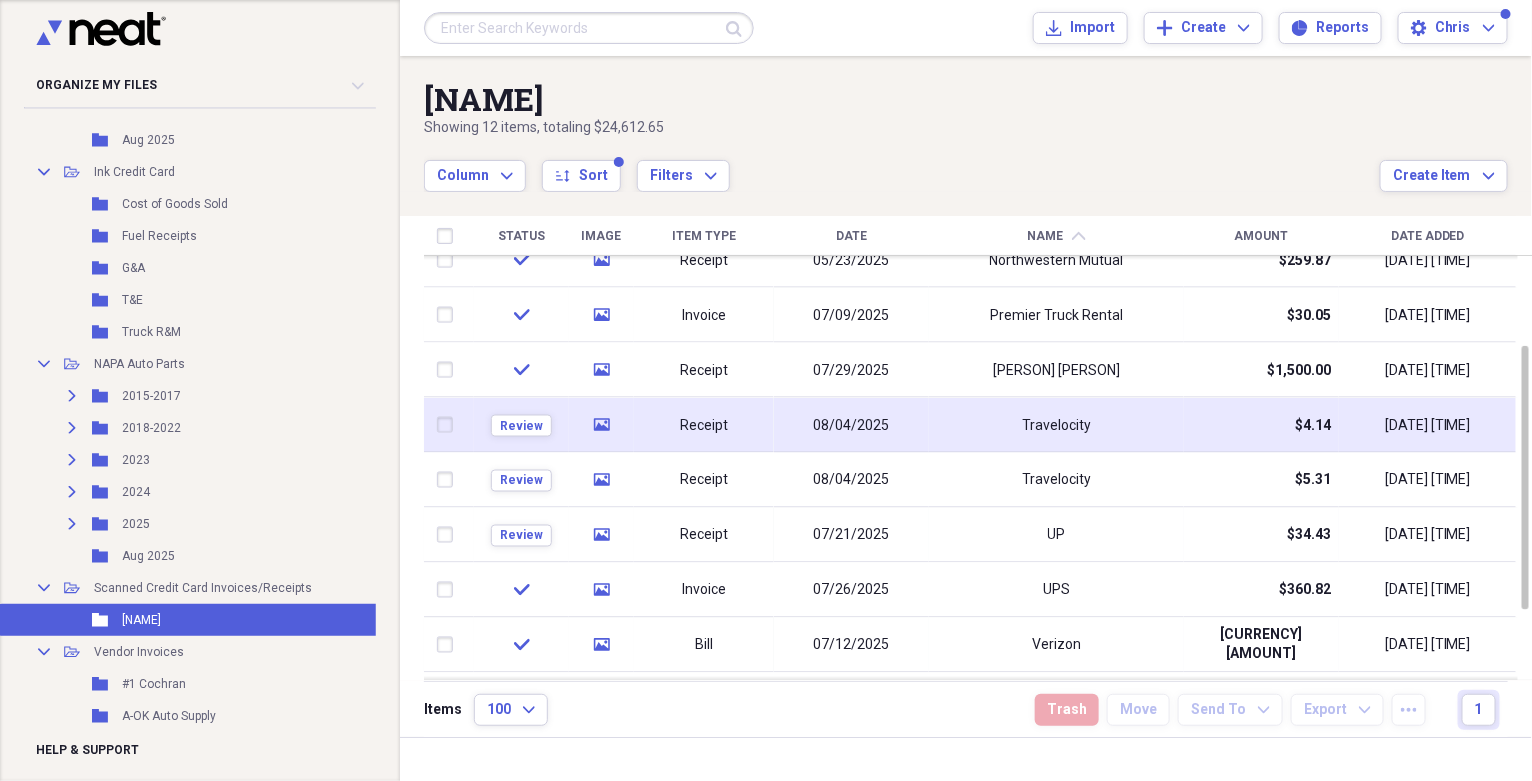 click on "Travelocity" at bounding box center (1056, 425) 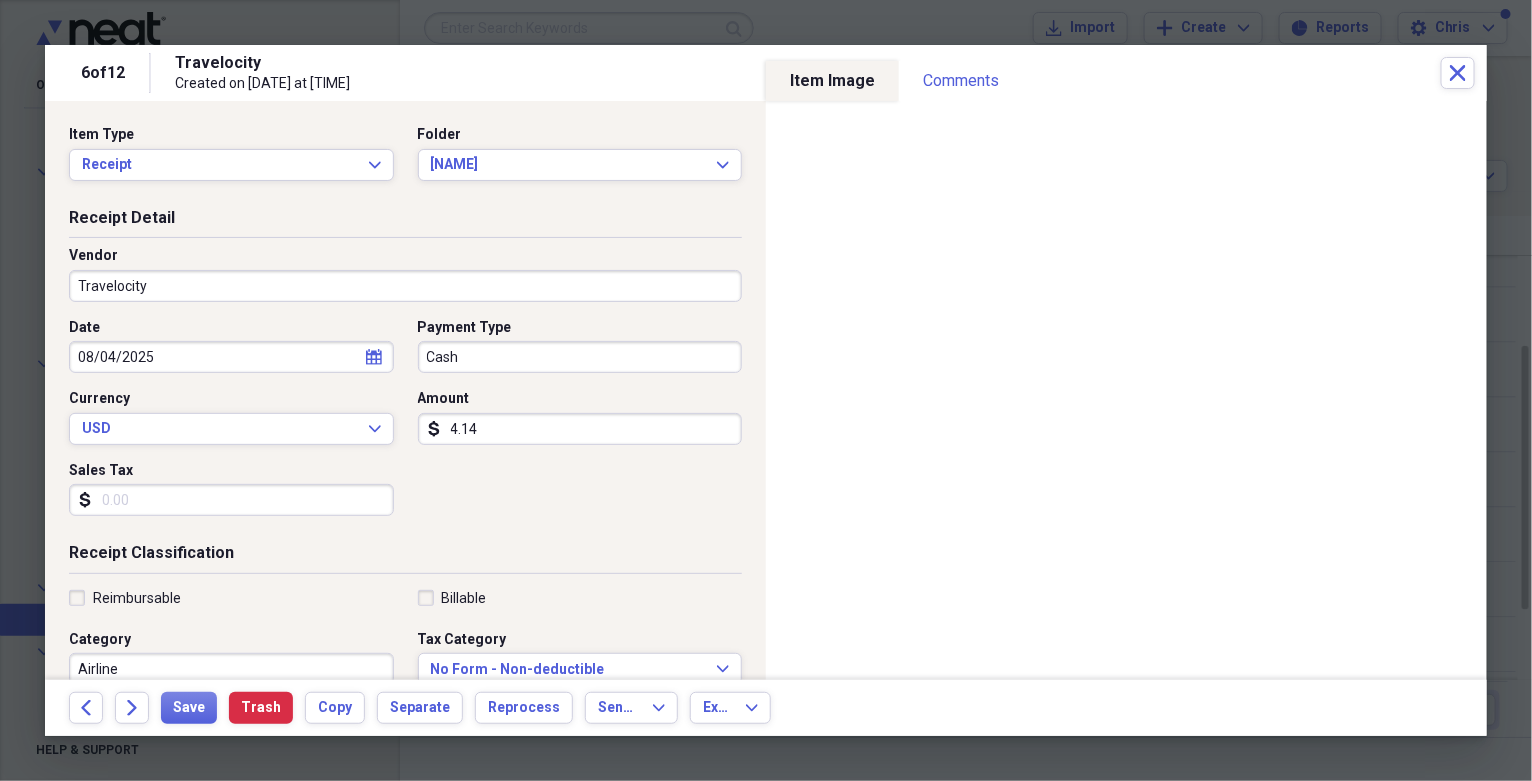 click on "4.14" at bounding box center (580, 429) 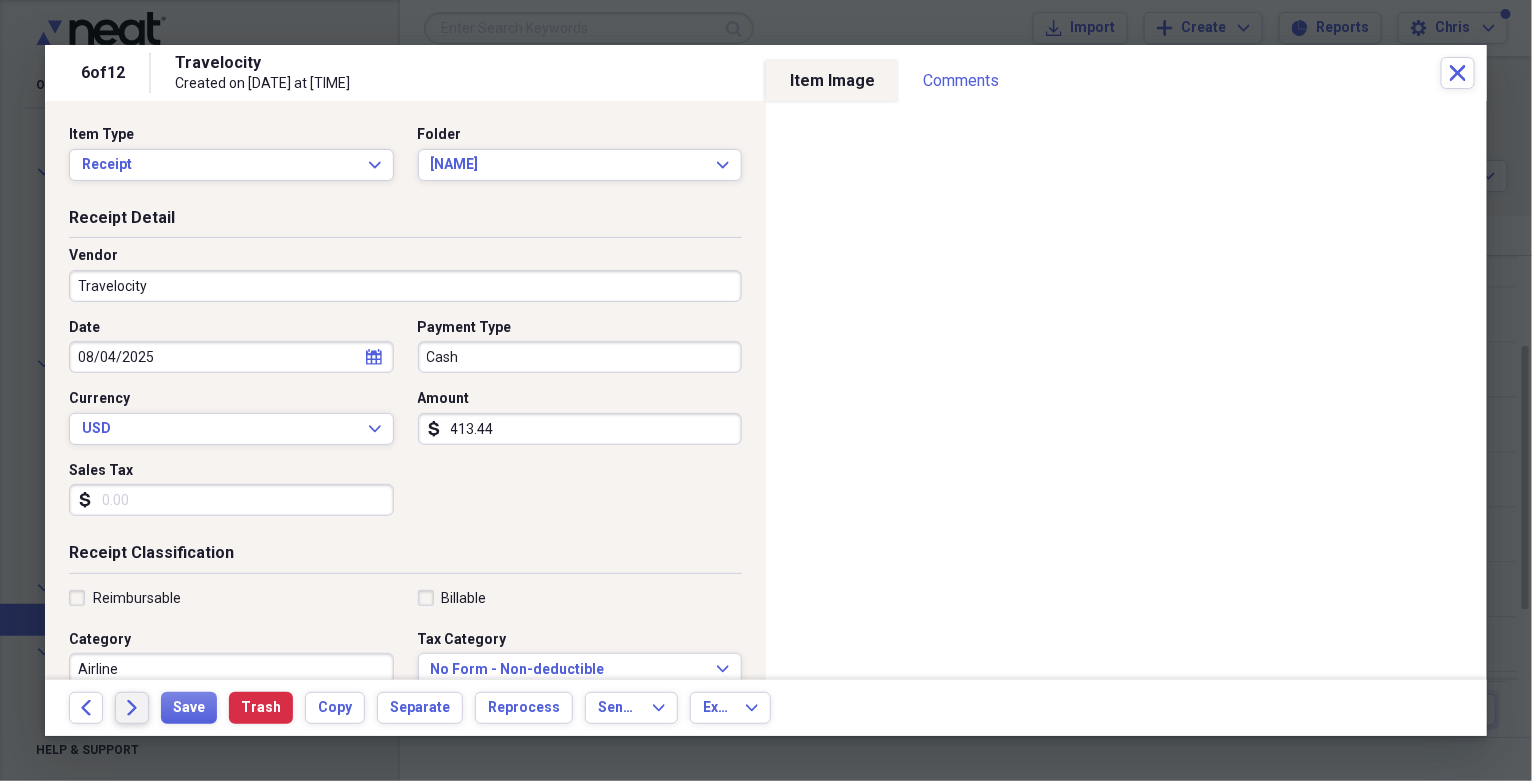 type on "413.44" 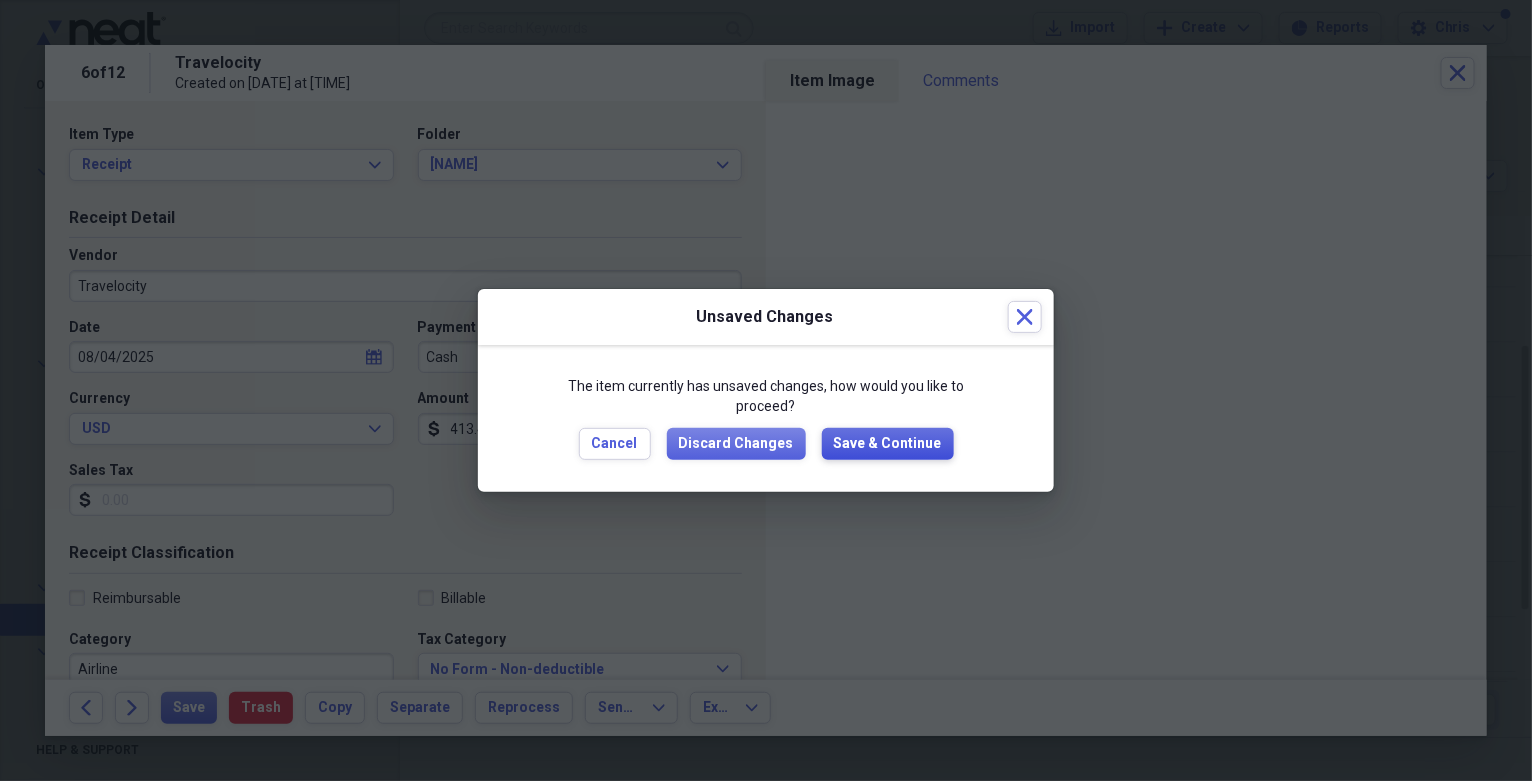click on "Save & Continue" at bounding box center [888, 444] 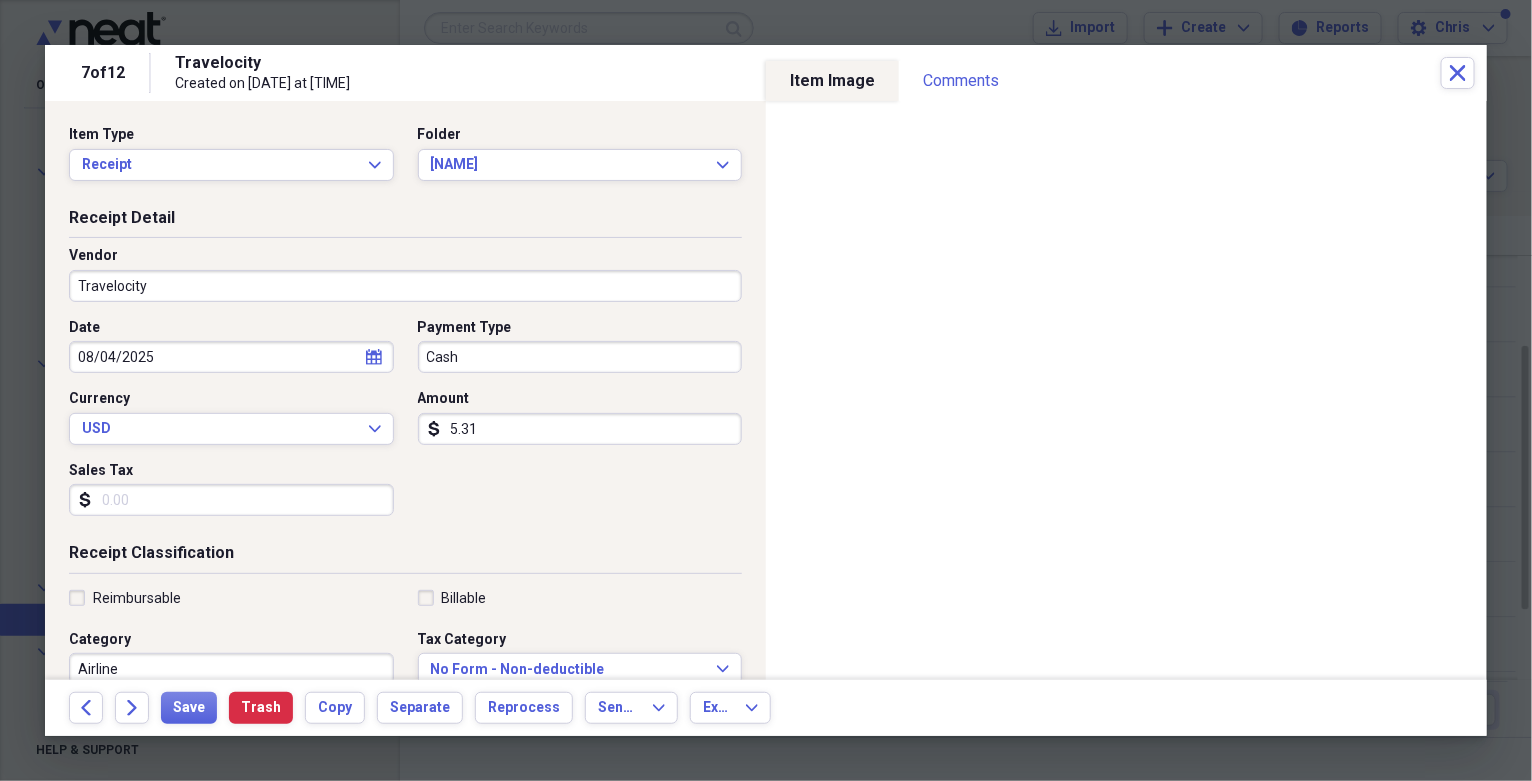 click on "5.31" at bounding box center (580, 429) 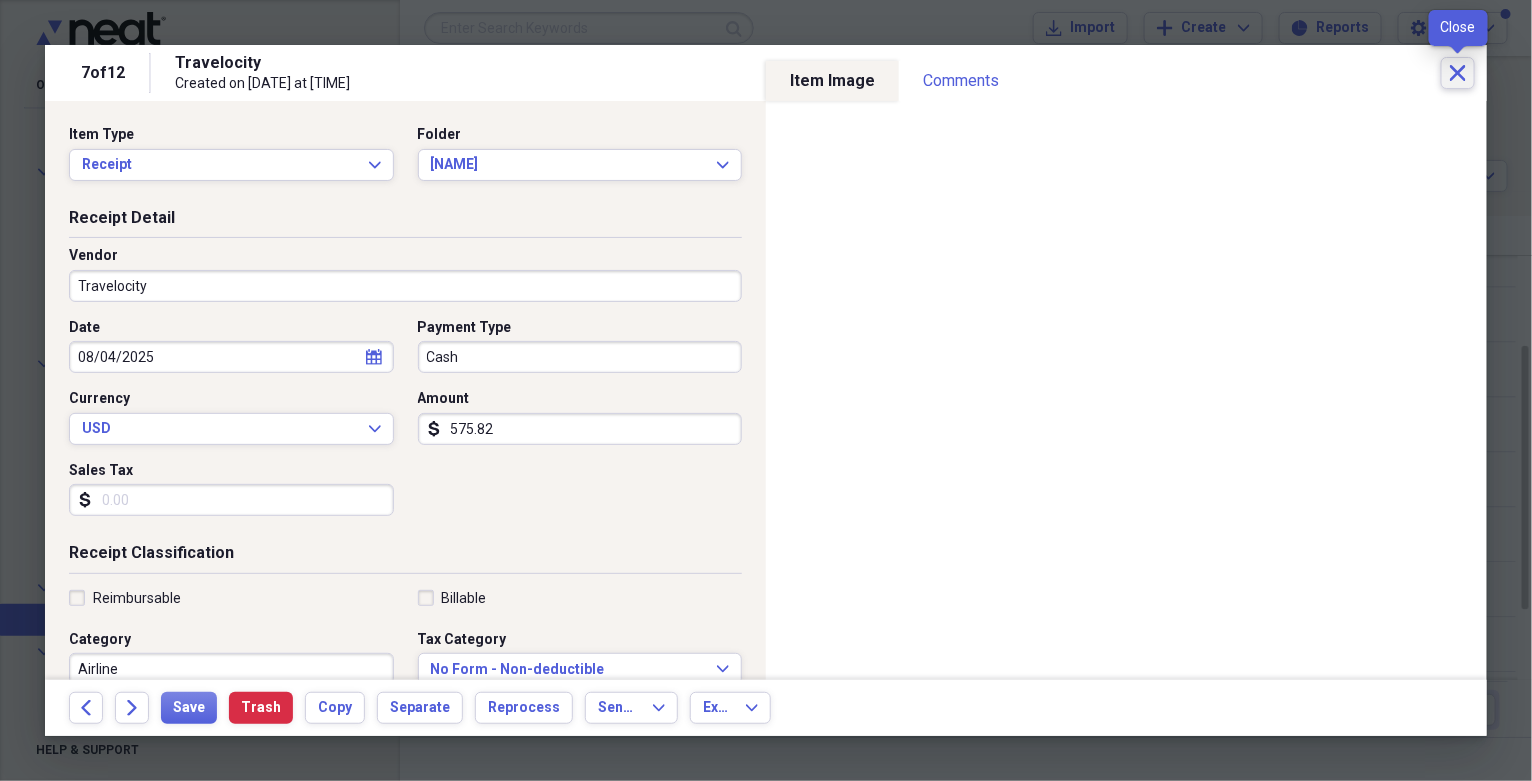 type on "575.82" 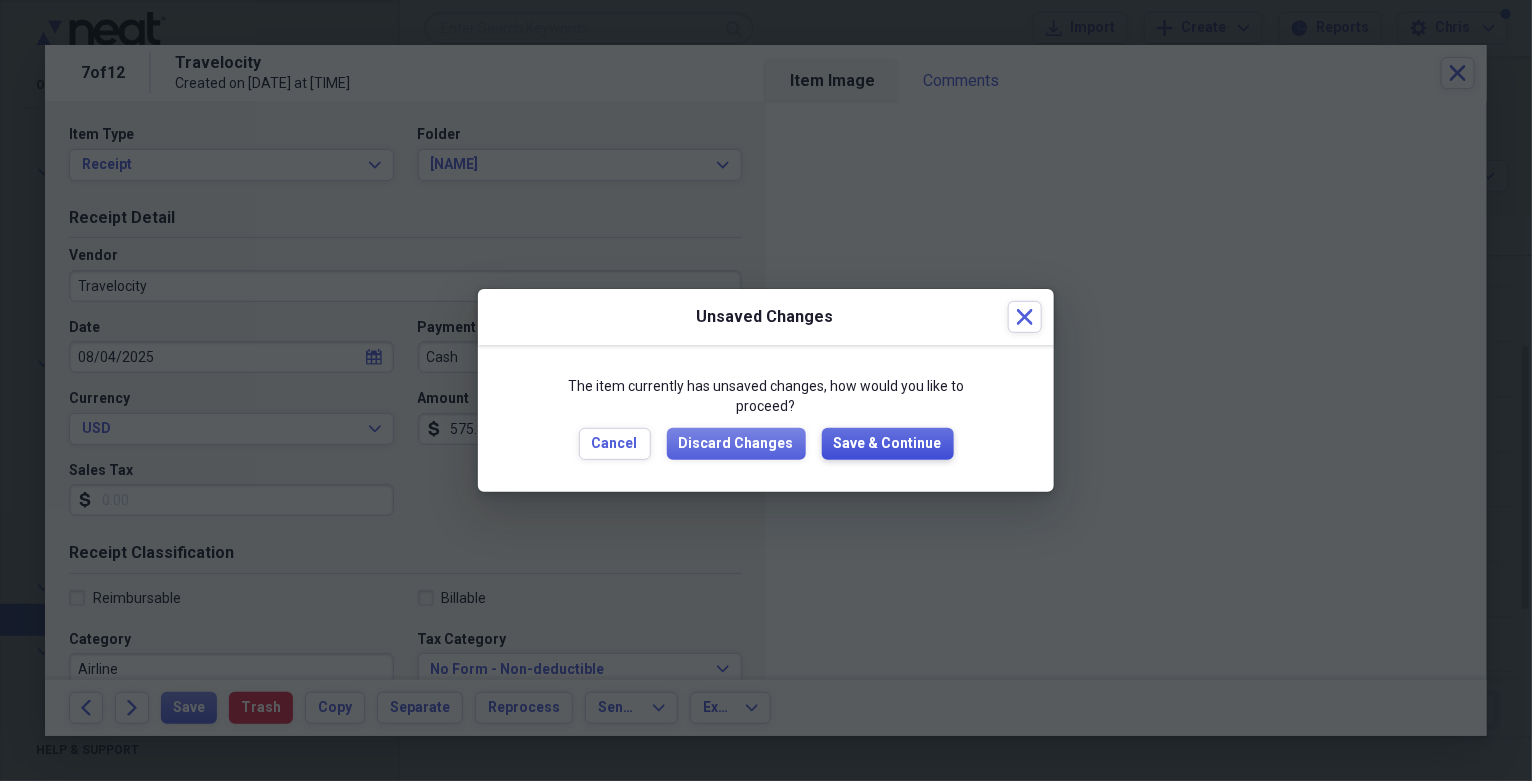 click on "Save & Continue" at bounding box center [888, 444] 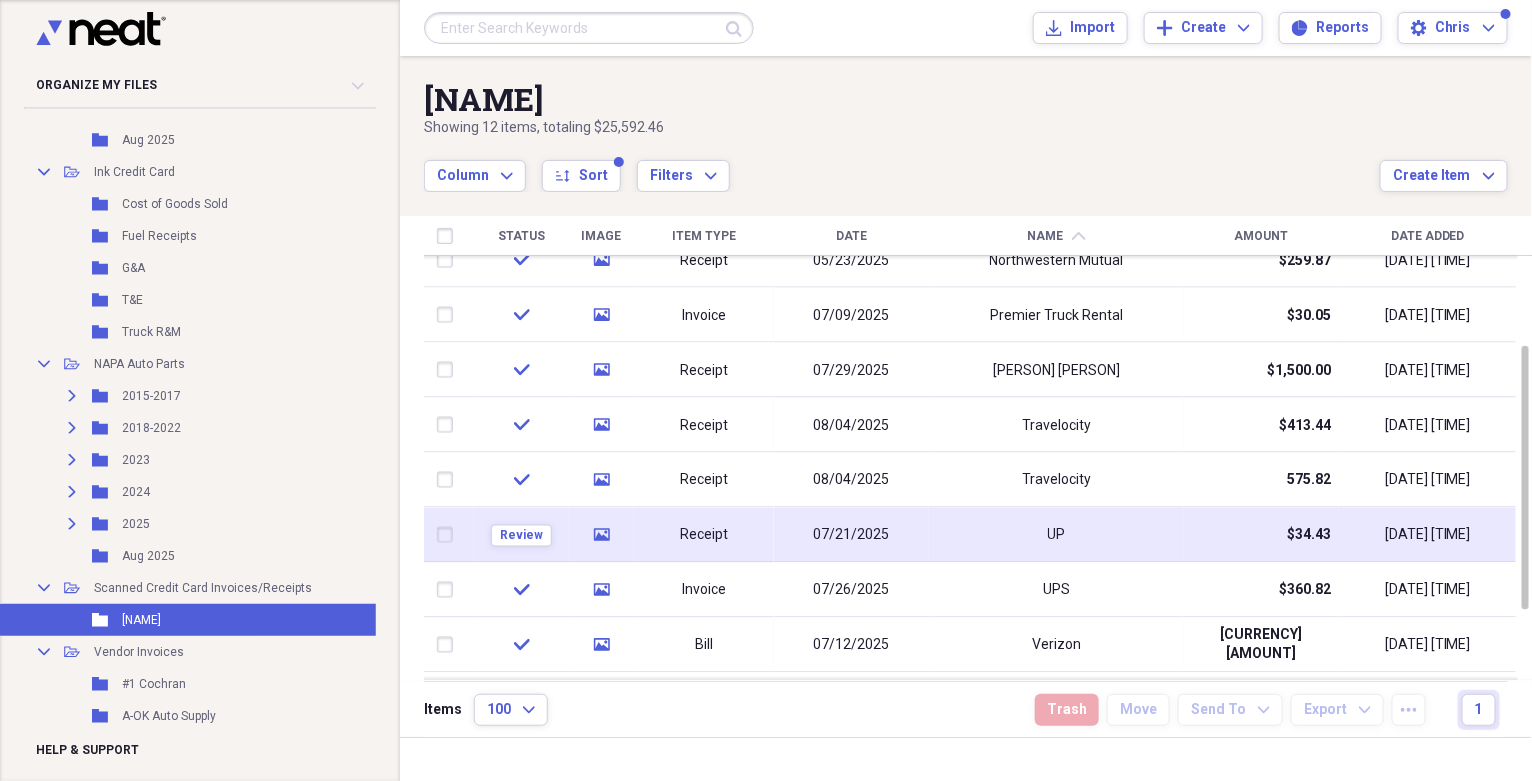 click on "UP" at bounding box center [1056, 535] 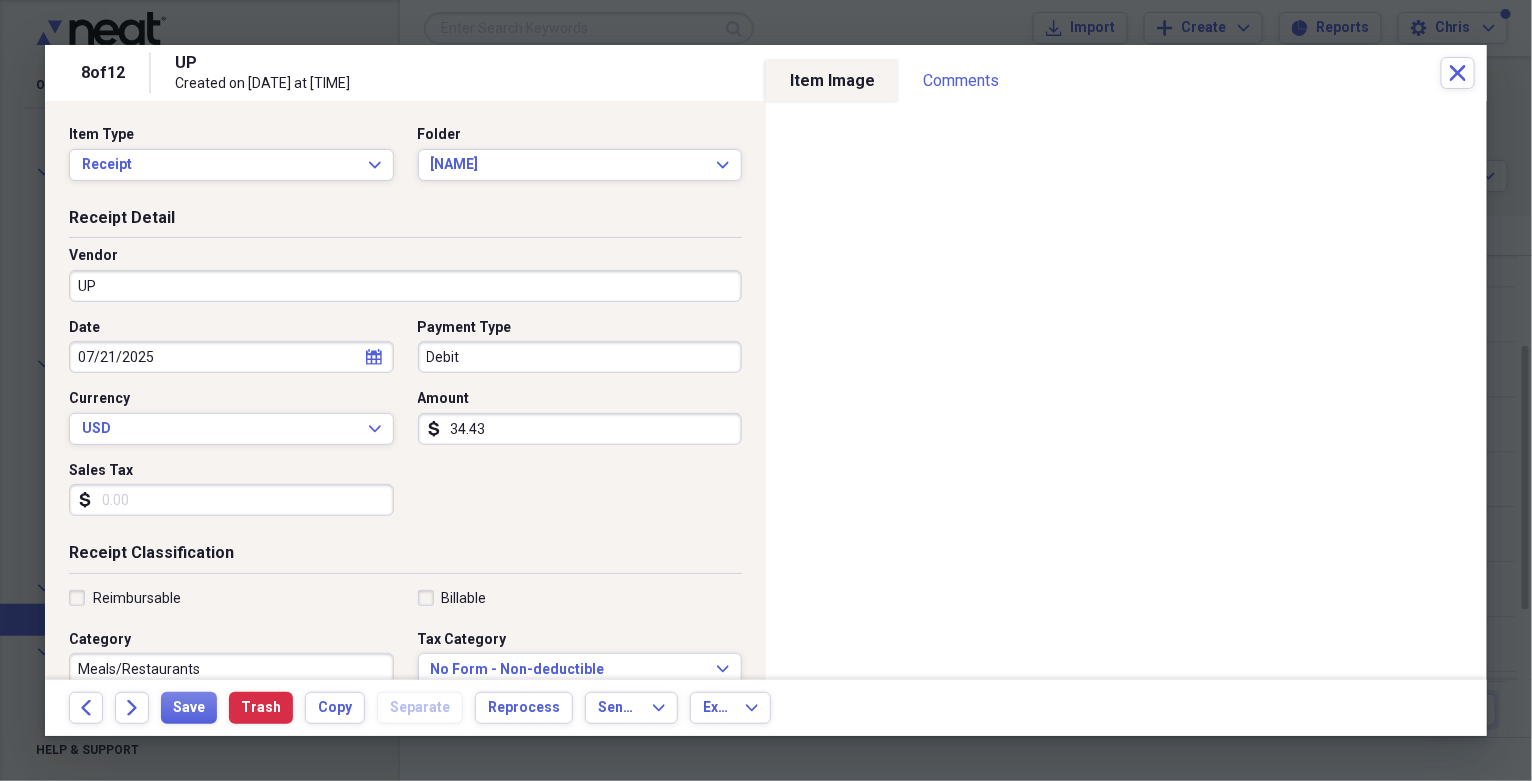 click on "UP" at bounding box center (405, 286) 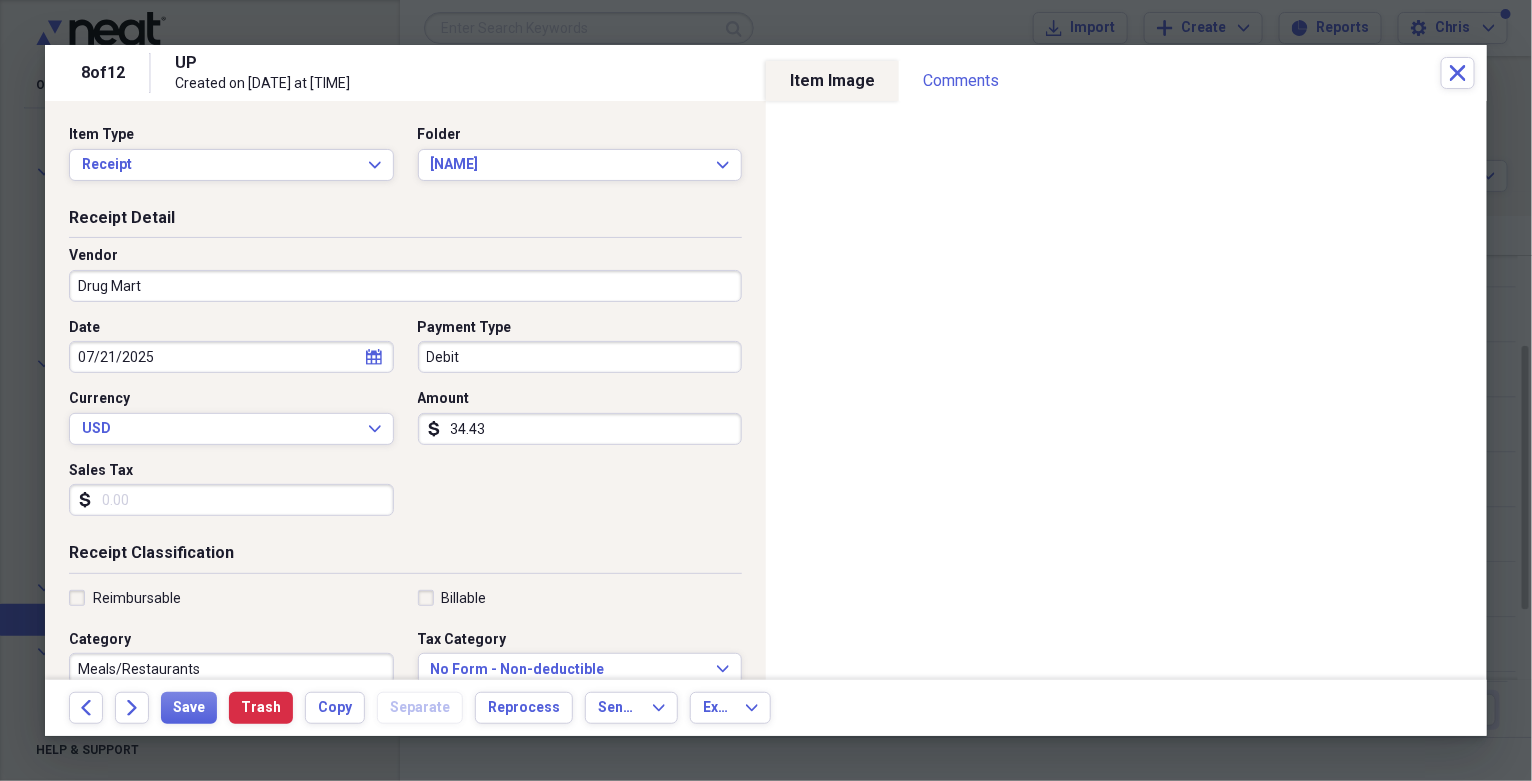 type on "Drug Mart" 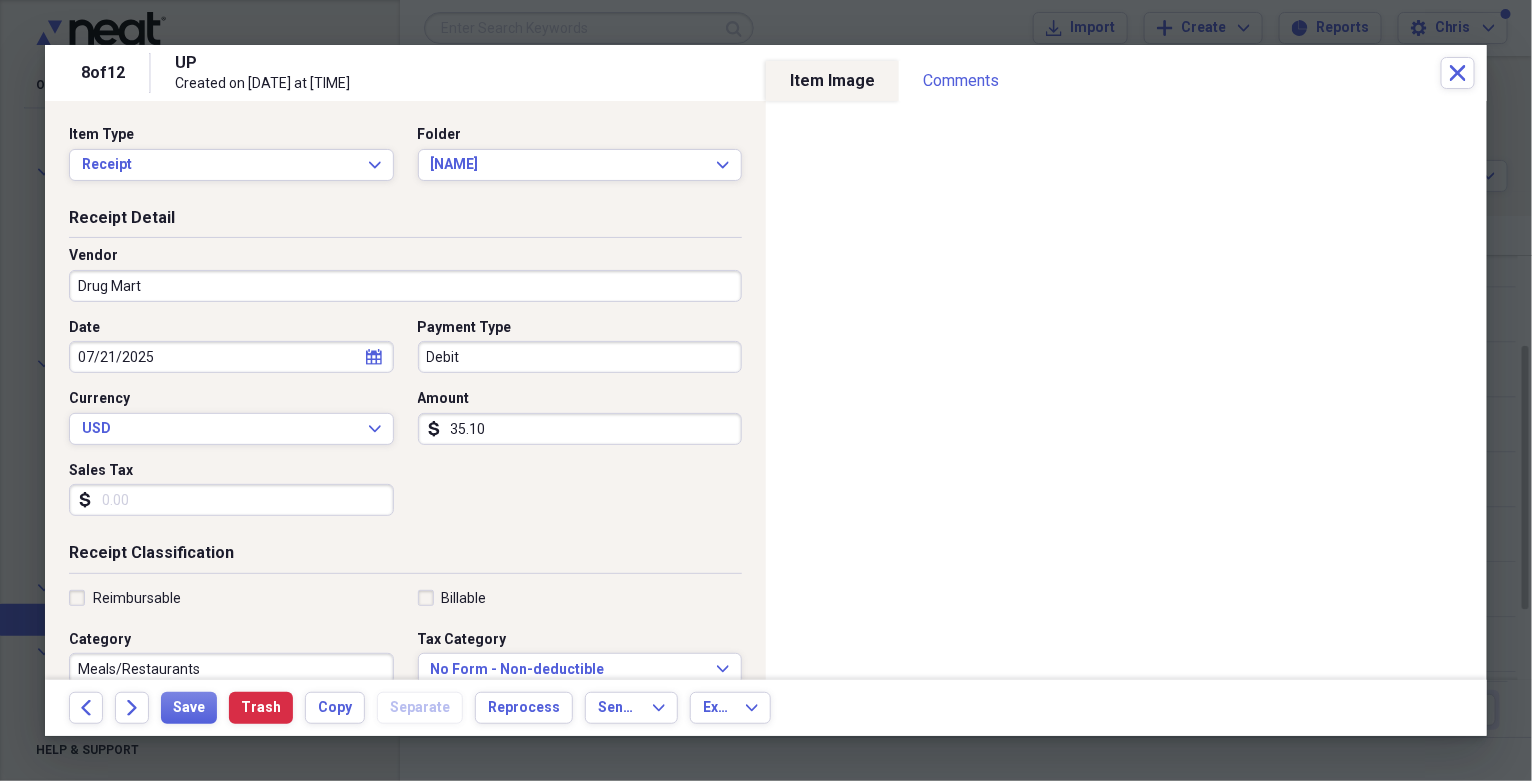 type on "35.10" 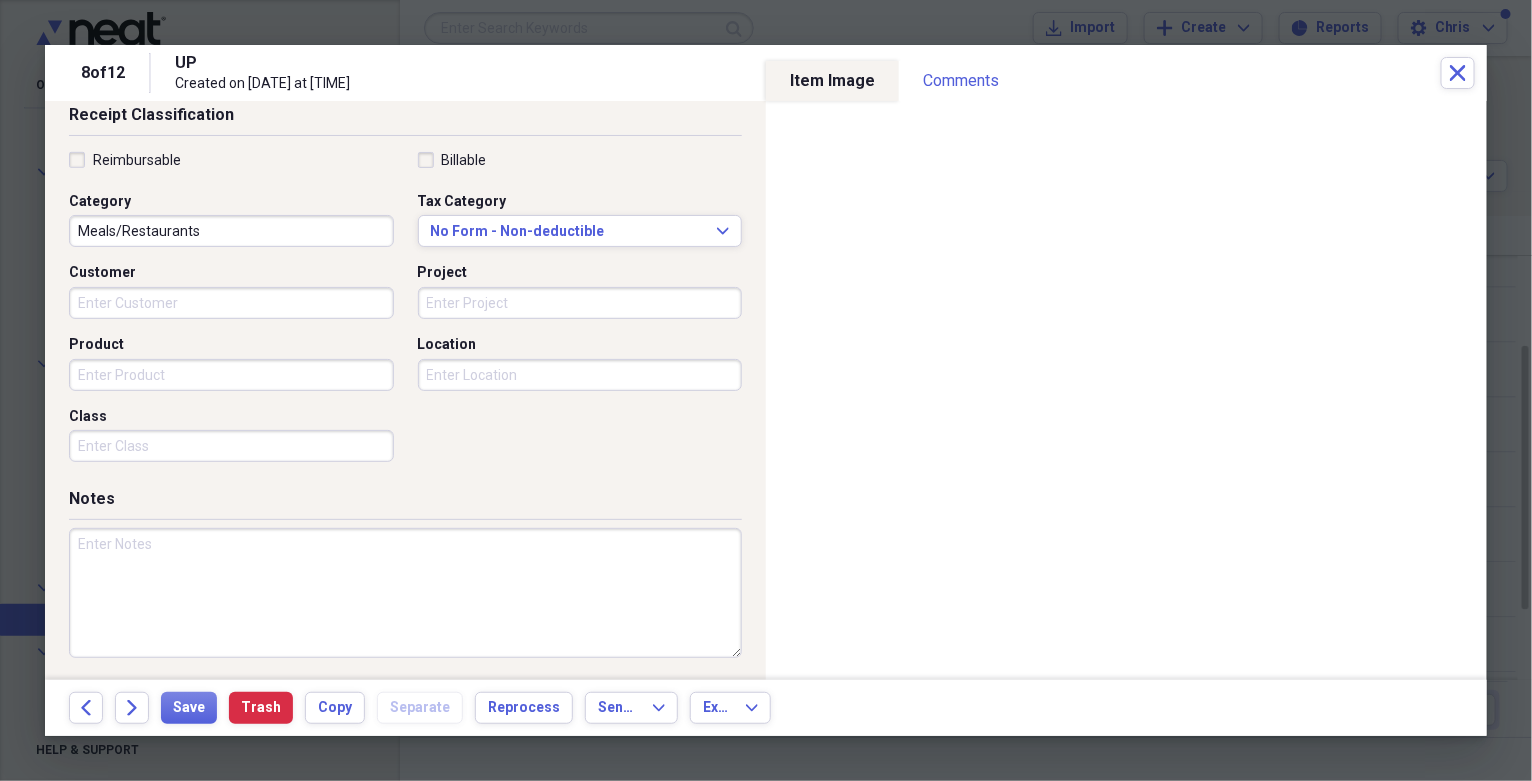 scroll, scrollTop: 439, scrollLeft: 0, axis: vertical 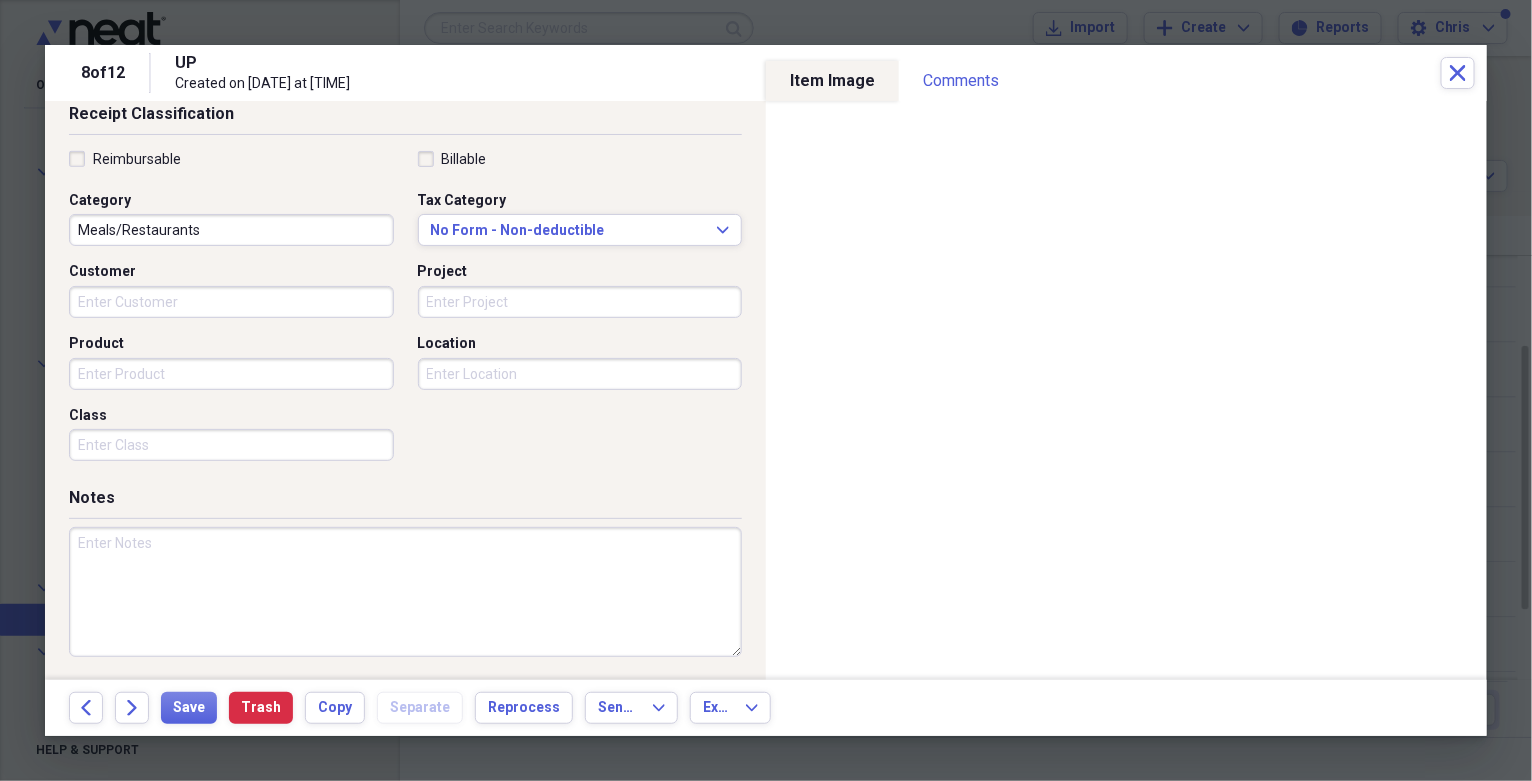 click at bounding box center (405, 592) 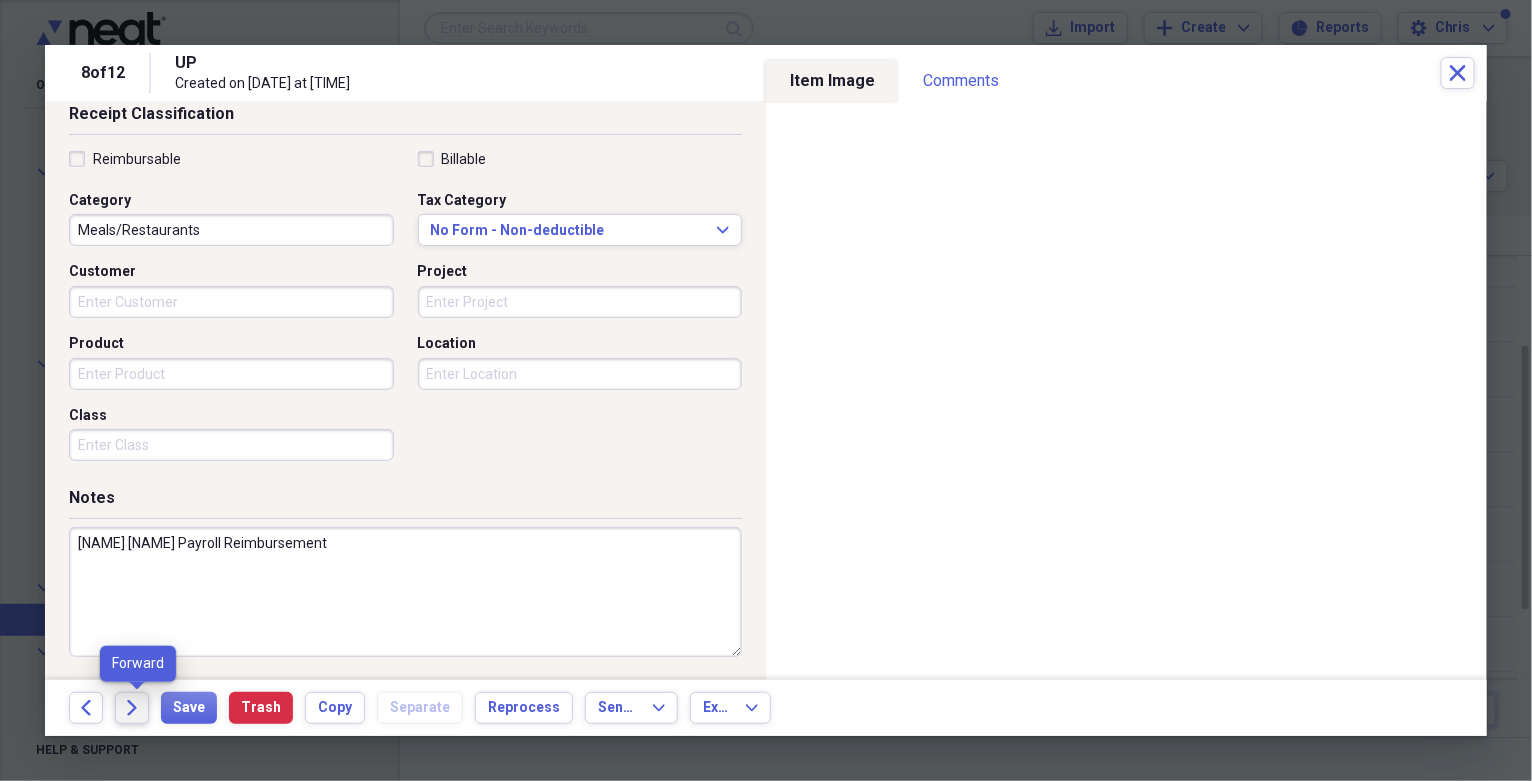 type on "[NAME] [NAME] Payroll Reimbursement" 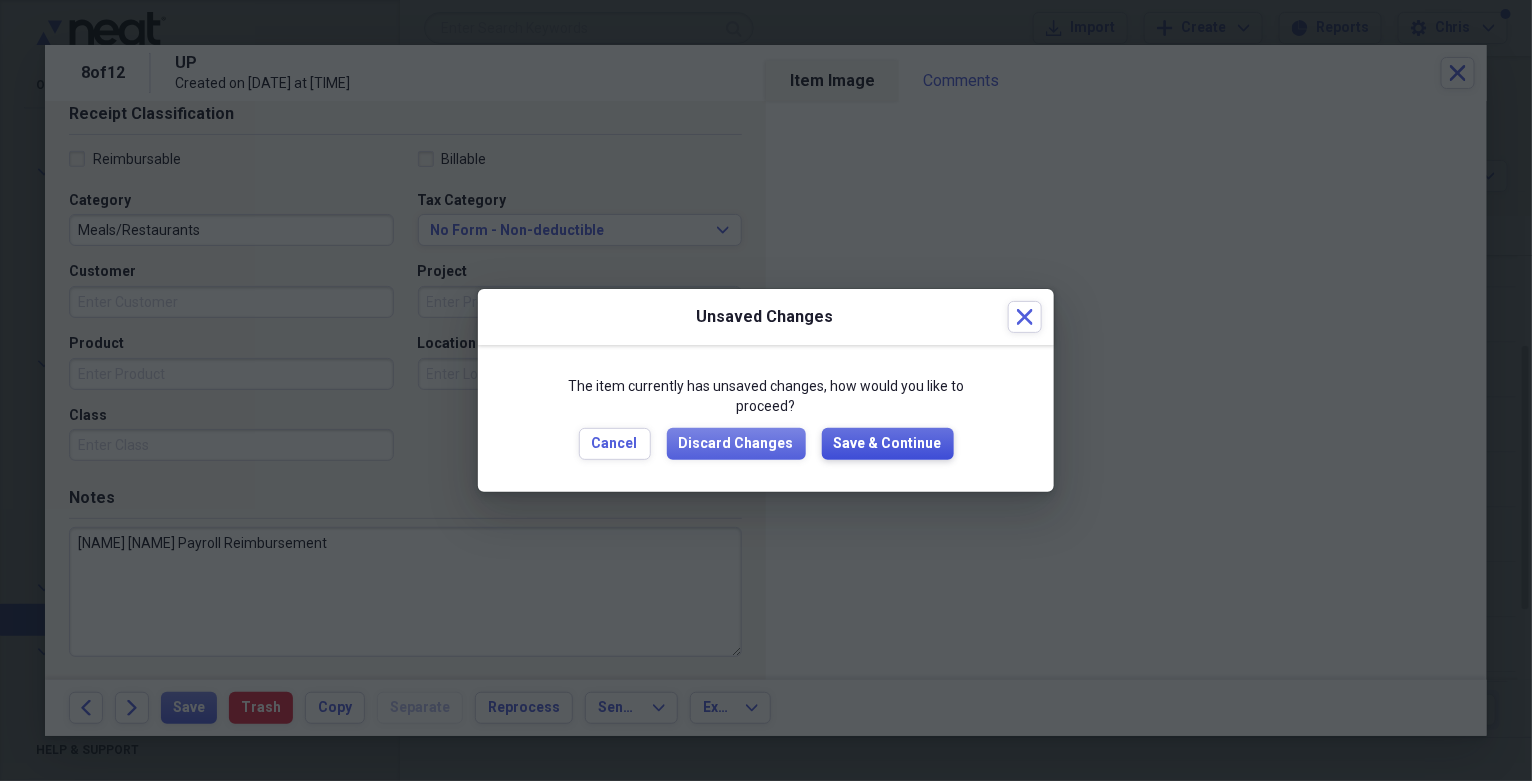 click on "Save & Continue" at bounding box center [888, 444] 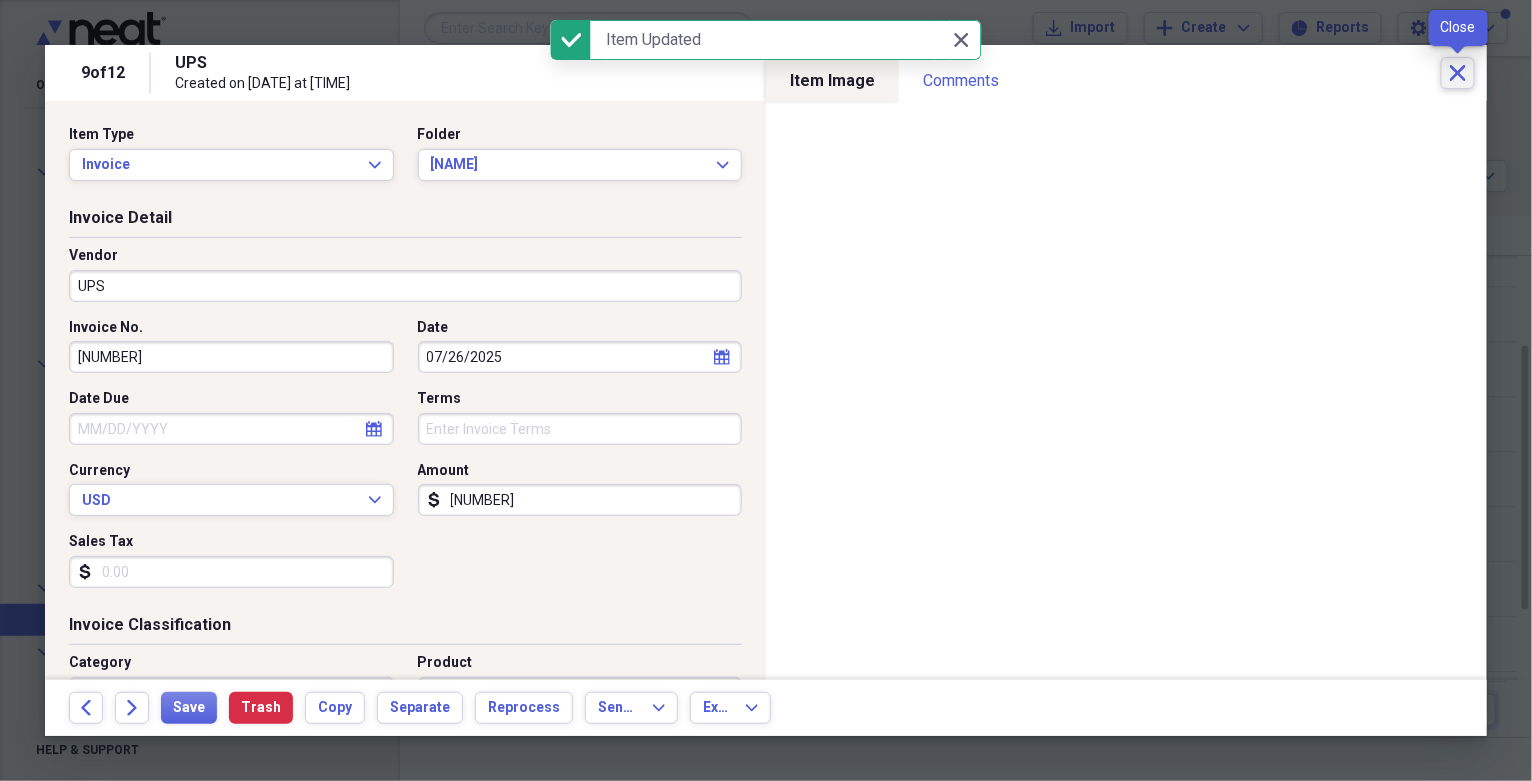click on "Close" 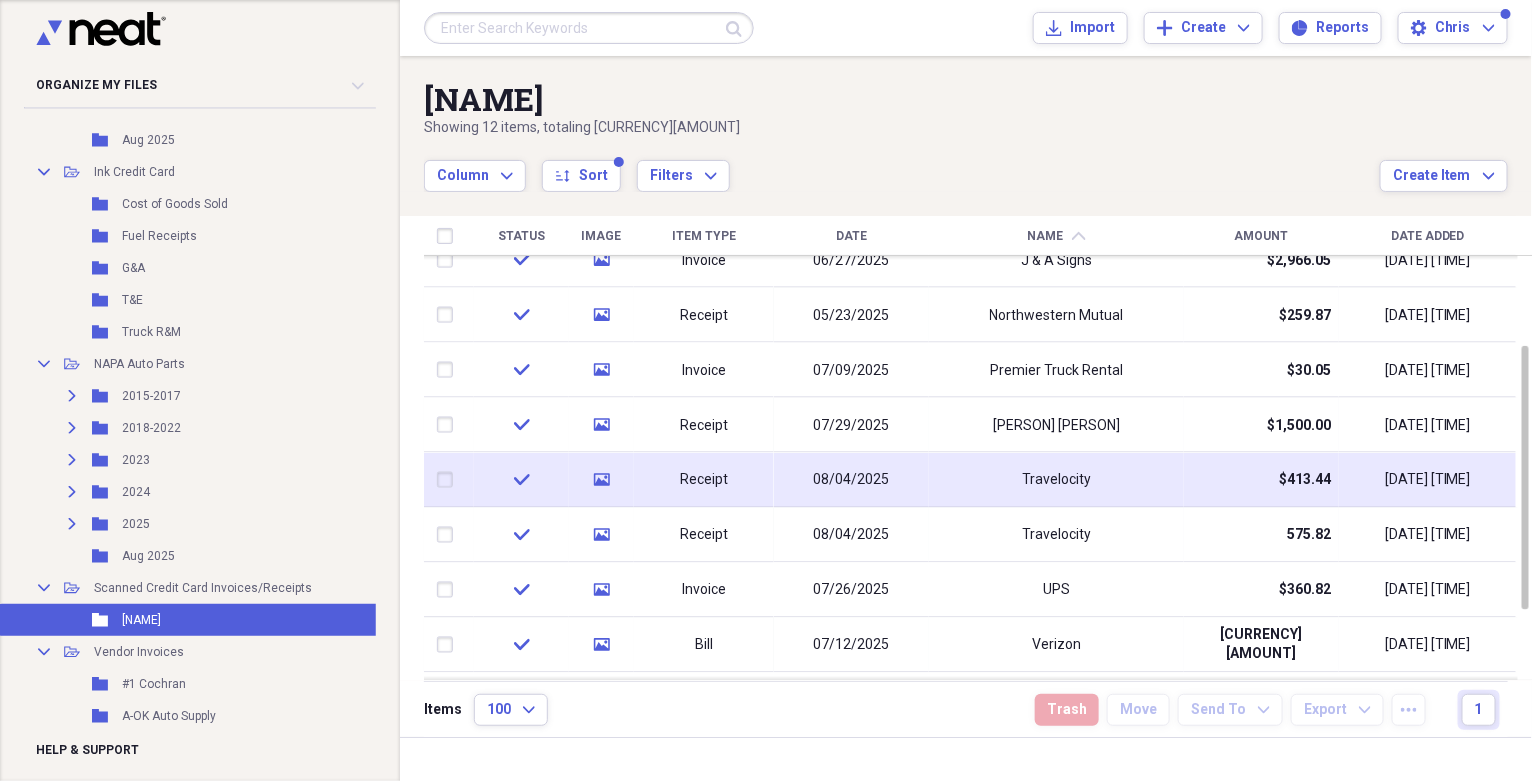 click at bounding box center (449, 480) 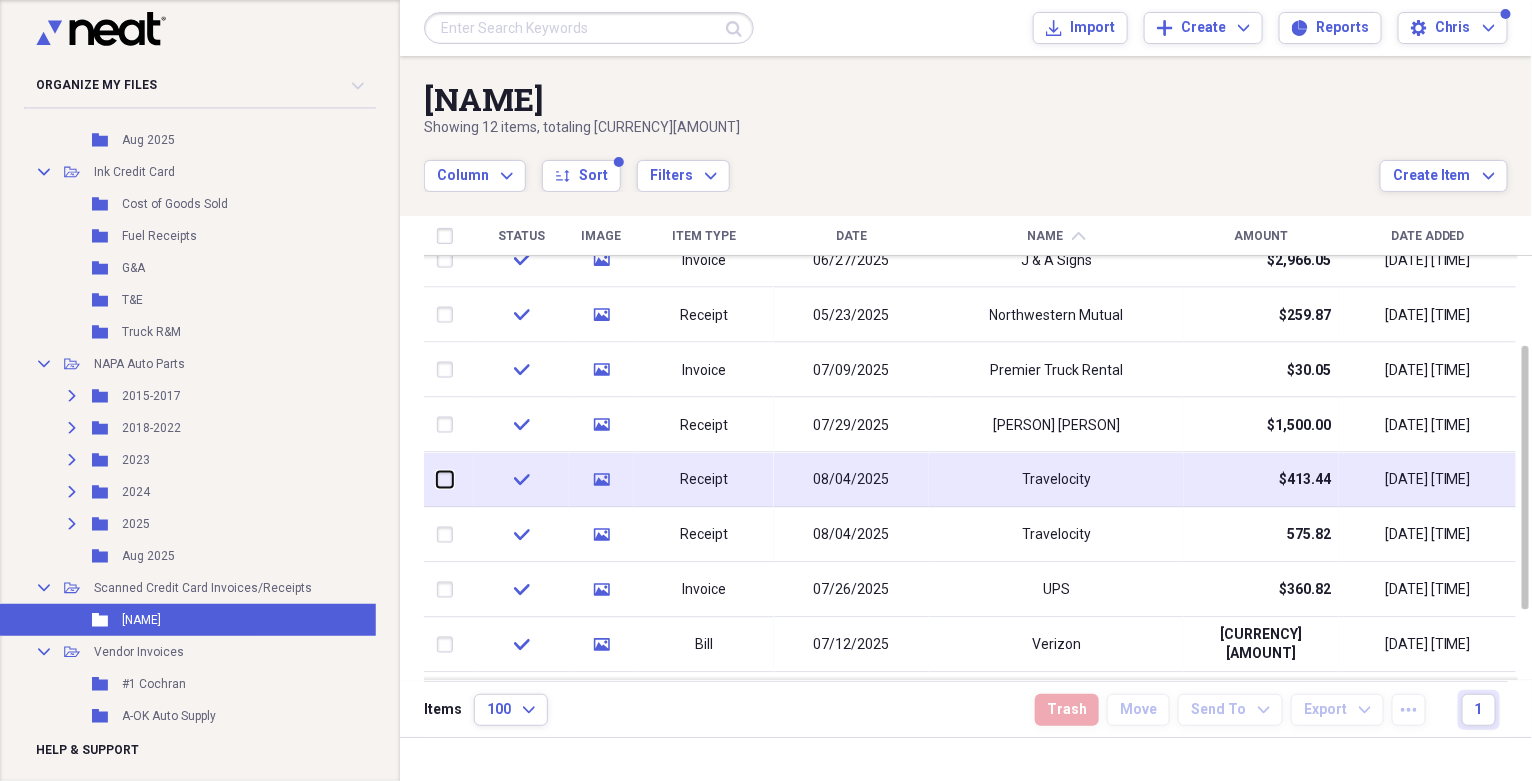 click at bounding box center (437, 480) 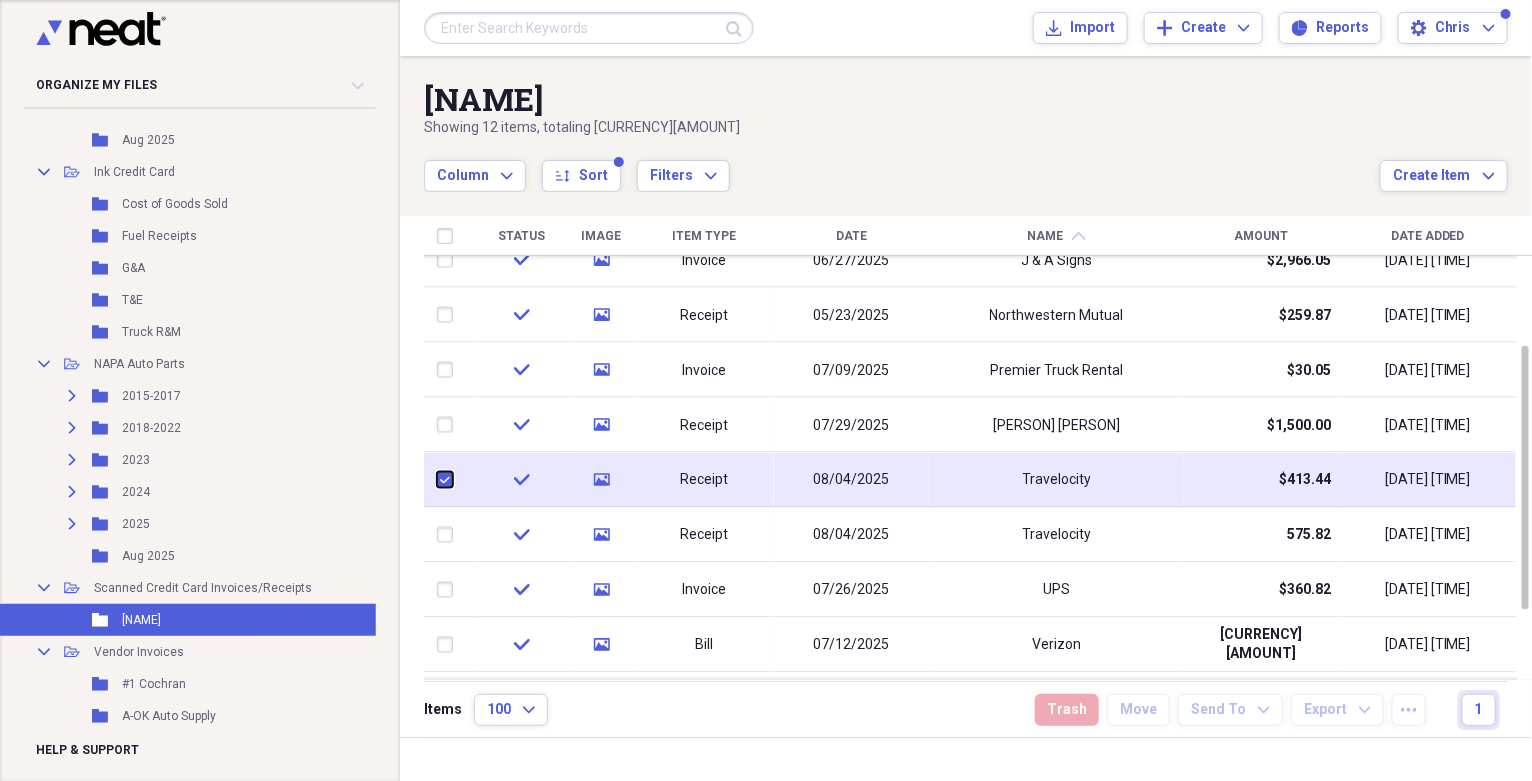checkbox on "true" 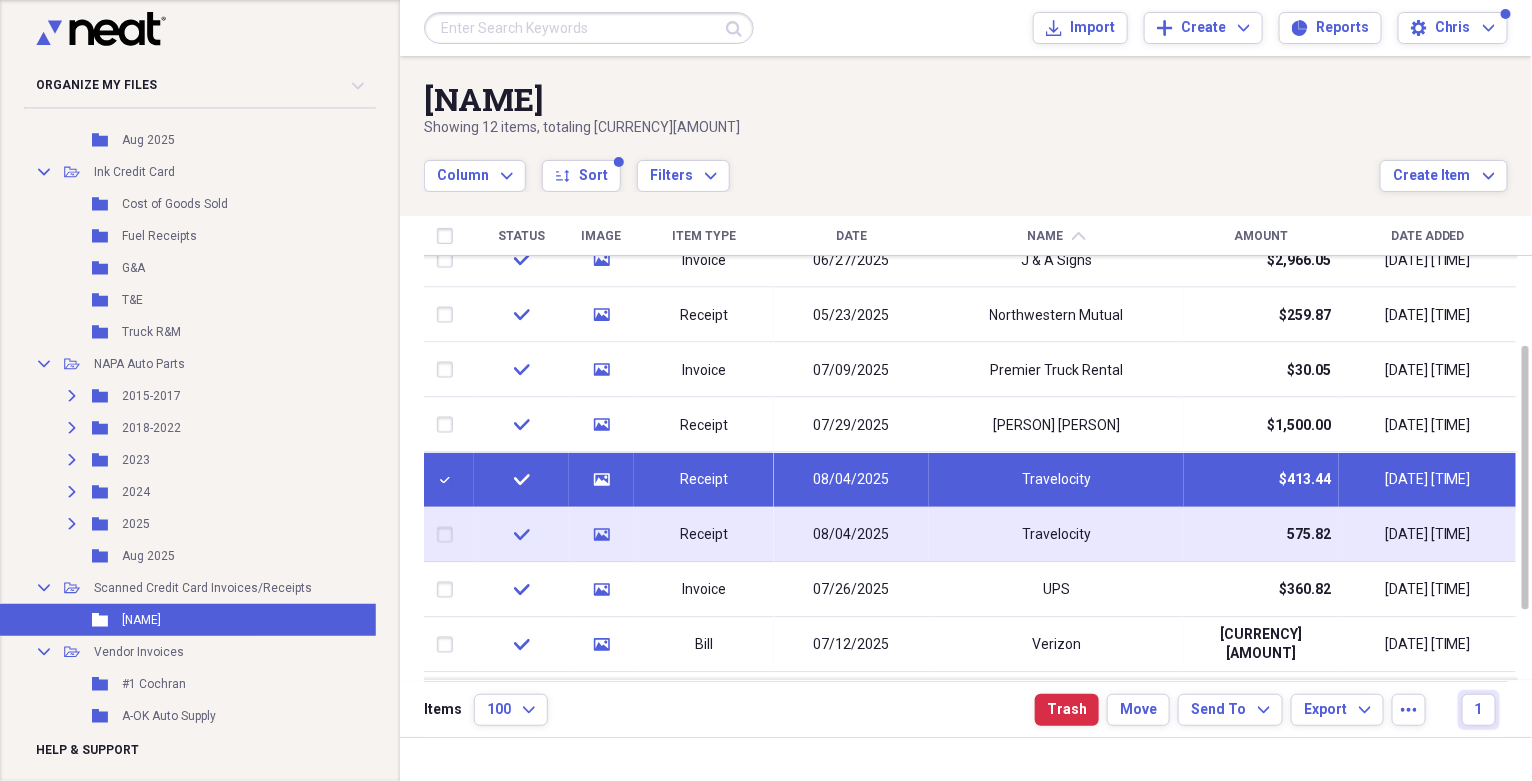 click at bounding box center [449, 535] 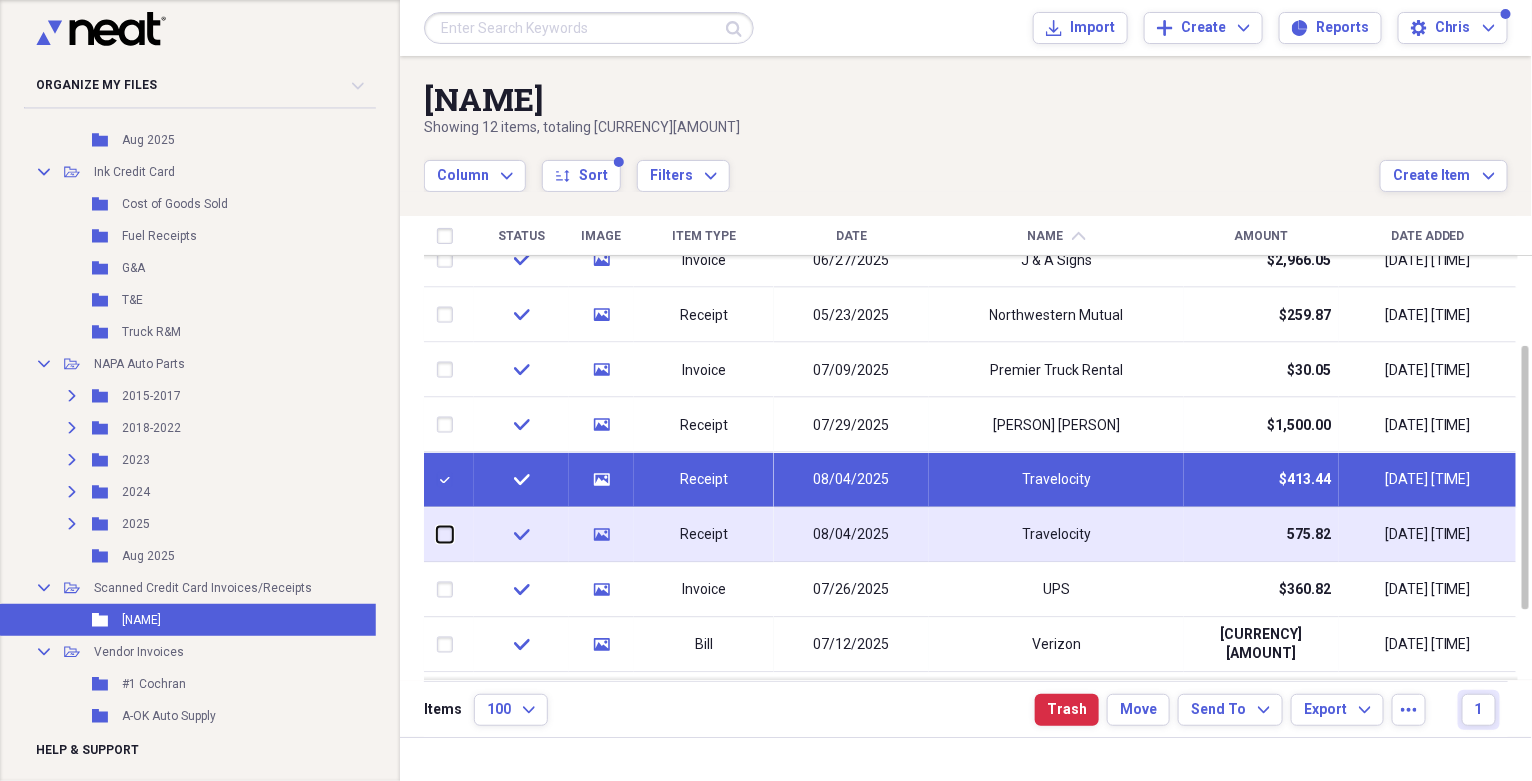 click at bounding box center [437, 535] 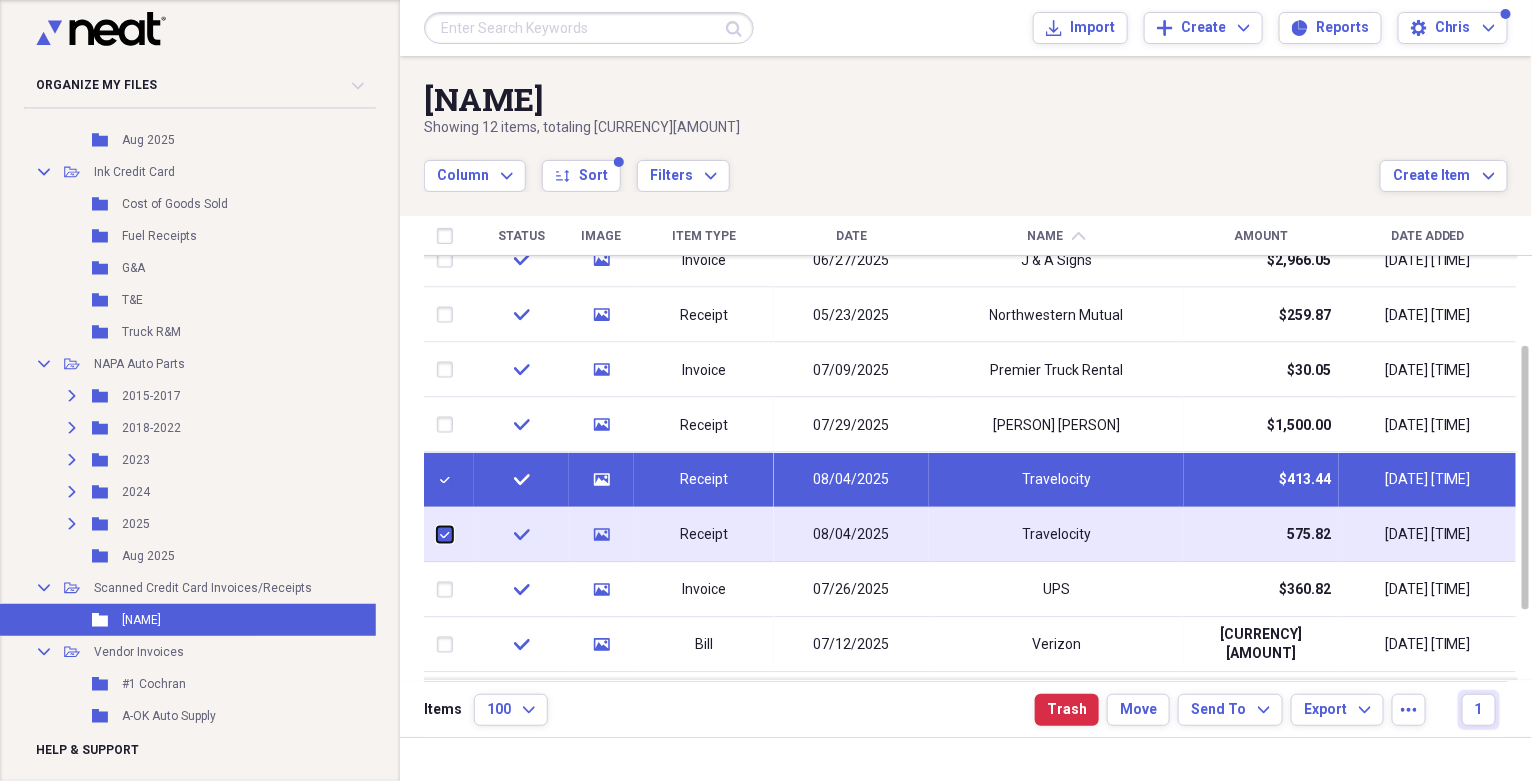 checkbox on "true" 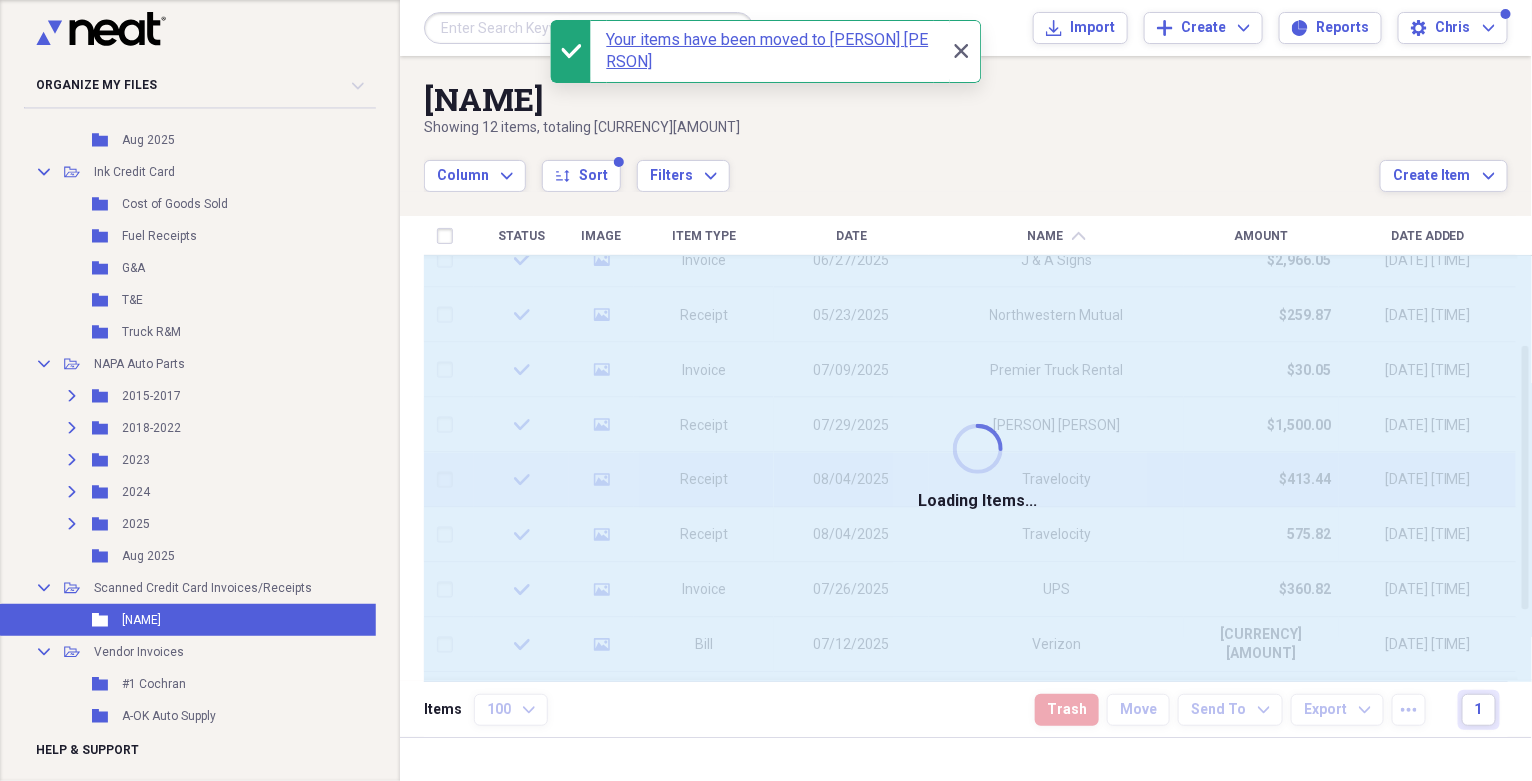 checkbox on "false" 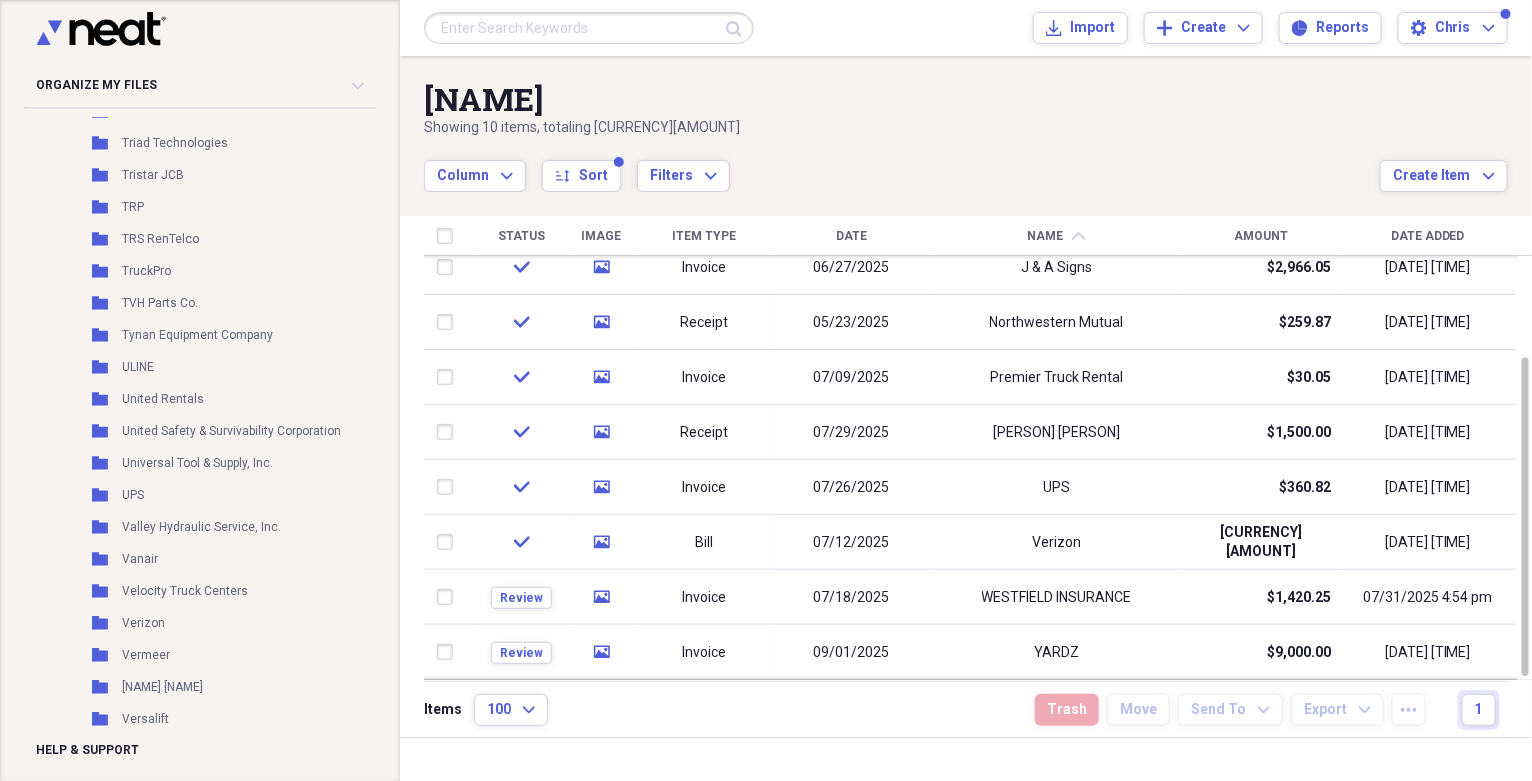 scroll, scrollTop: 14868, scrollLeft: 0, axis: vertical 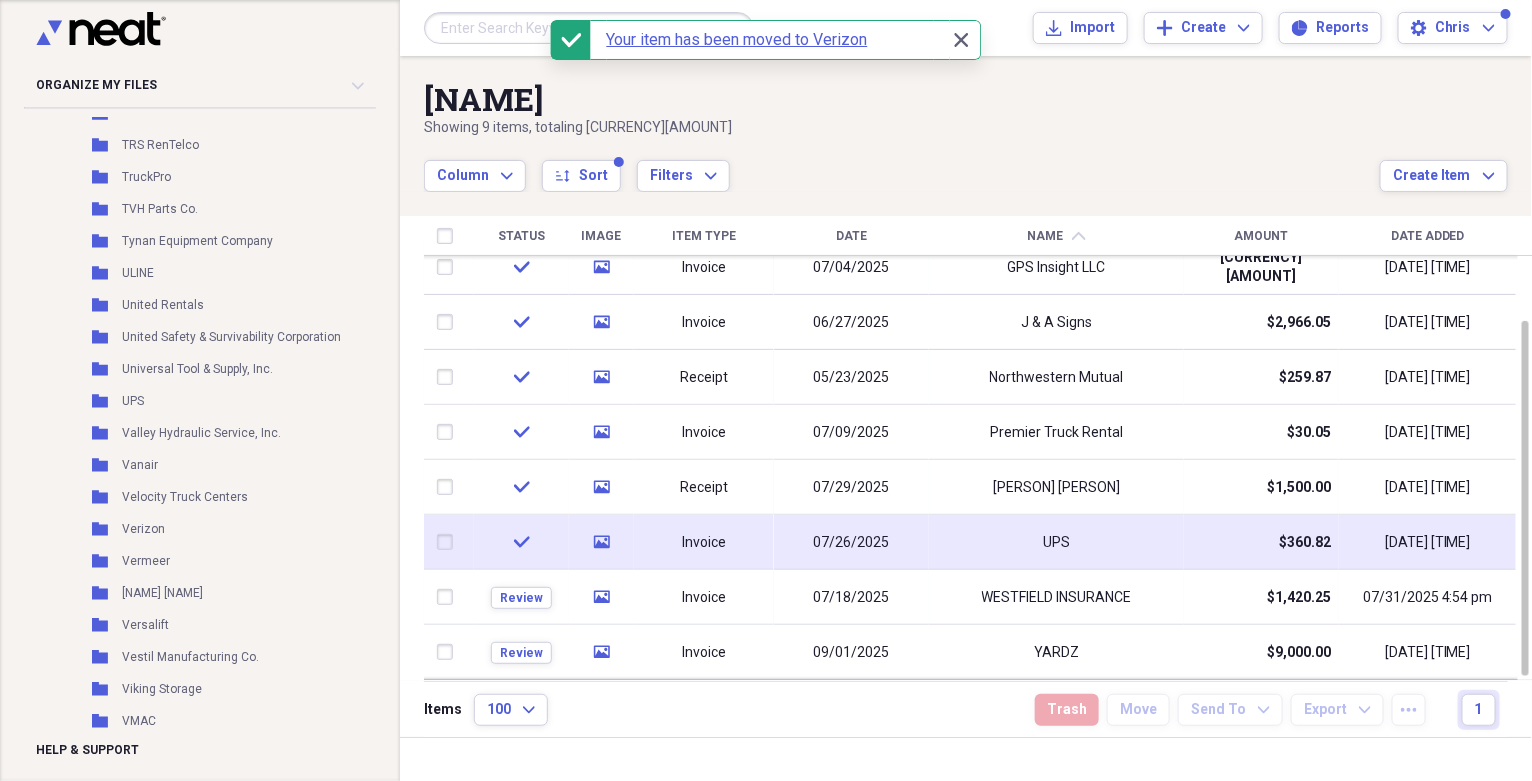 click at bounding box center (449, 542) 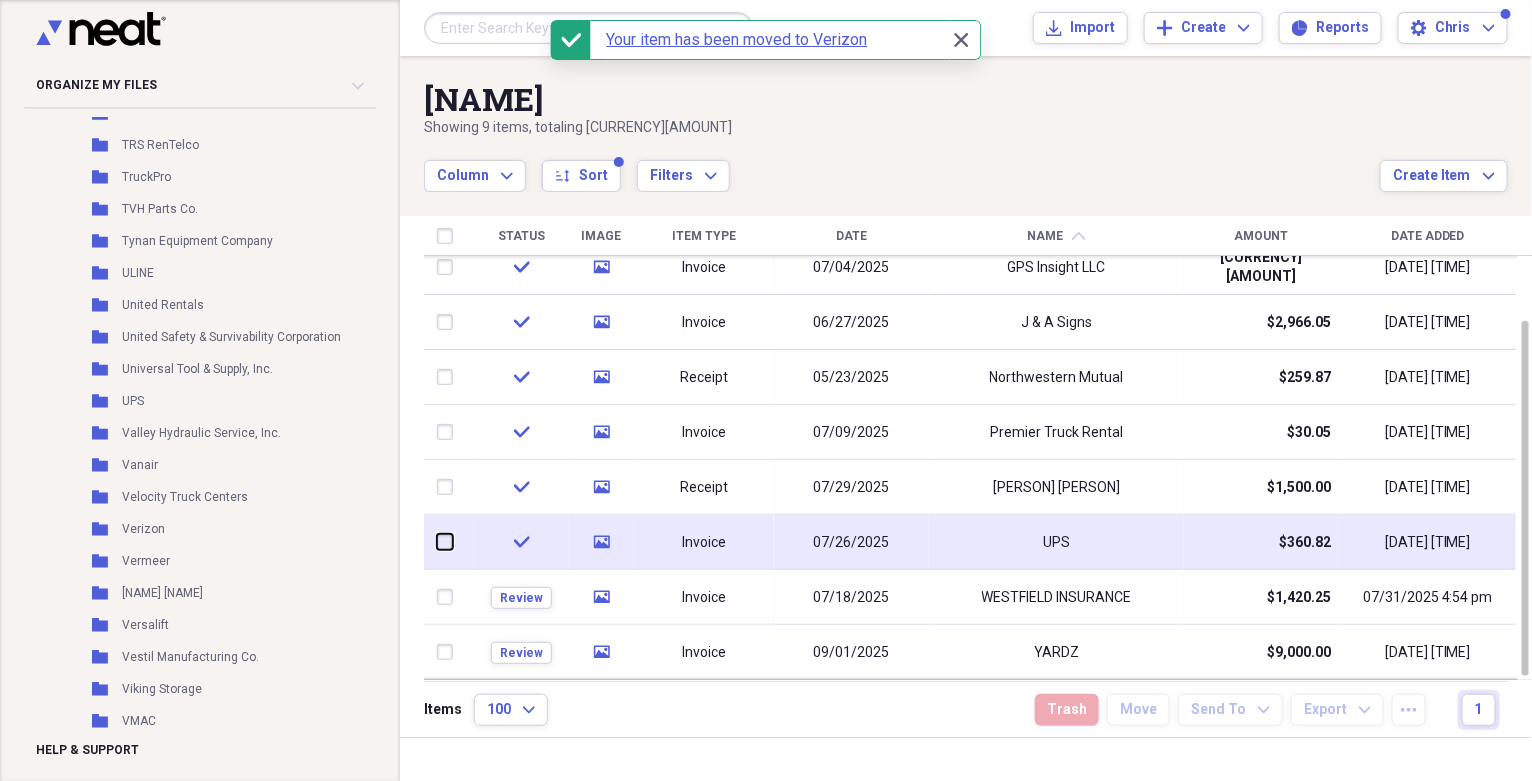 click at bounding box center (437, 542) 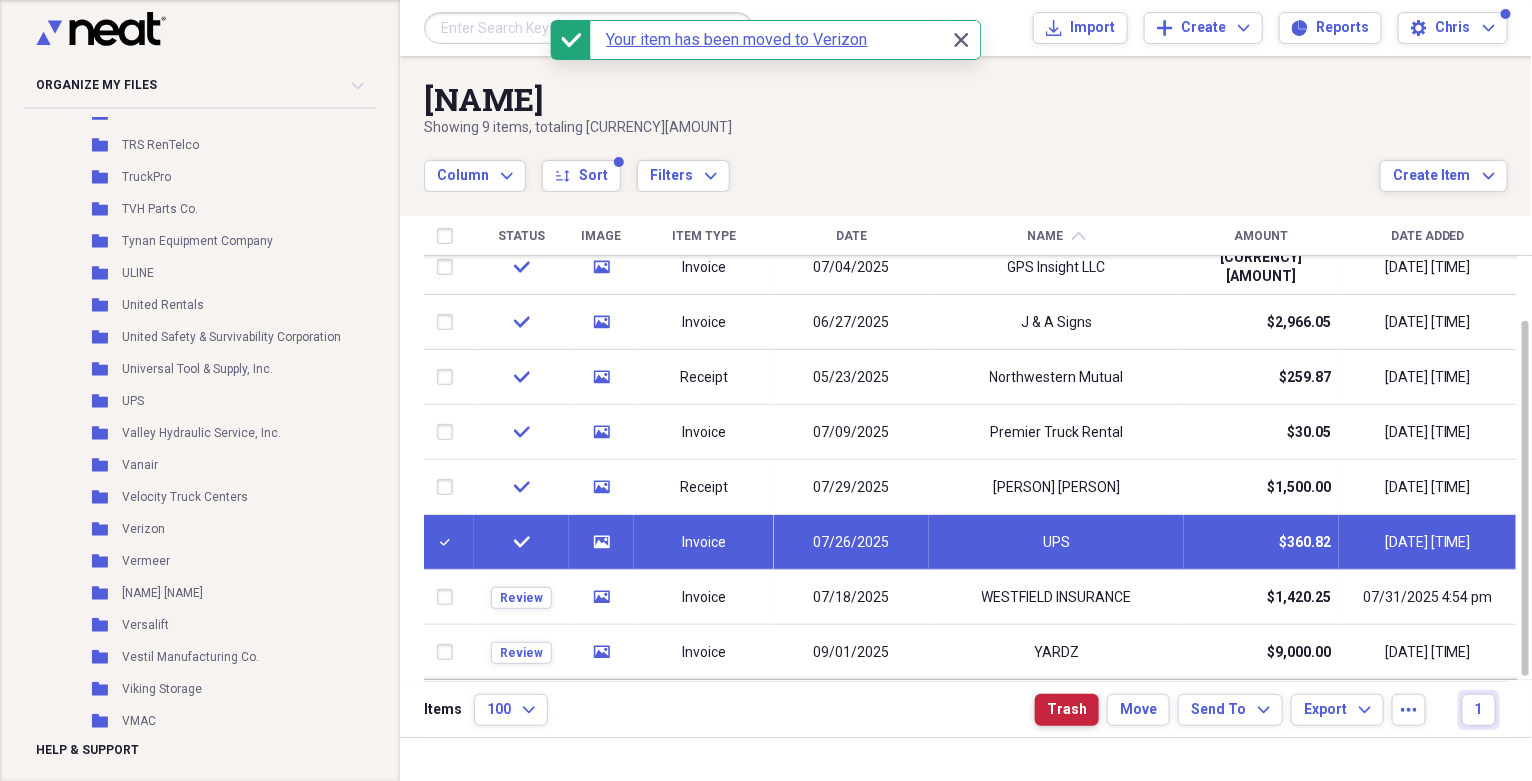 click on "Trash" at bounding box center [1067, 710] 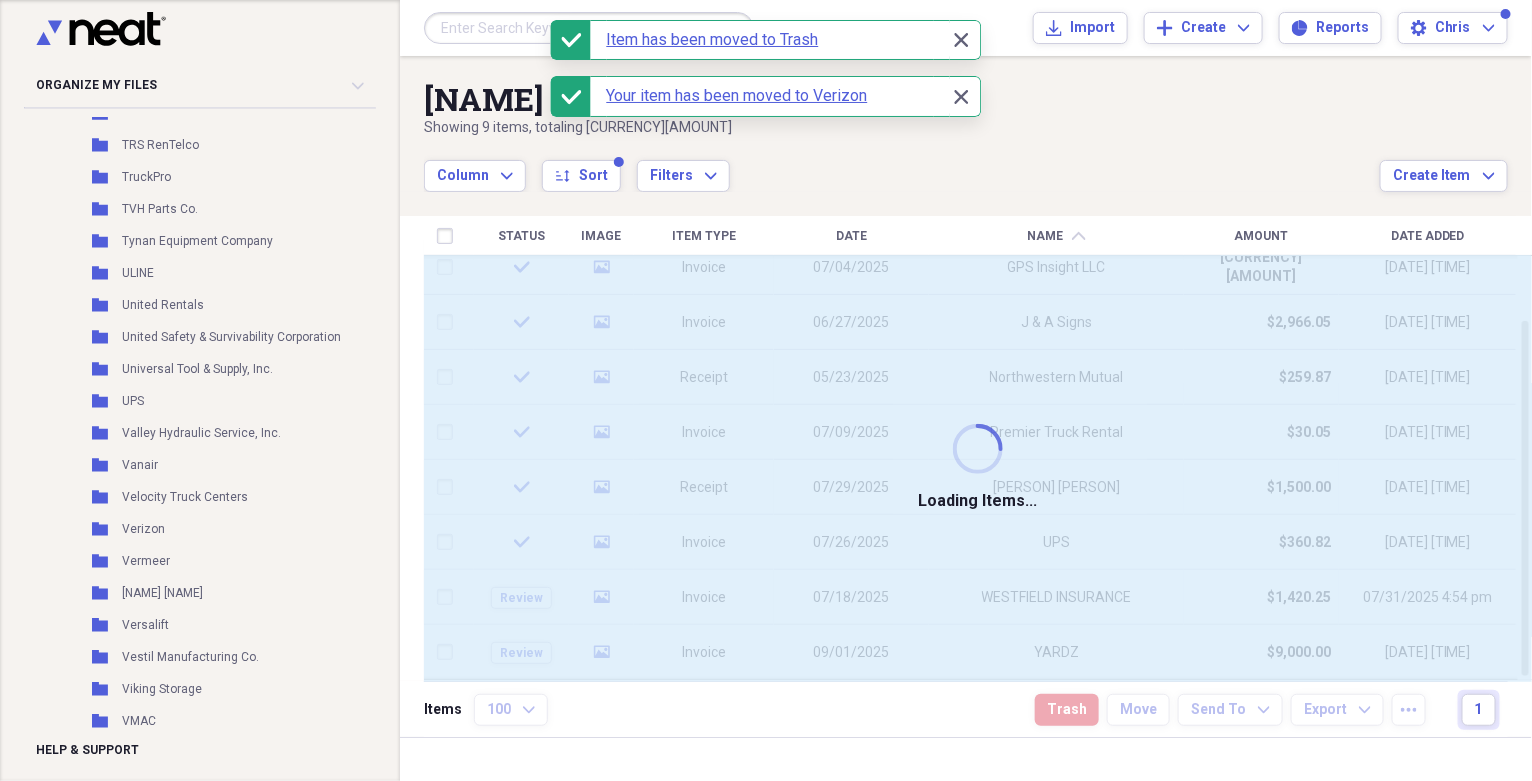 checkbox on "false" 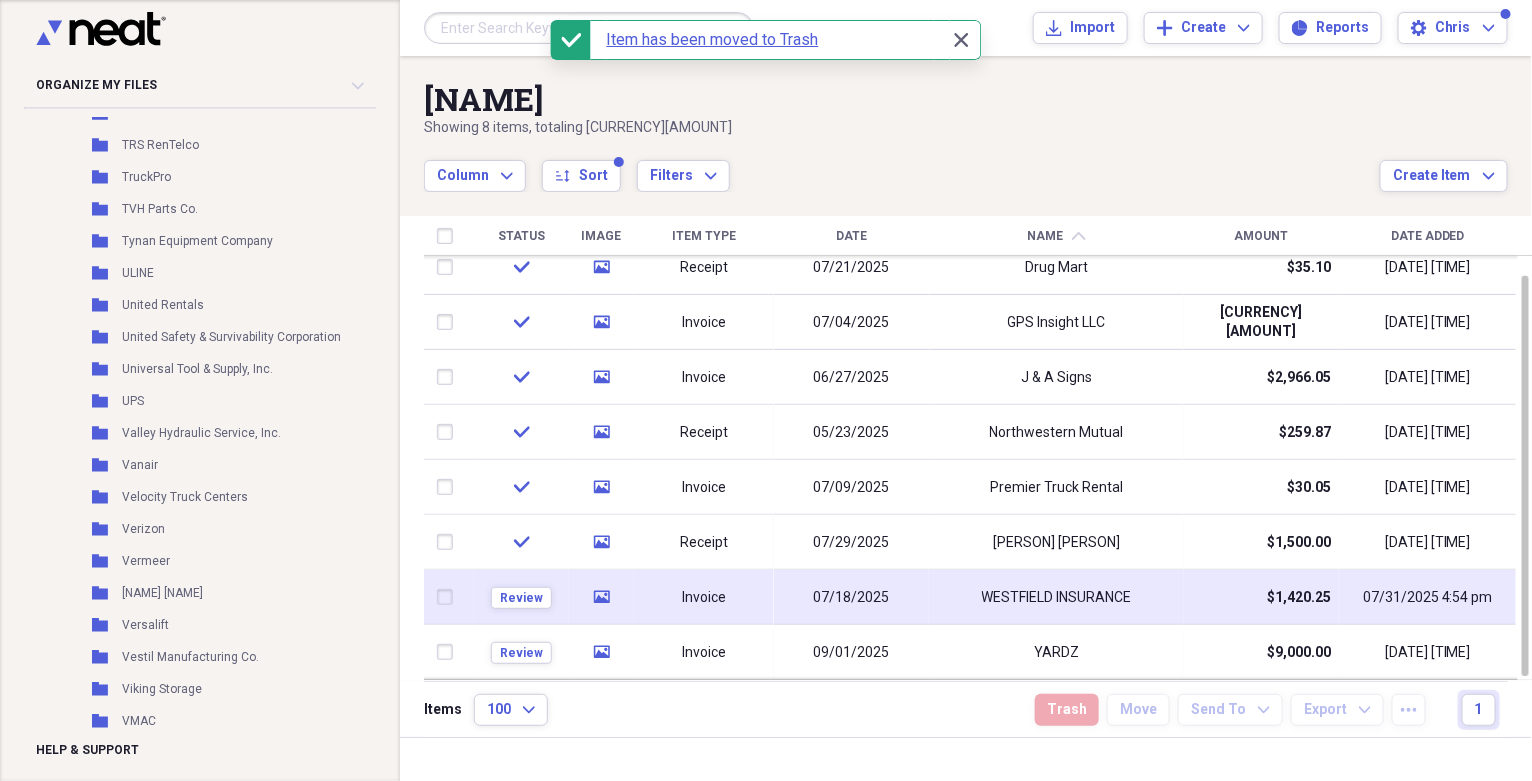 click on "WESTFIELD INSURANCE" at bounding box center (1057, 598) 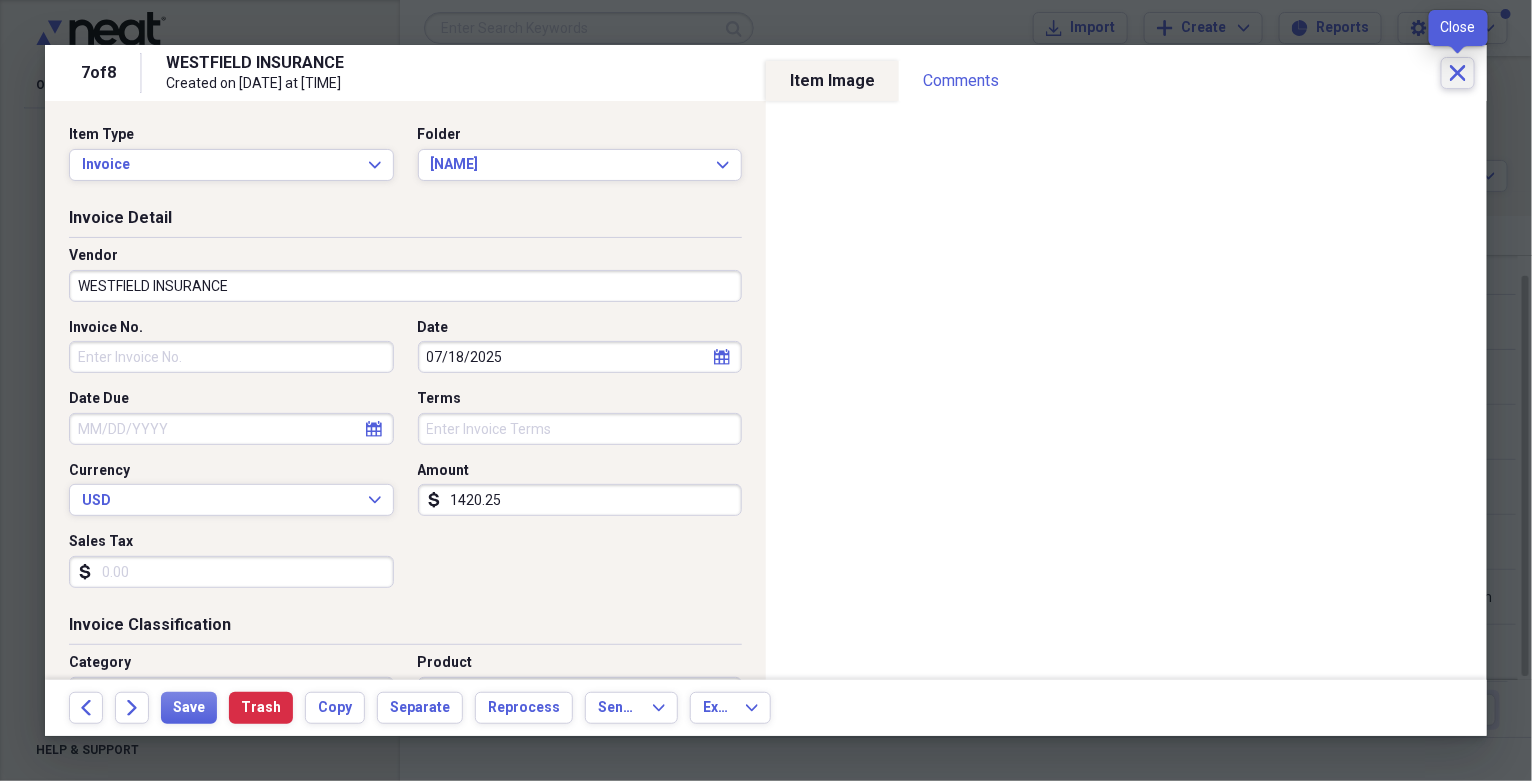 click on "Close" at bounding box center [1458, 73] 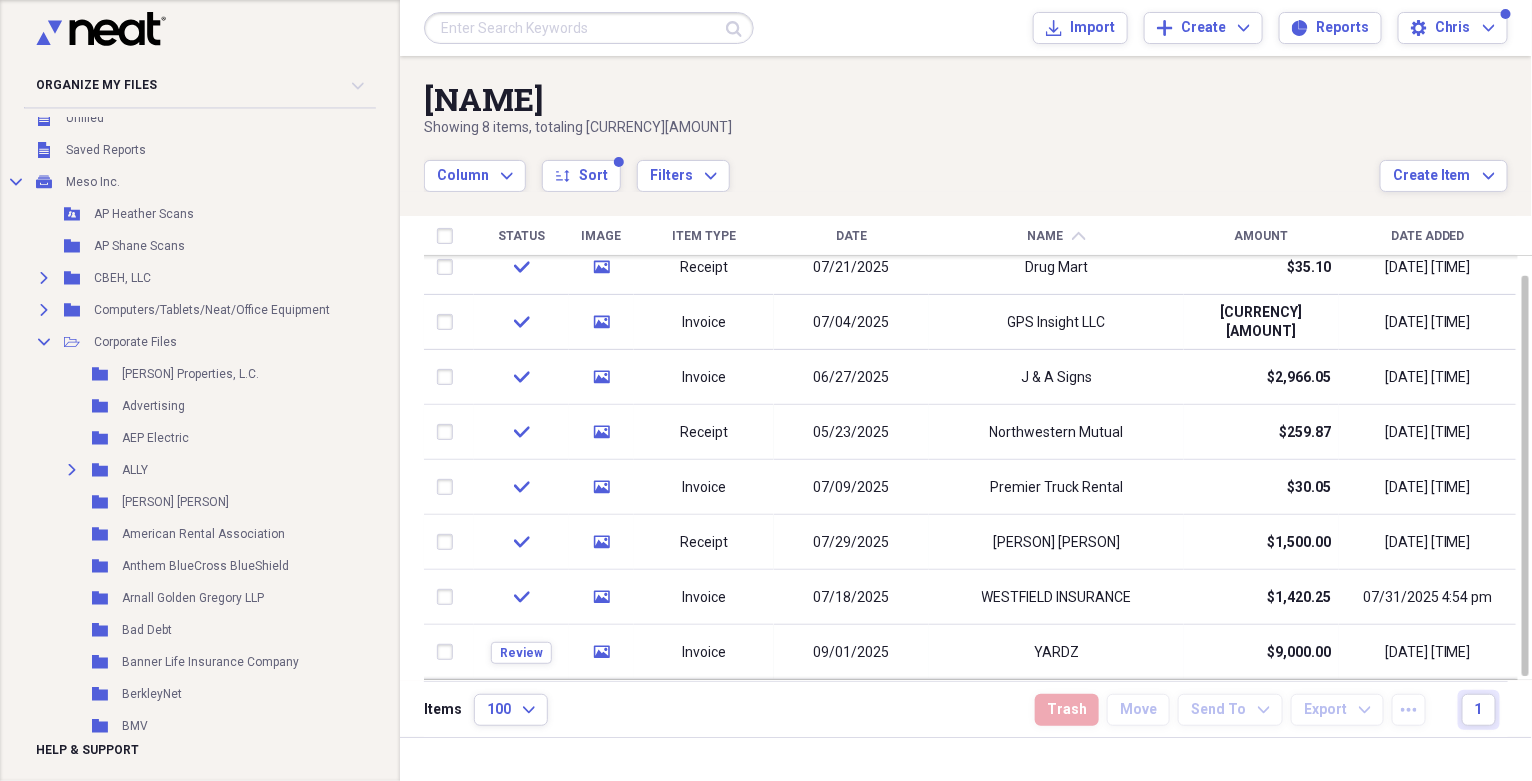 scroll, scrollTop: 68, scrollLeft: 0, axis: vertical 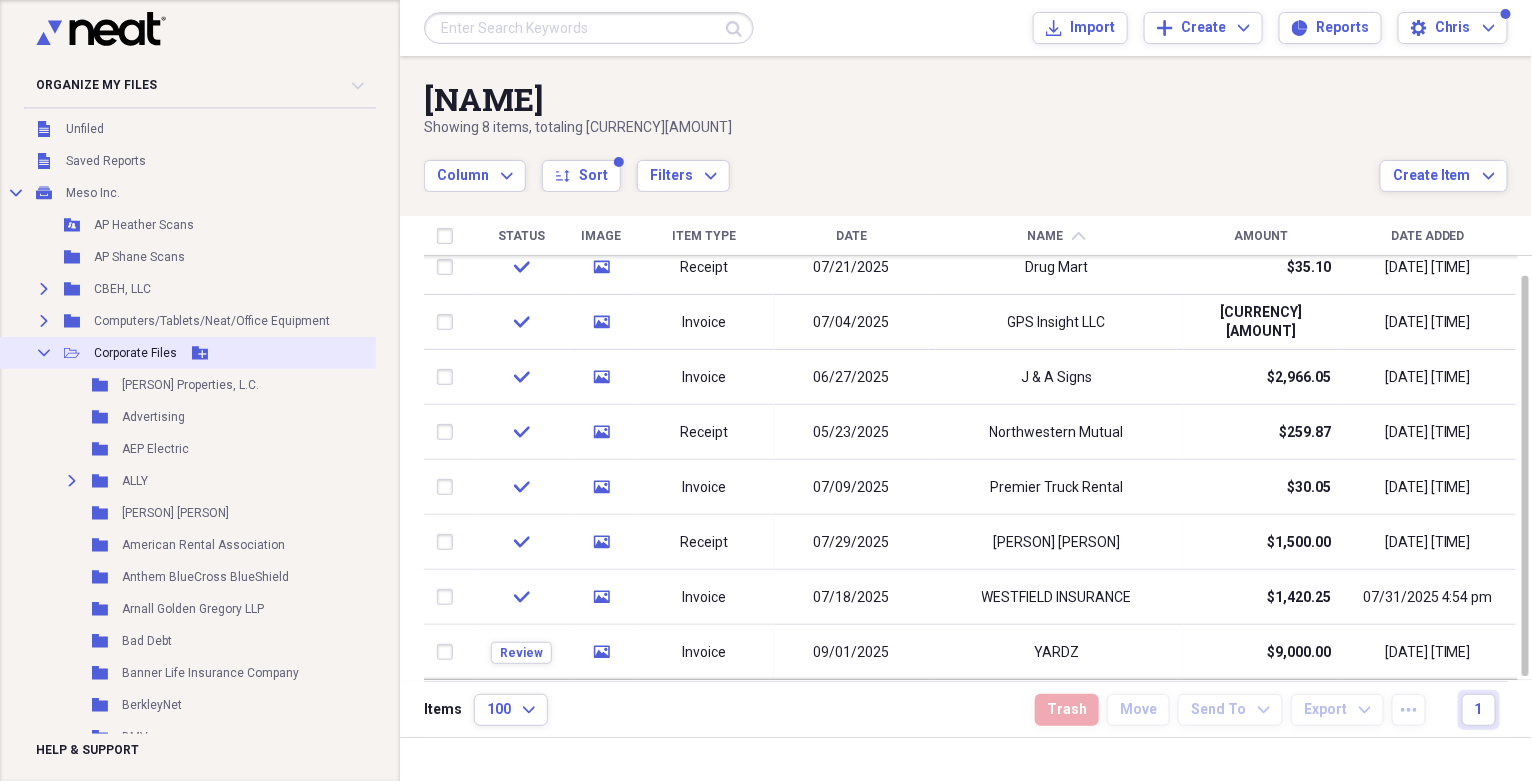 click on "Collapse" 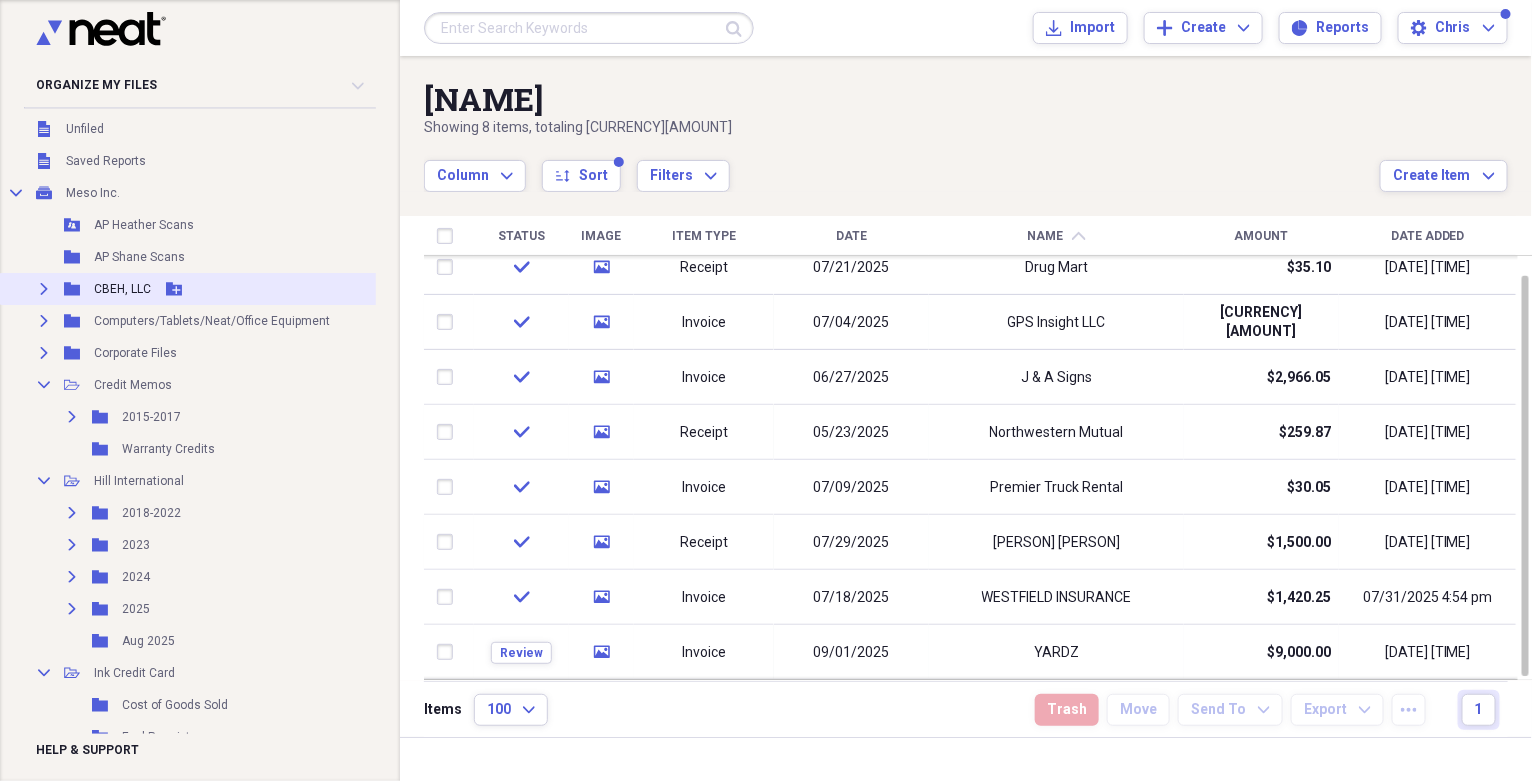 click on "Expand" 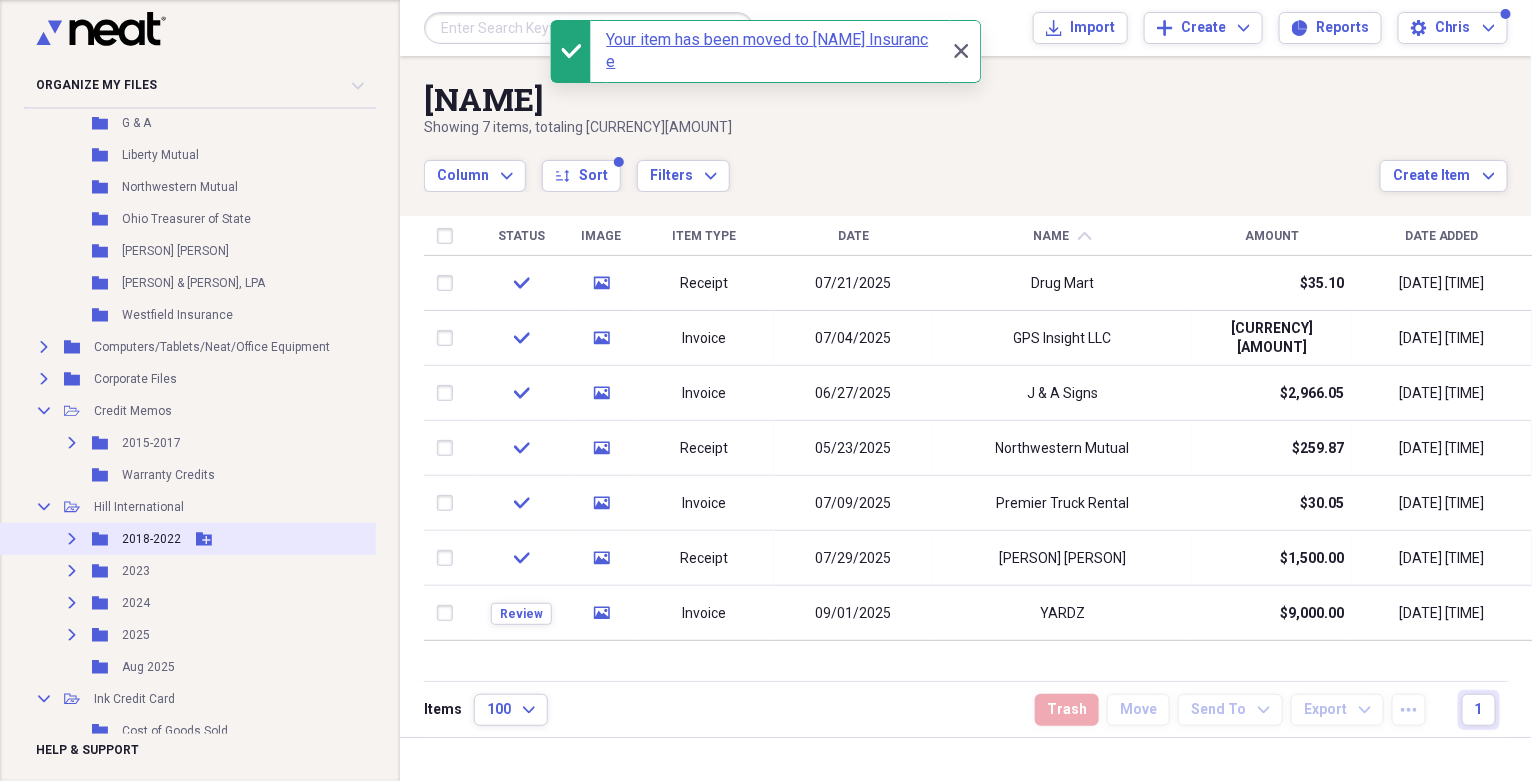 scroll, scrollTop: 68, scrollLeft: 0, axis: vertical 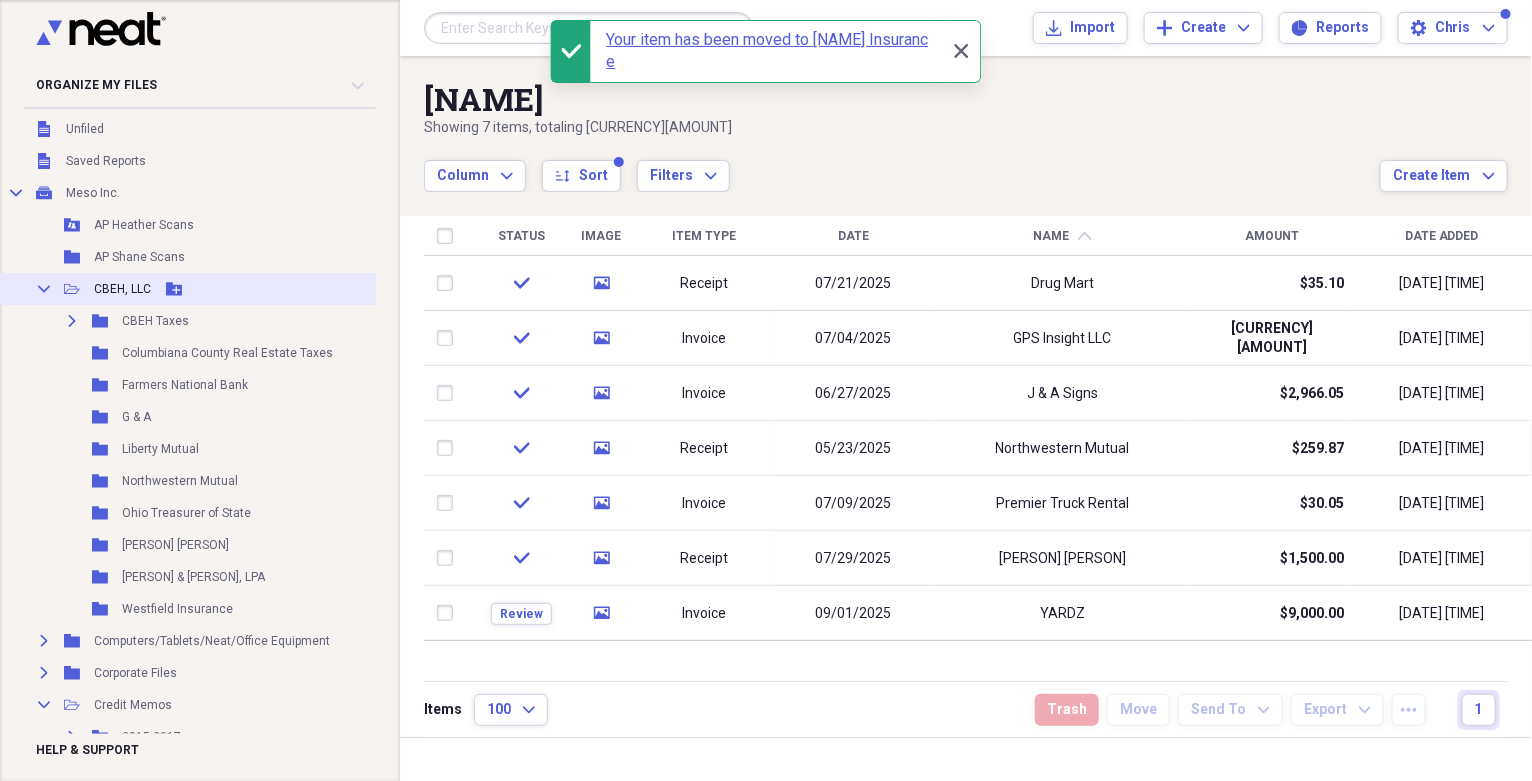 click on "Collapse" 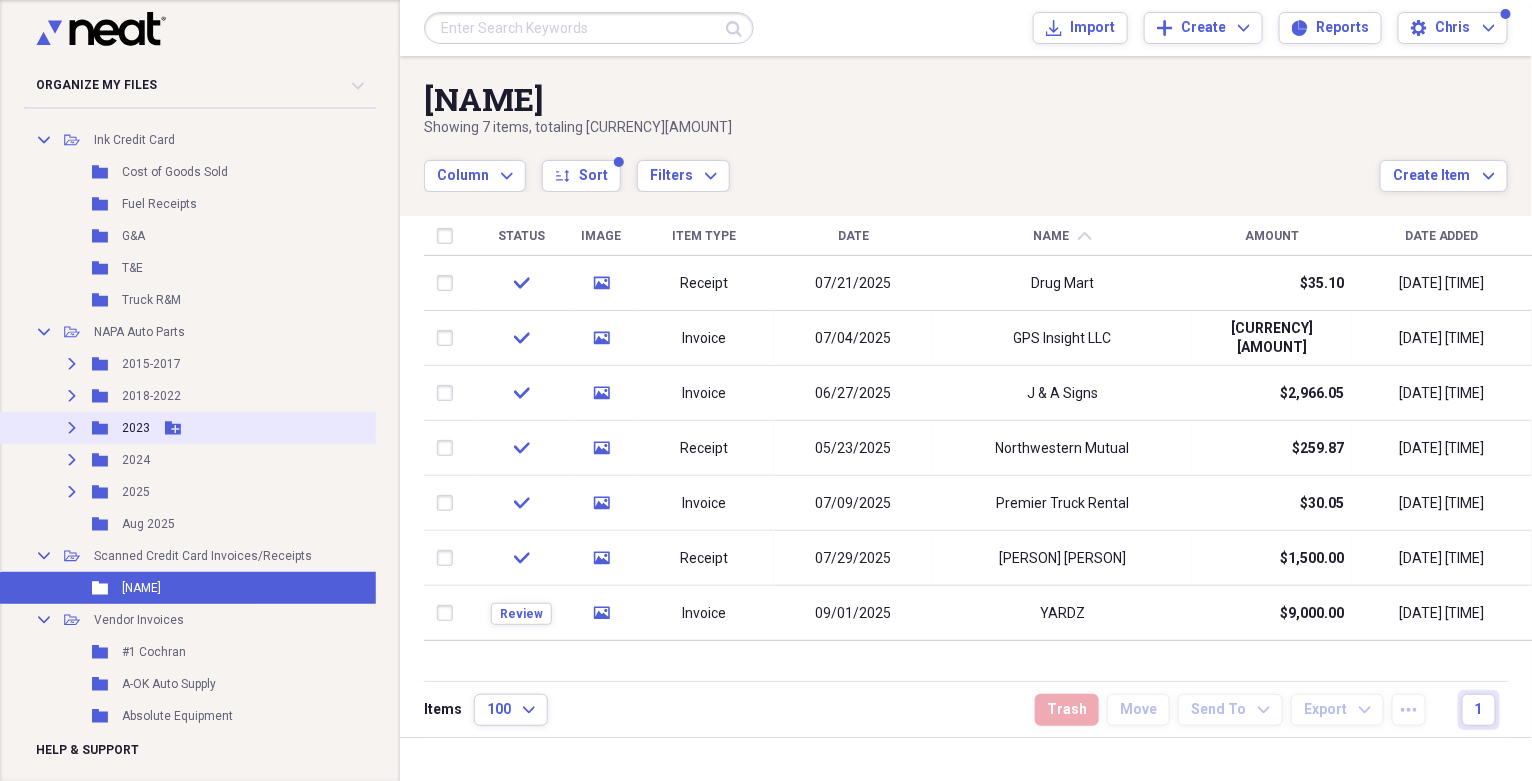 scroll, scrollTop: 468, scrollLeft: 0, axis: vertical 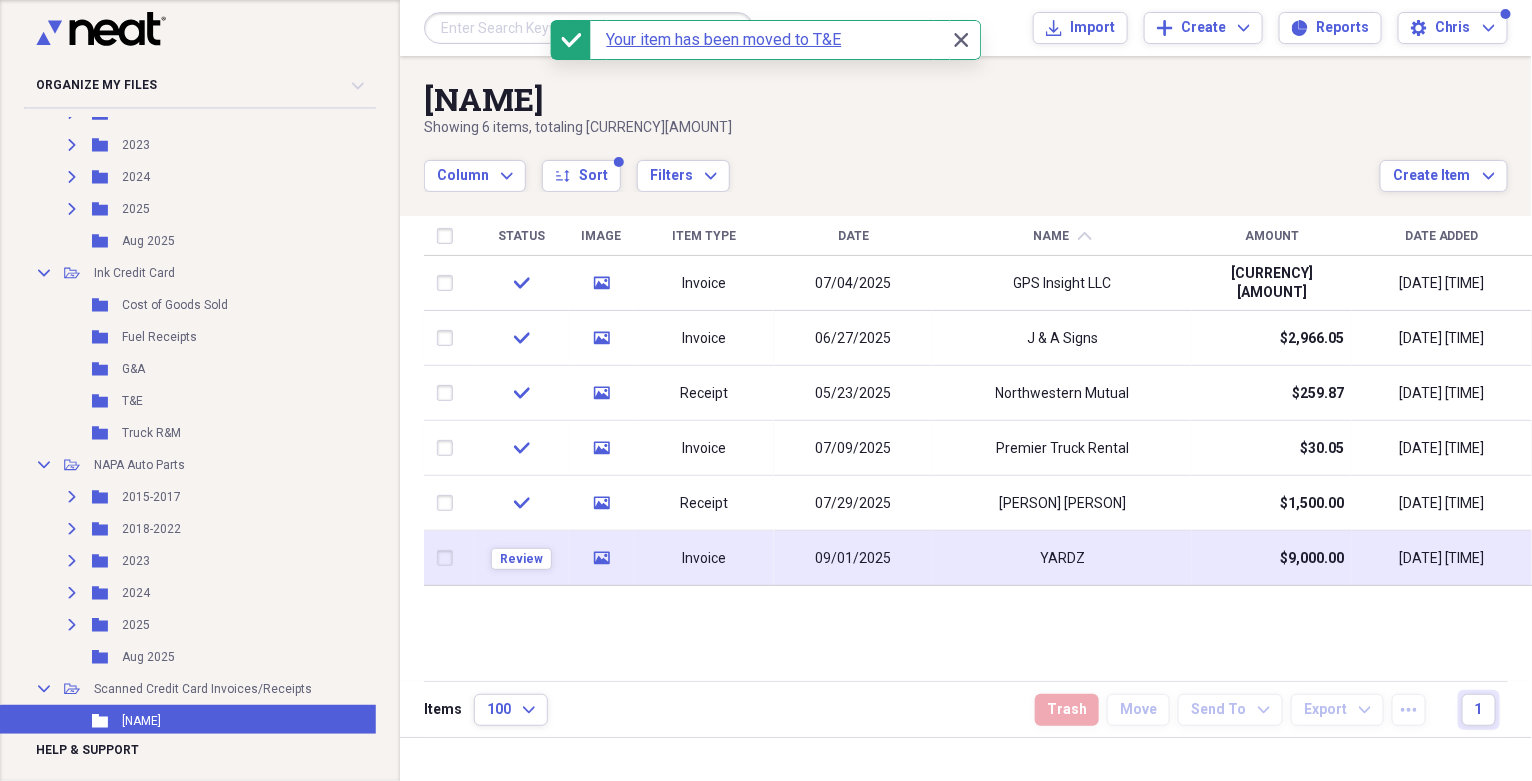click on "YARDZ" at bounding box center (1062, 559) 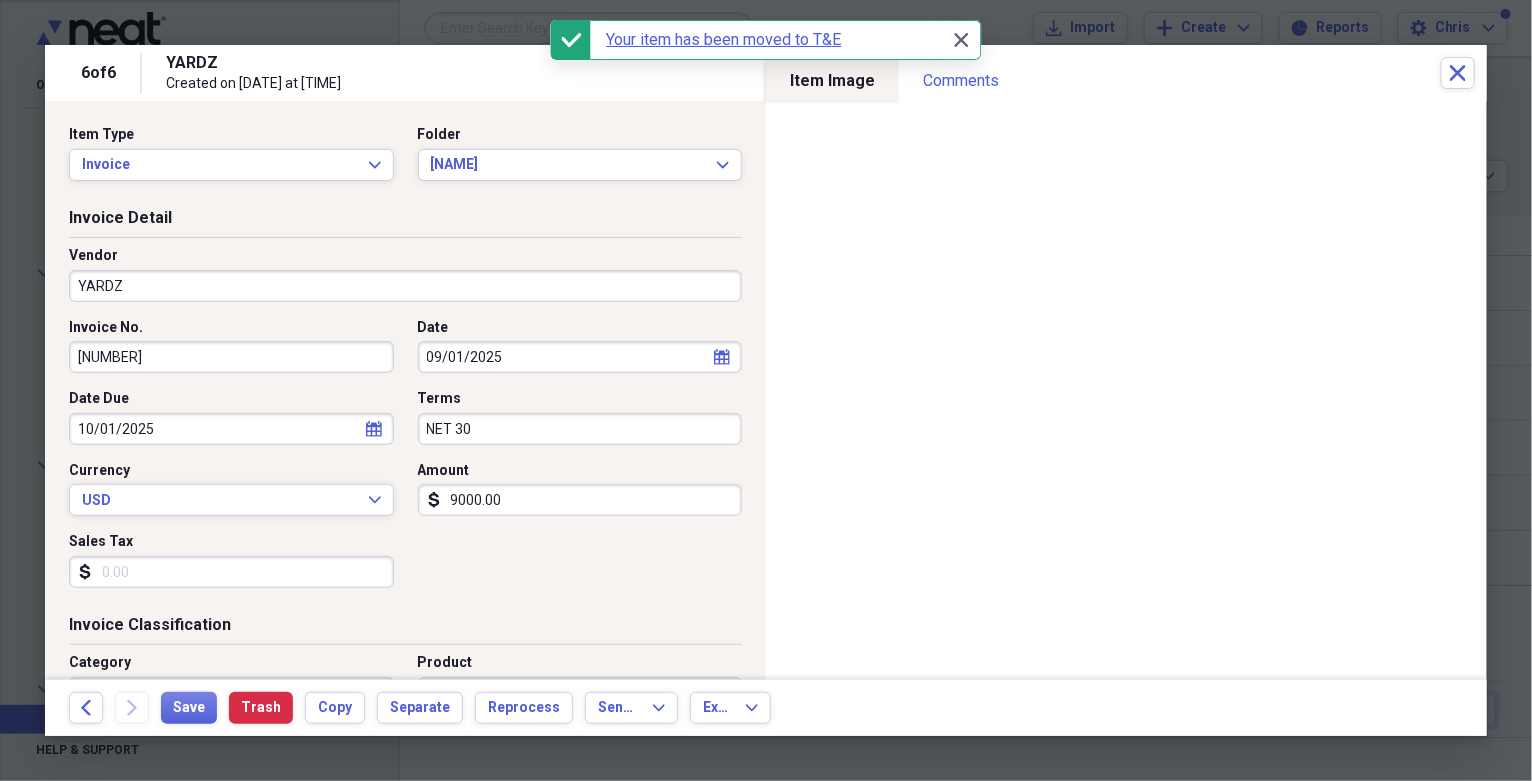 drag, startPoint x: 492, startPoint y: 435, endPoint x: 336, endPoint y: 446, distance: 156.38734 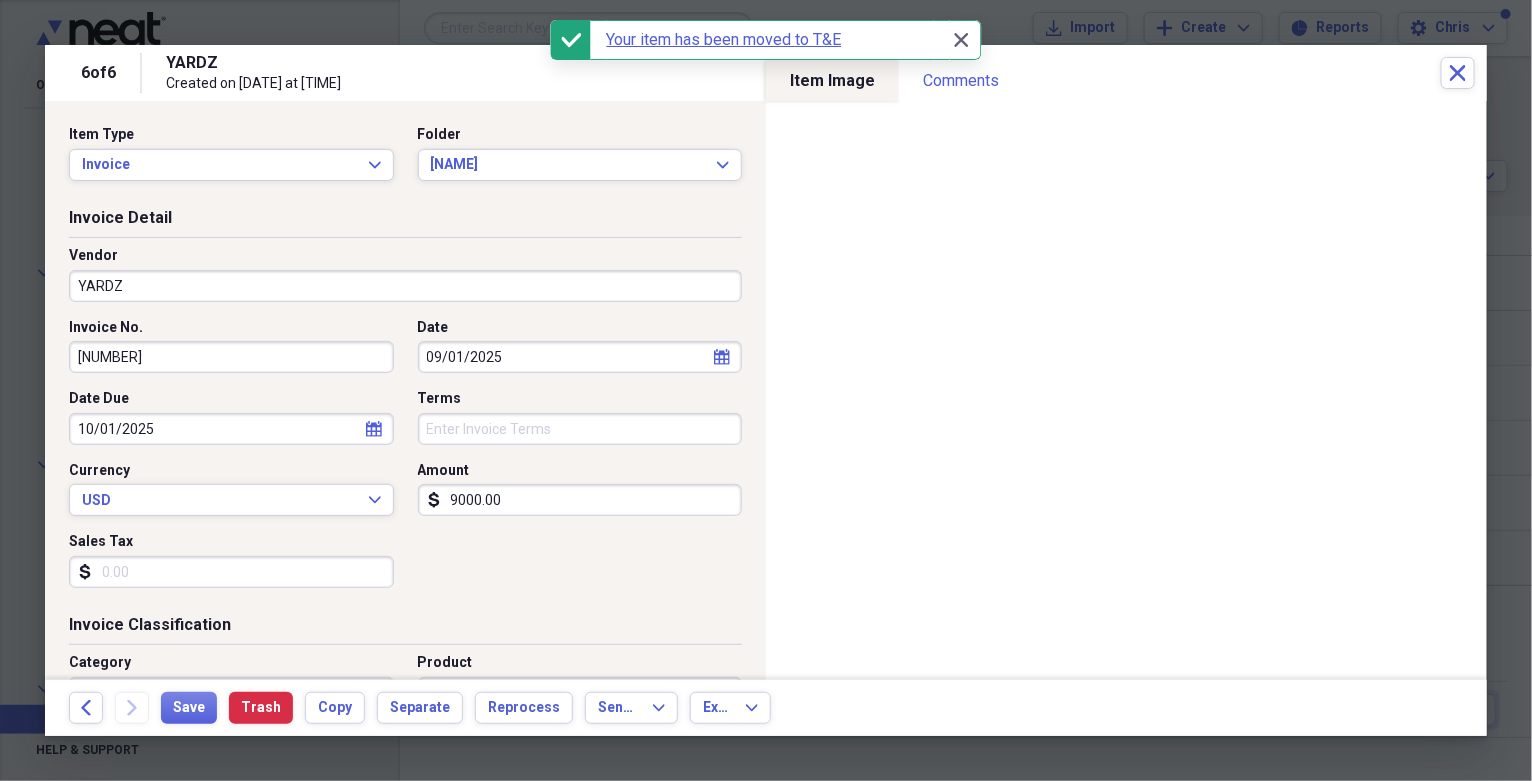 type 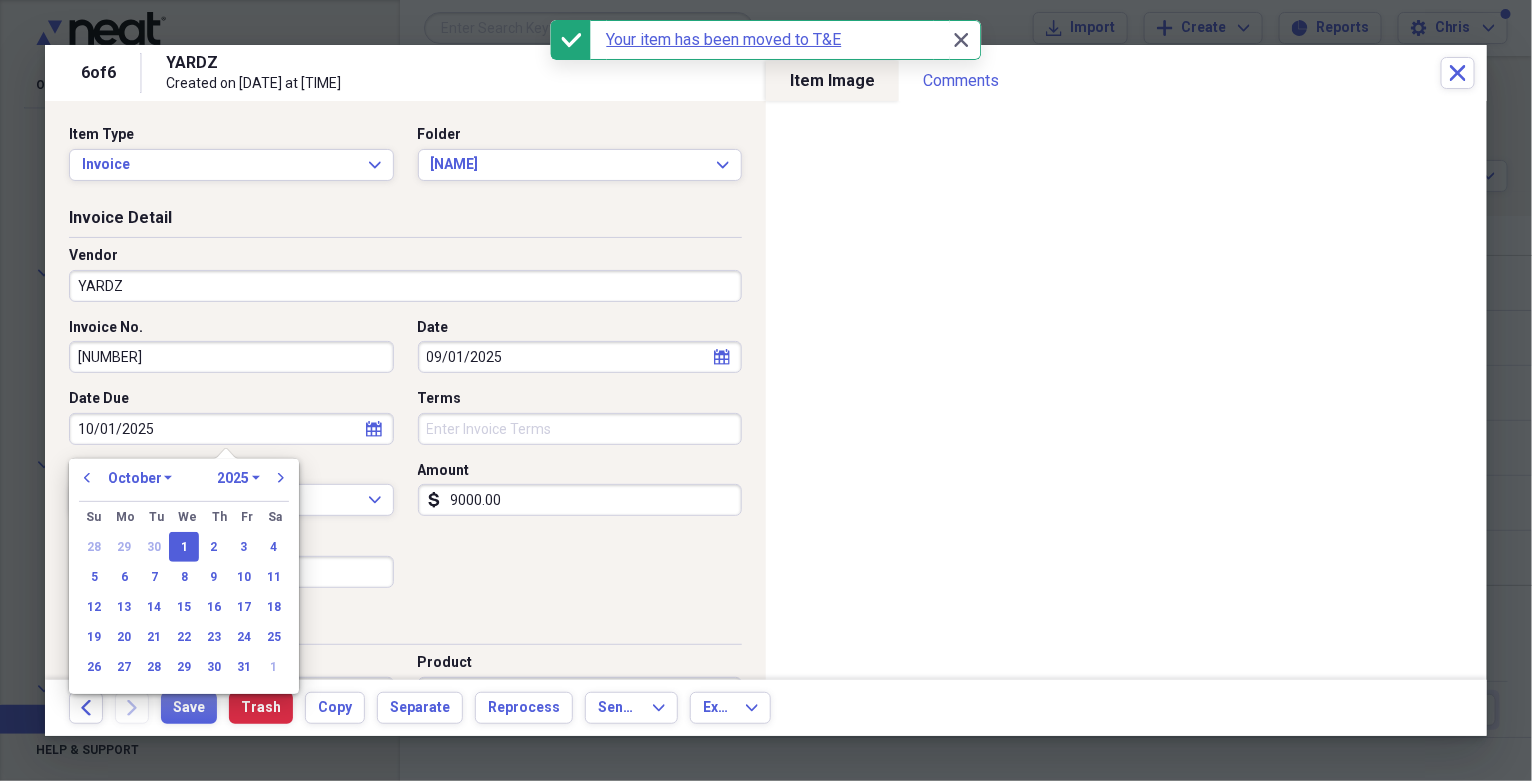 drag, startPoint x: 160, startPoint y: 428, endPoint x: -6, endPoint y: 433, distance: 166.07529 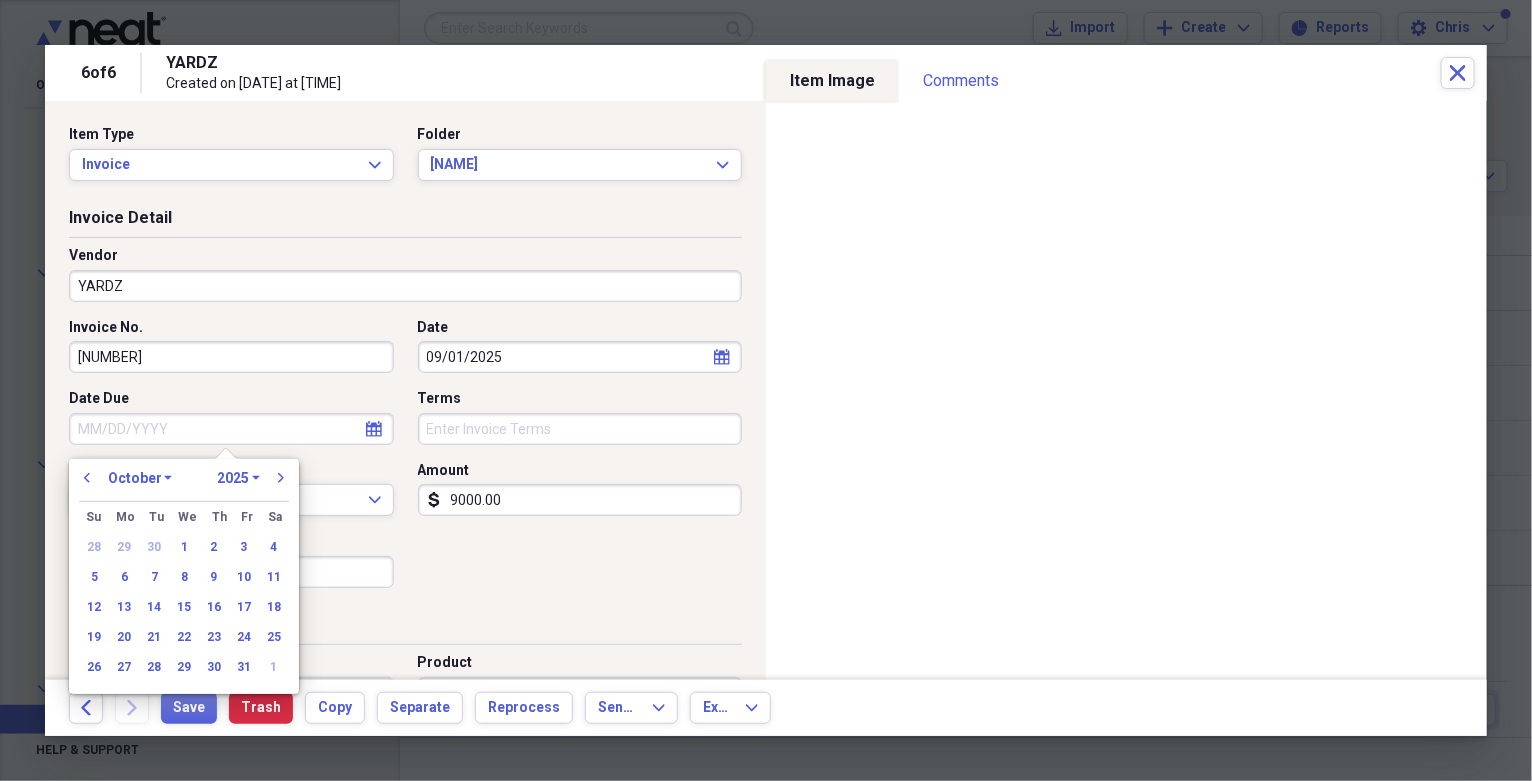 type 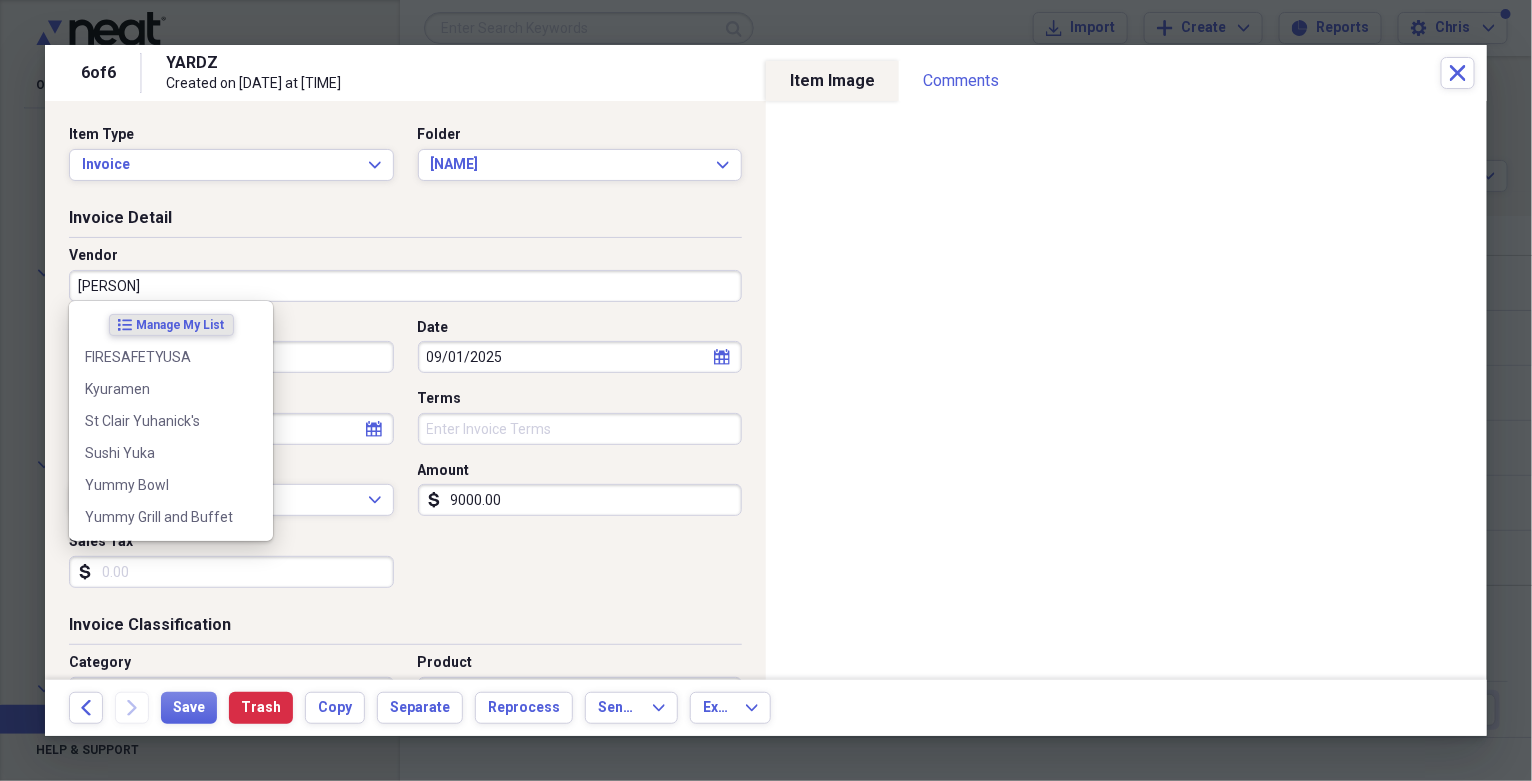 type on "y" 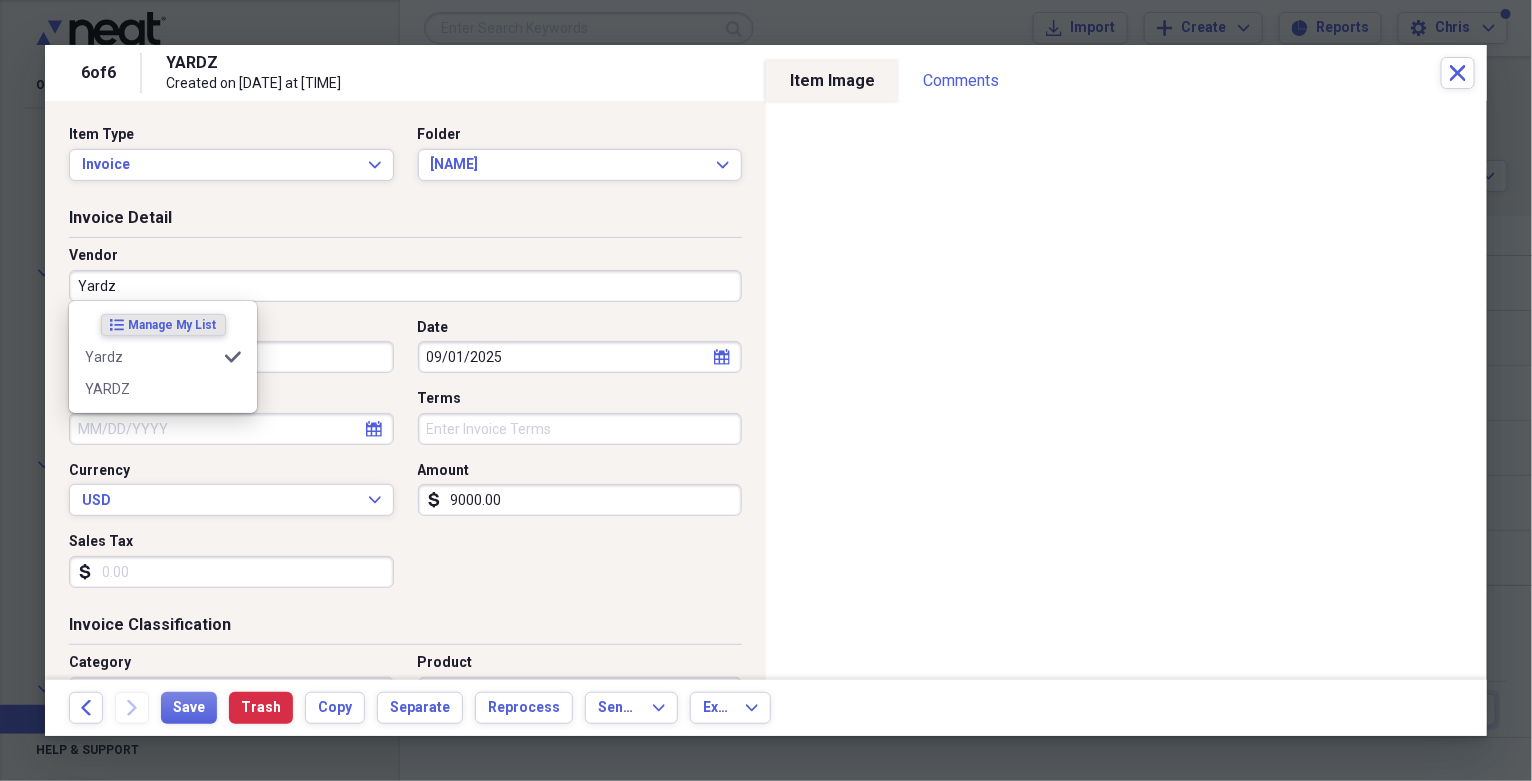 type on "Yardz" 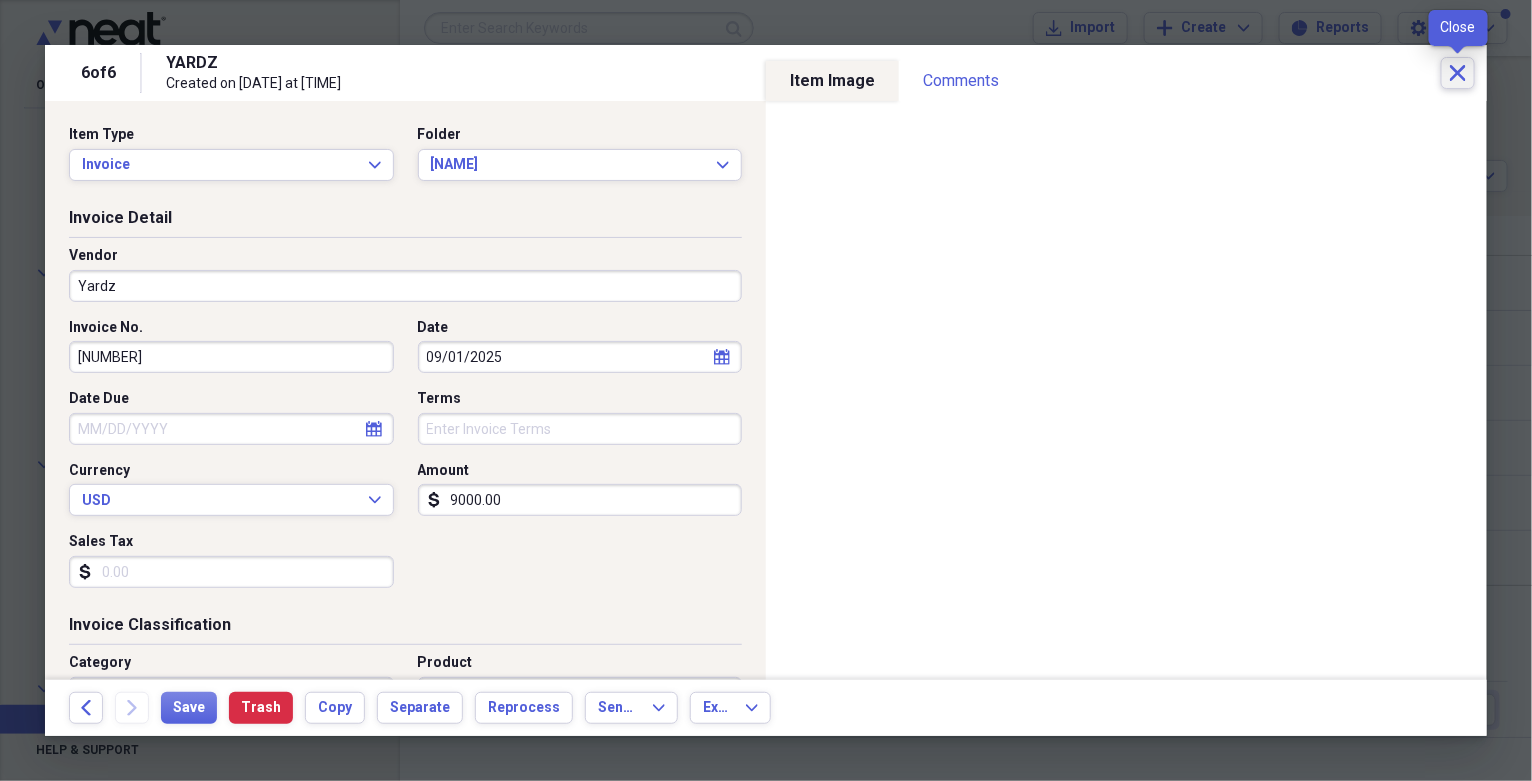 click on "Close" at bounding box center [1458, 73] 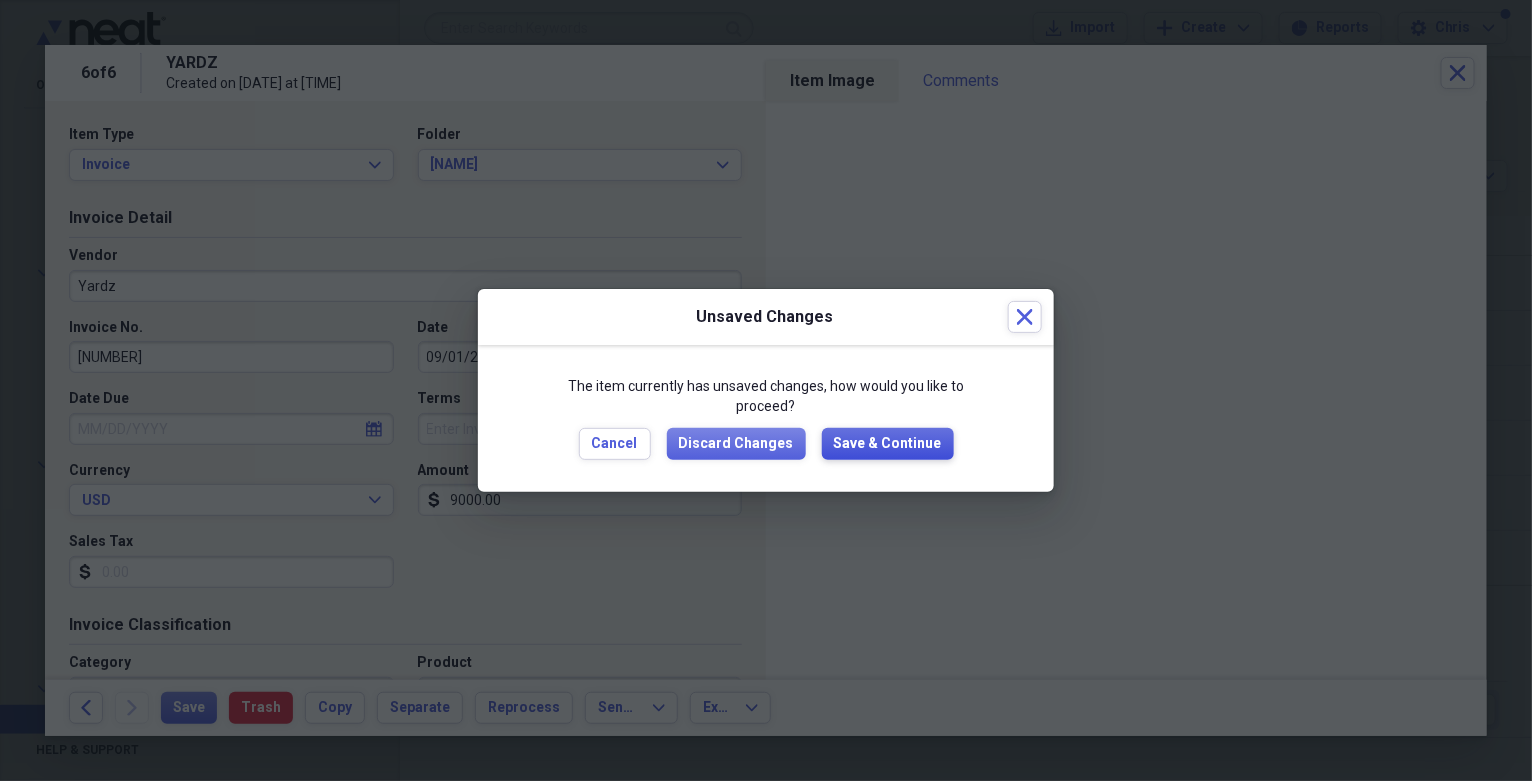 click on "Save & Continue" at bounding box center (888, 444) 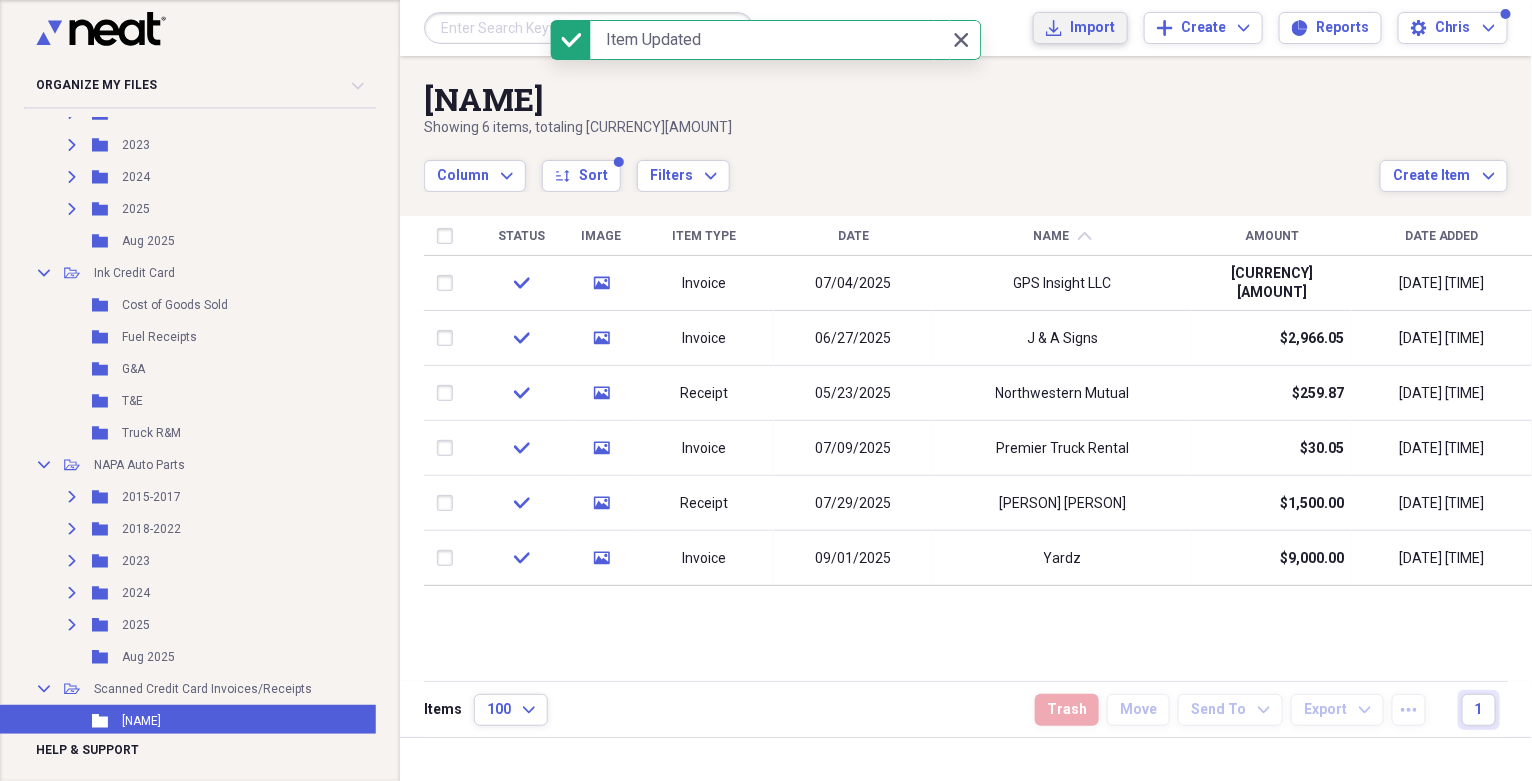 click on "Import Import" at bounding box center (1080, 28) 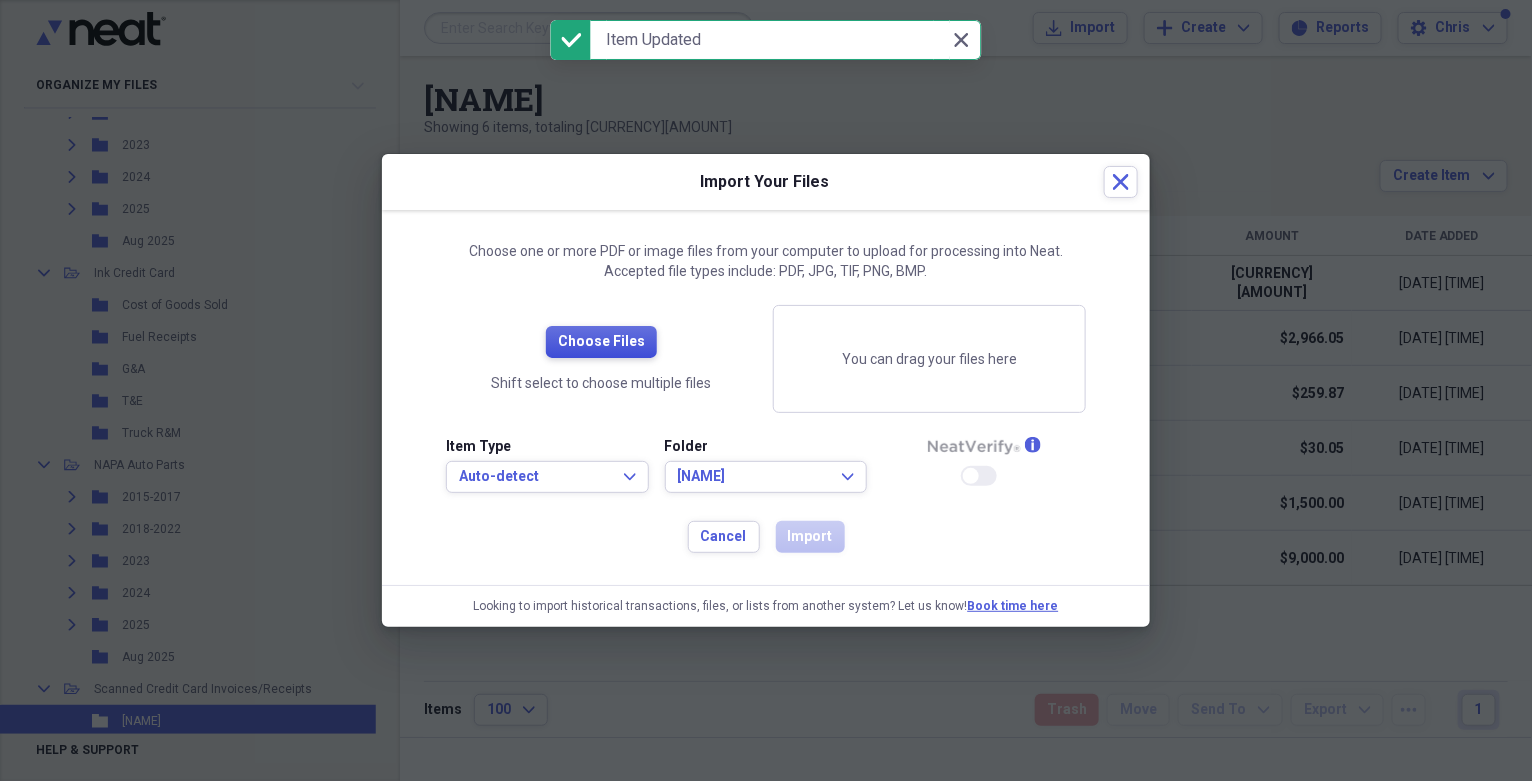 click on "Choose Files" at bounding box center [601, 342] 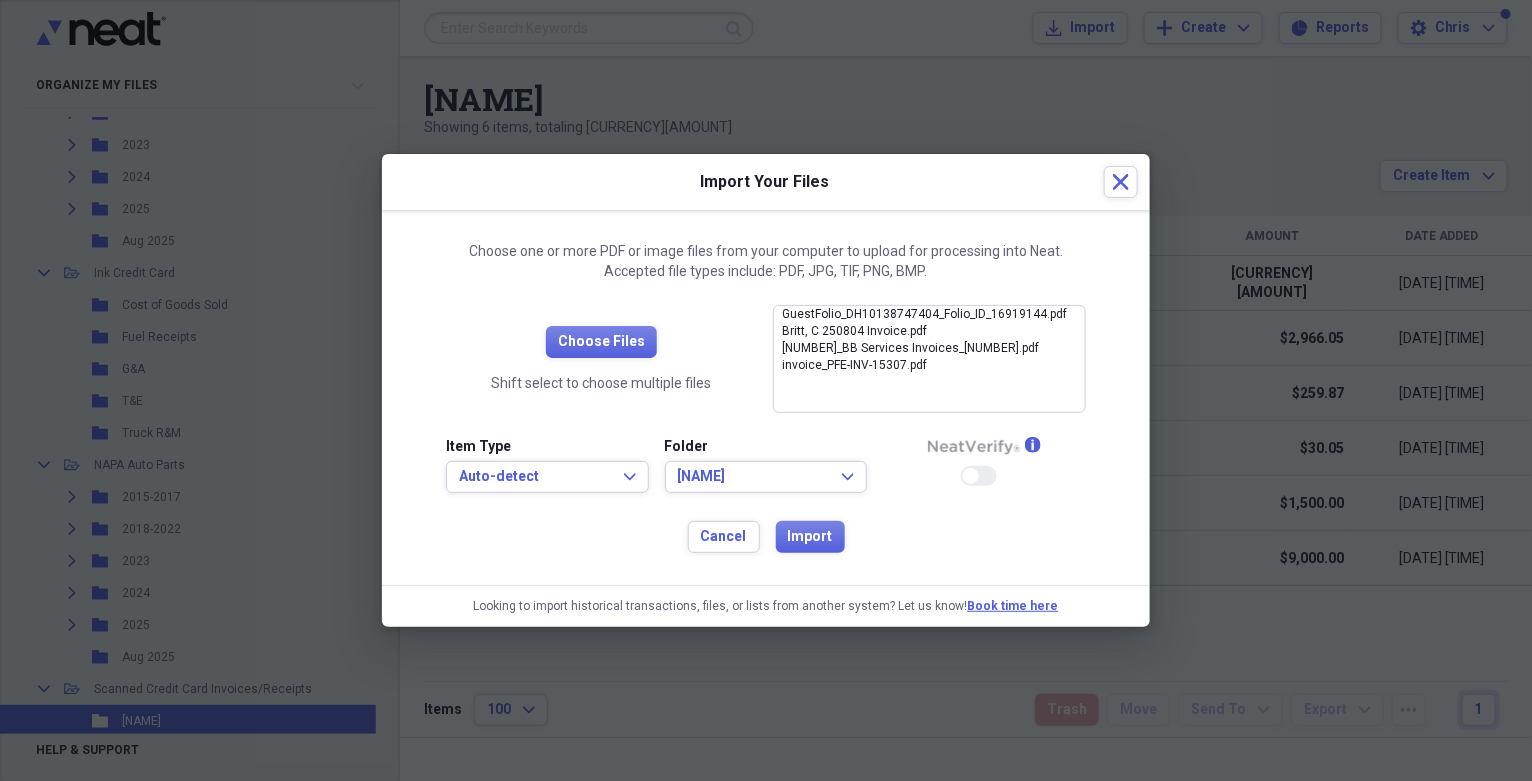 click on "Cancel Import" at bounding box center [766, 537] 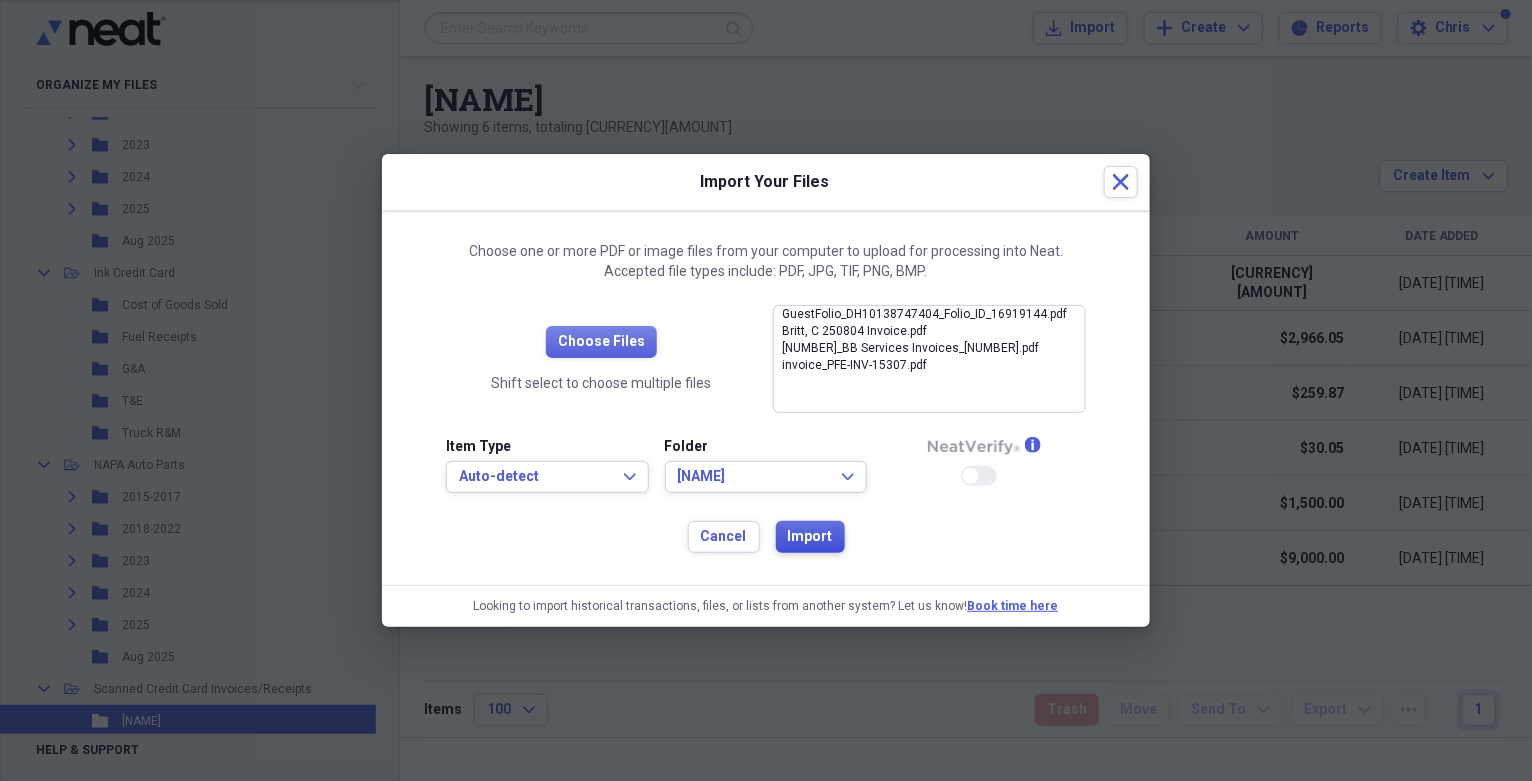 click on "Import" at bounding box center [810, 537] 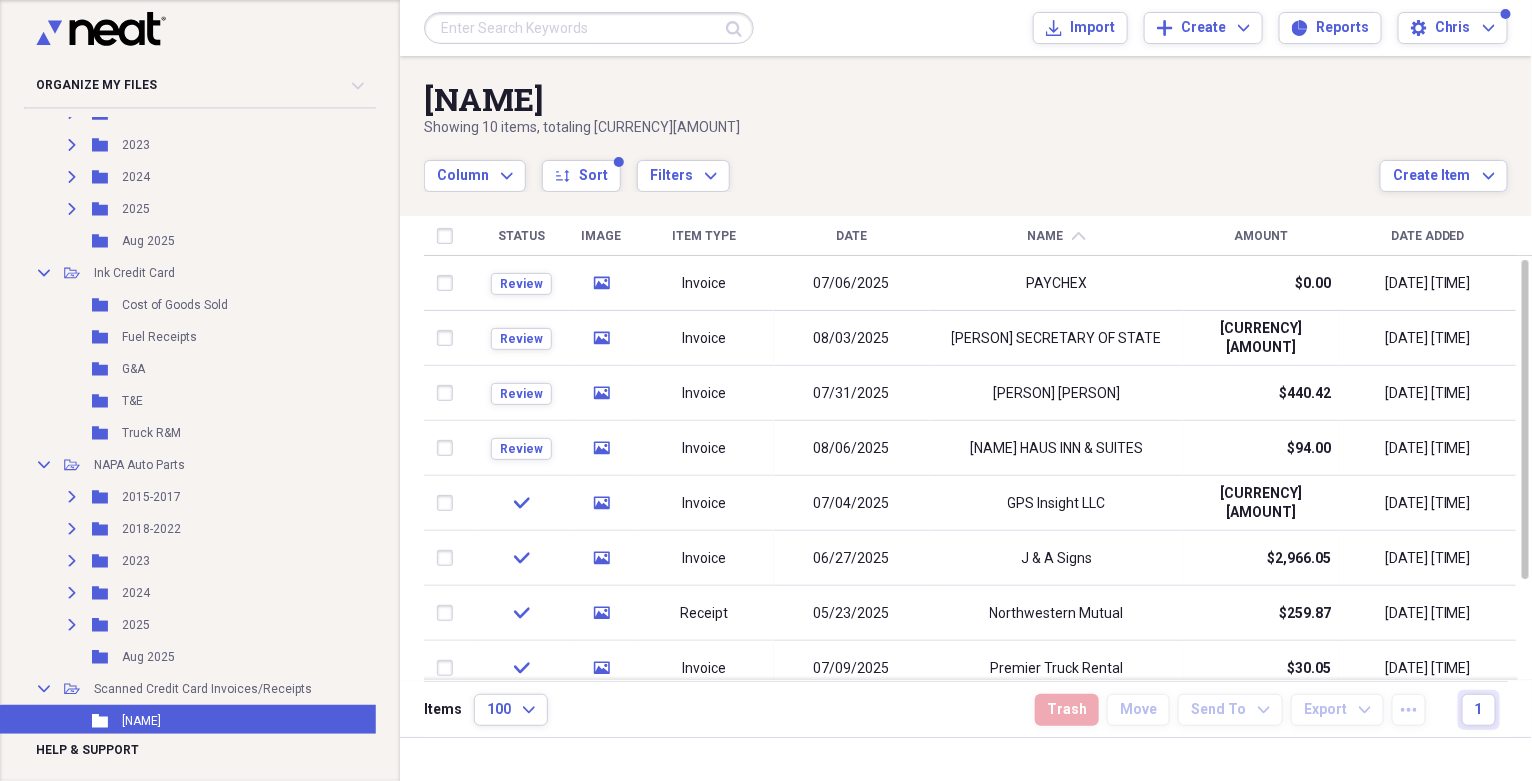 click on "Name" at bounding box center (1046, 236) 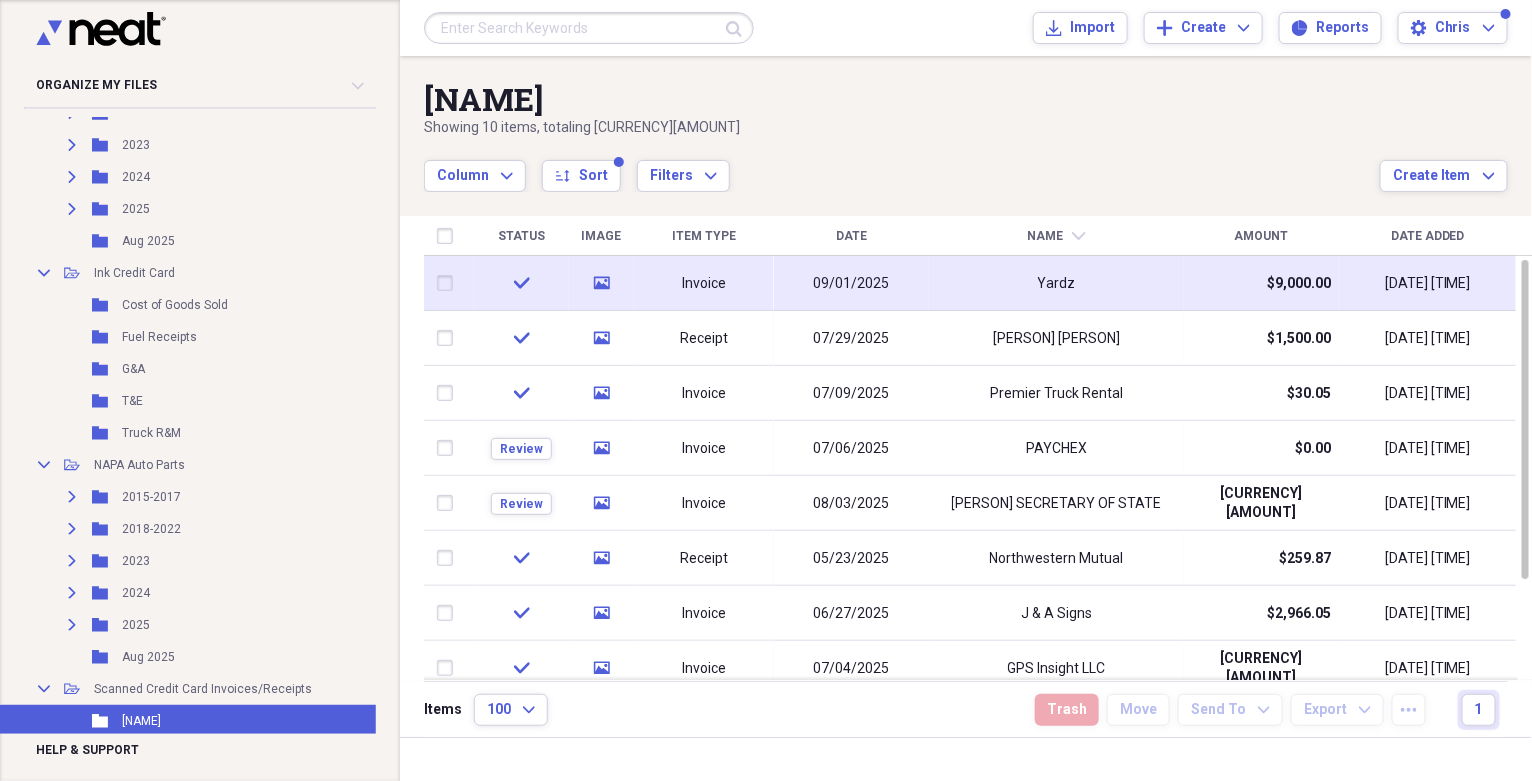 click on "Yardz" at bounding box center (1056, 283) 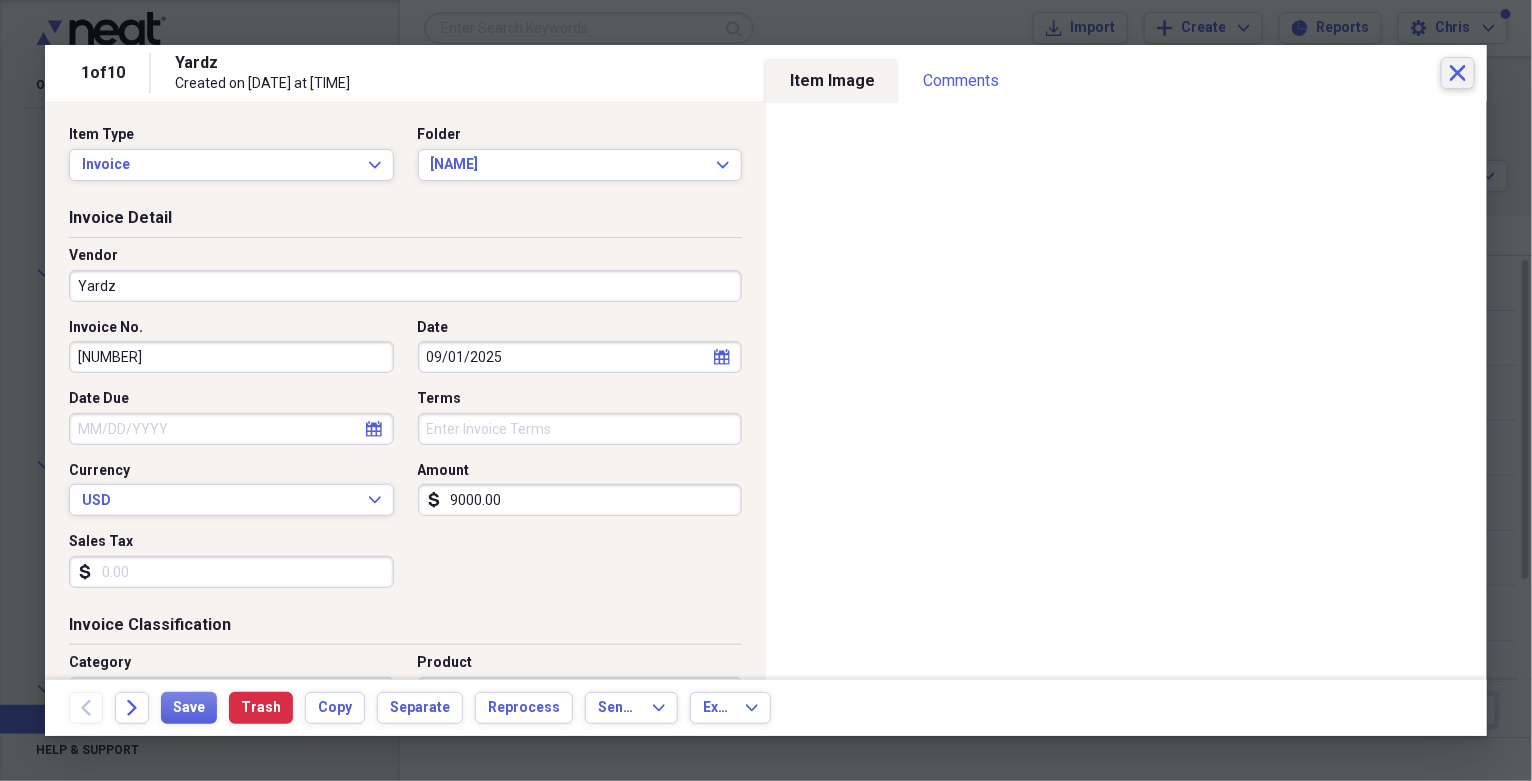 click on "Close" 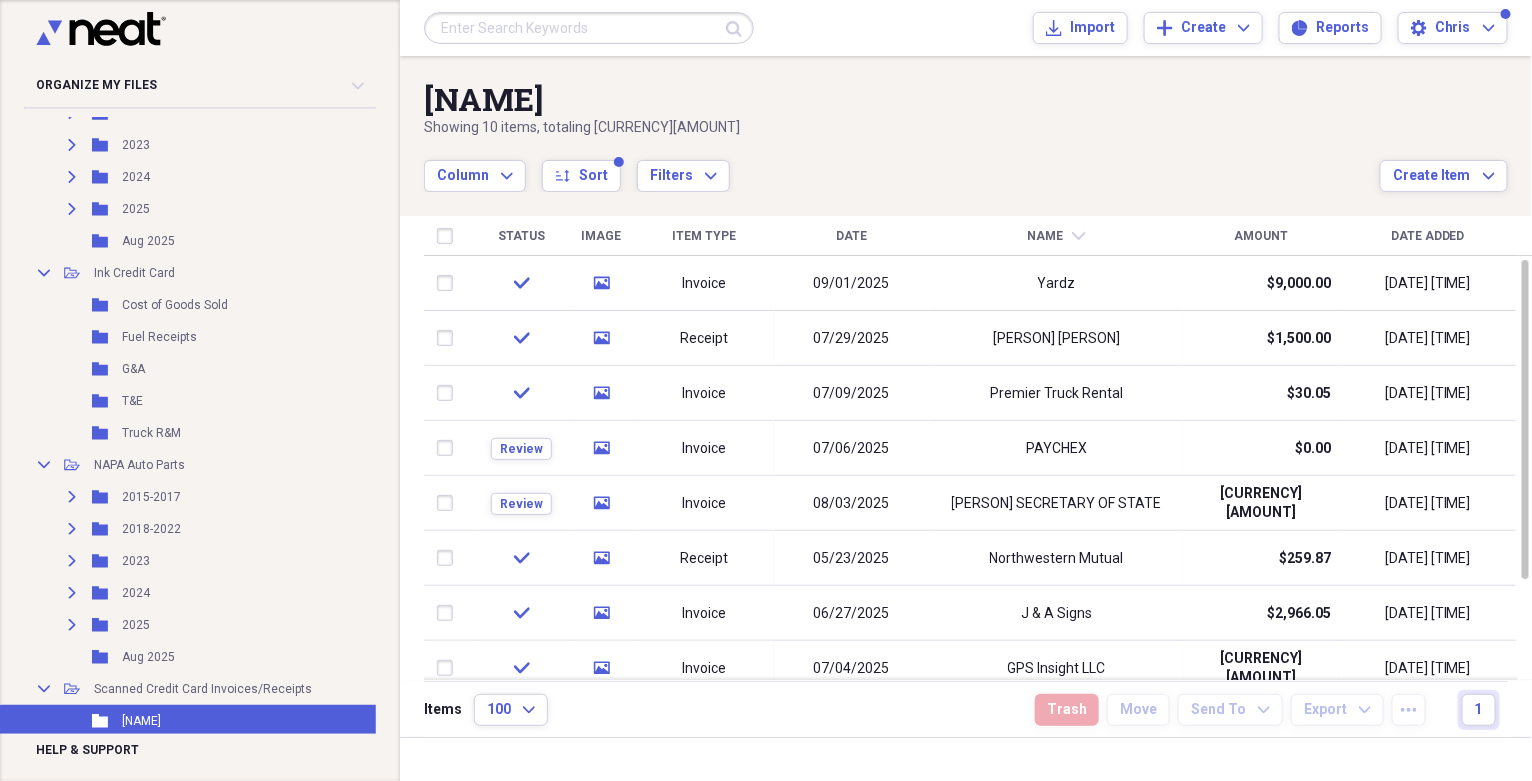 click on "Name chevron-down" at bounding box center (1056, 236) 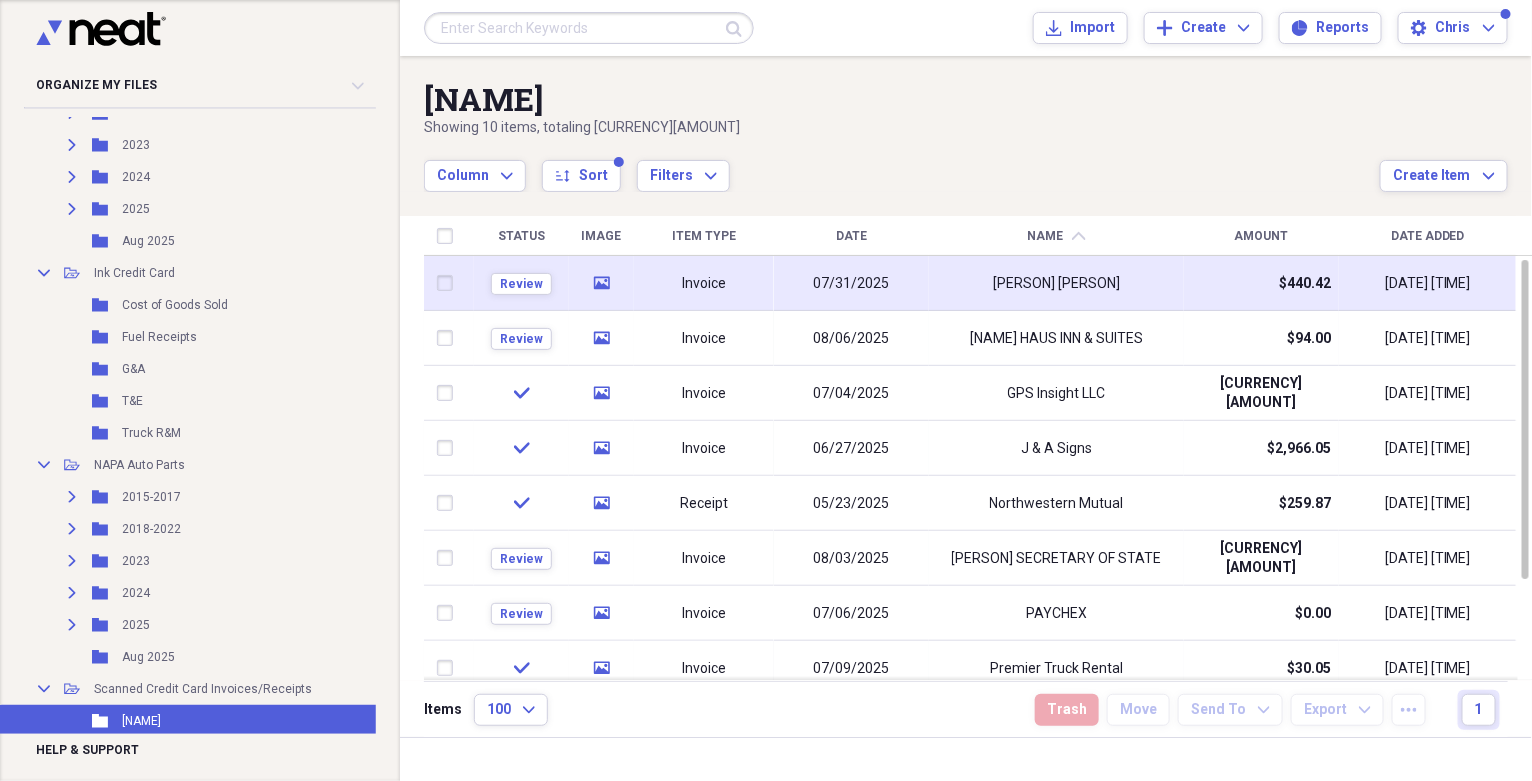 click on "[PERSON] [PERSON]" at bounding box center (1056, 284) 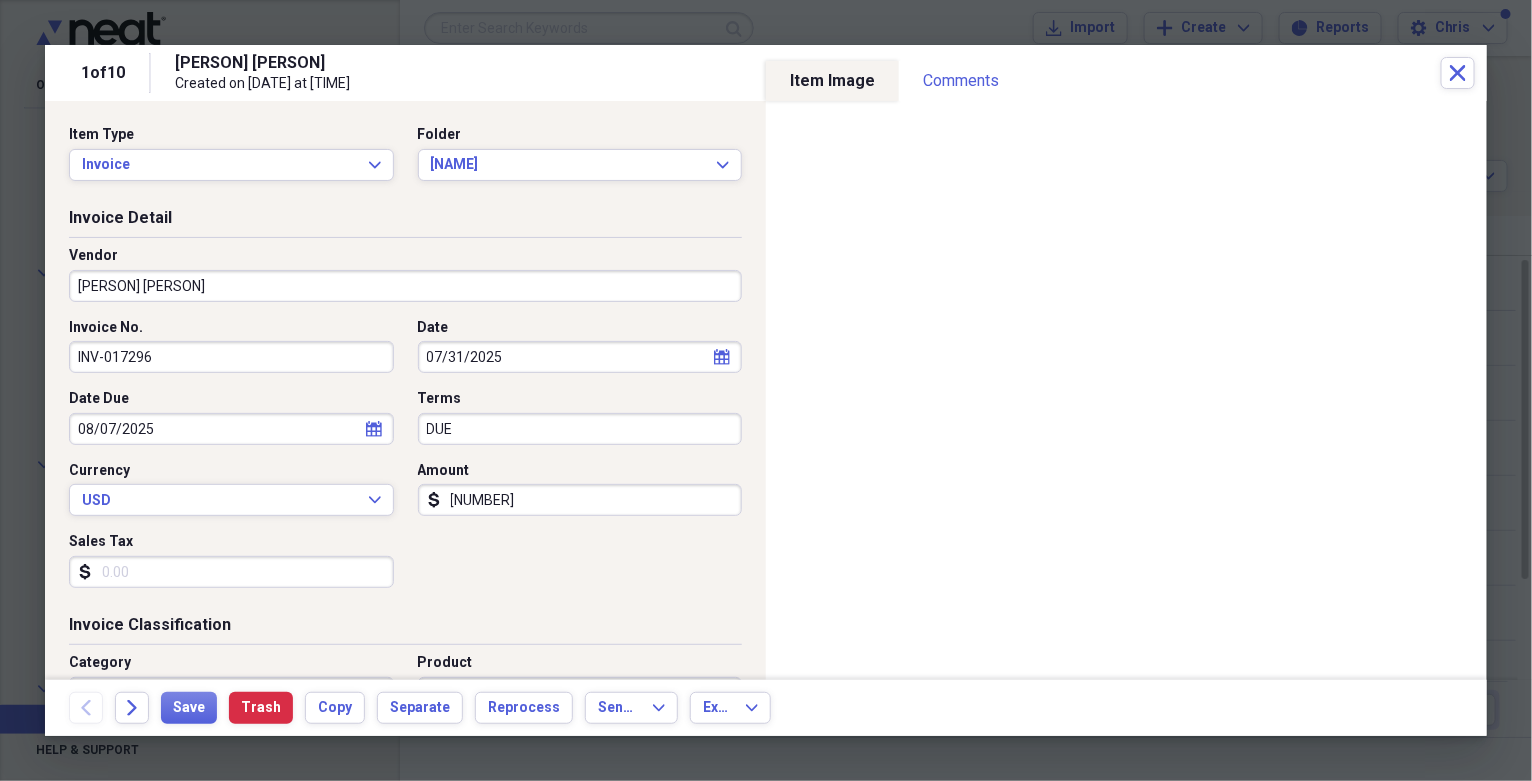 click on "INV-017296" at bounding box center [231, 357] 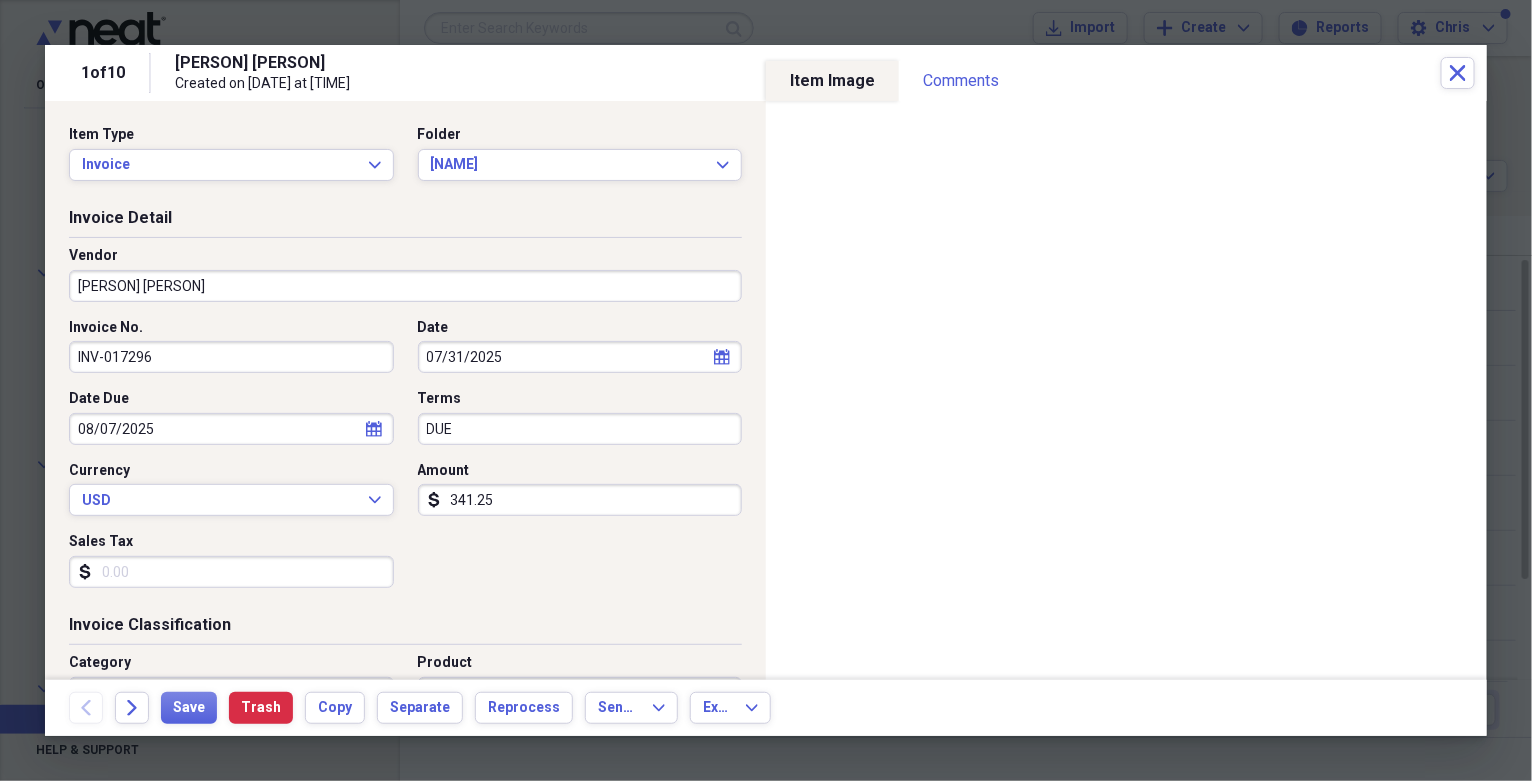 type on "341.25" 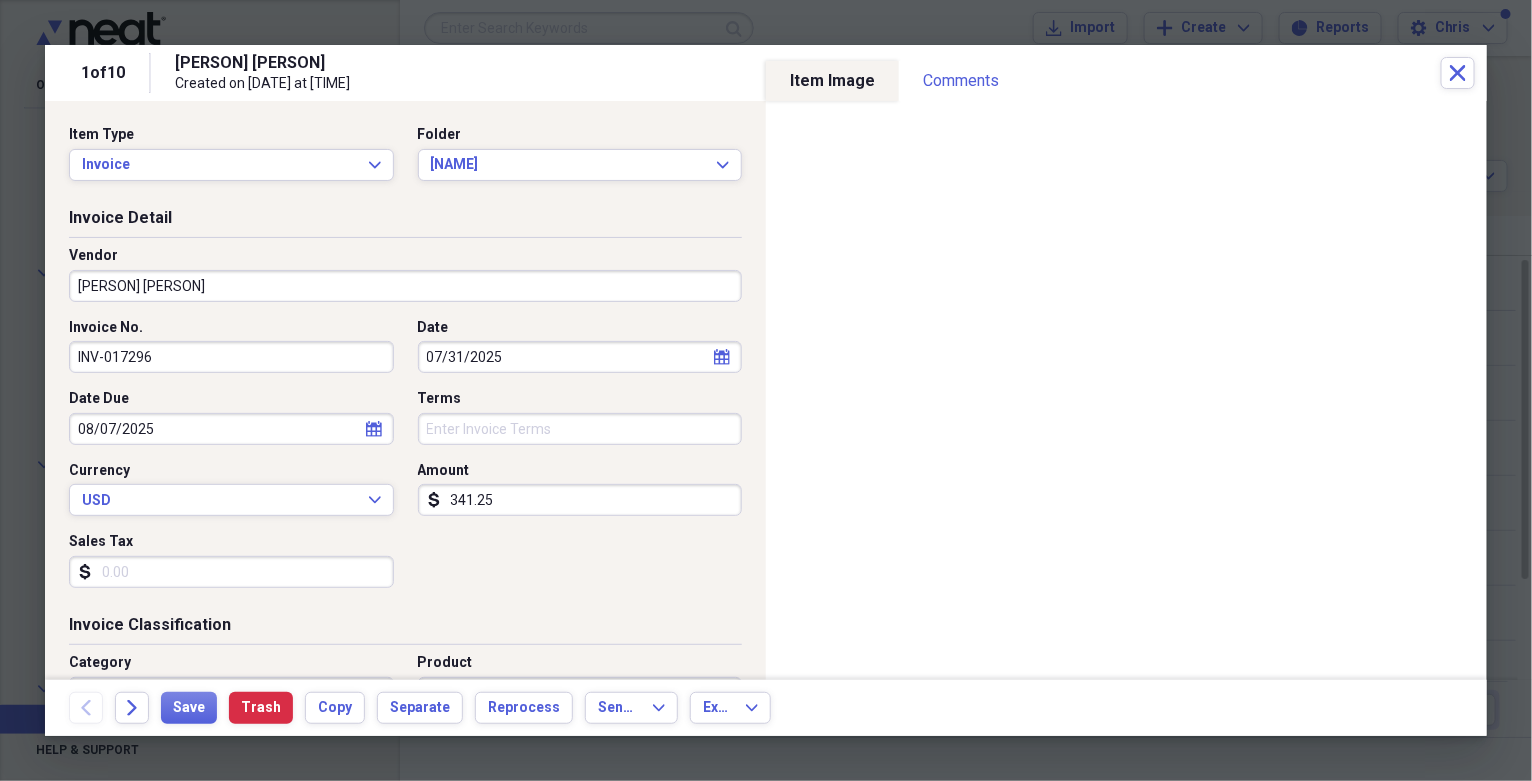 type 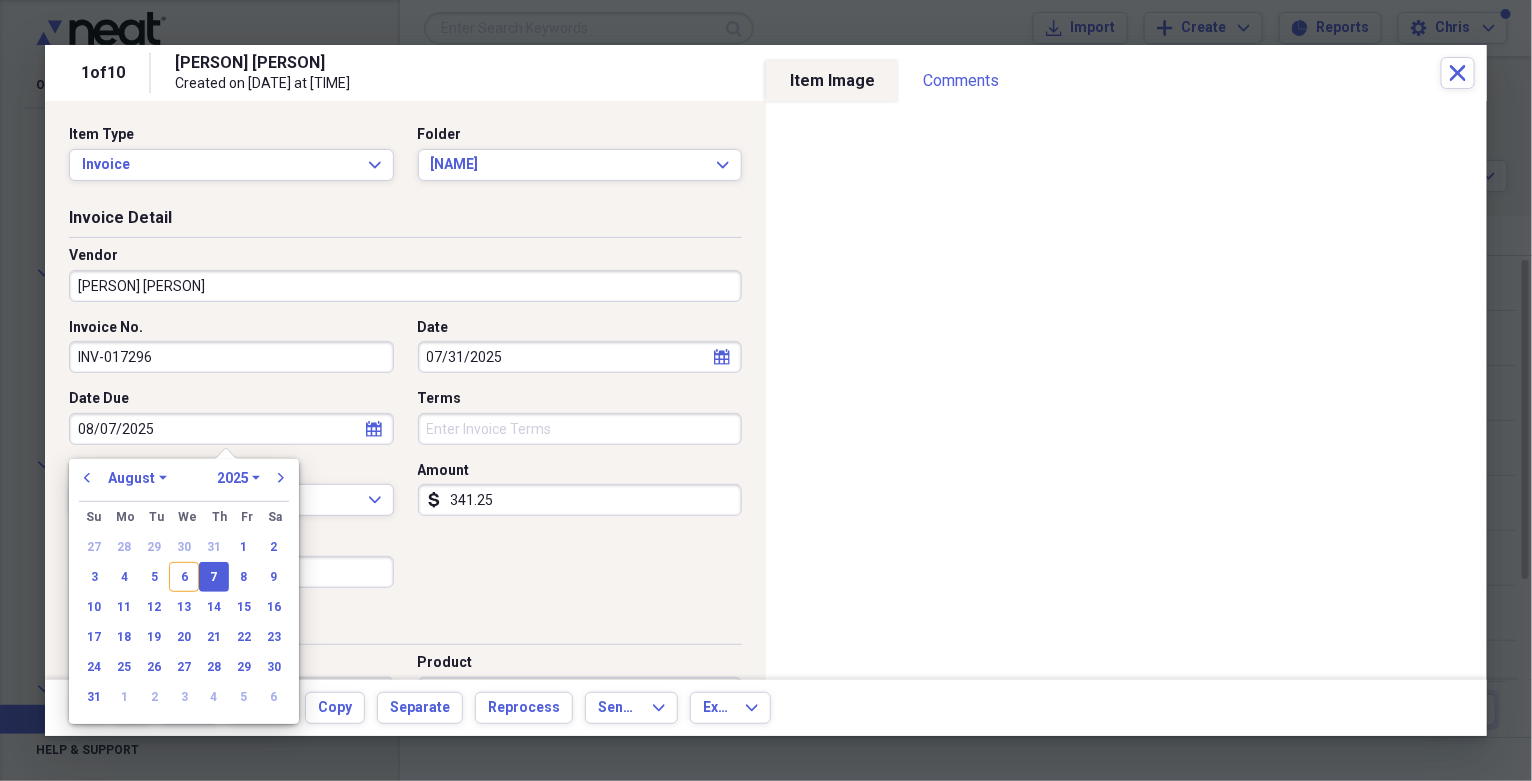 drag, startPoint x: 159, startPoint y: 425, endPoint x: -6, endPoint y: 440, distance: 165.68042 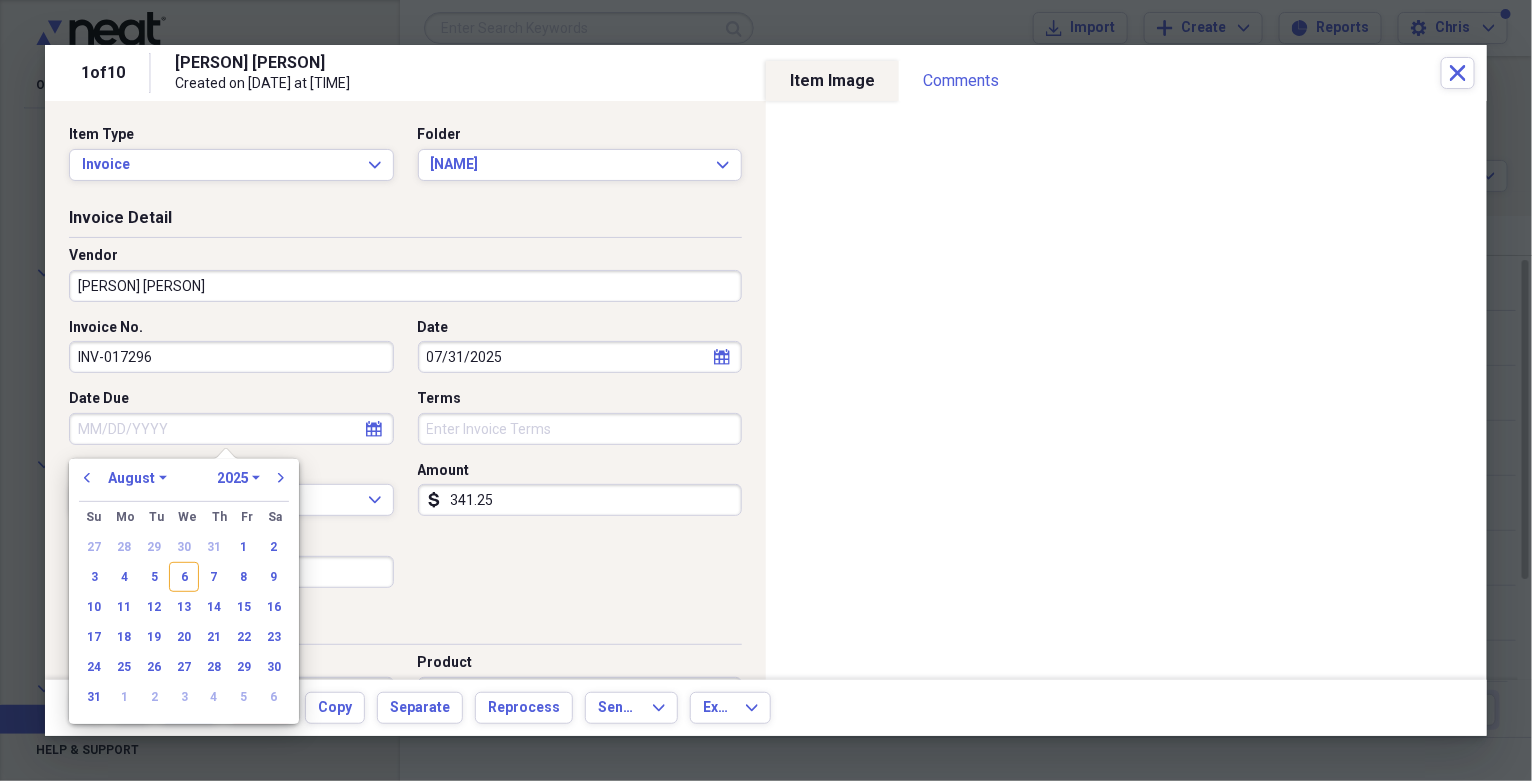 type 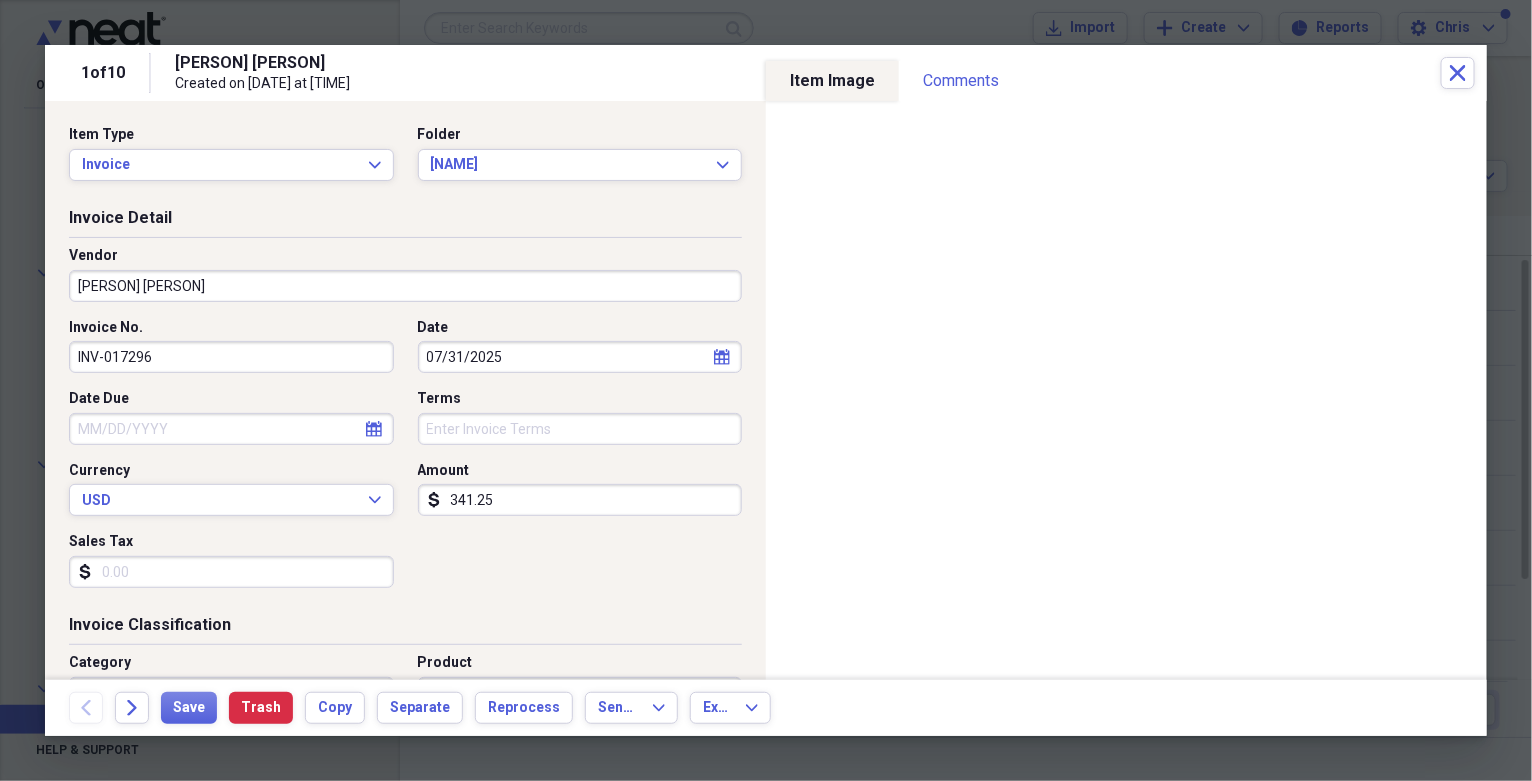 click on "341.25" at bounding box center [580, 500] 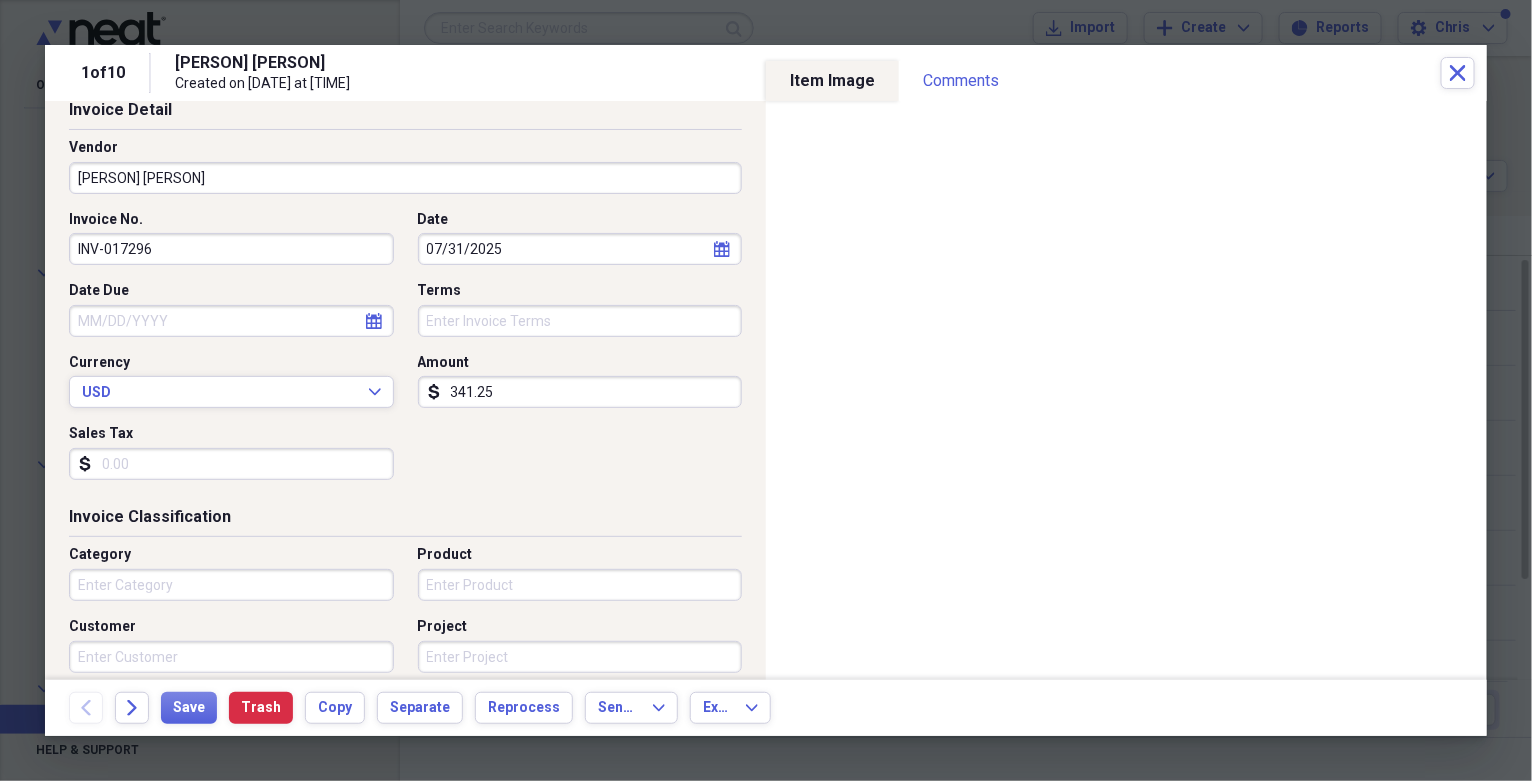 scroll, scrollTop: 610, scrollLeft: 0, axis: vertical 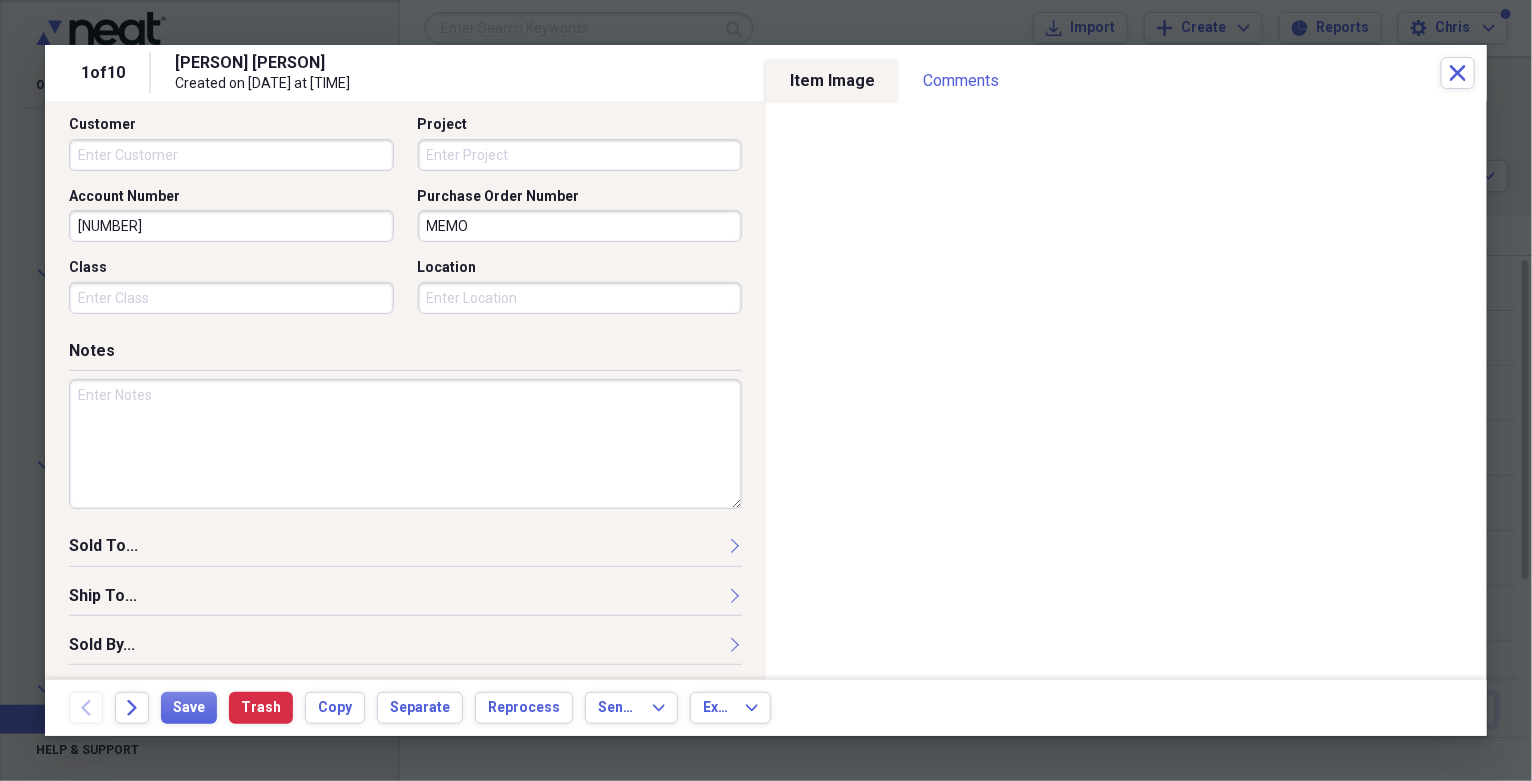 click at bounding box center [405, 444] 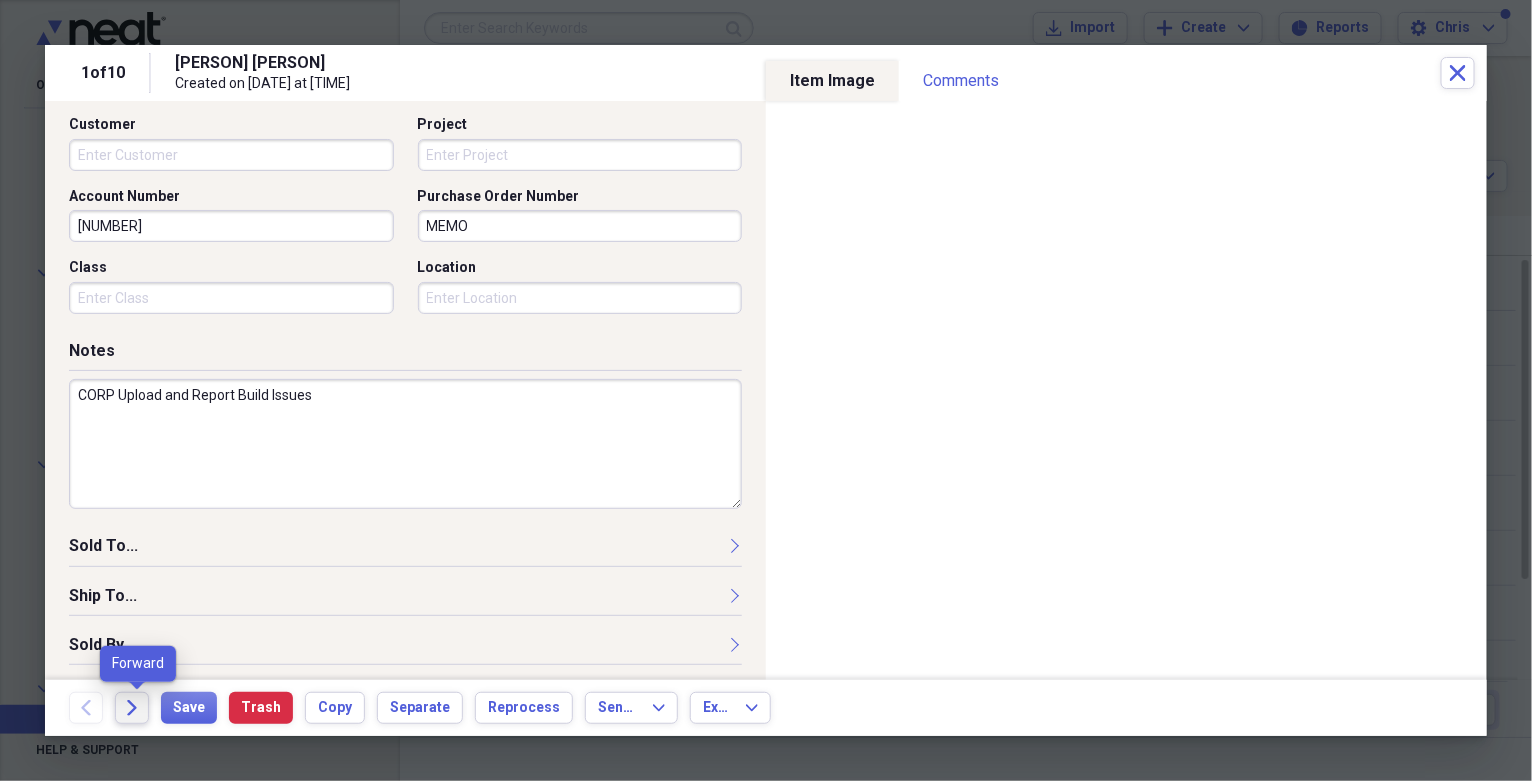 type on "CORP Upload and Report Build Issues" 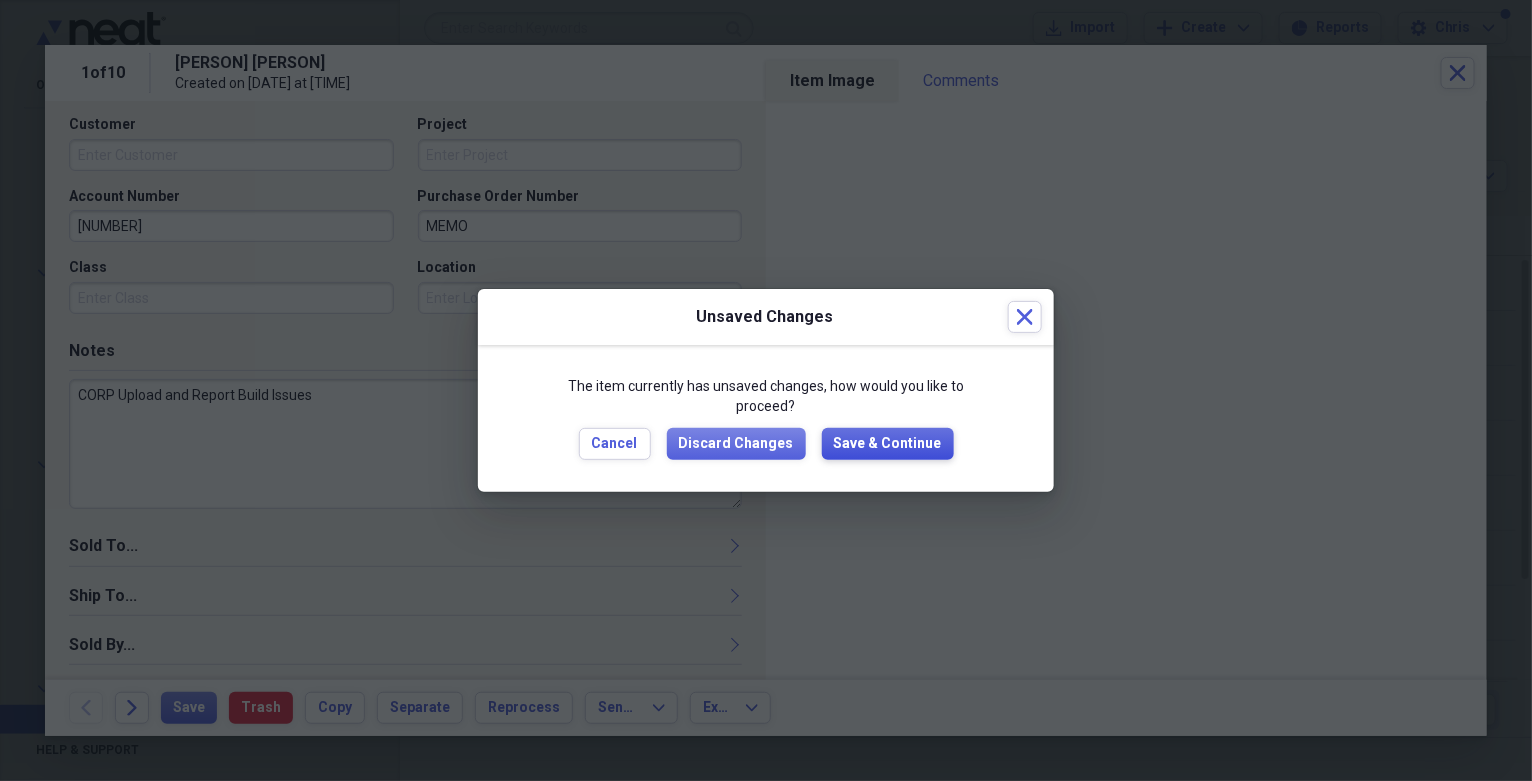 click on "Save & Continue" at bounding box center [888, 444] 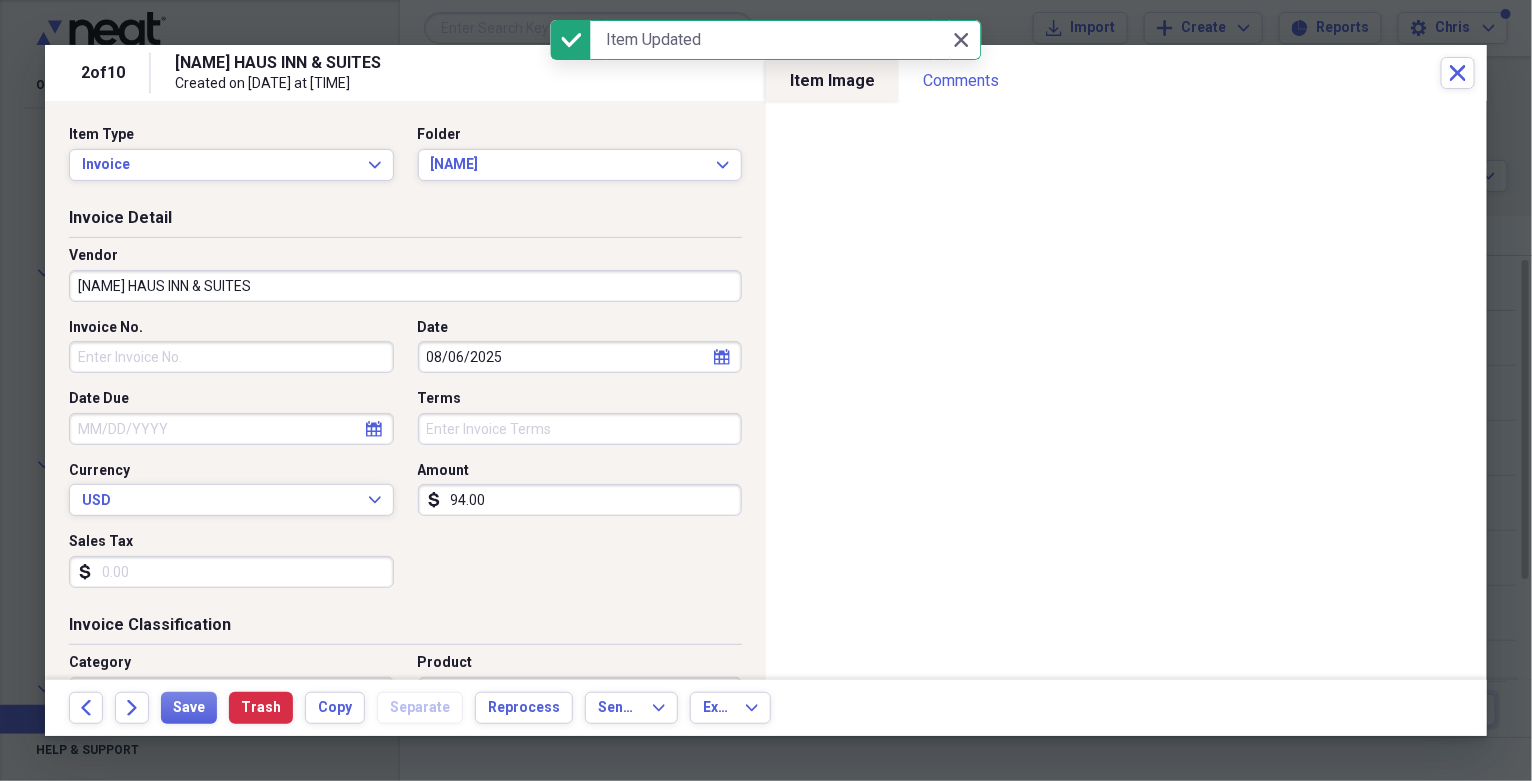 click on "94.00" at bounding box center [580, 500] 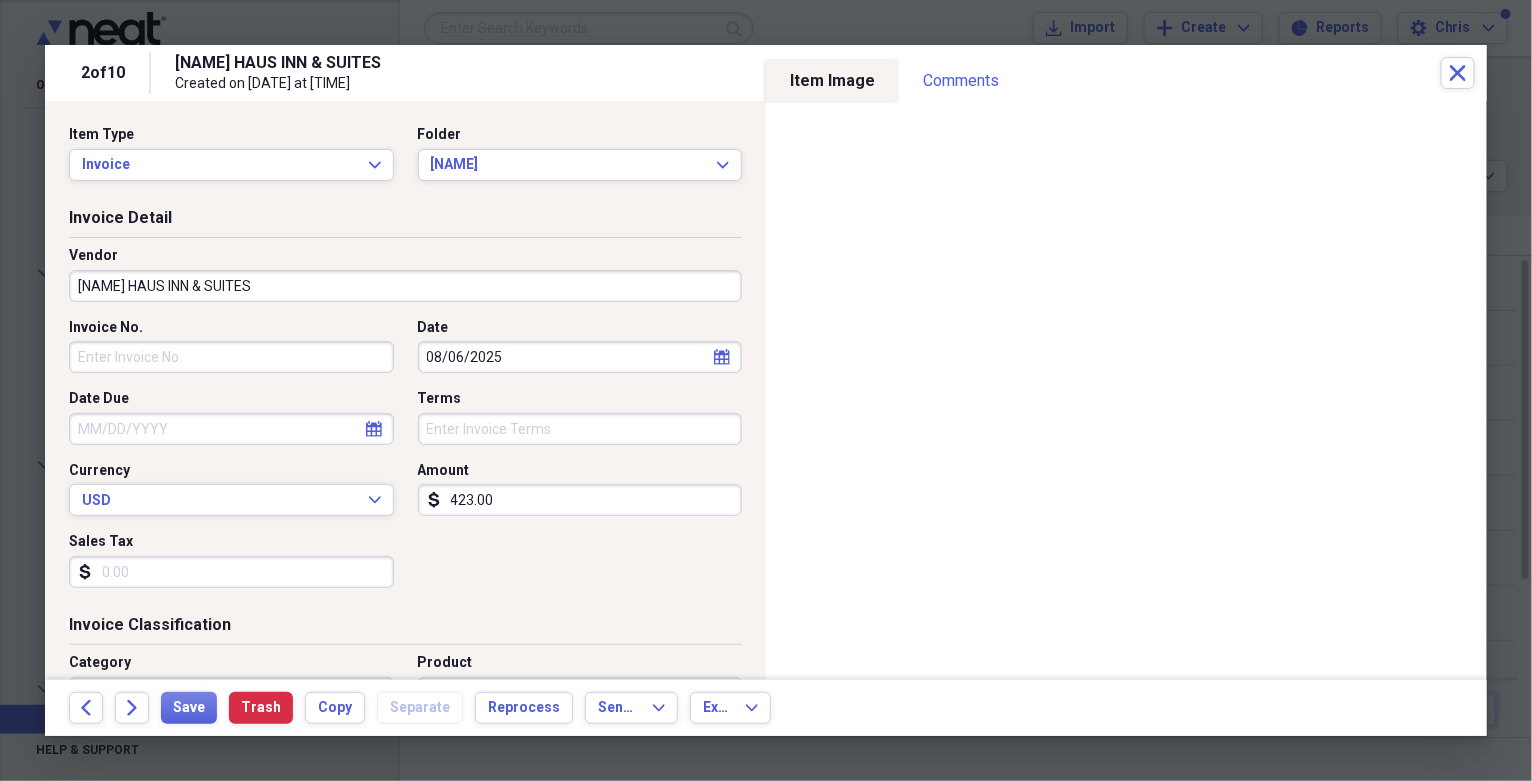 type on "423.00" 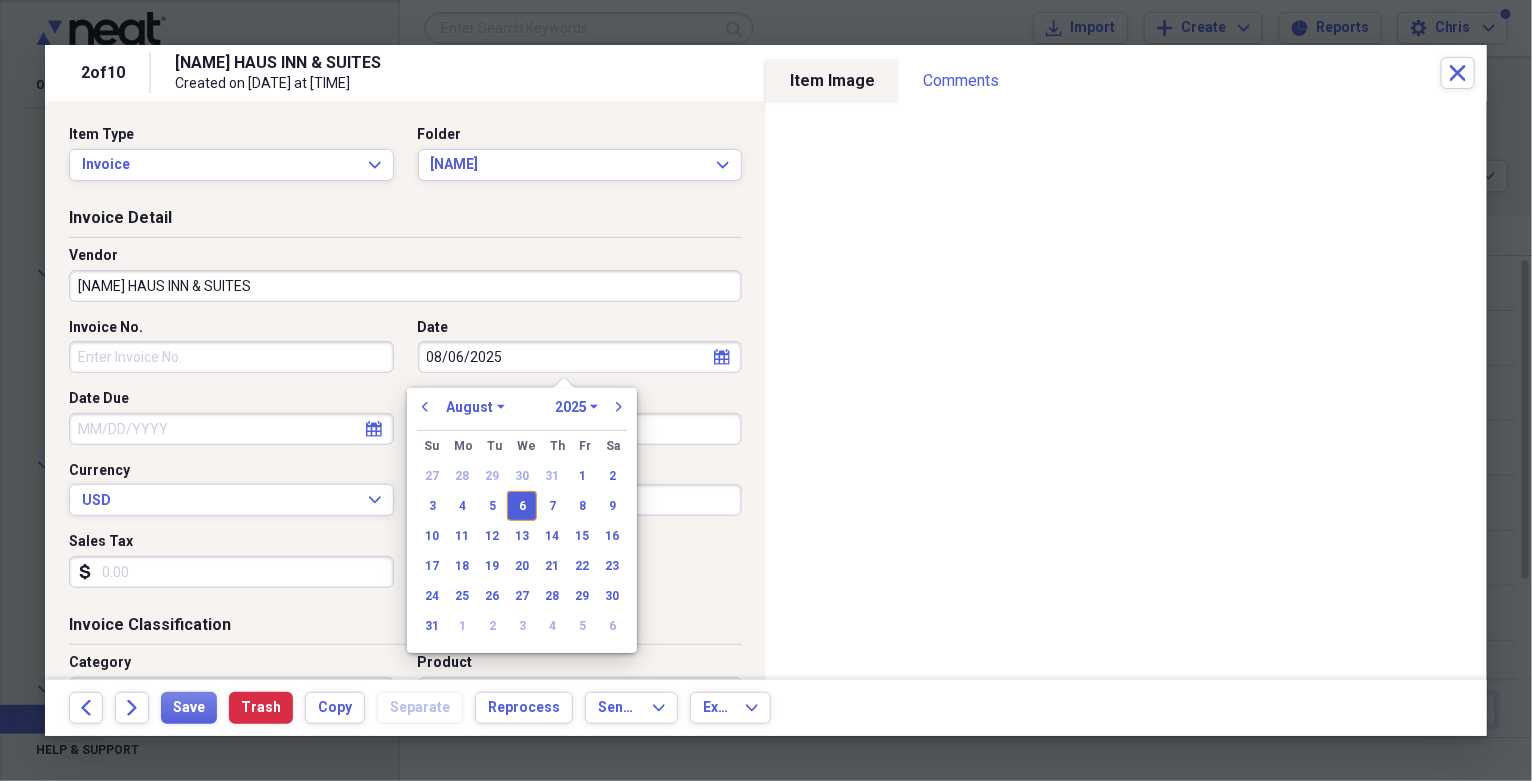 drag, startPoint x: 490, startPoint y: 362, endPoint x: 361, endPoint y: 370, distance: 129.24782 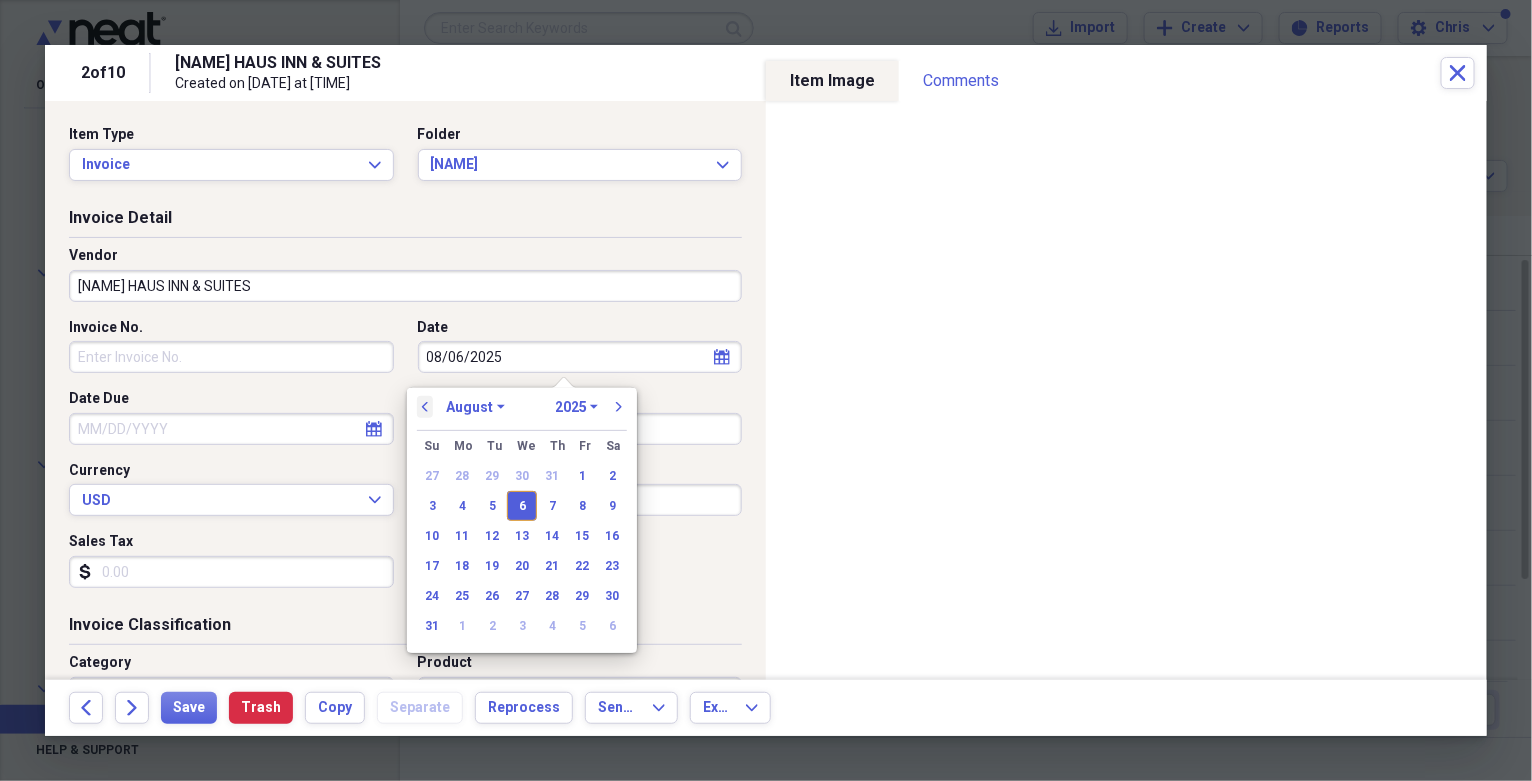 click on "previous" at bounding box center [425, 407] 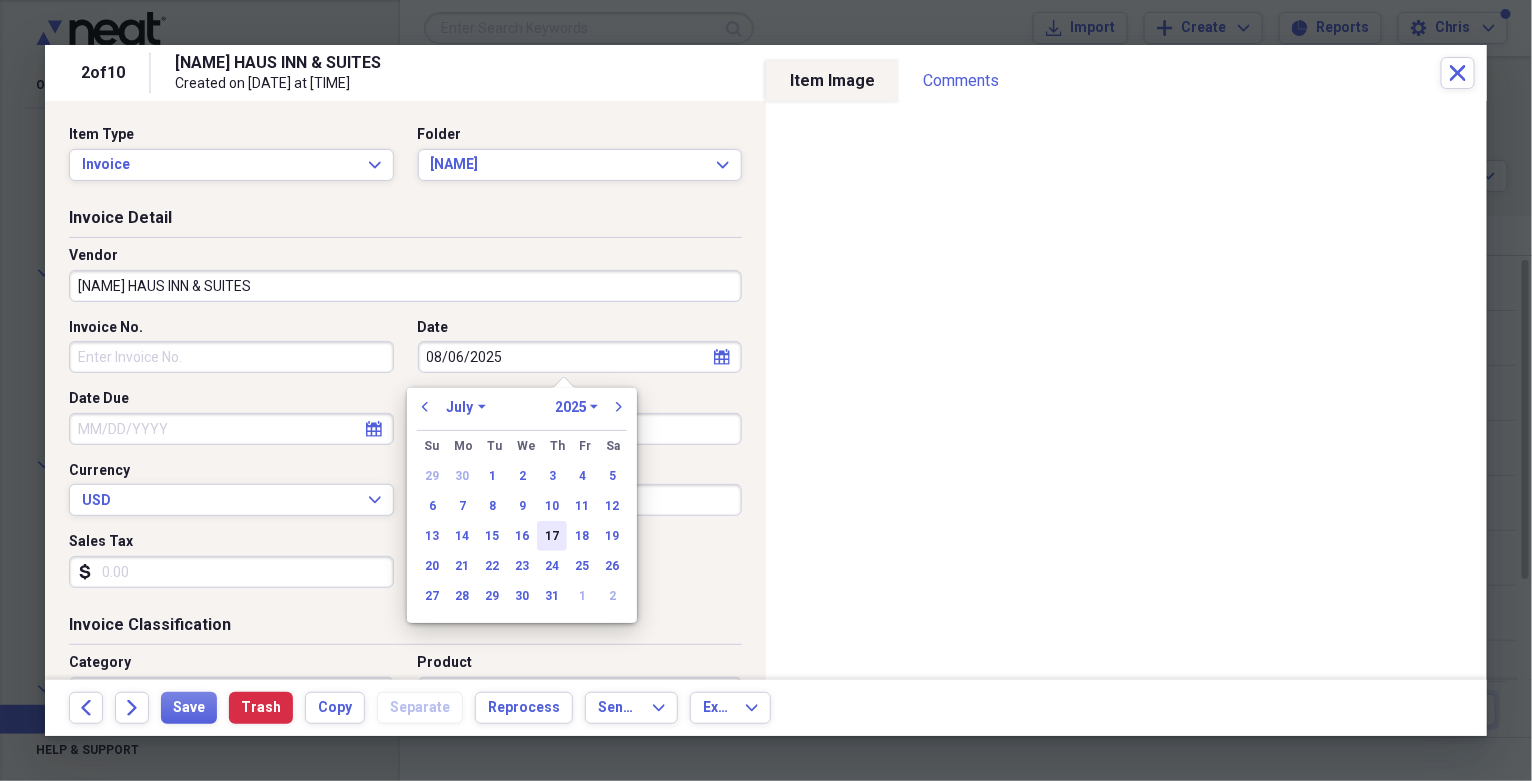 click on "17" at bounding box center (552, 536) 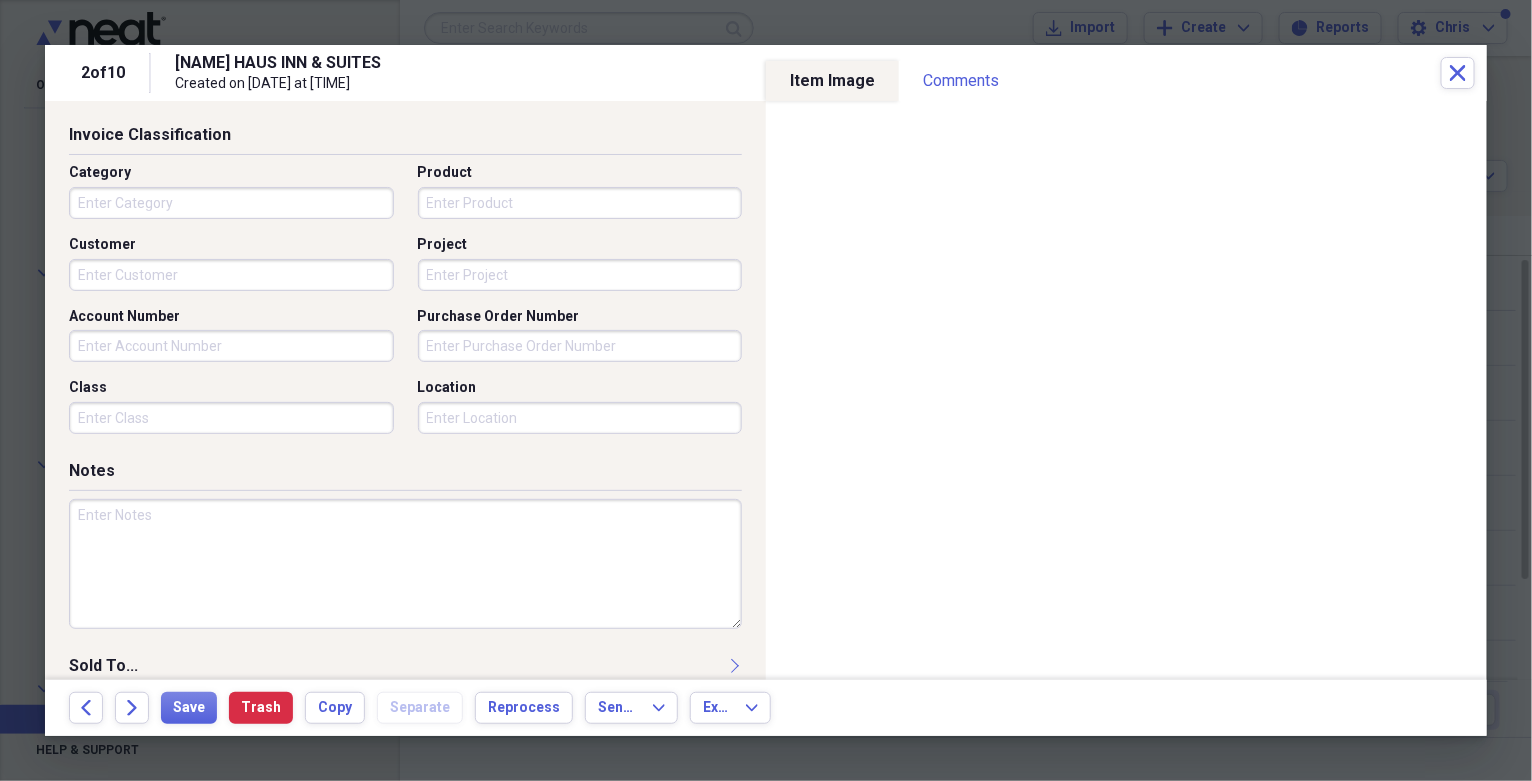 scroll, scrollTop: 533, scrollLeft: 0, axis: vertical 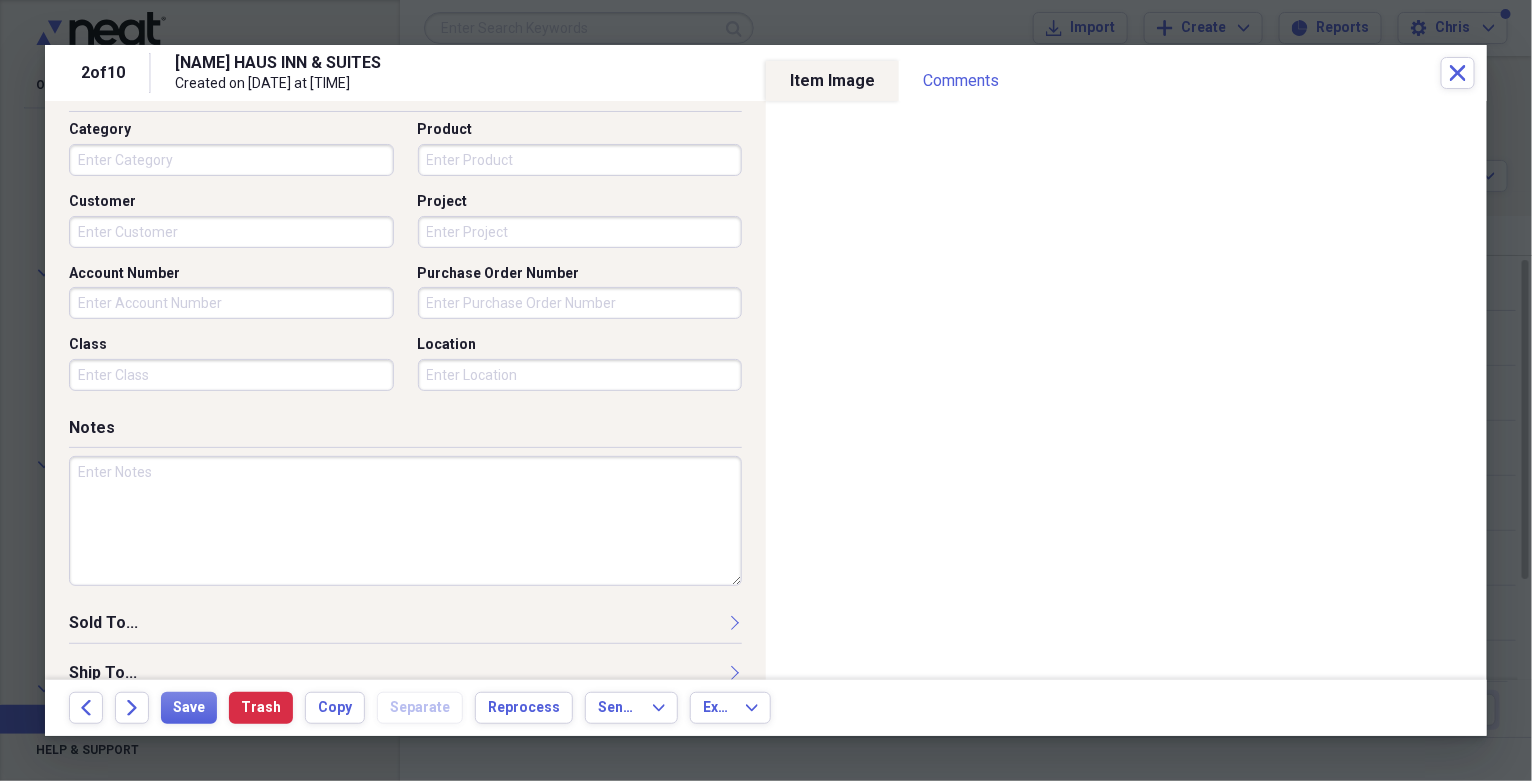 click at bounding box center (405, 521) 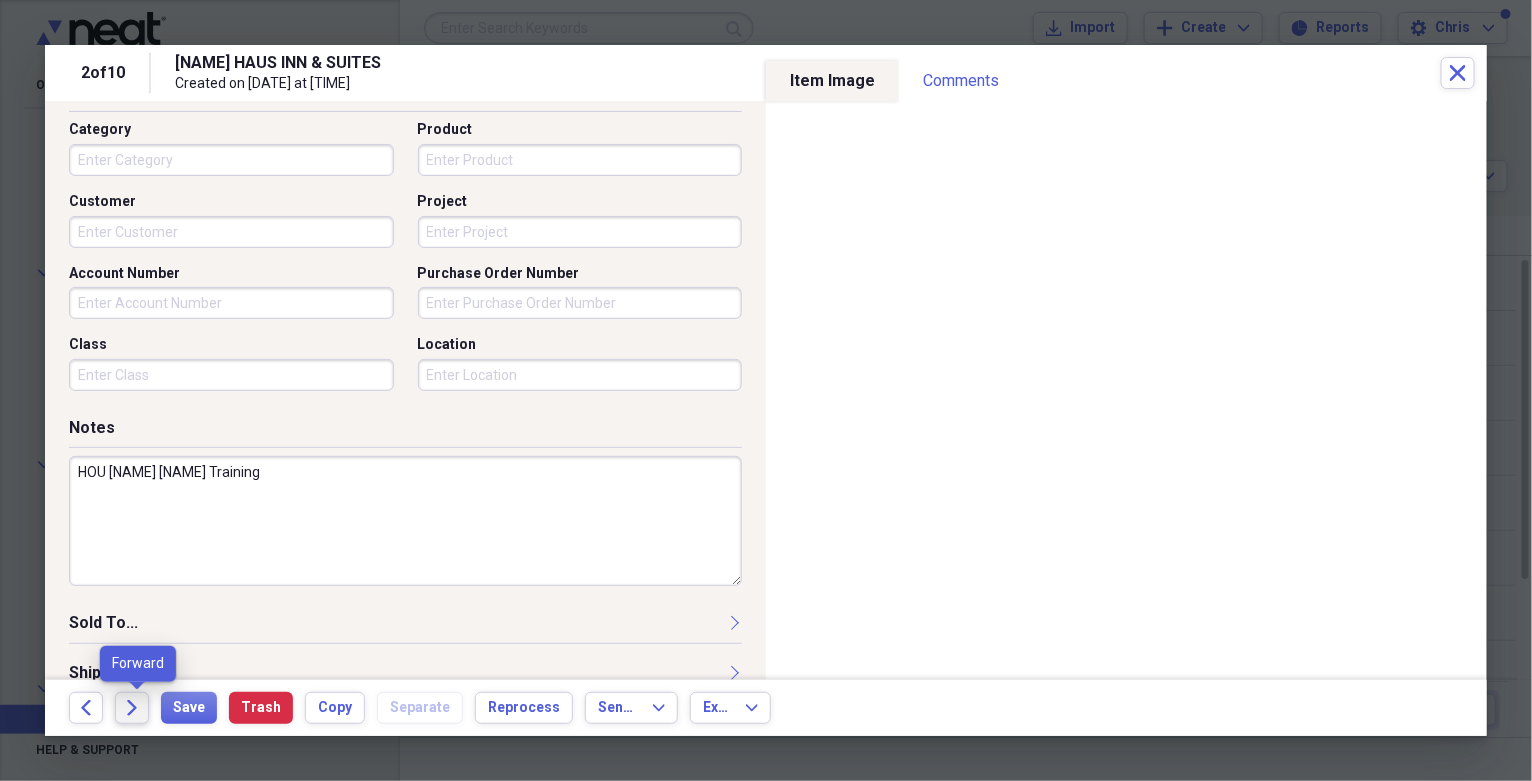 type on "HOU [NAME] [NAME] Training" 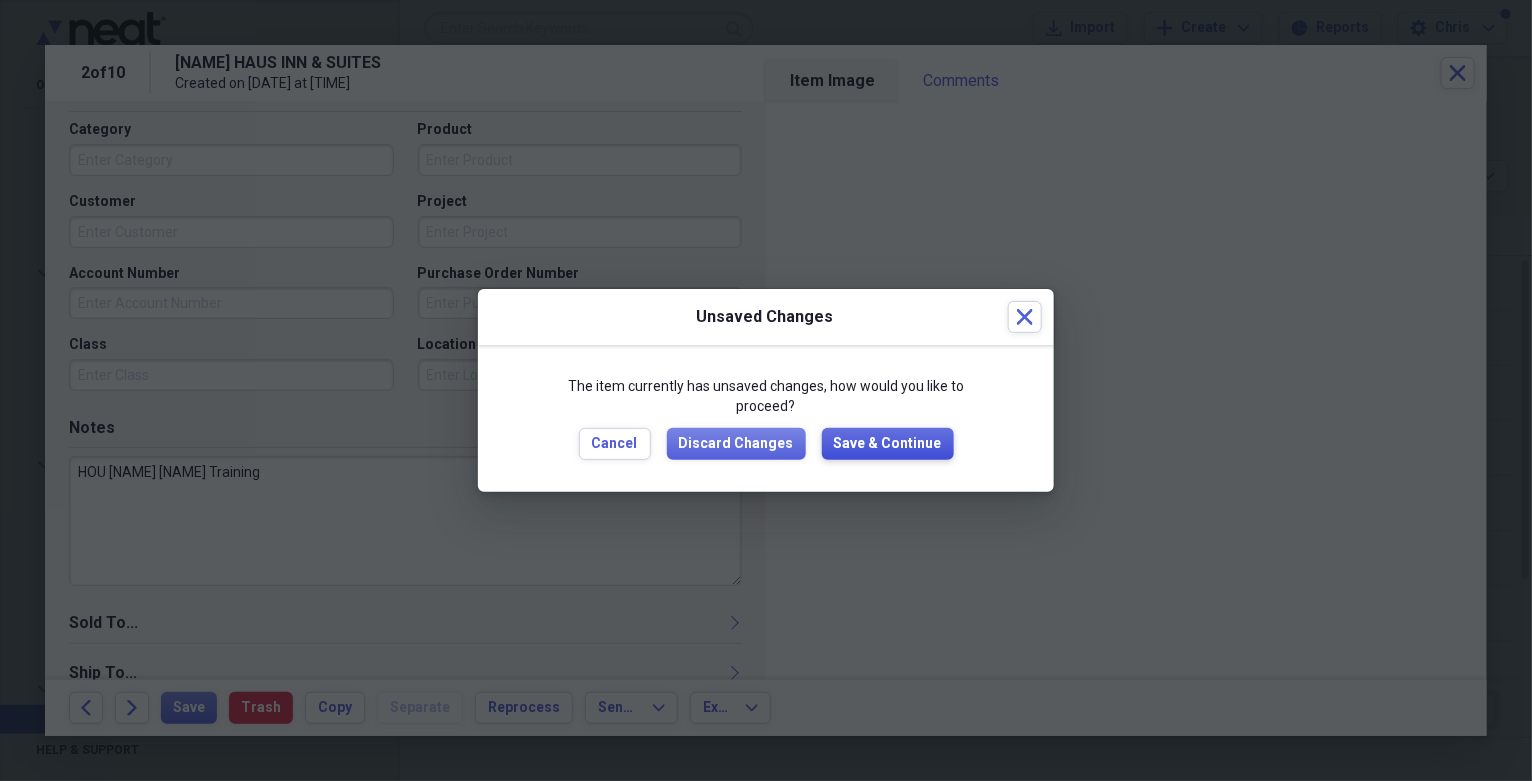 click on "Save & Continue" at bounding box center (888, 444) 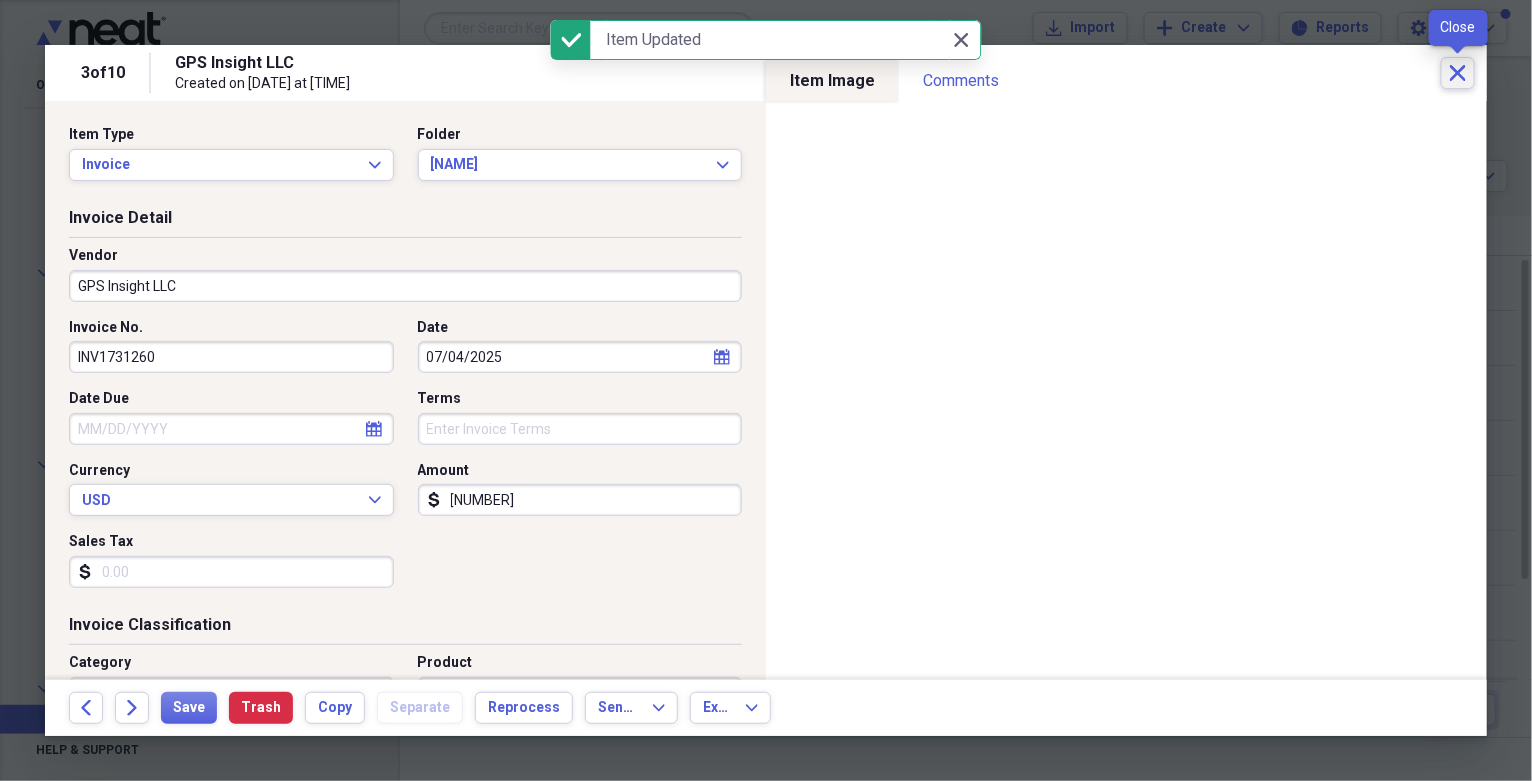 click on "Close" at bounding box center [1458, 73] 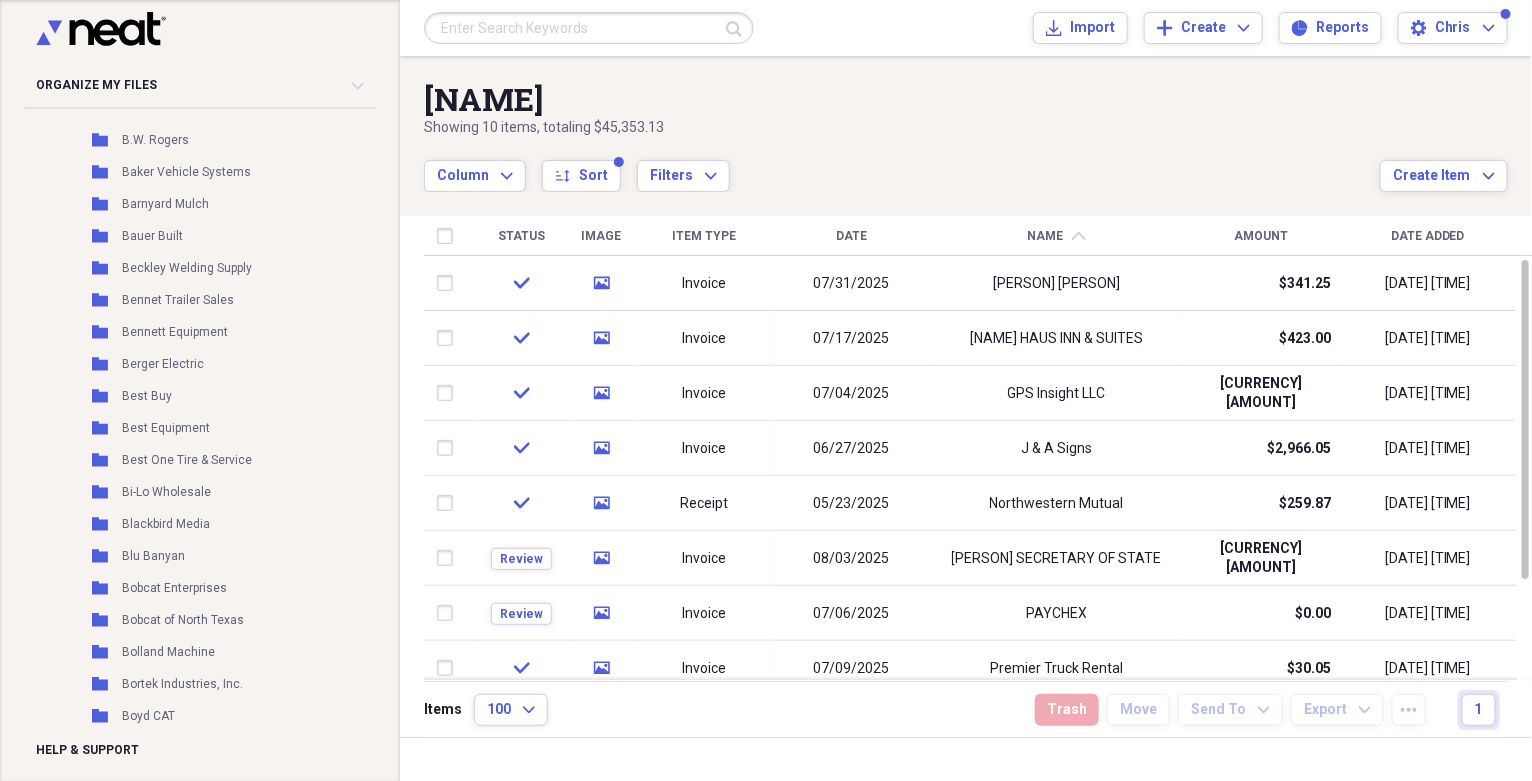 scroll, scrollTop: 2201, scrollLeft: 0, axis: vertical 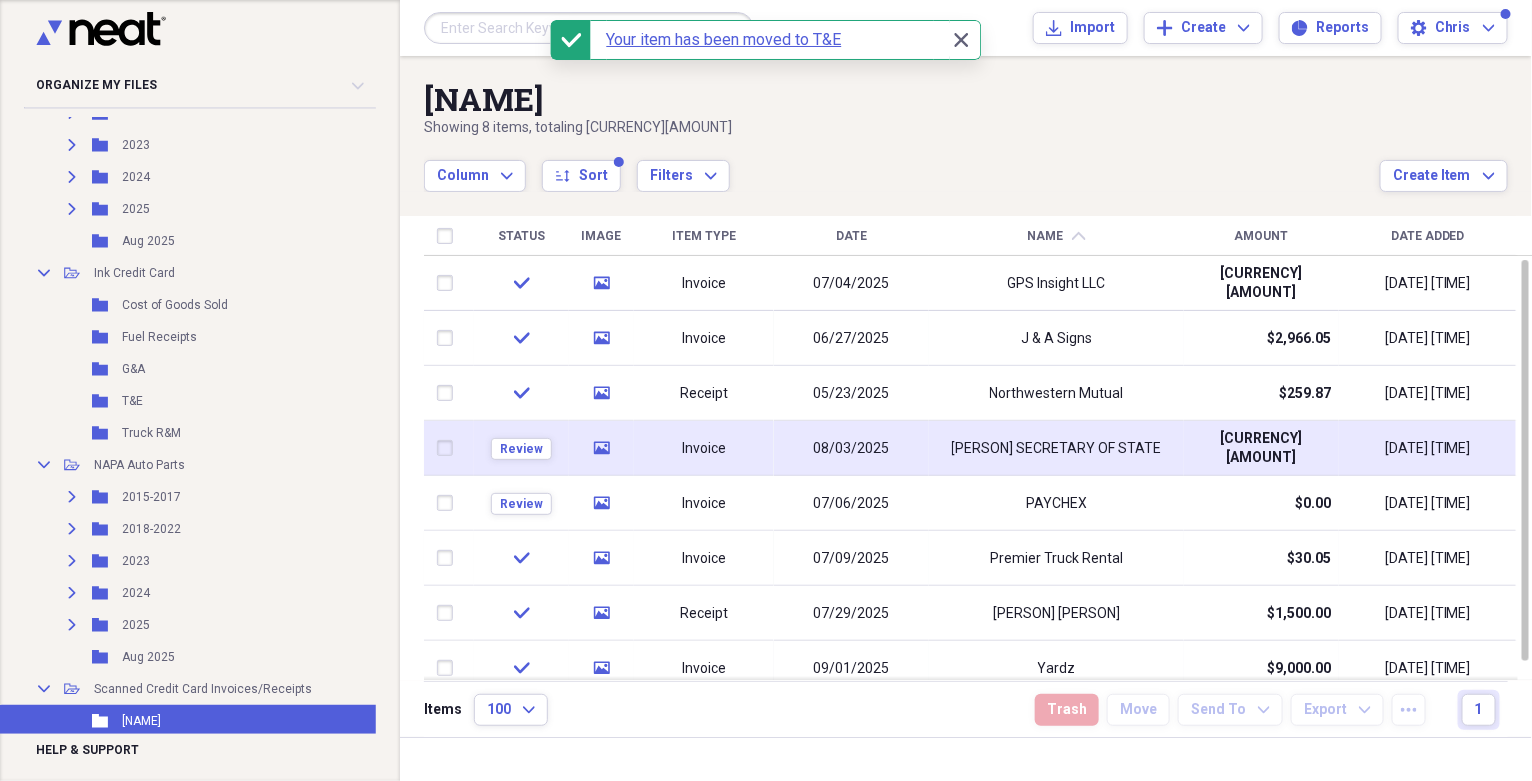 click on "[PERSON] SECRETARY OF STATE" at bounding box center [1057, 449] 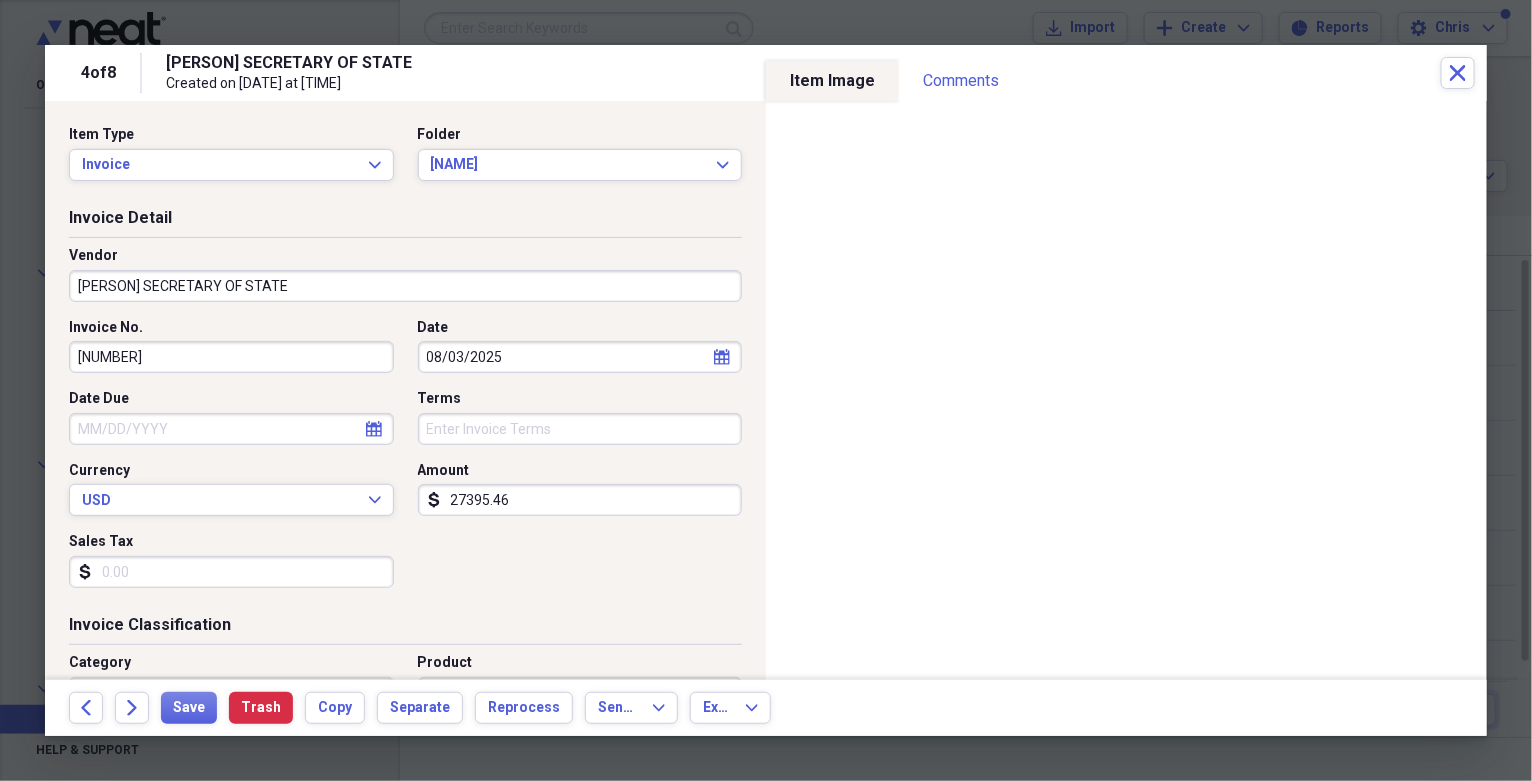 click on "[PERSON] SECRETARY OF STATE" at bounding box center (405, 286) 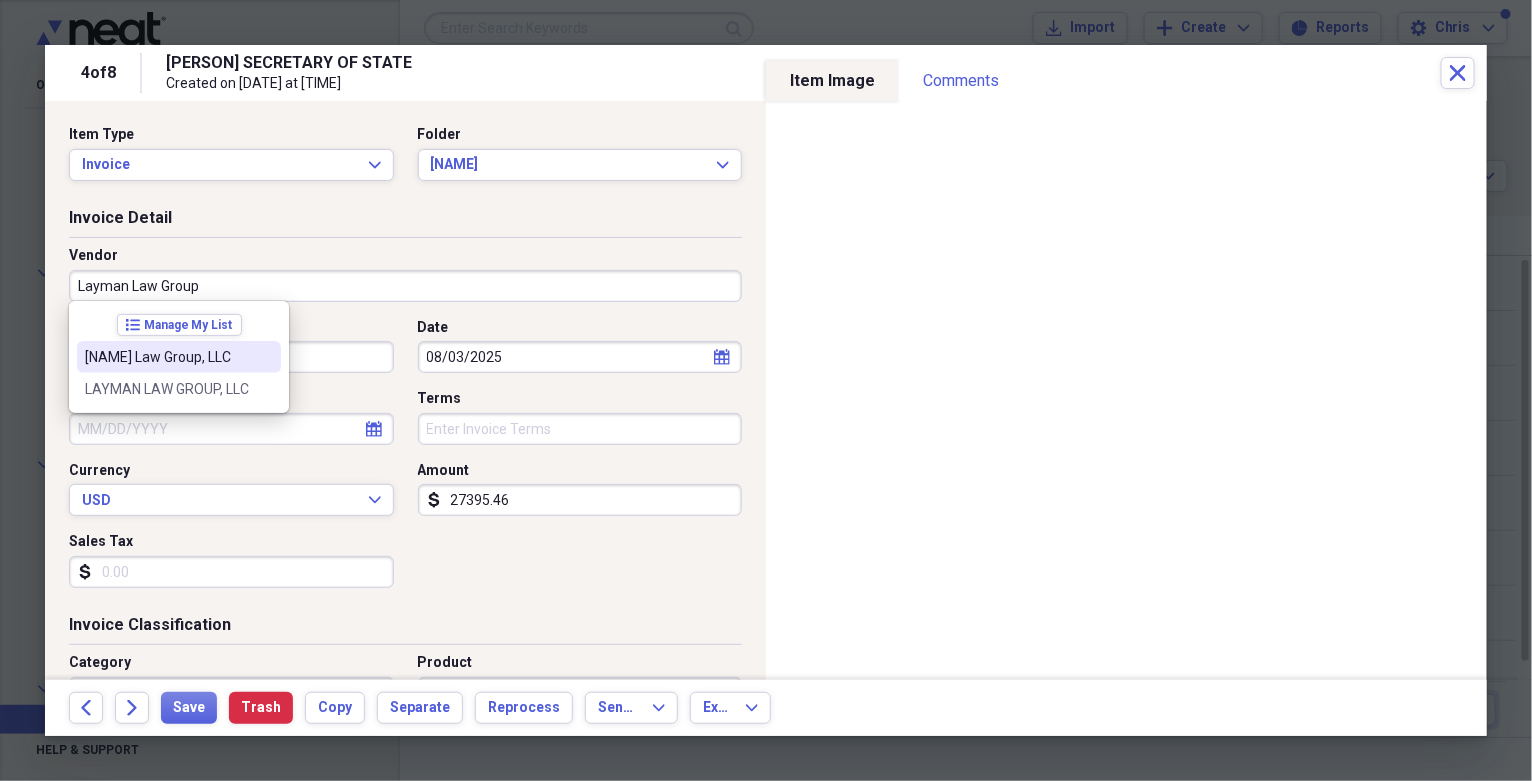 click on "[NAME] Law Group, LLC" at bounding box center [167, 357] 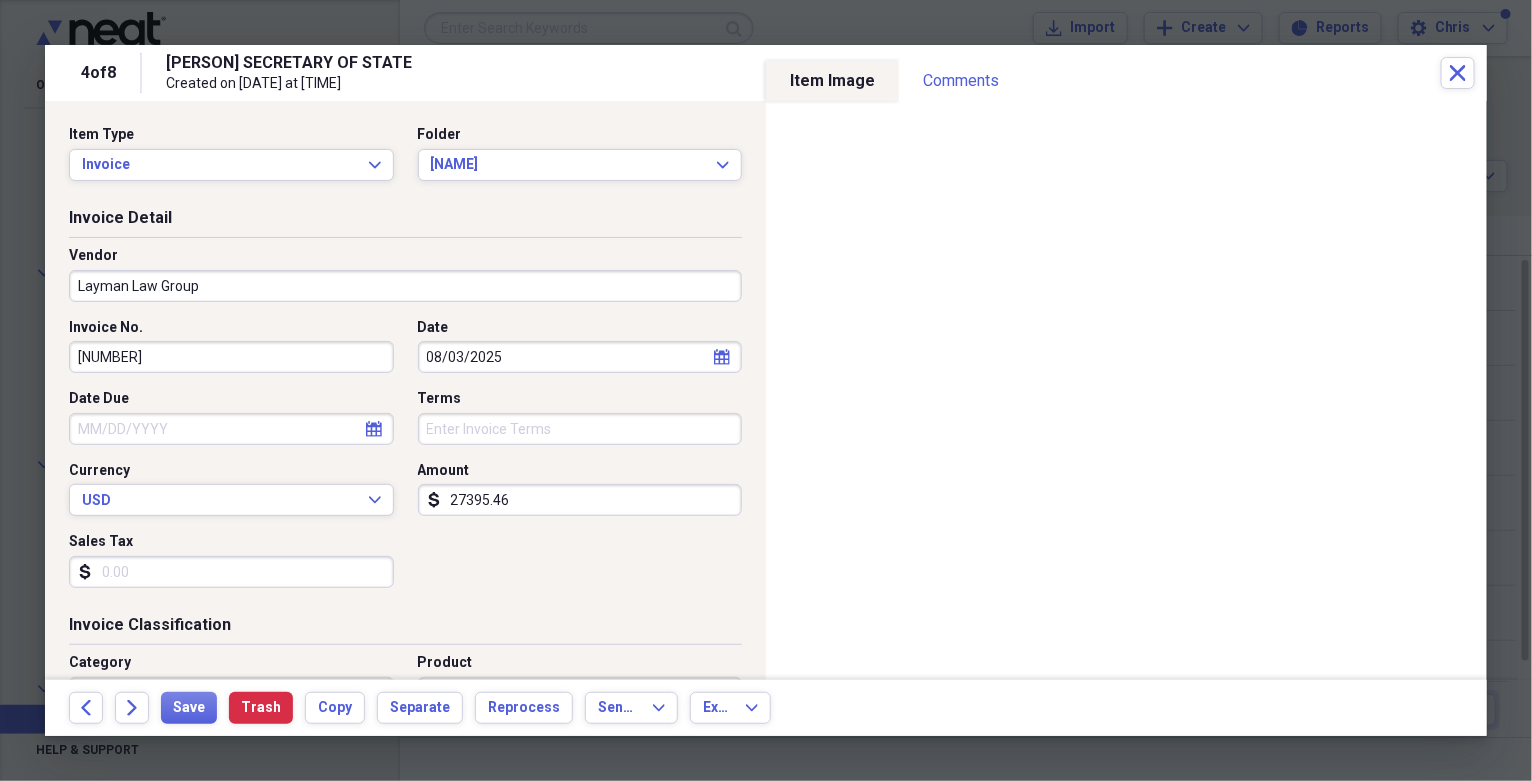 type on "[NAME] Law Group, LLC" 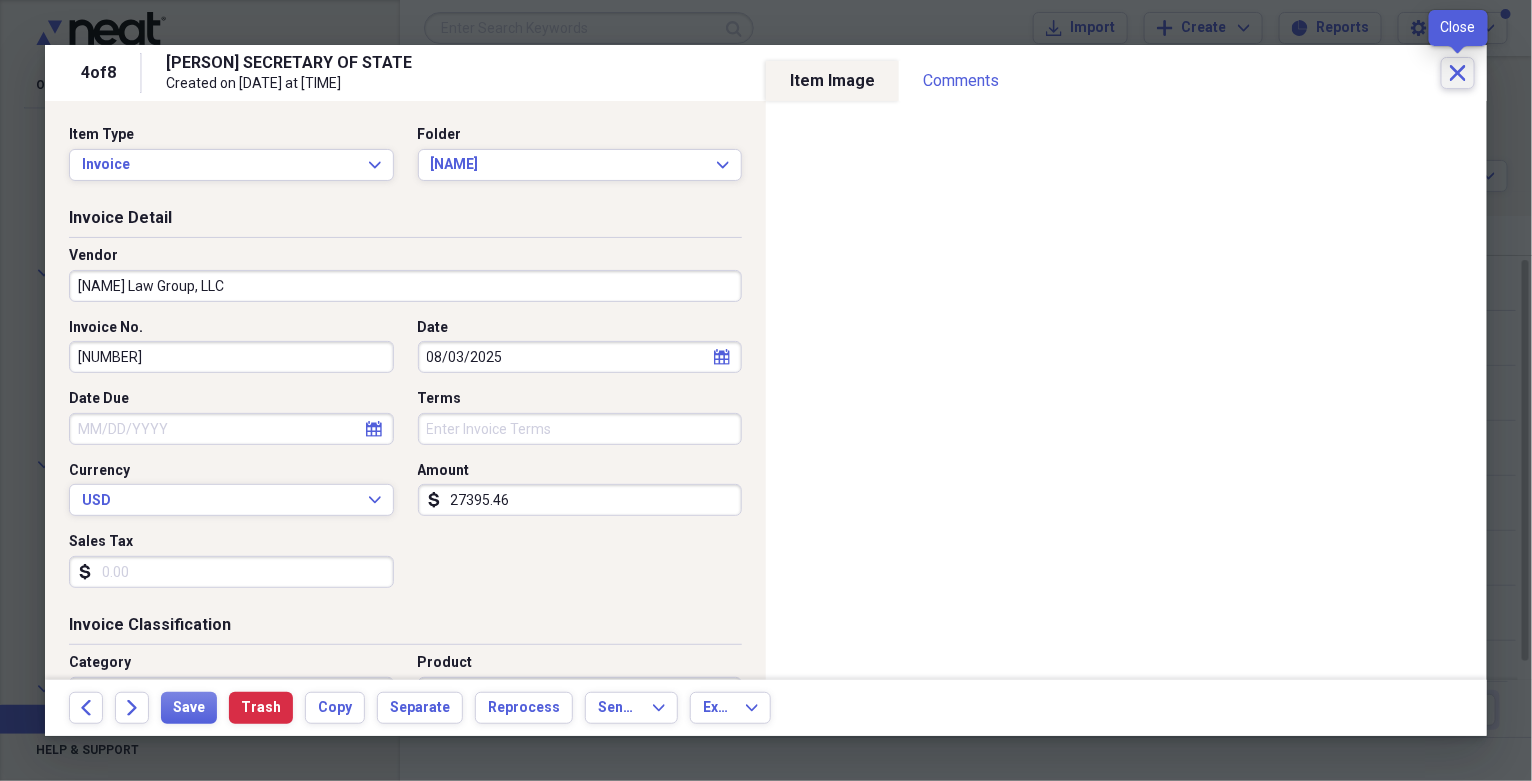 click on "Close" 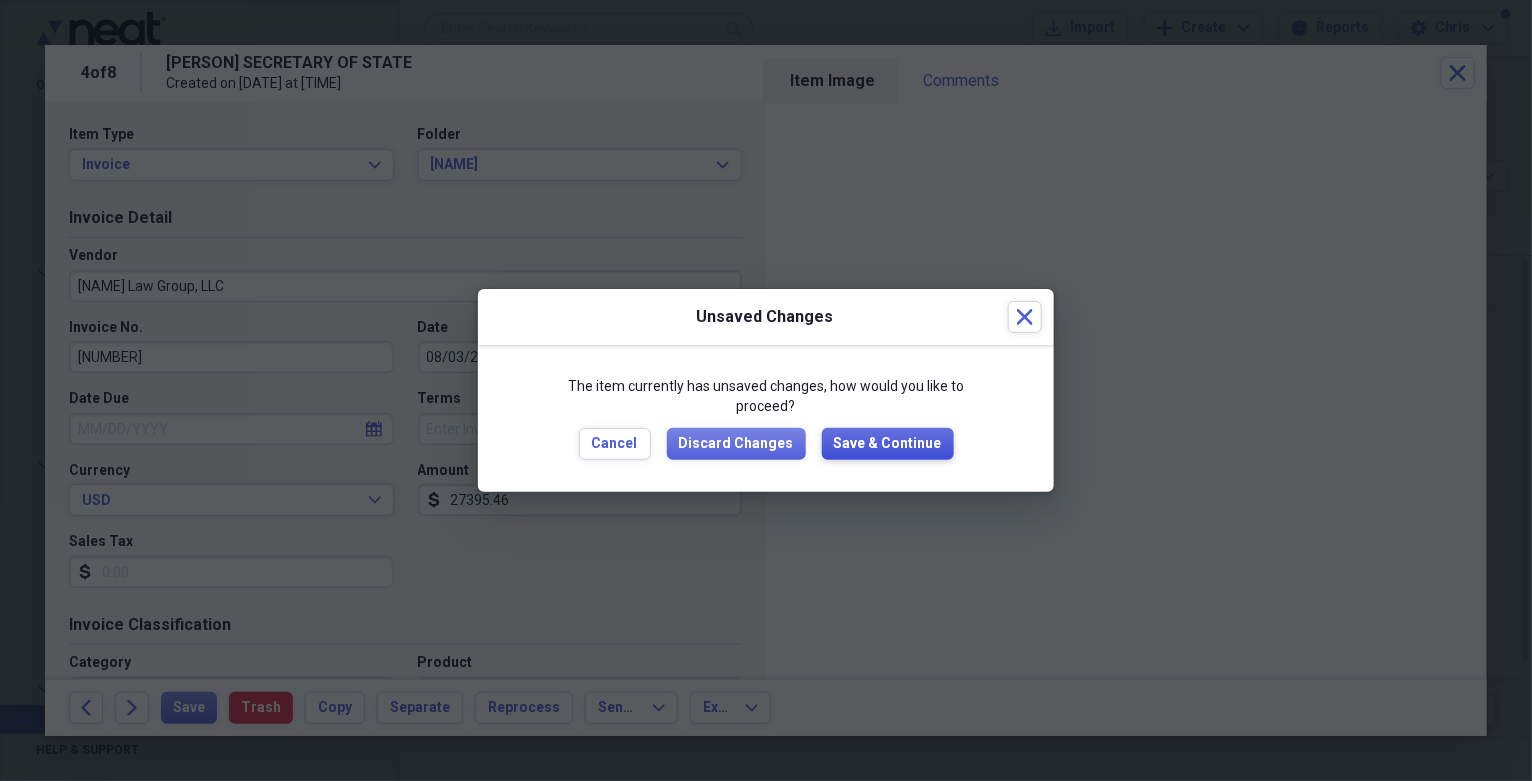 click on "Save & Continue" at bounding box center [888, 444] 